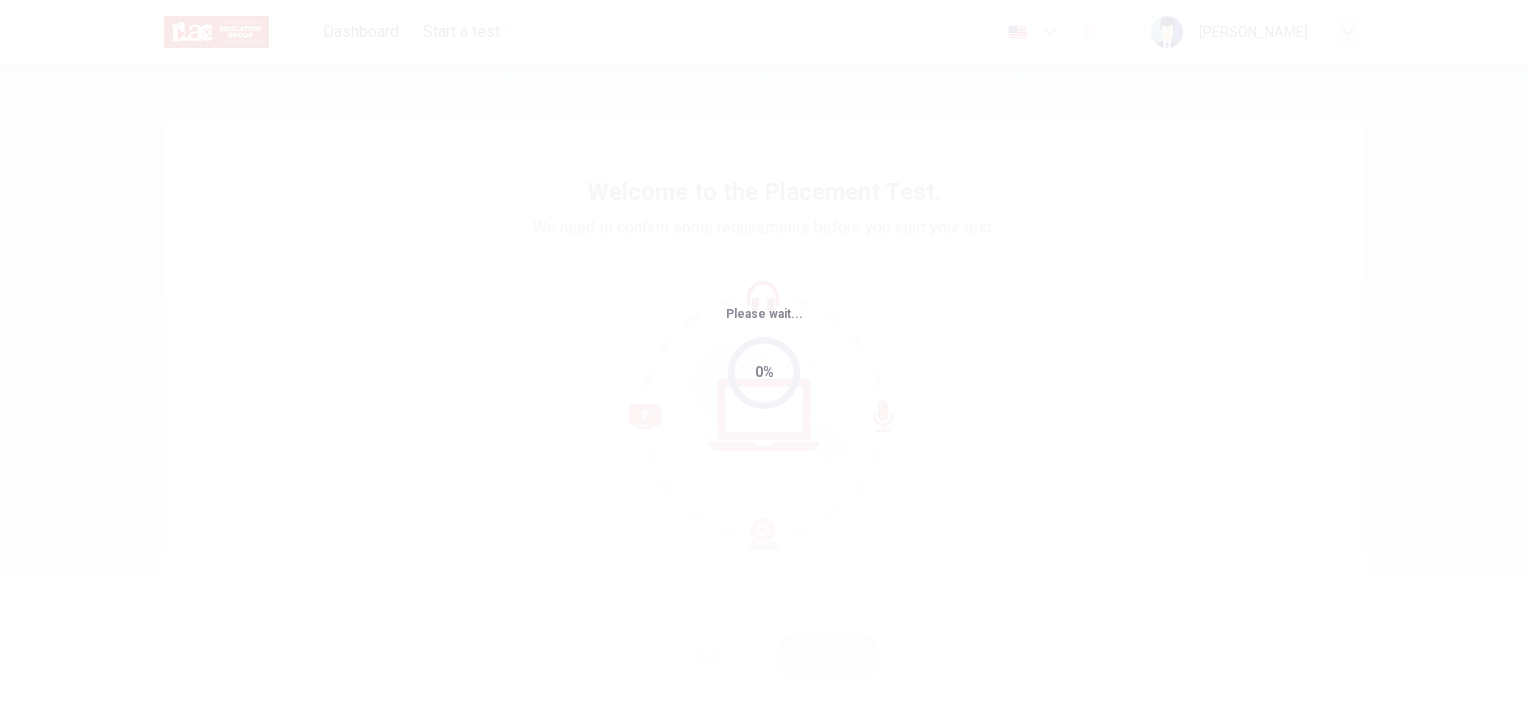 scroll, scrollTop: 0, scrollLeft: 0, axis: both 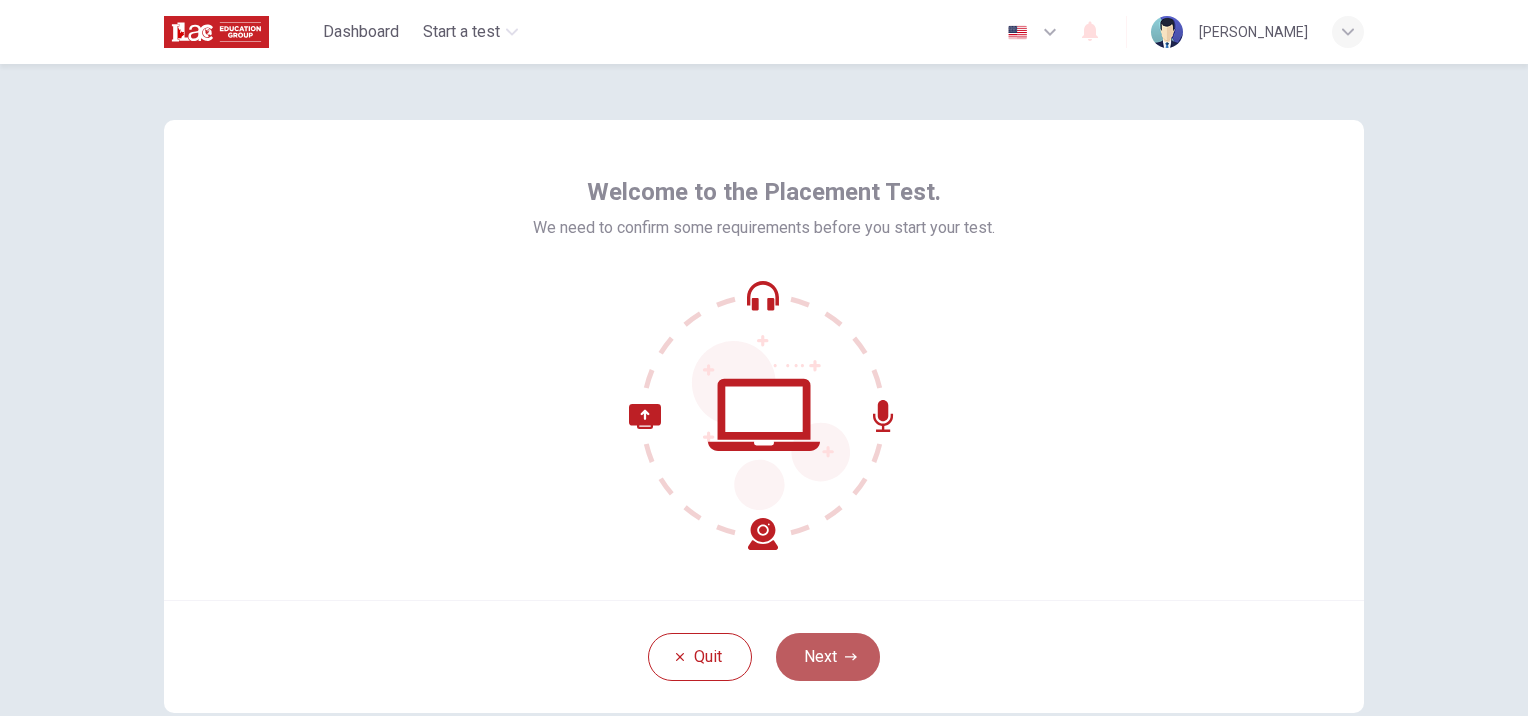 click on "Next" at bounding box center (828, 657) 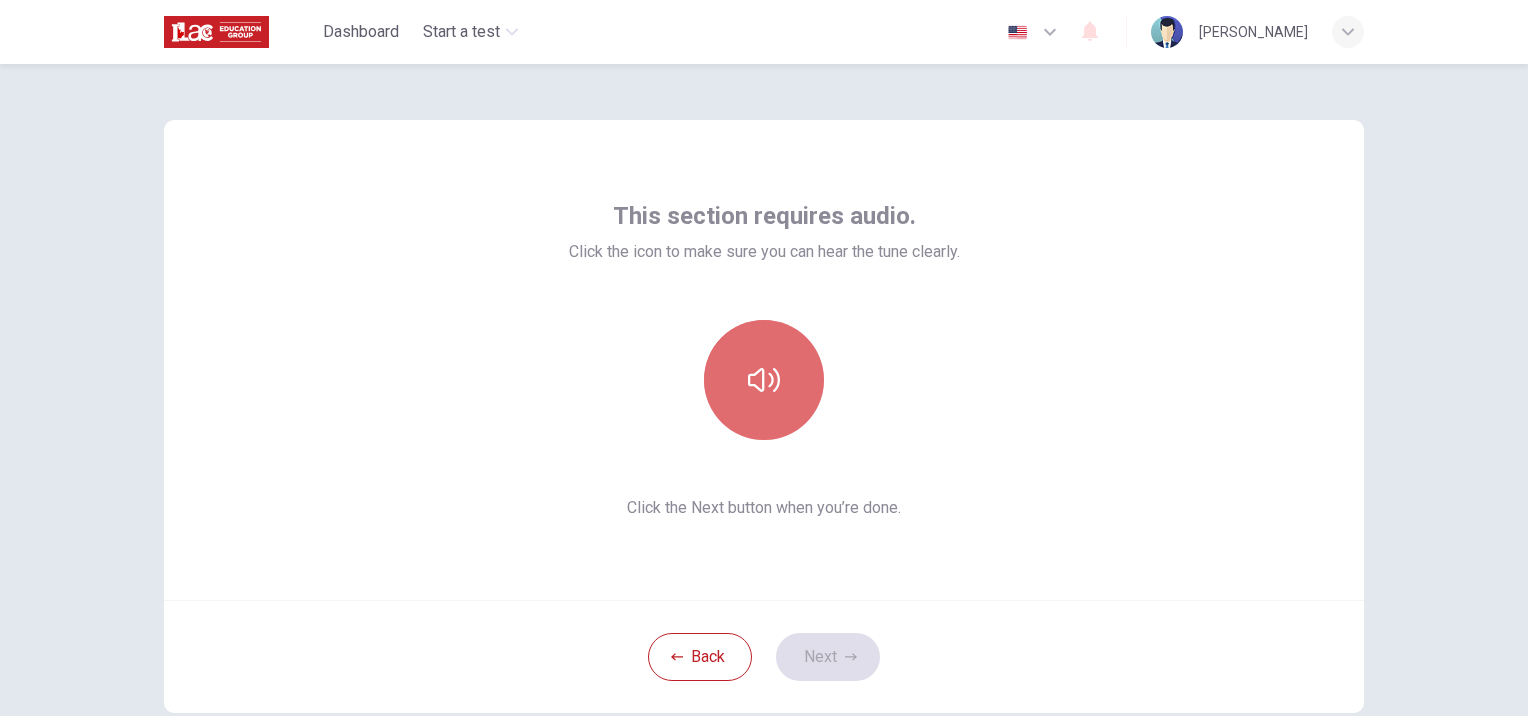click at bounding box center (764, 380) 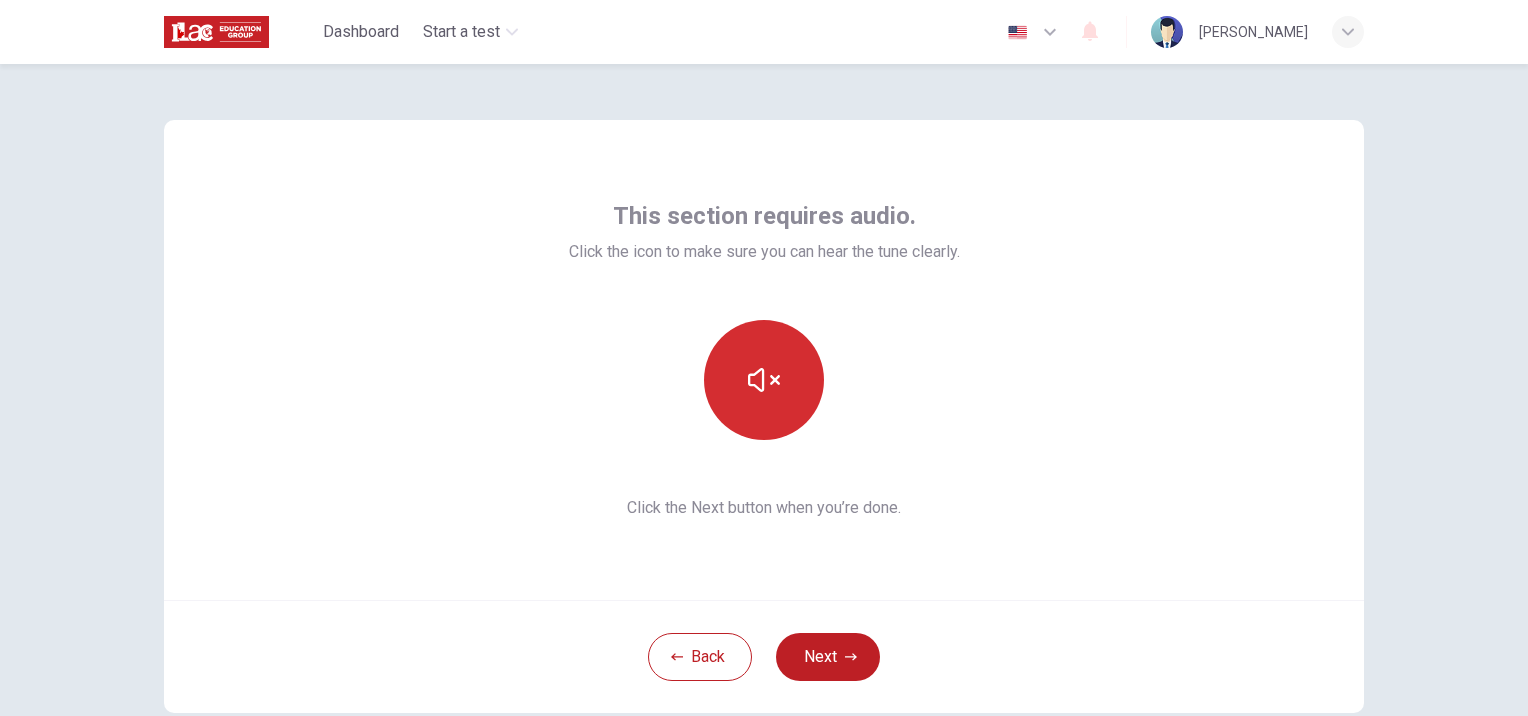 type 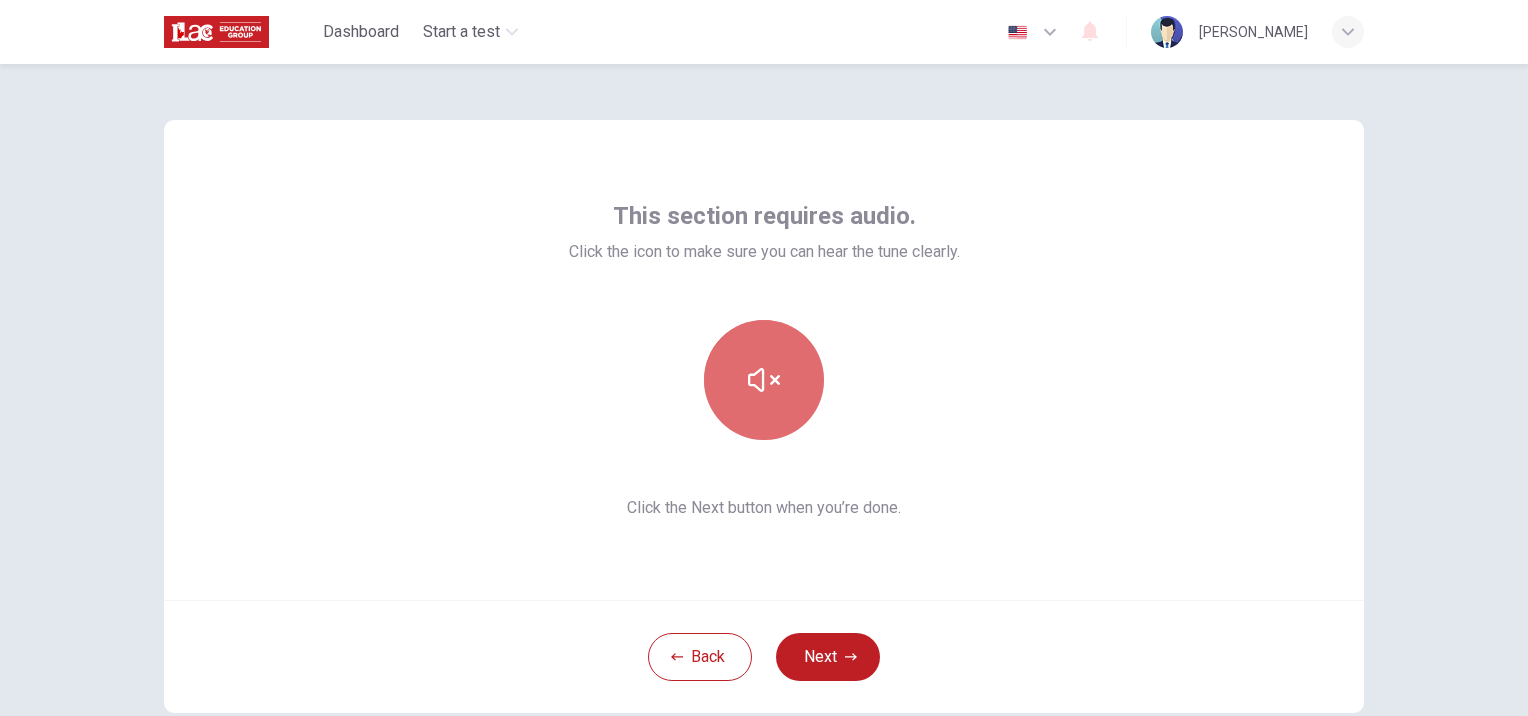 click at bounding box center (764, 380) 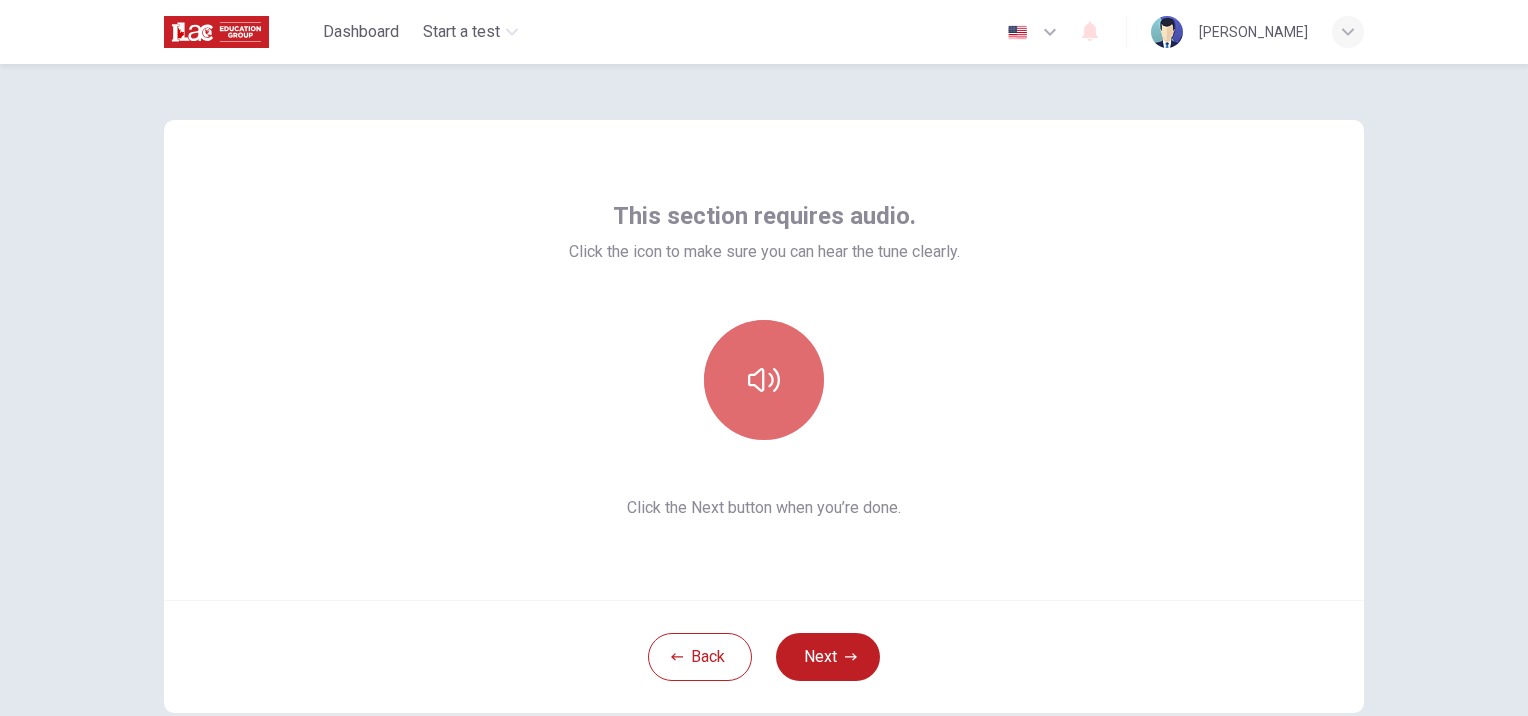 click at bounding box center [764, 380] 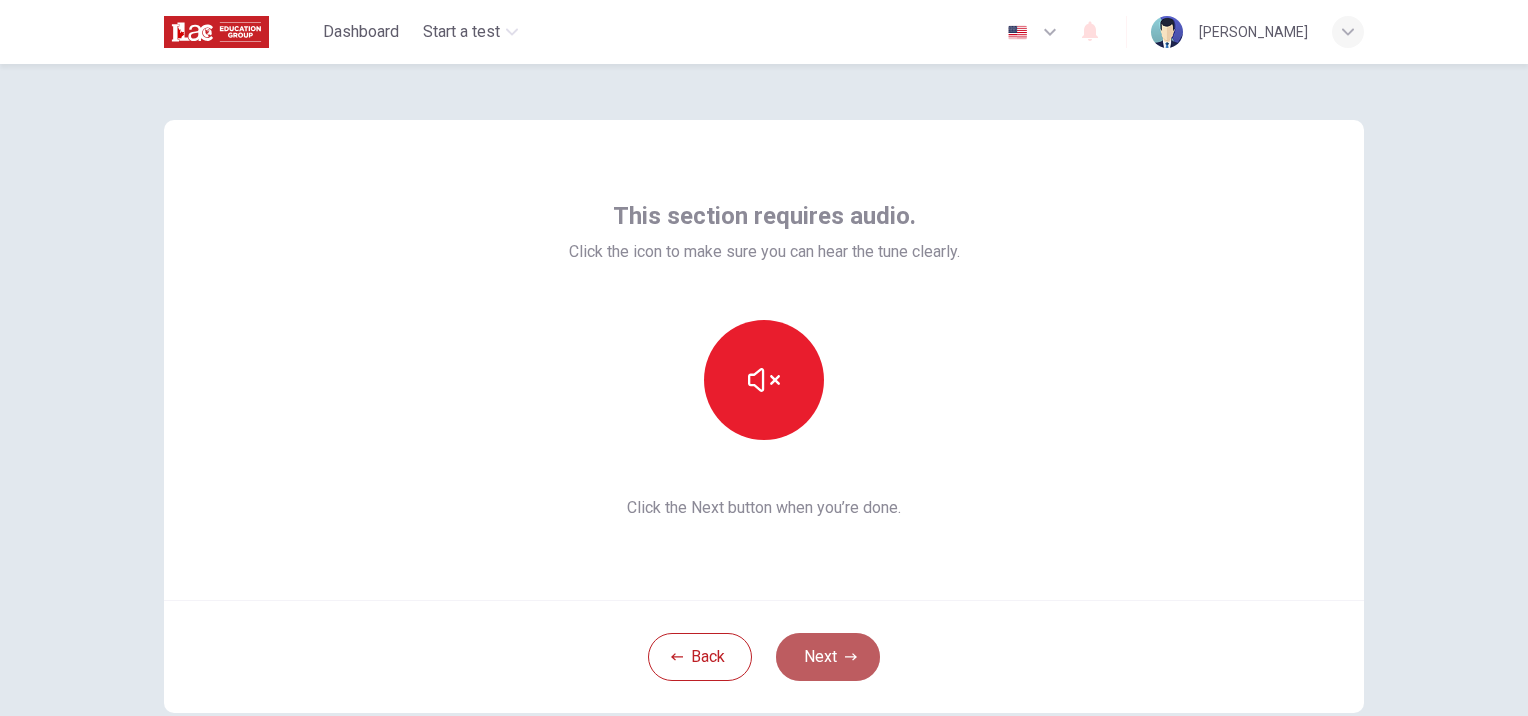 click on "Next" at bounding box center (828, 657) 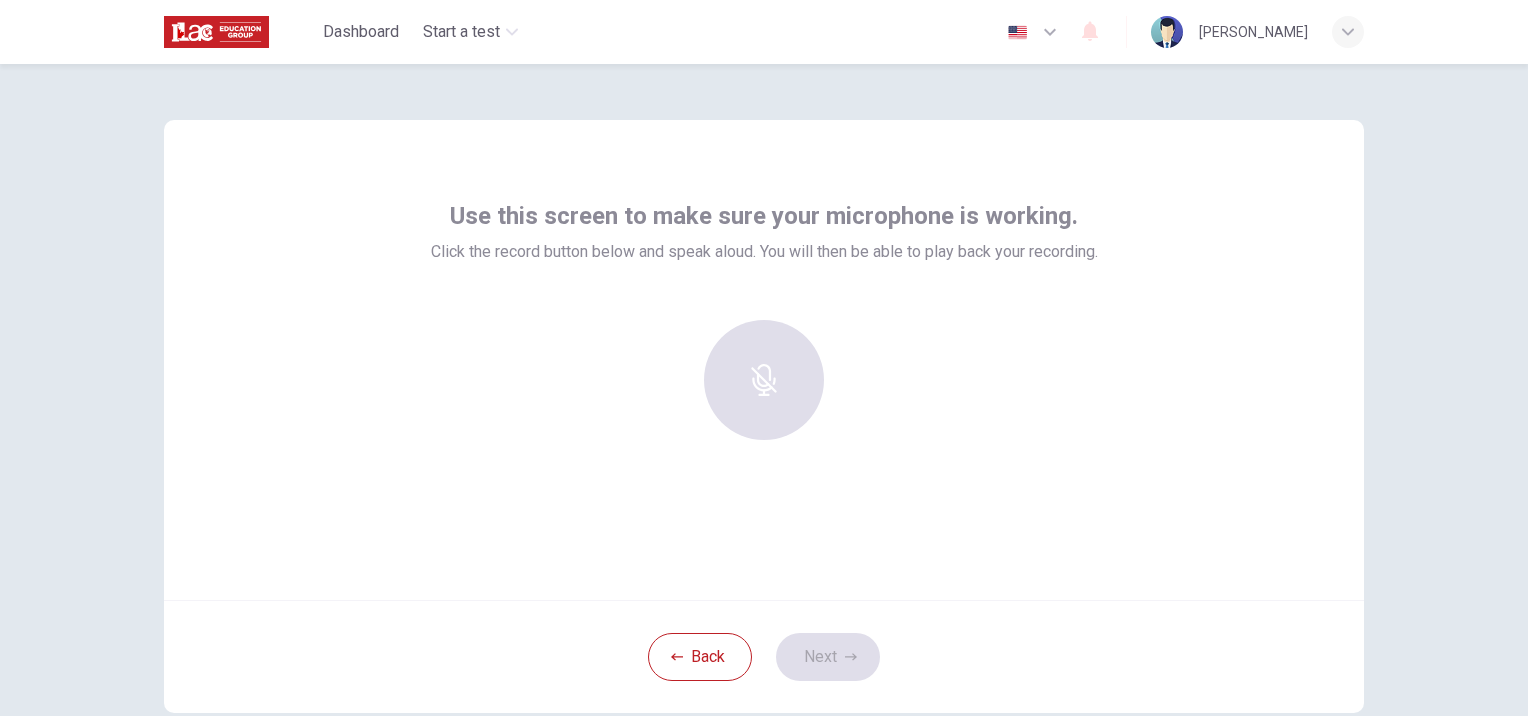 click at bounding box center (764, 380) 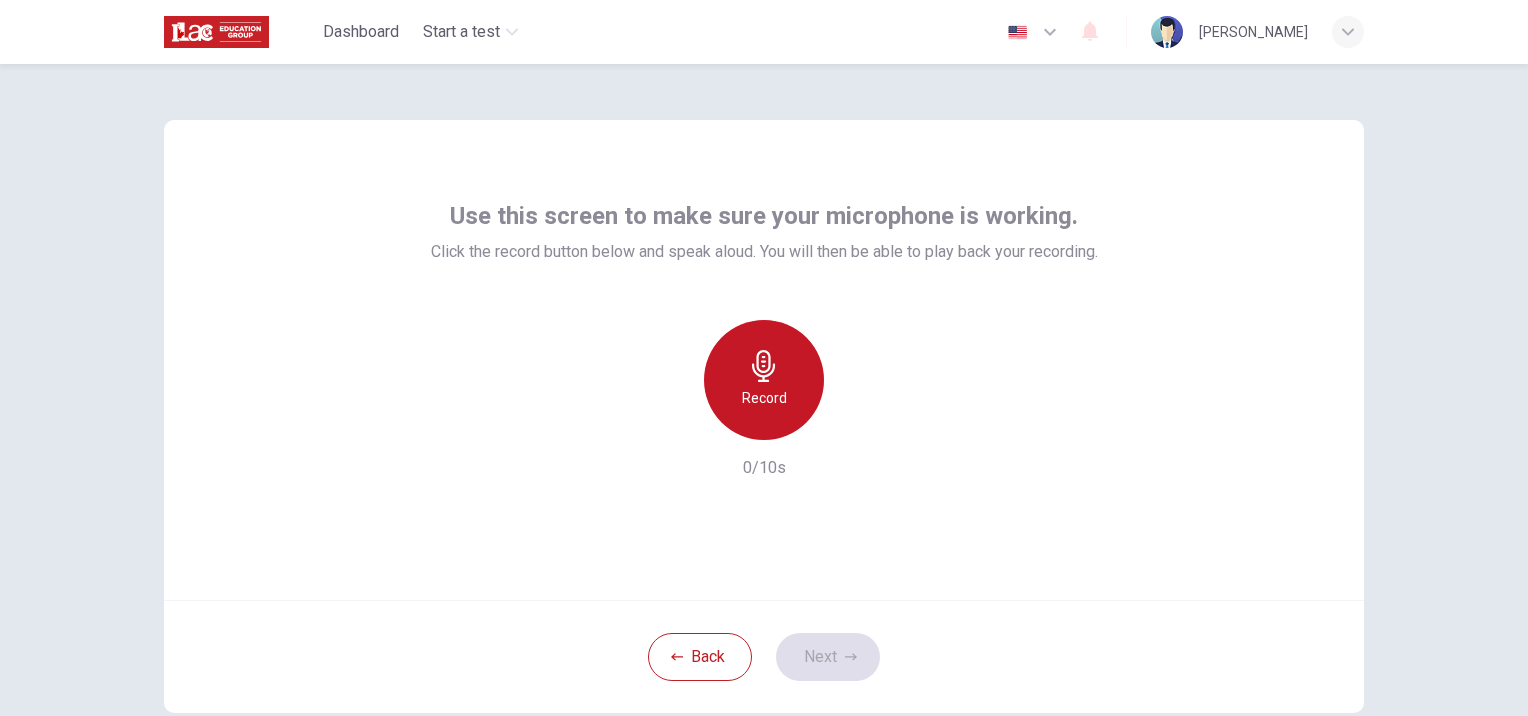 click 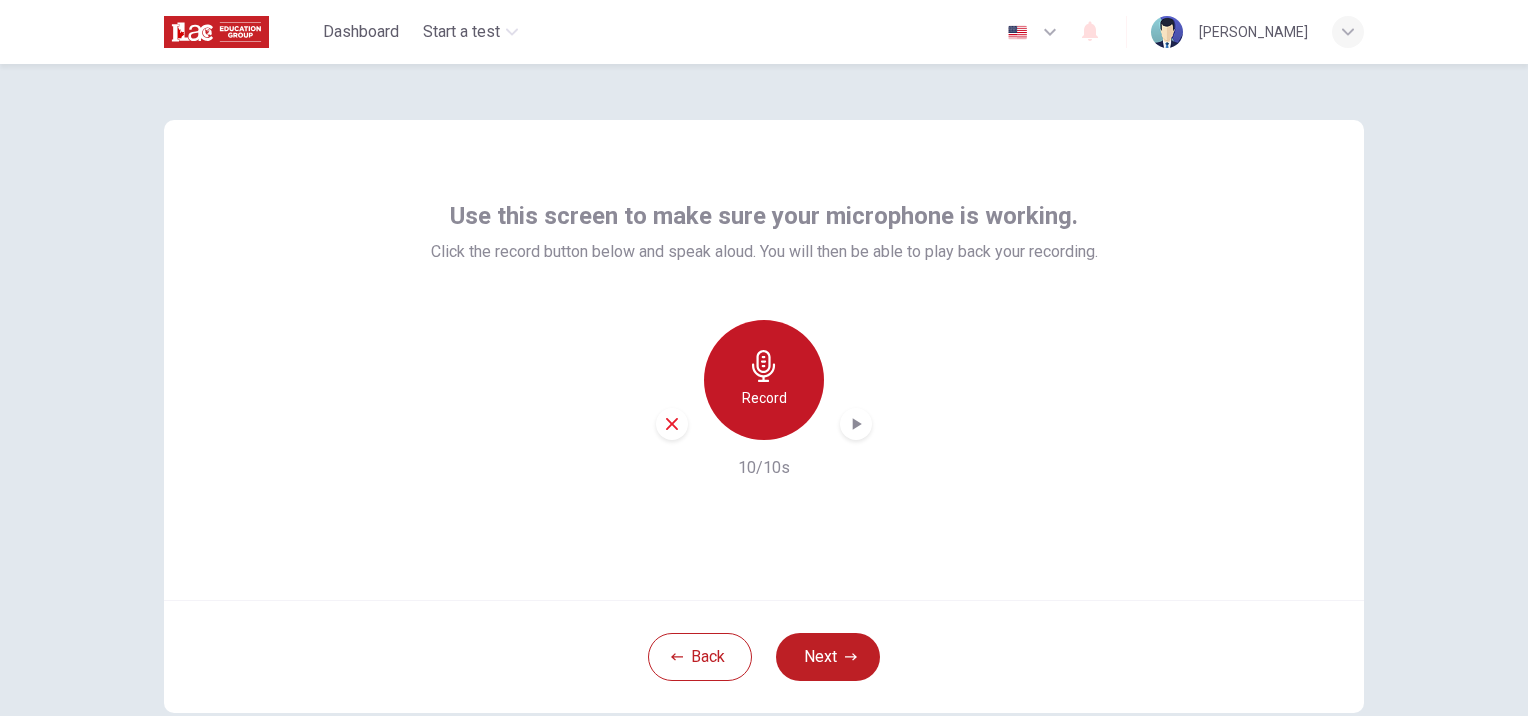 click on "Record" at bounding box center [764, 380] 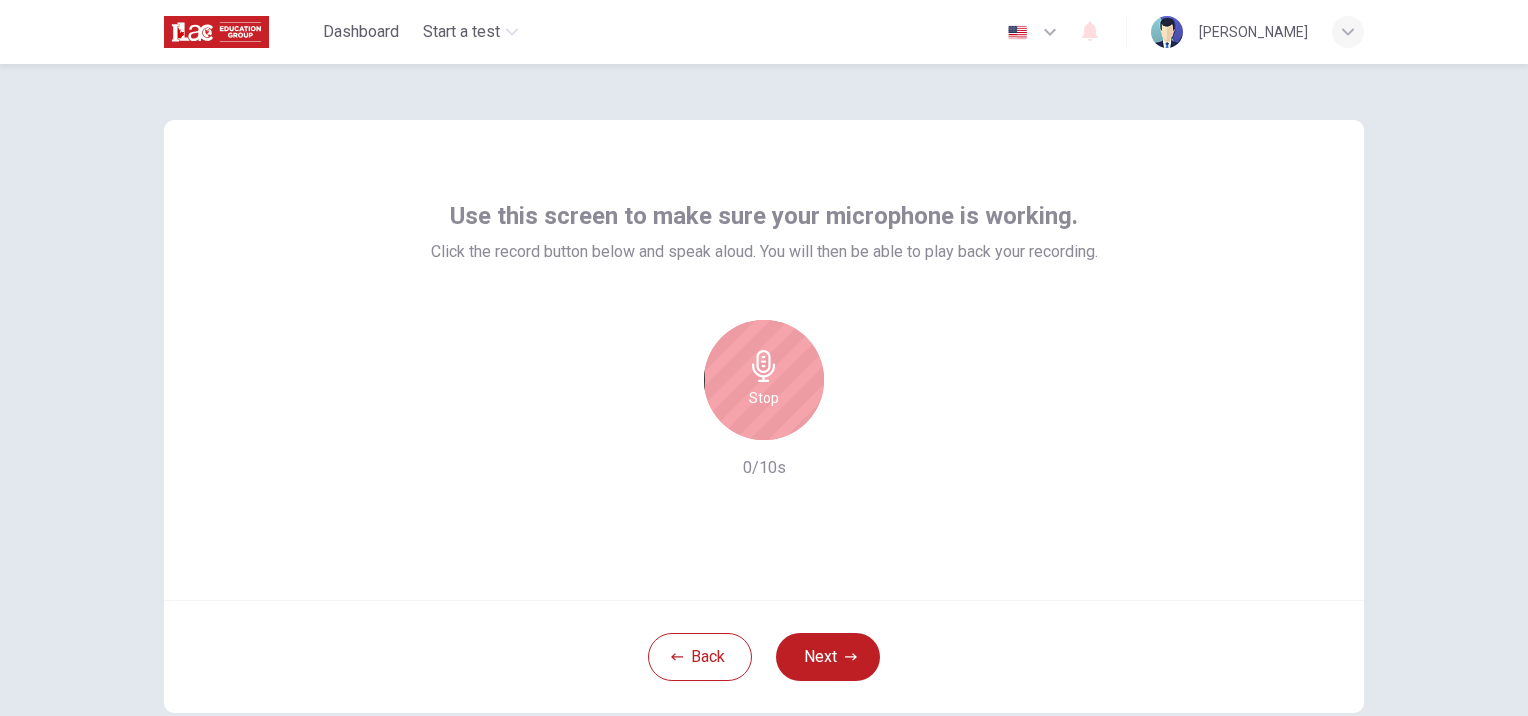 click on "Stop" at bounding box center [764, 380] 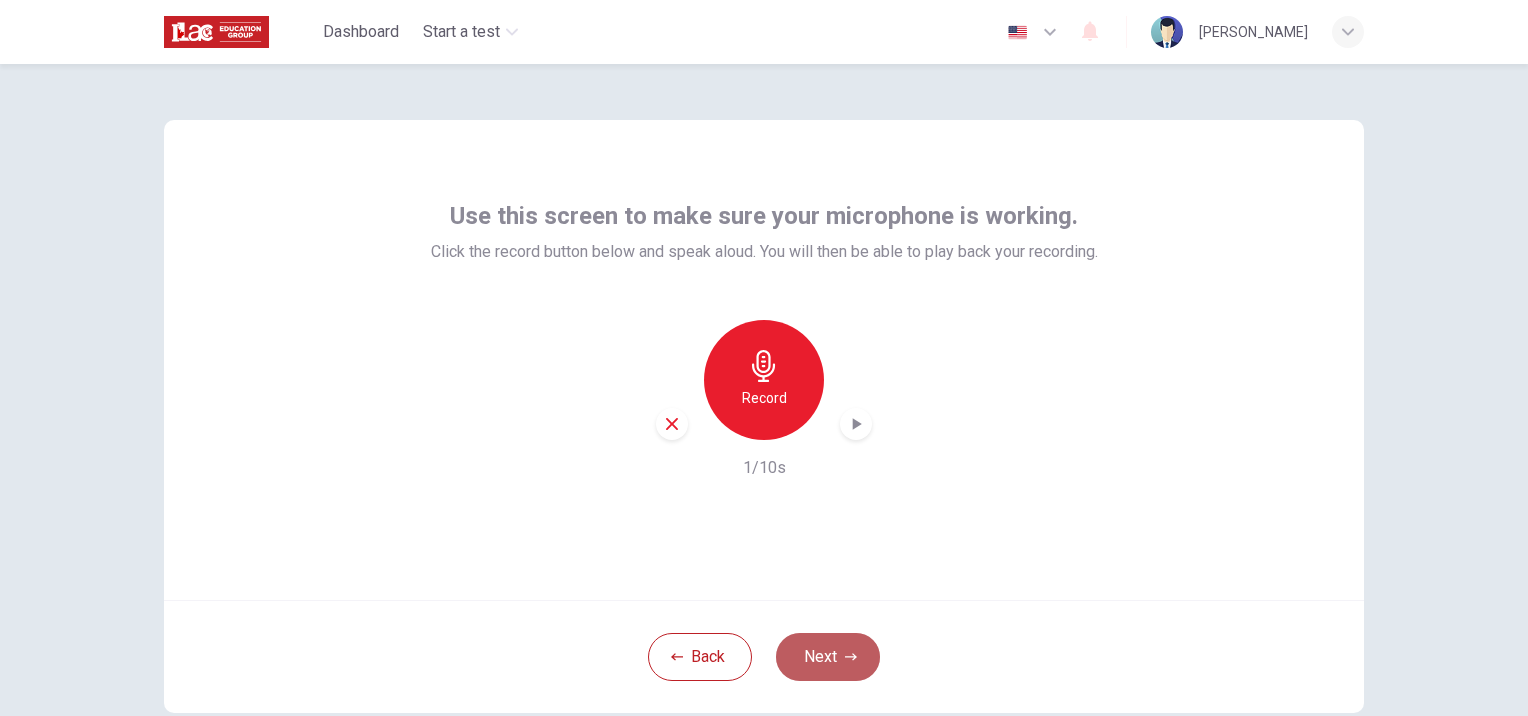 click on "Next" at bounding box center (828, 657) 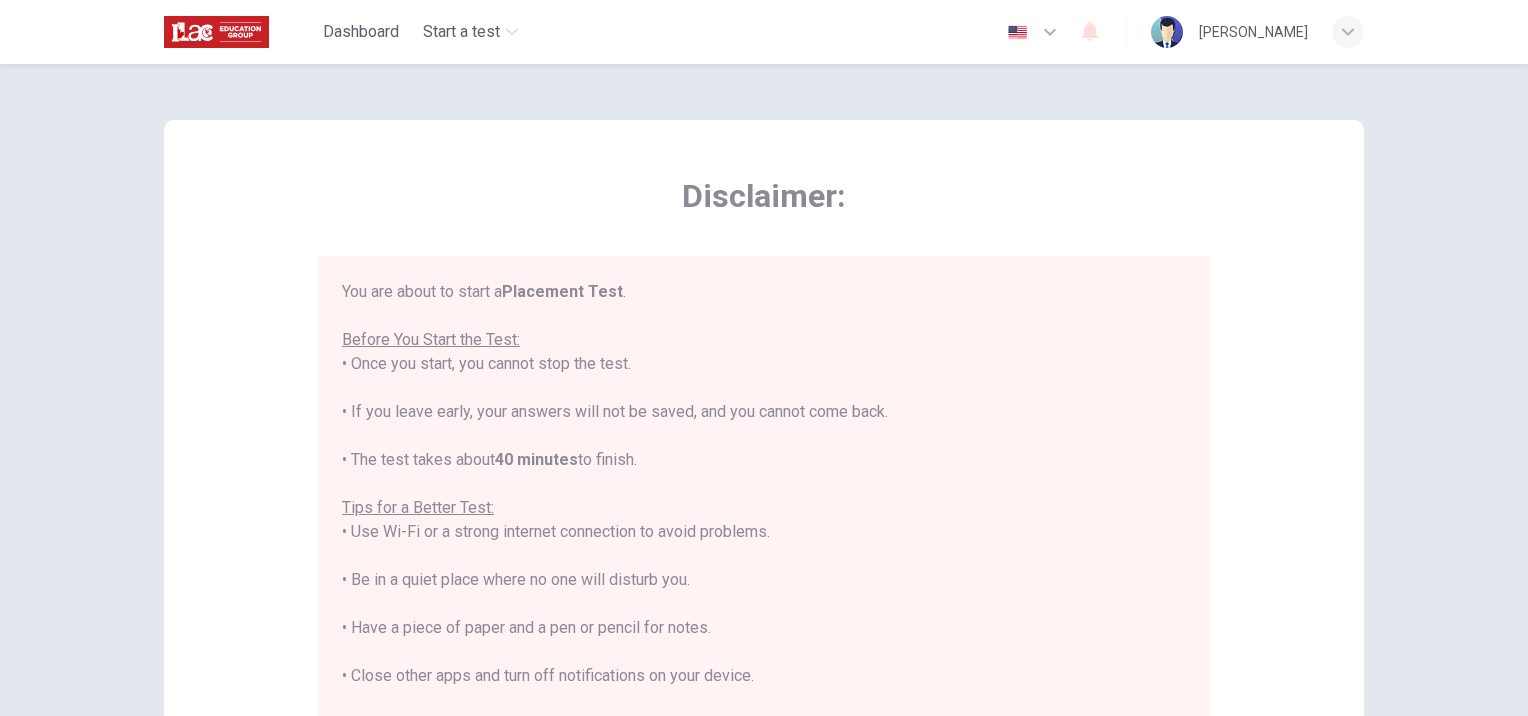 scroll, scrollTop: 396, scrollLeft: 0, axis: vertical 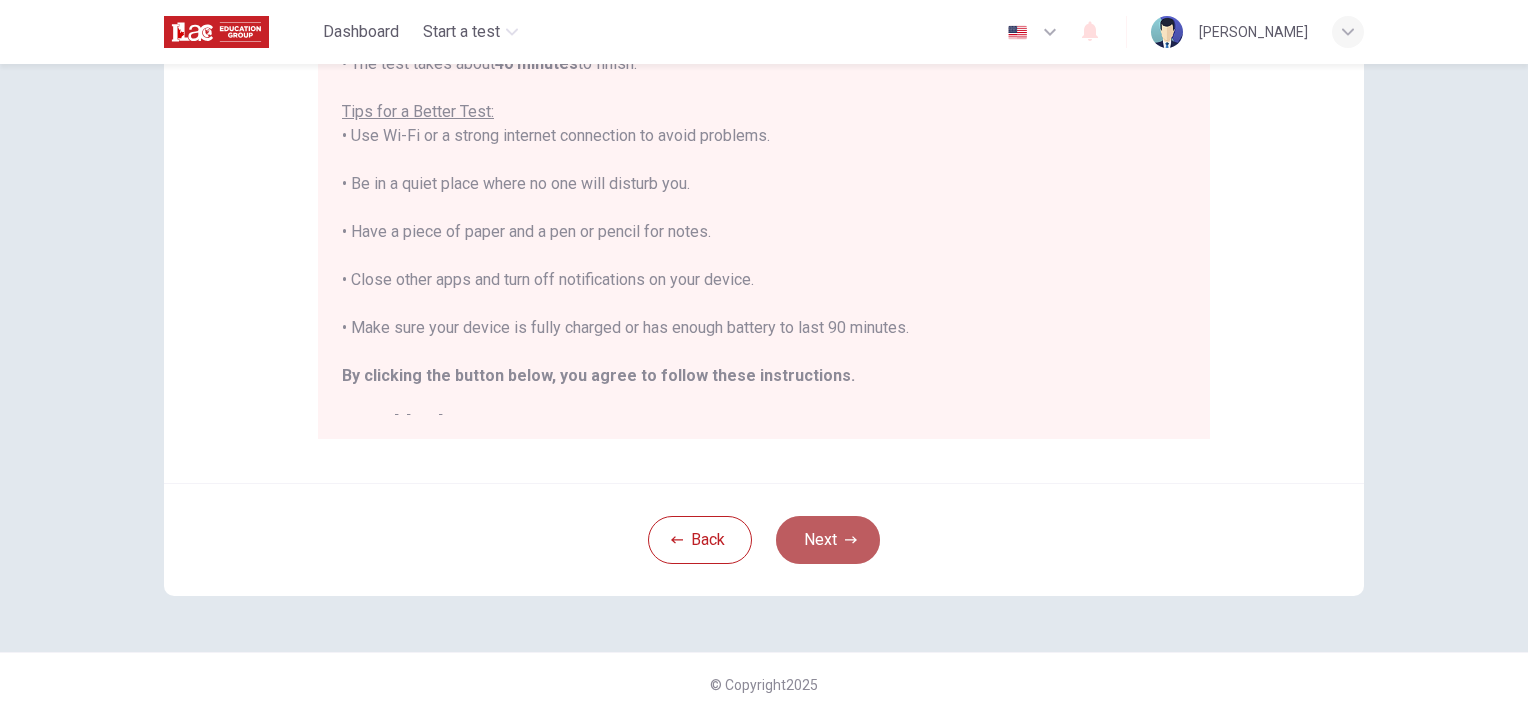 click 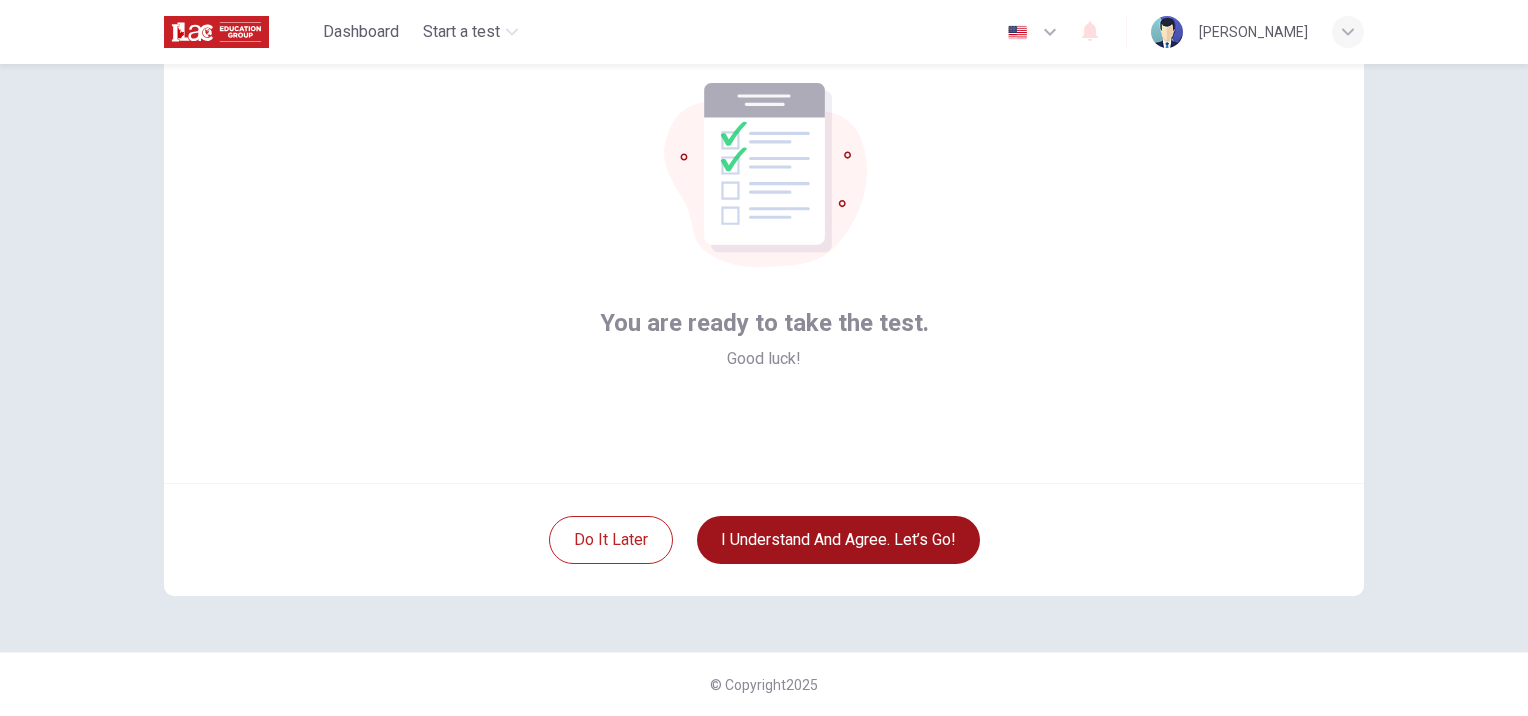 scroll, scrollTop: 116, scrollLeft: 0, axis: vertical 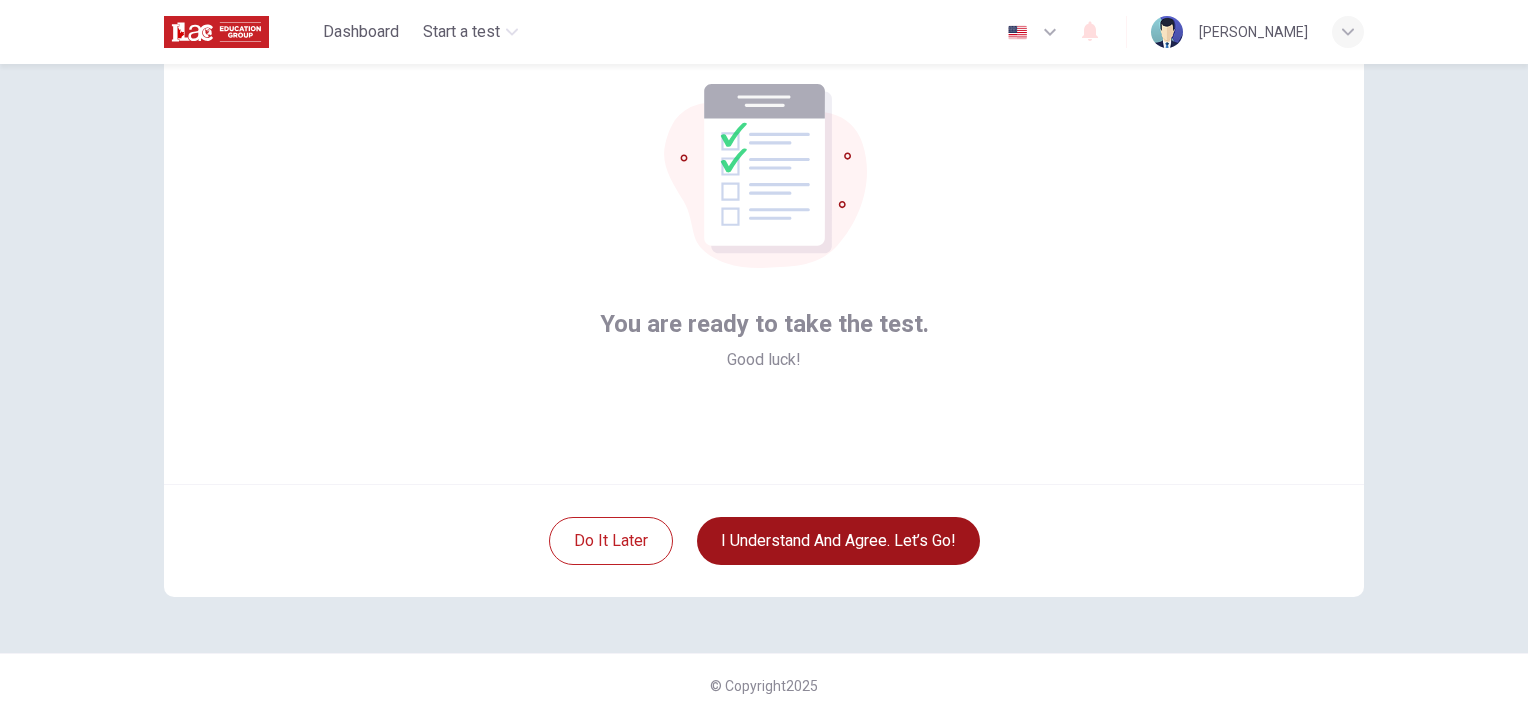 click on "I understand and agree. Let’s go!" at bounding box center [838, 541] 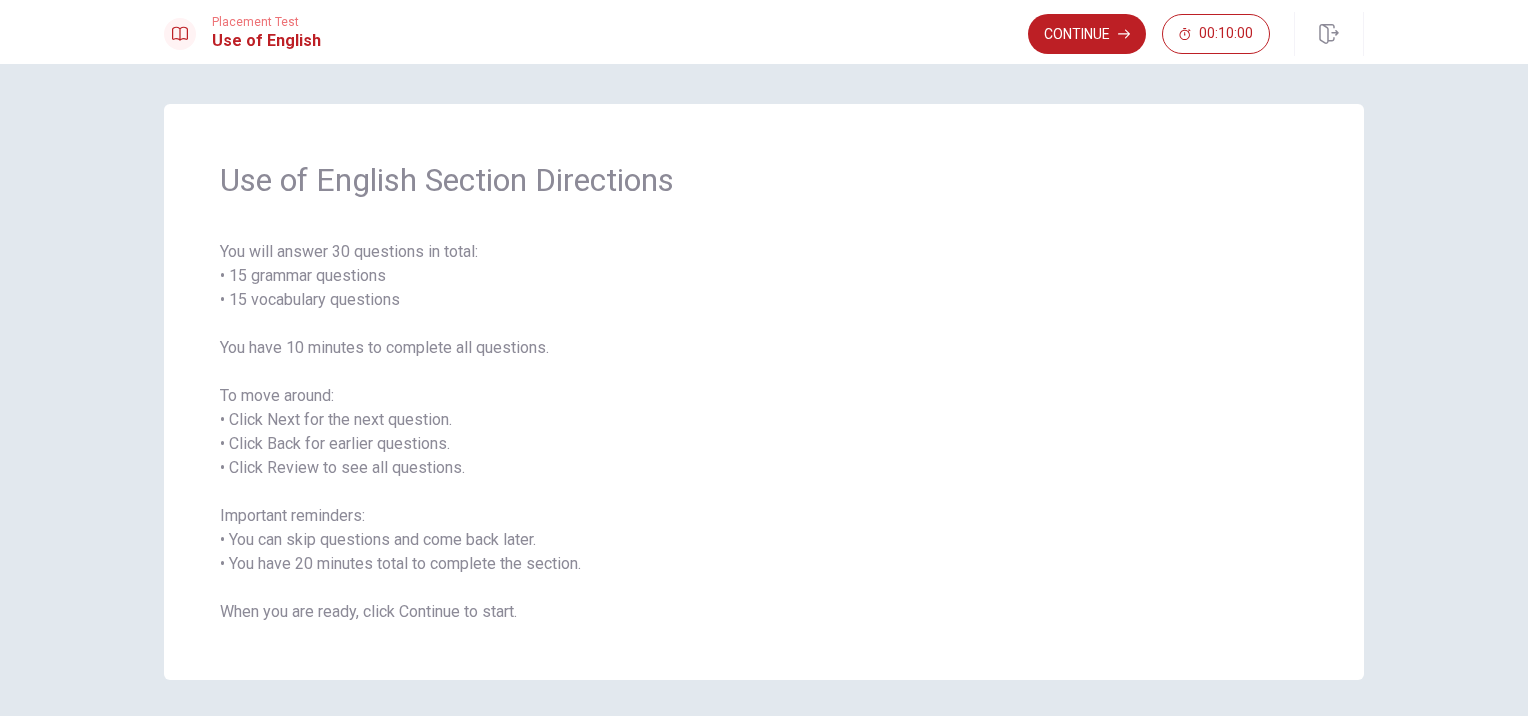 scroll, scrollTop: 68, scrollLeft: 0, axis: vertical 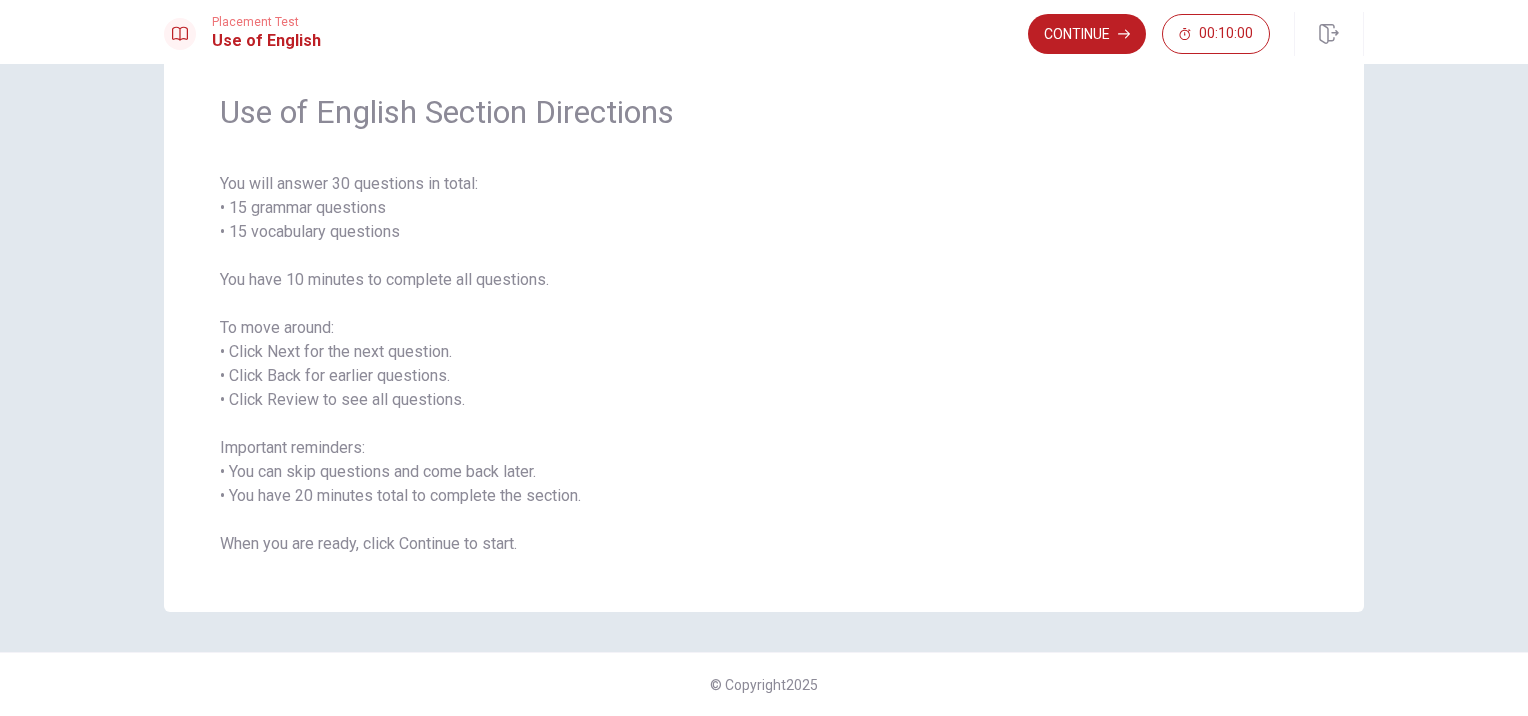 click on "Use of English Section Directions You will answer 30 questions in total:
• 15 grammar questions
• 15 vocabulary questions
You have 10 minutes to complete all questions.
To move around:
• Click Next for the next question.
• Click Back for earlier questions.
• Click Review to see all questions.
Important reminders:
• You can skip questions and come back later.
• You have 20 minutes total to complete the section.
When you are ready, click Continue to start. © Copyright  2025" at bounding box center [764, 390] 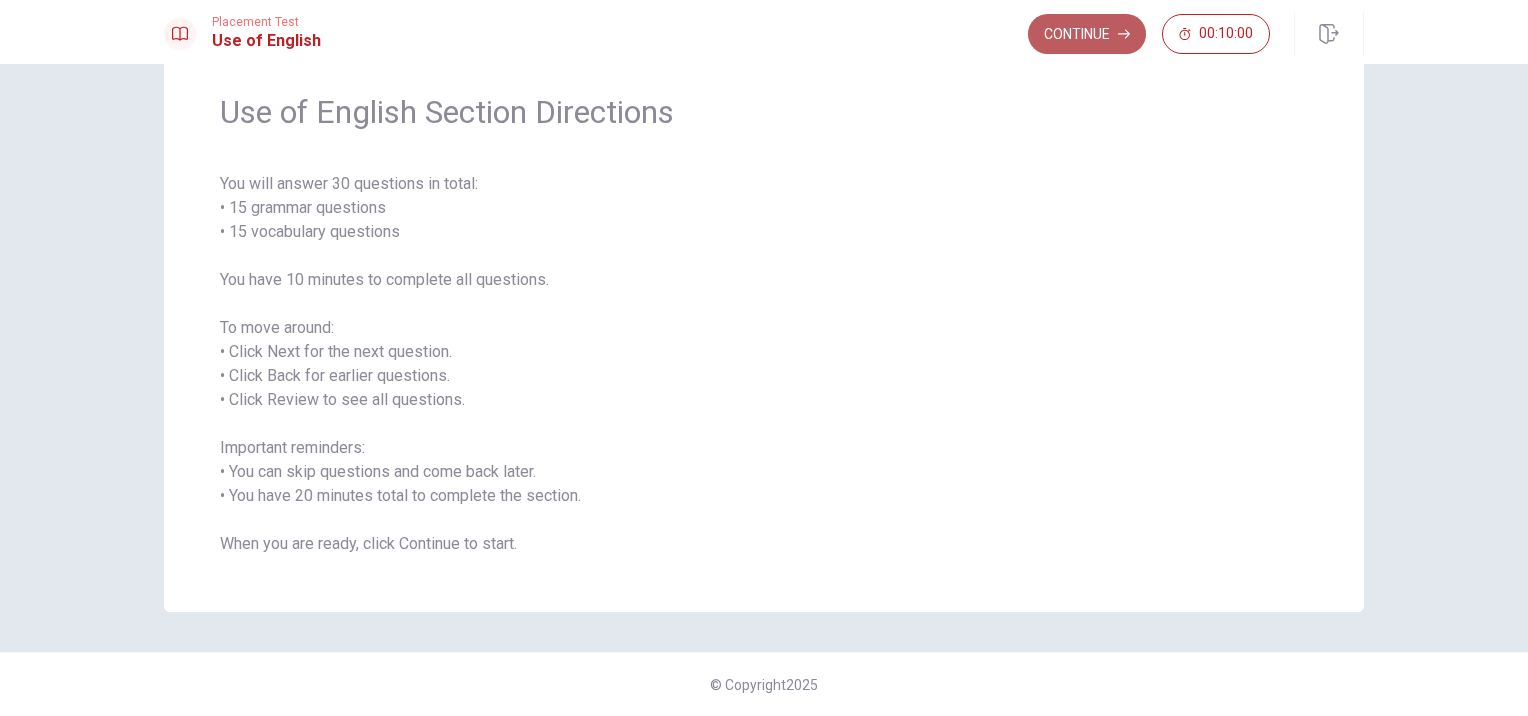 click on "Continue" at bounding box center [1087, 34] 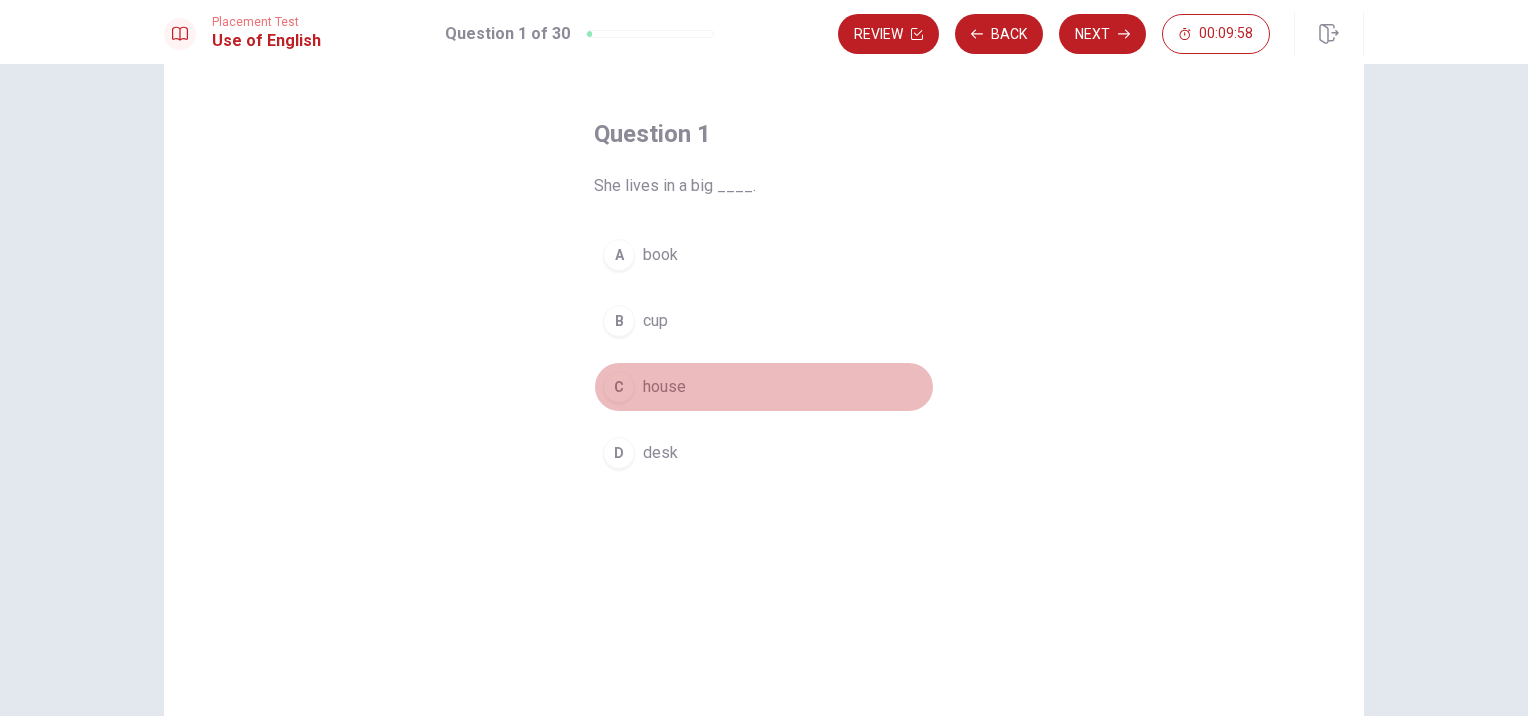 click on "house" at bounding box center [664, 387] 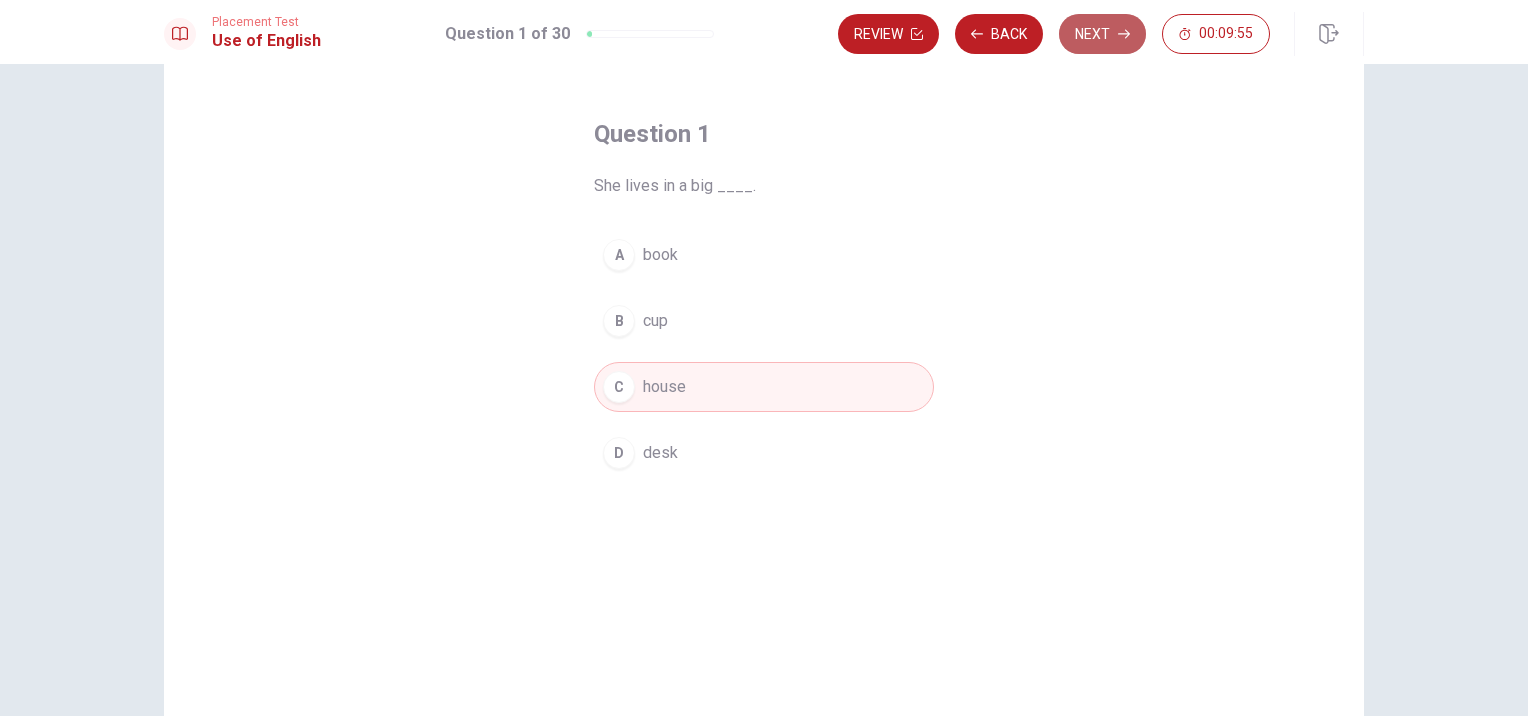 click on "Next" at bounding box center [1102, 34] 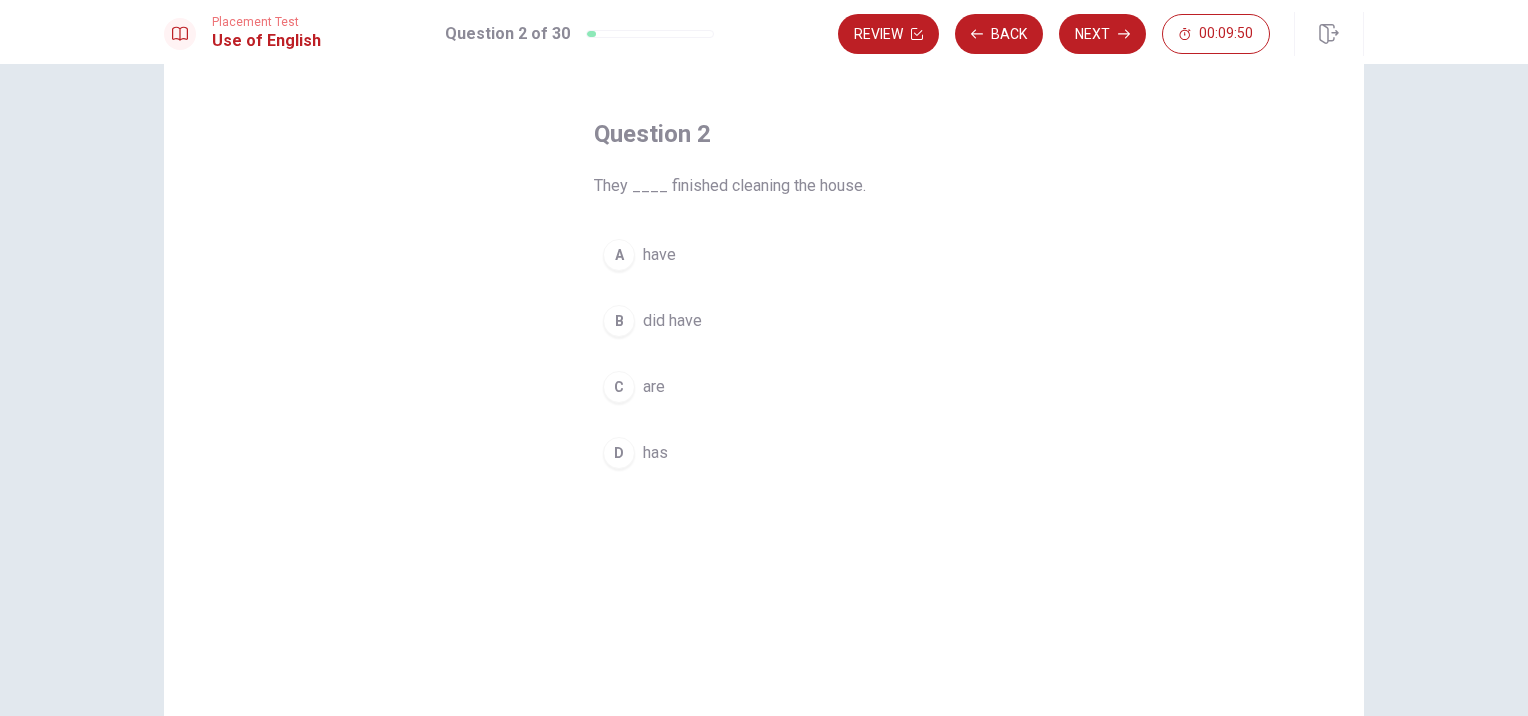 click on "A have" at bounding box center (764, 255) 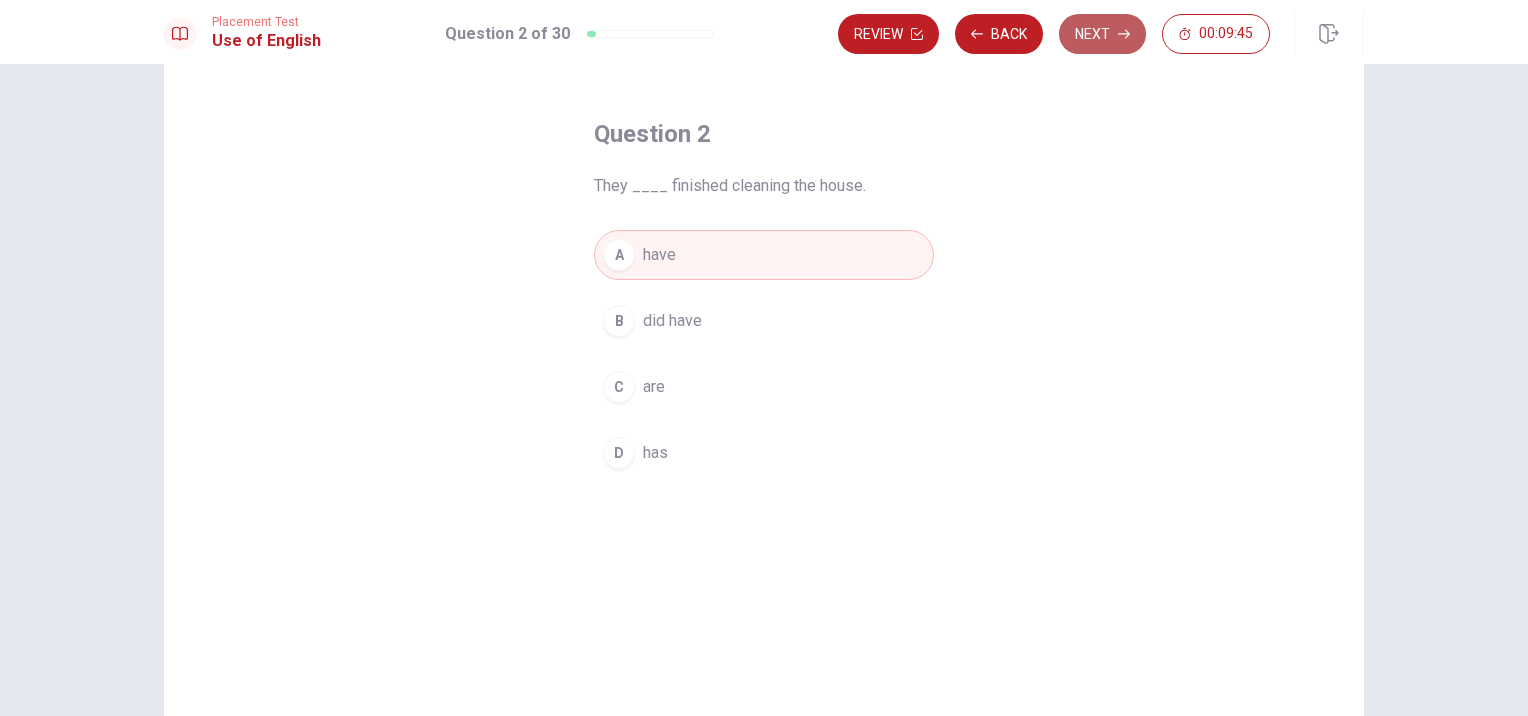 click on "Next" at bounding box center (1102, 34) 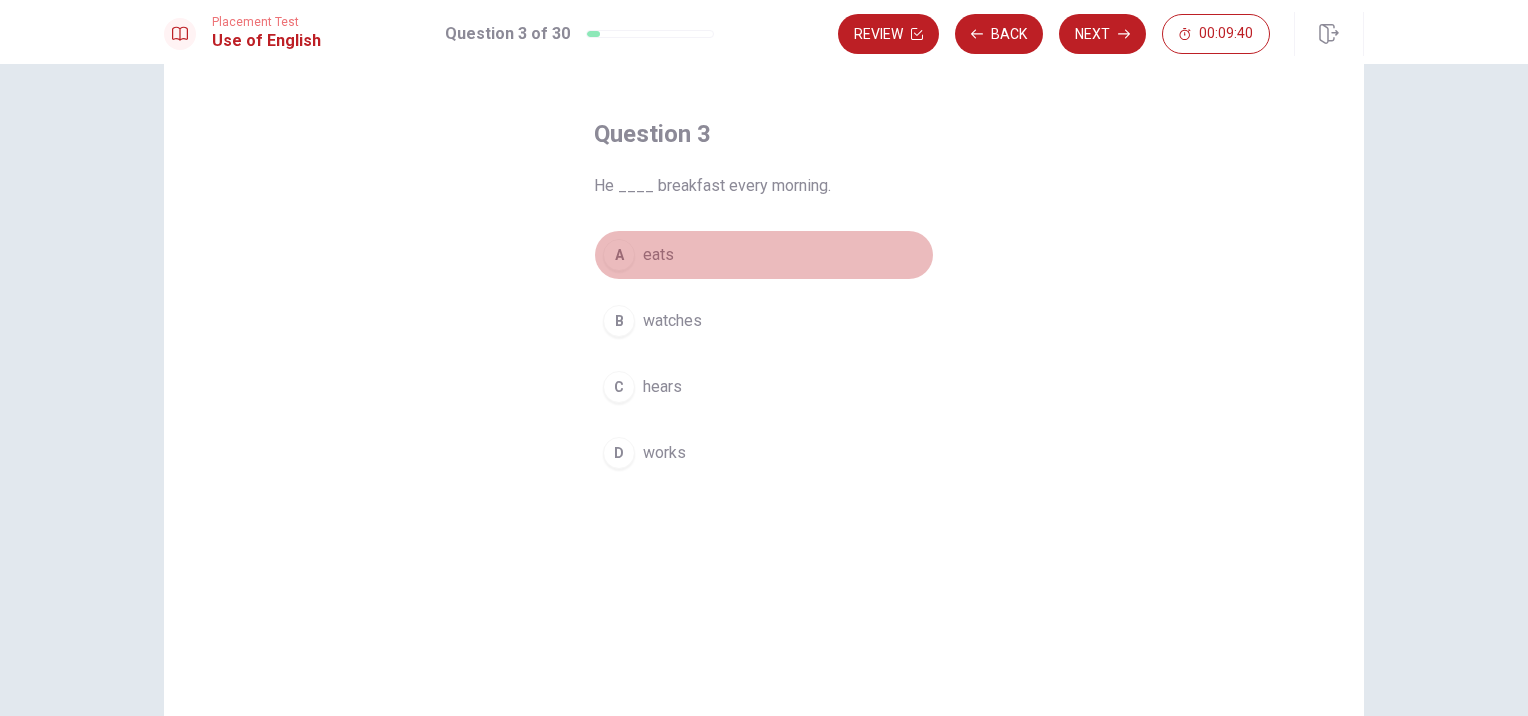 click on "A eats" at bounding box center (764, 255) 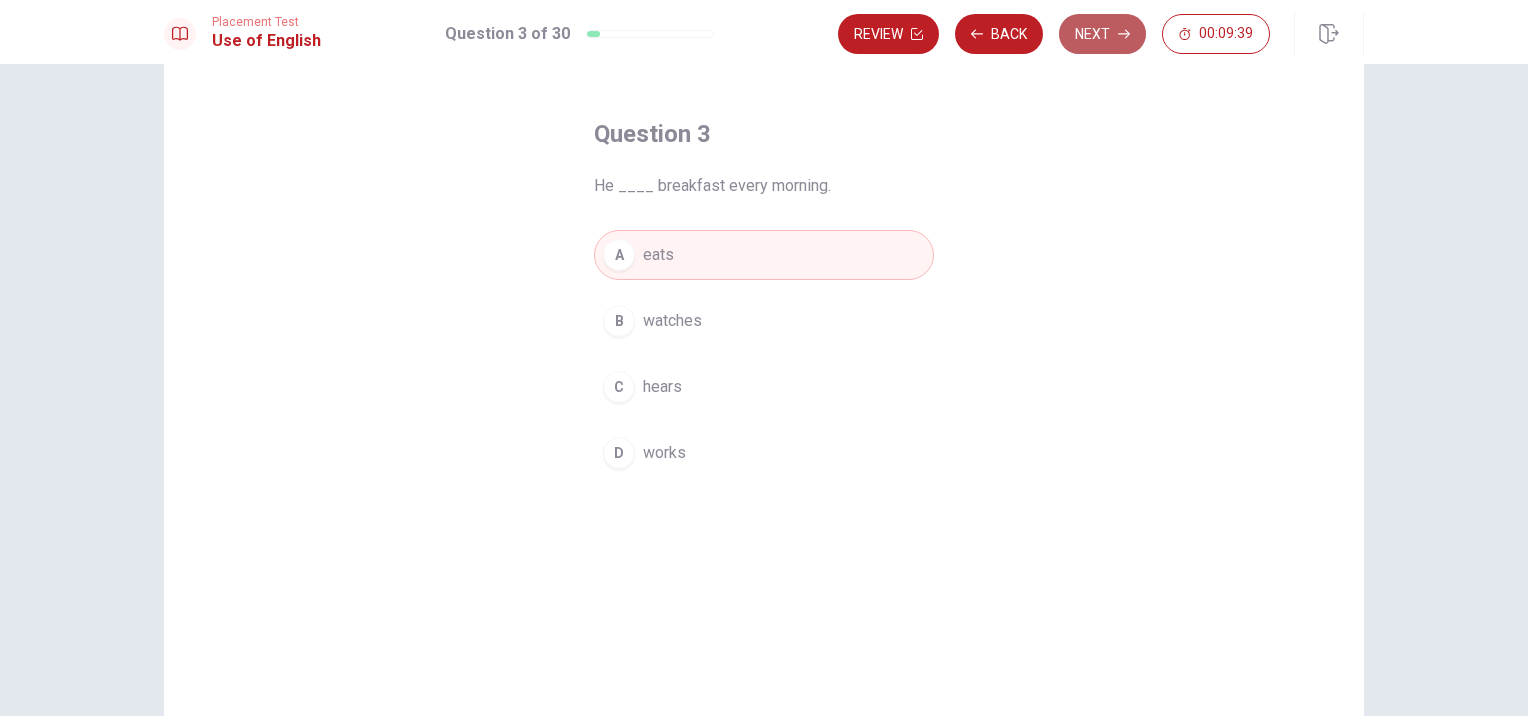 click on "Next" at bounding box center (1102, 34) 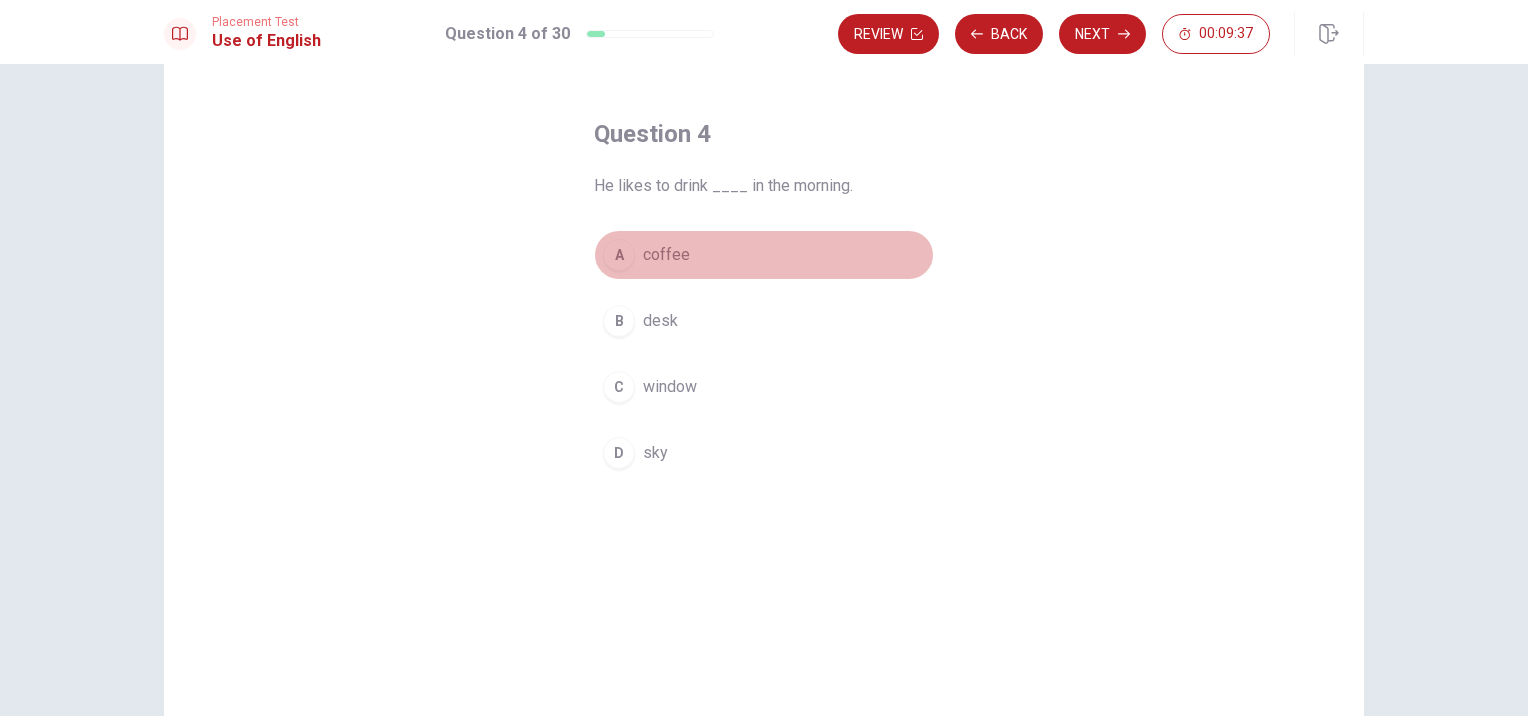 click on "A coffee" at bounding box center (764, 255) 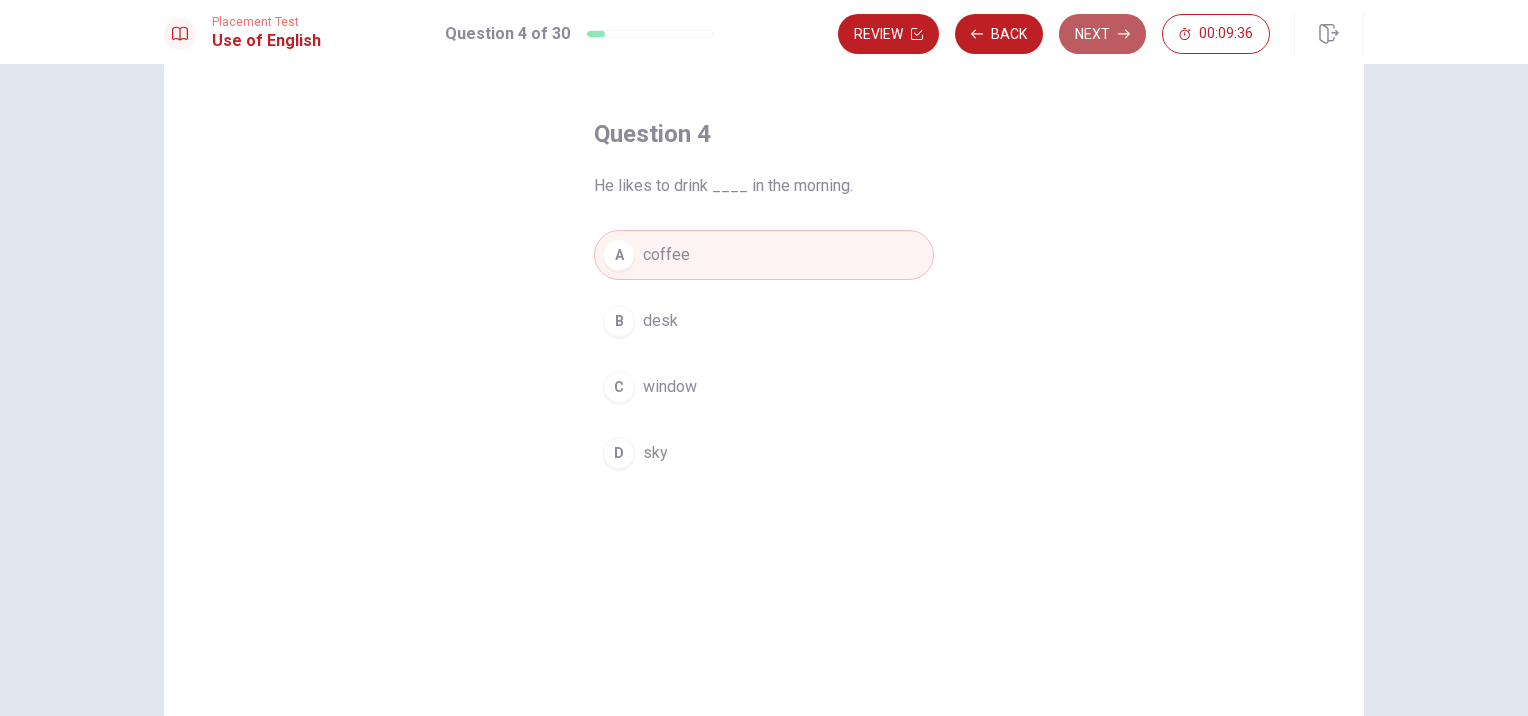 click on "Next" at bounding box center [1102, 34] 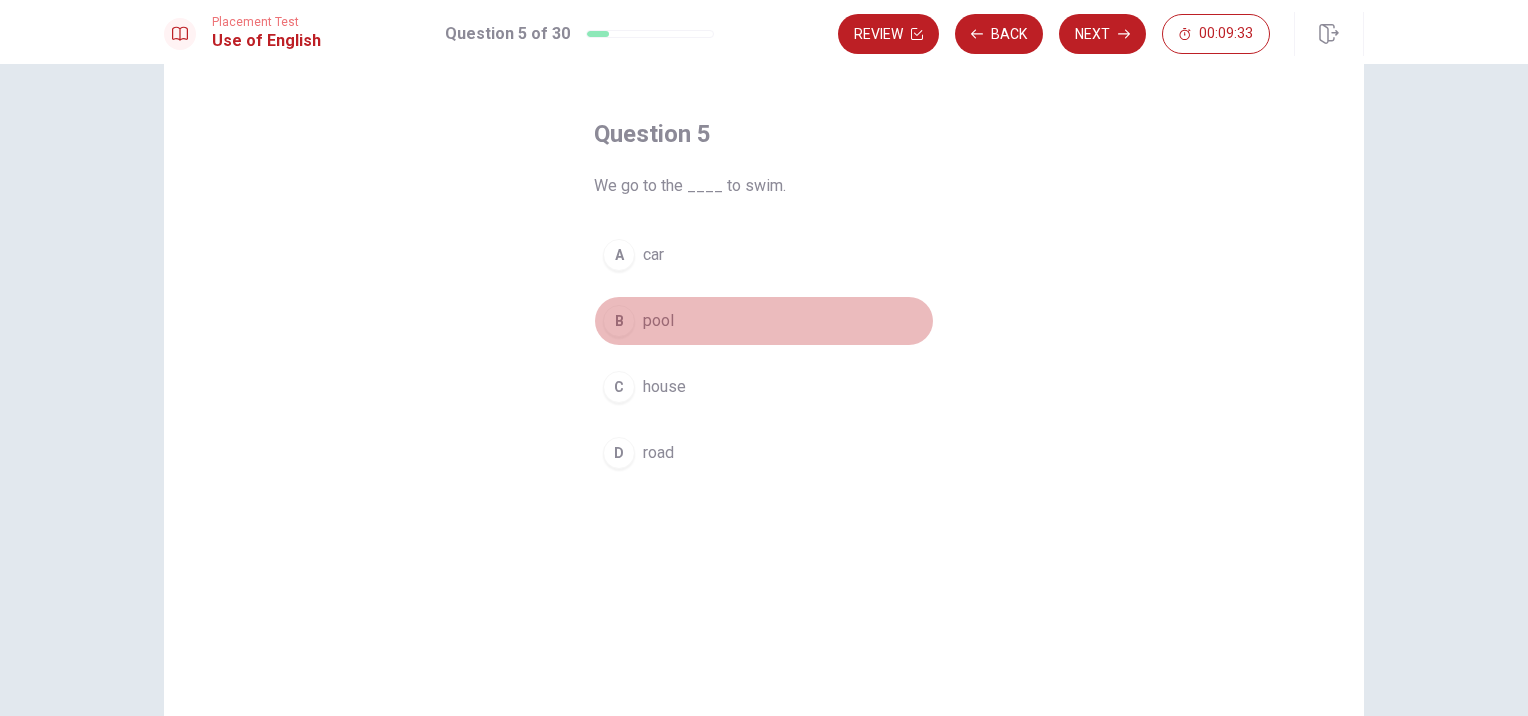 click on "B pool" at bounding box center (764, 321) 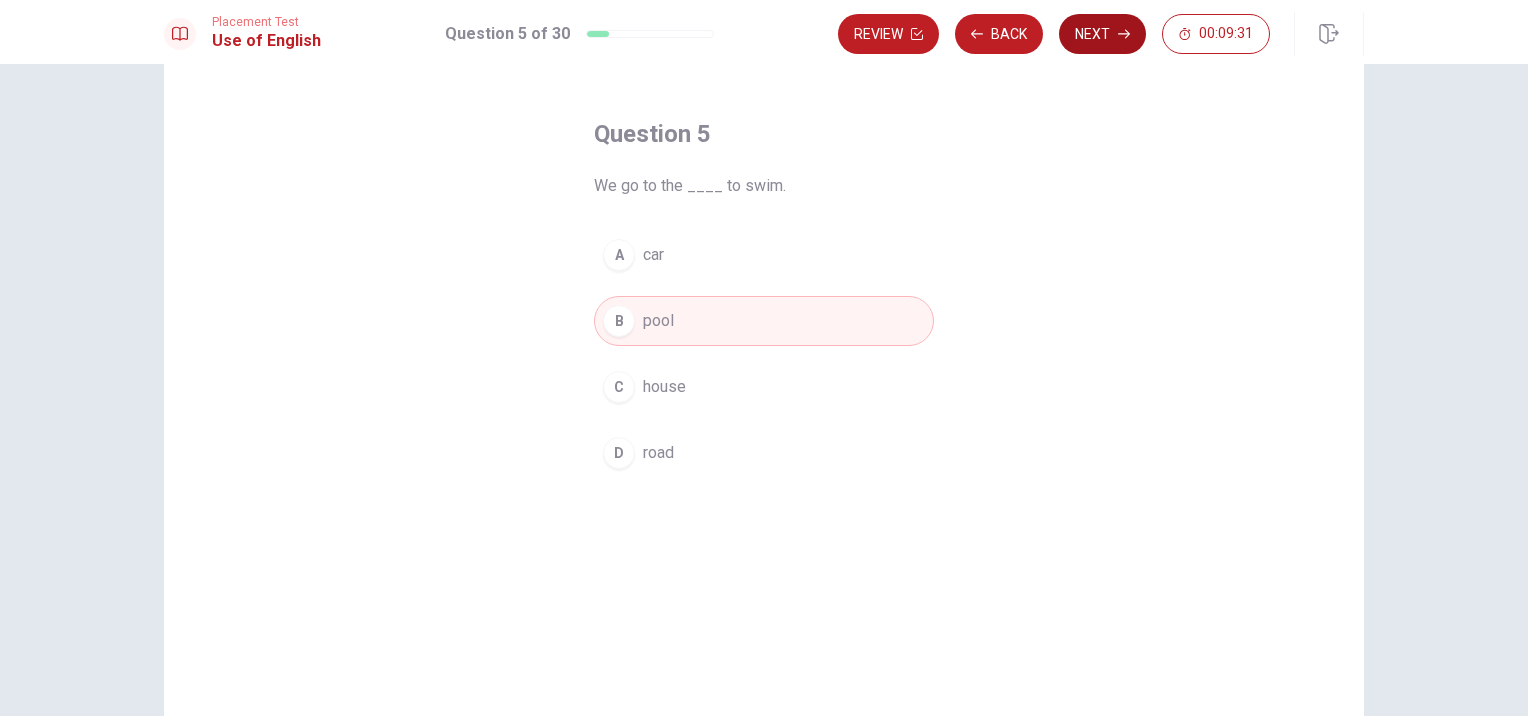 click on "Next" at bounding box center [1102, 34] 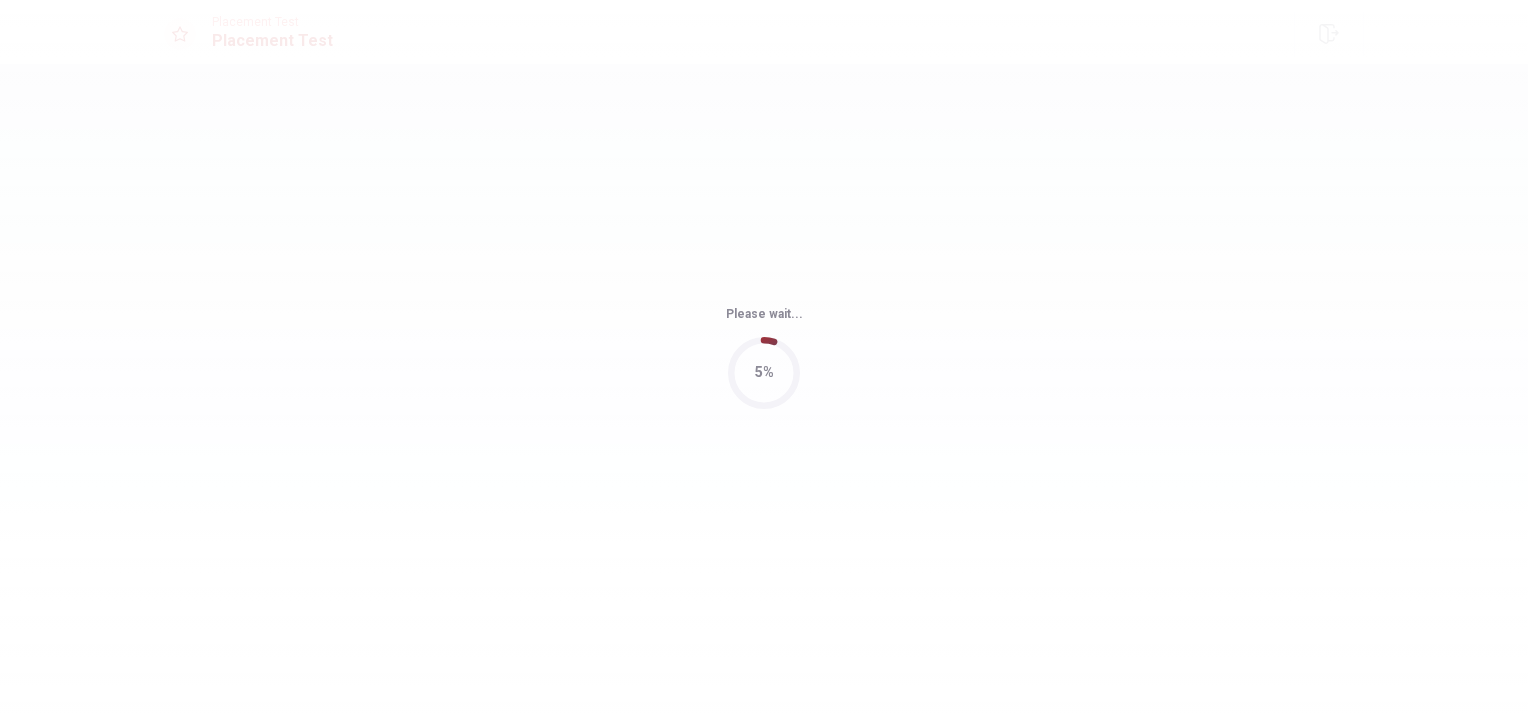 scroll, scrollTop: 0, scrollLeft: 0, axis: both 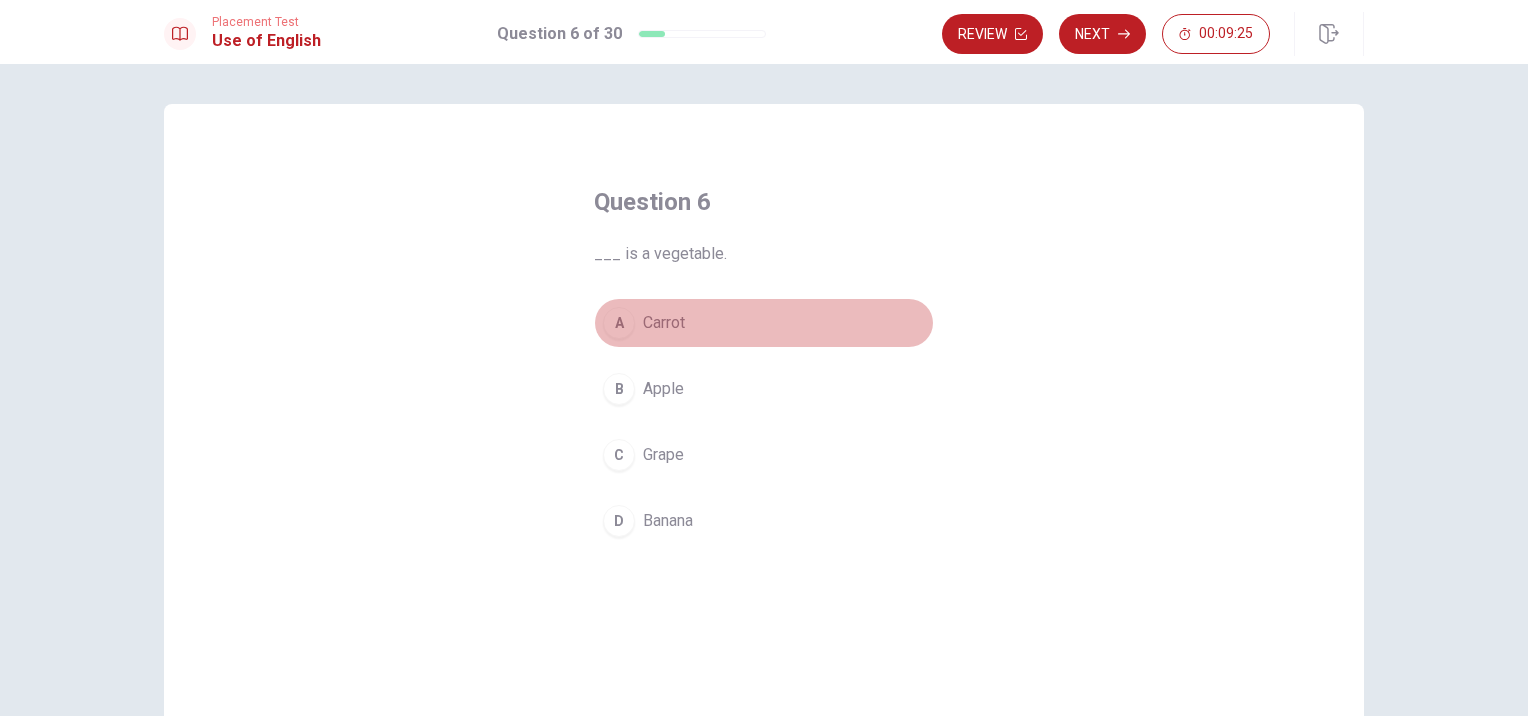 click on "A Carrot" at bounding box center [764, 323] 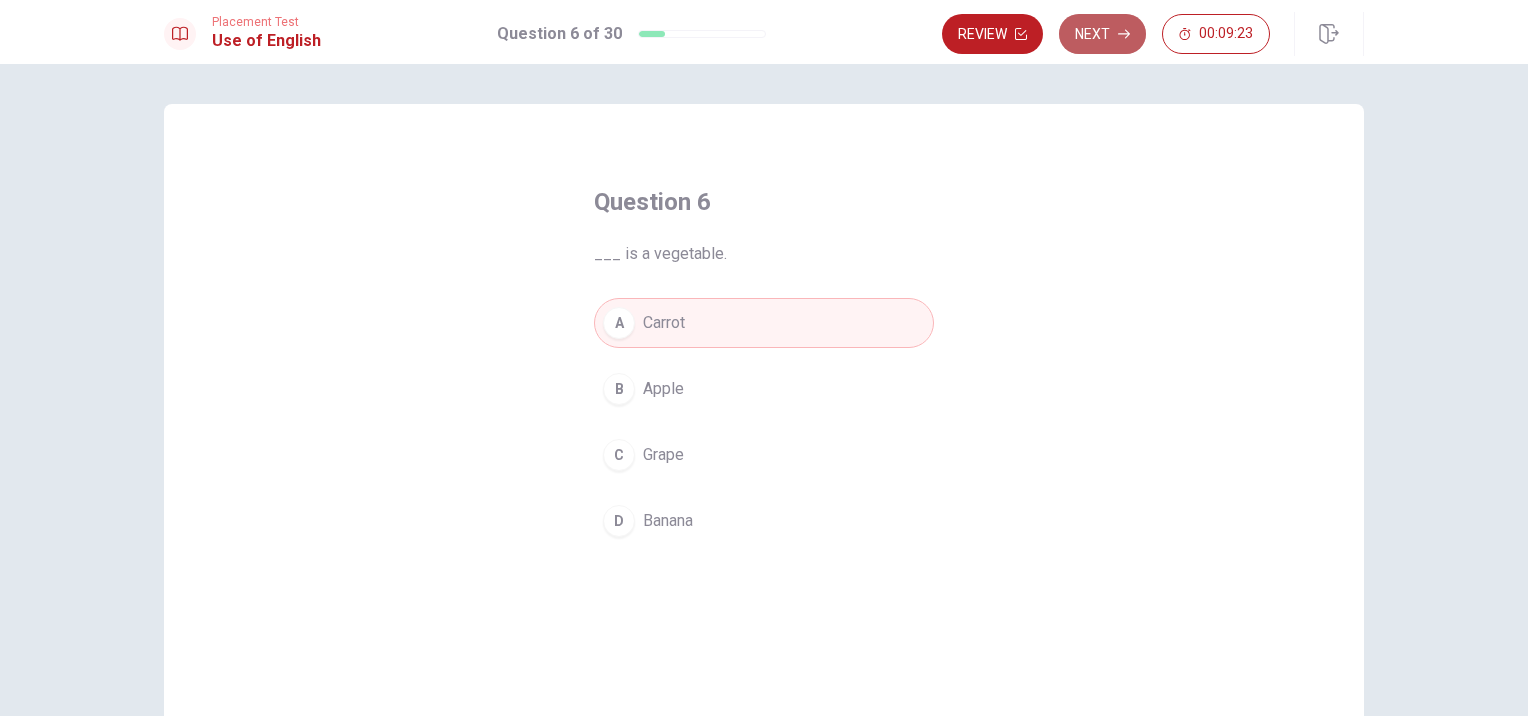 click 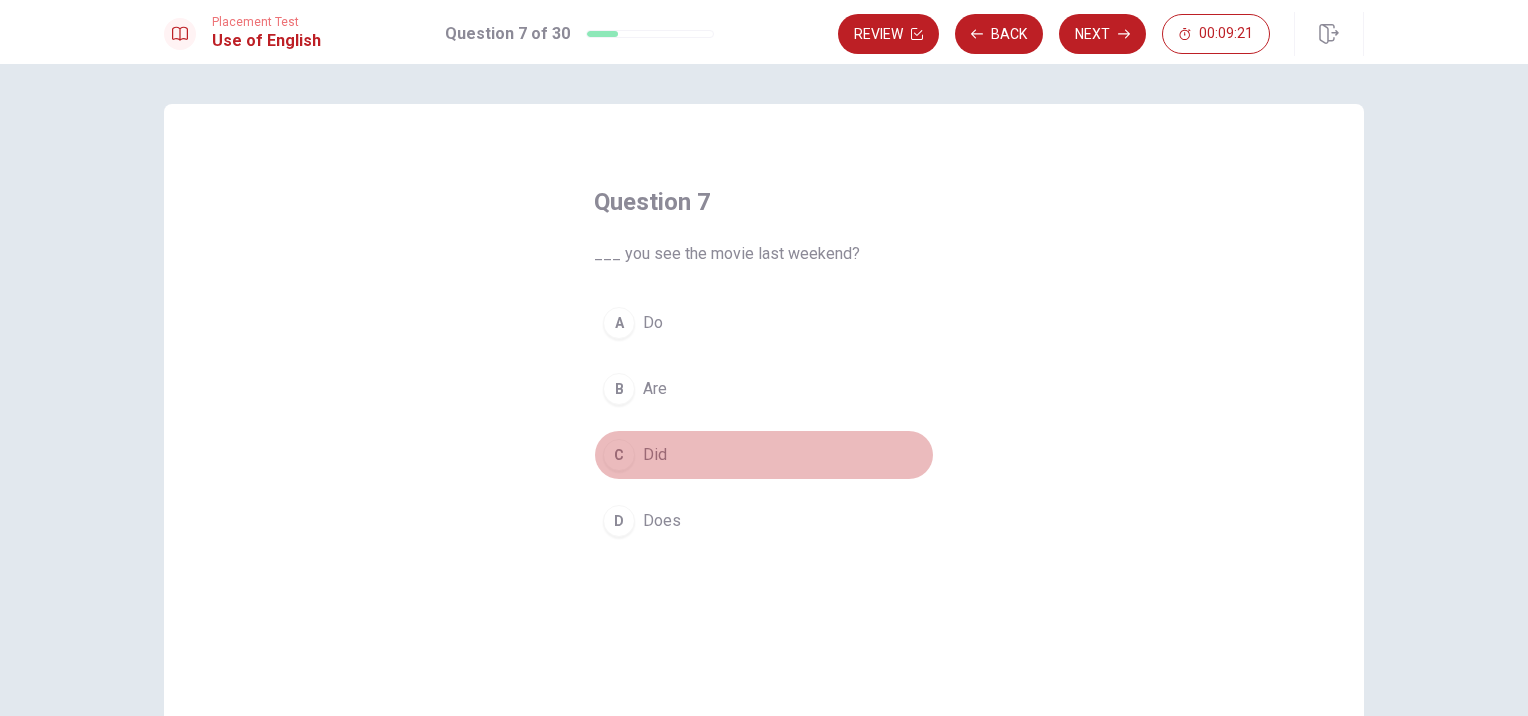 click on "C Did" at bounding box center (764, 455) 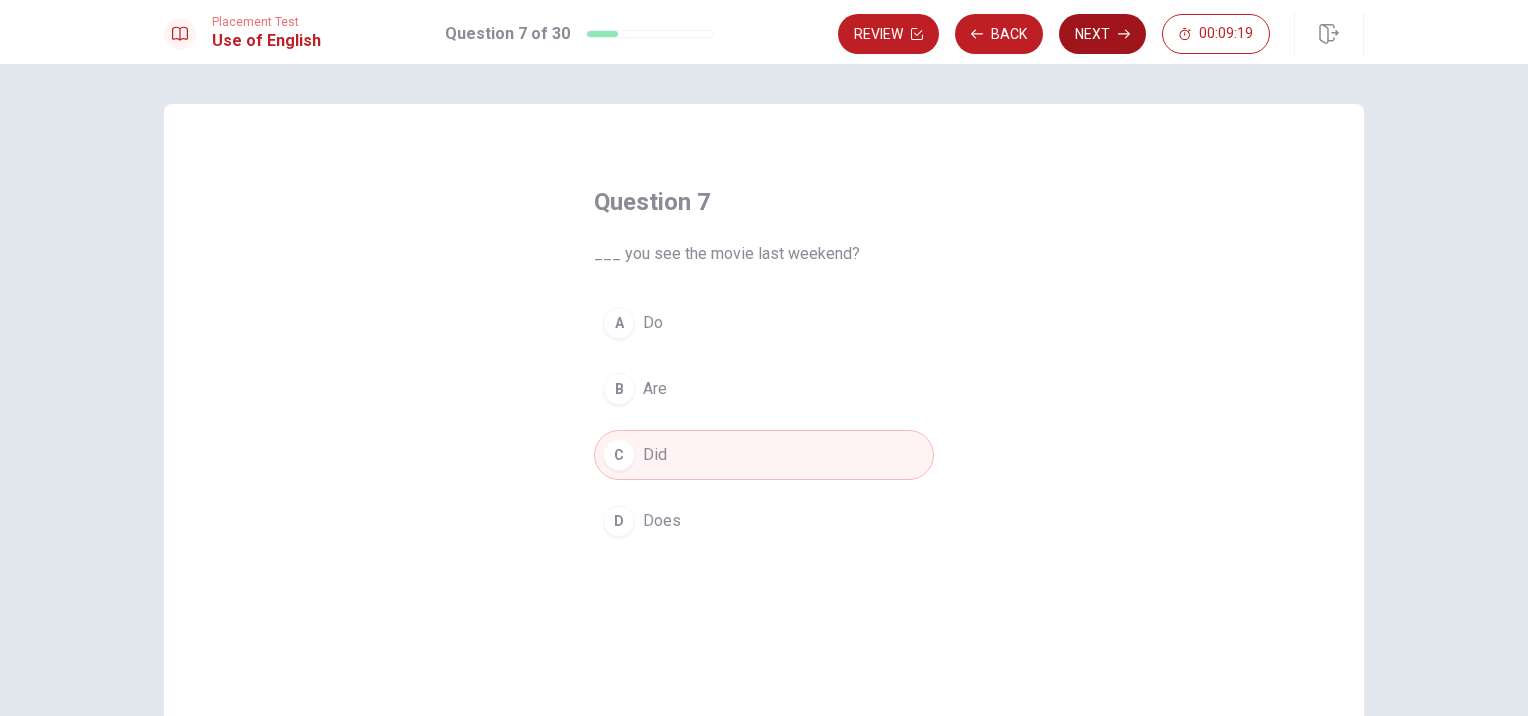 click on "Next" at bounding box center (1102, 34) 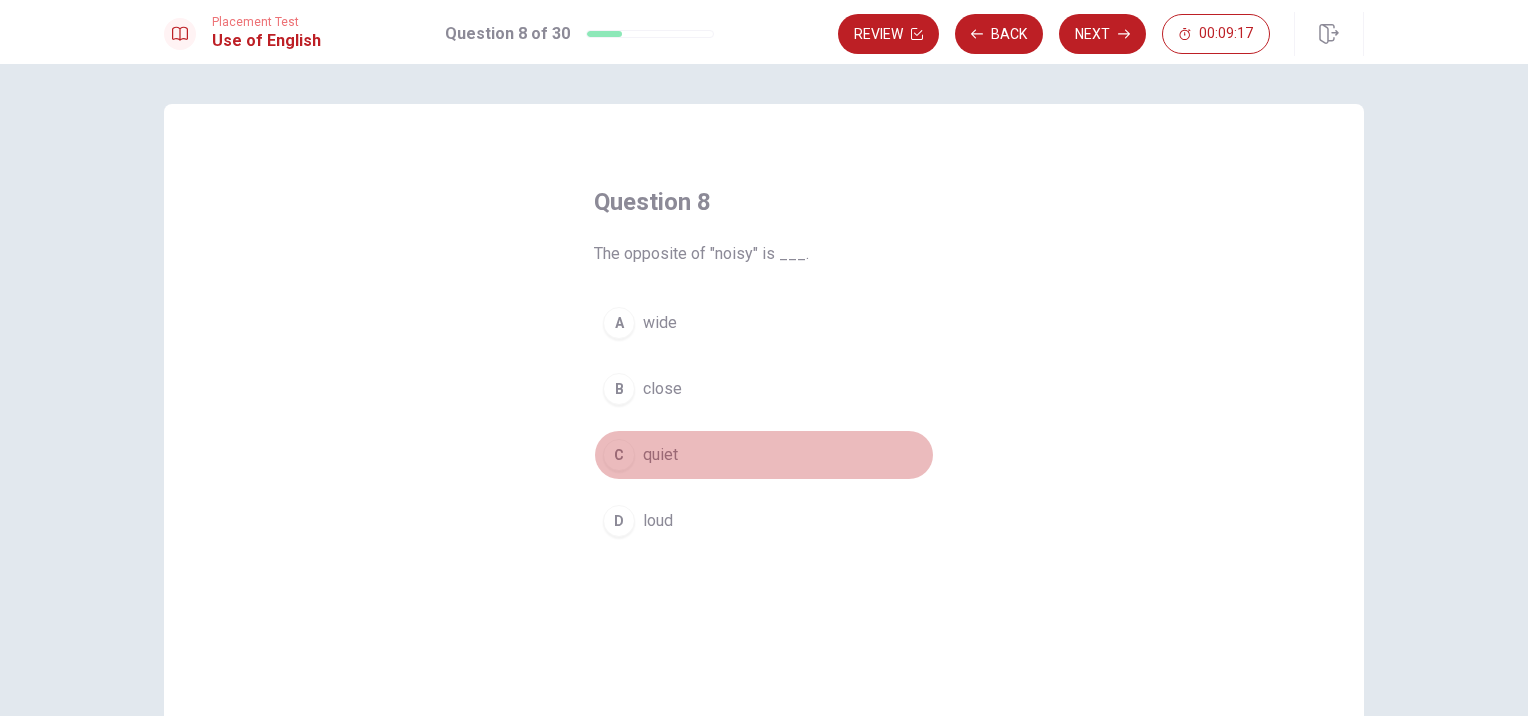 click on "C quiet" at bounding box center [764, 455] 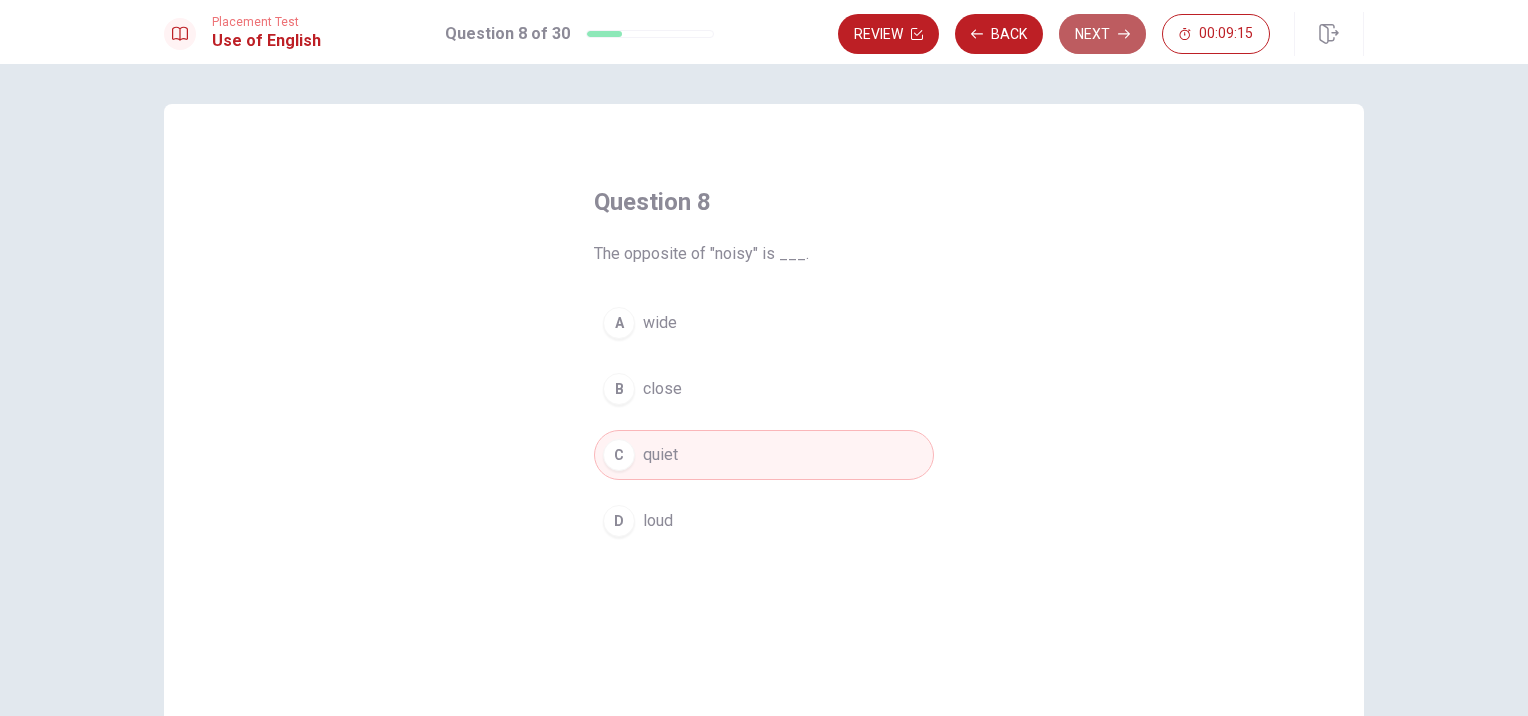 click on "Next" at bounding box center (1102, 34) 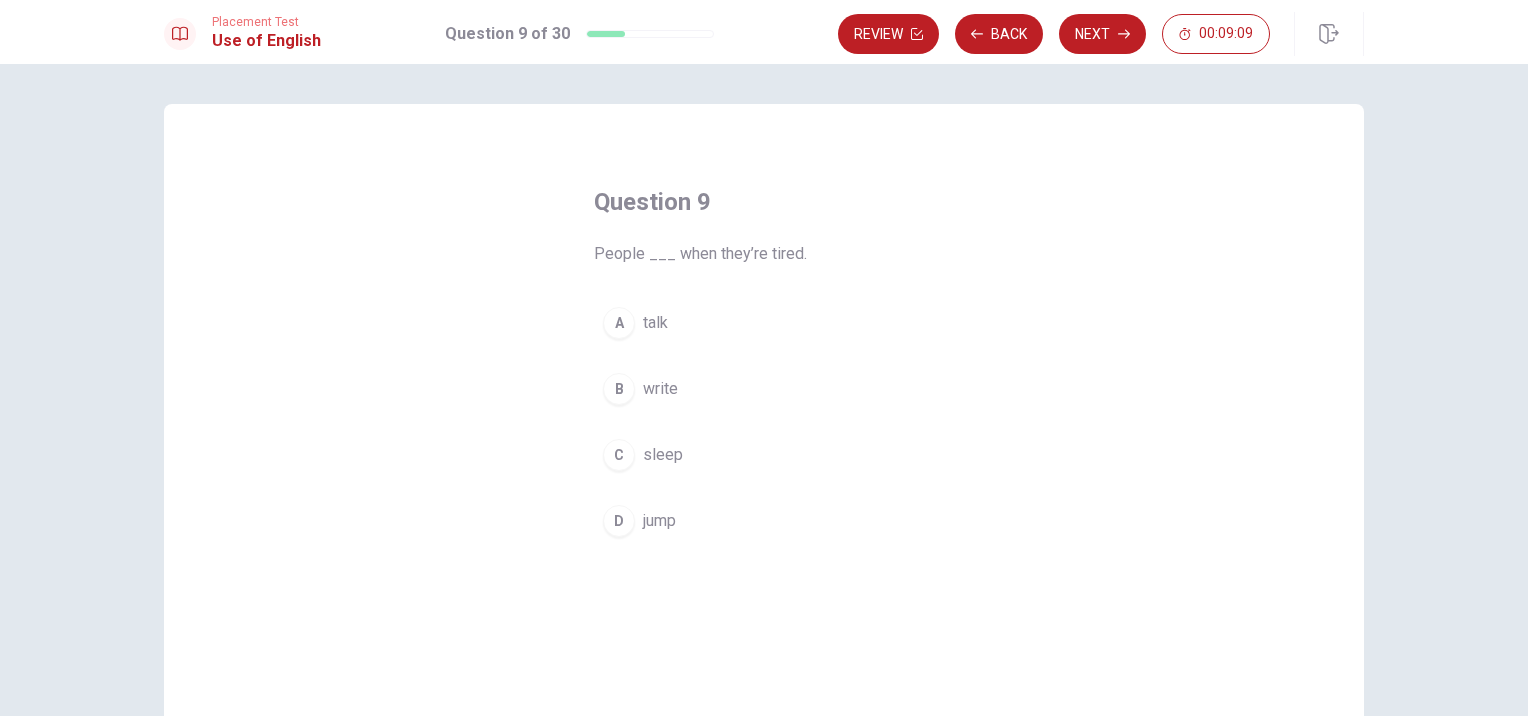 click on "C sleep" at bounding box center (764, 455) 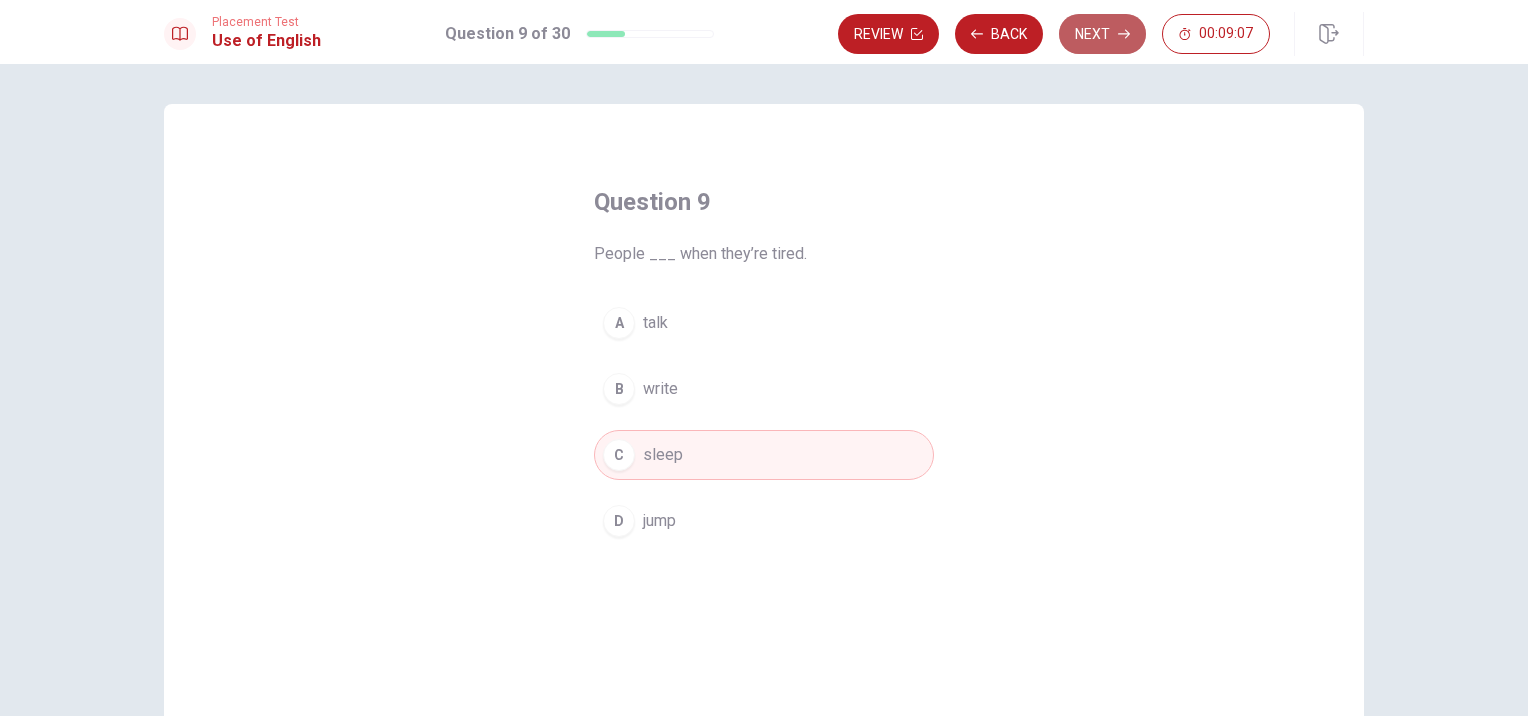 click on "Next" at bounding box center [1102, 34] 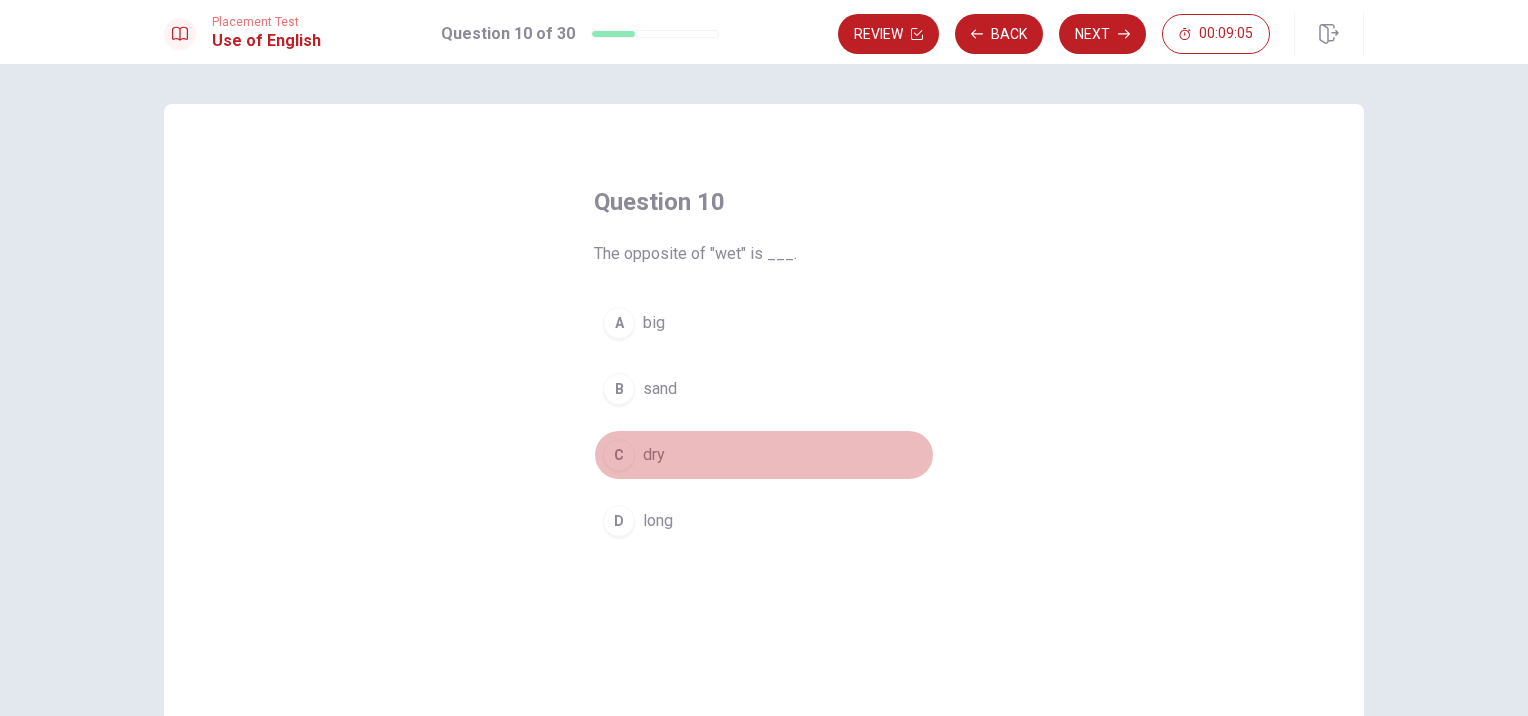 click on "C dry" at bounding box center [764, 455] 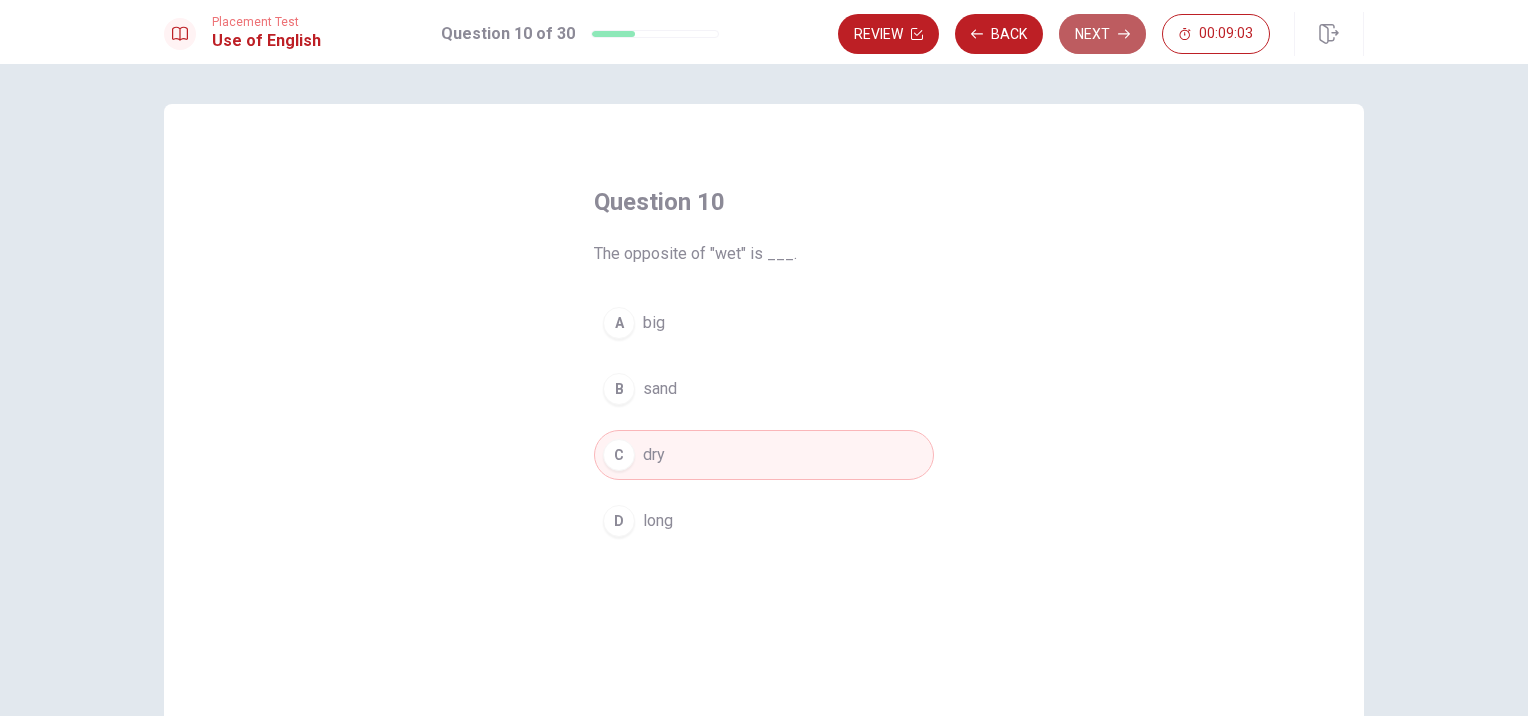 click on "Next" at bounding box center [1102, 34] 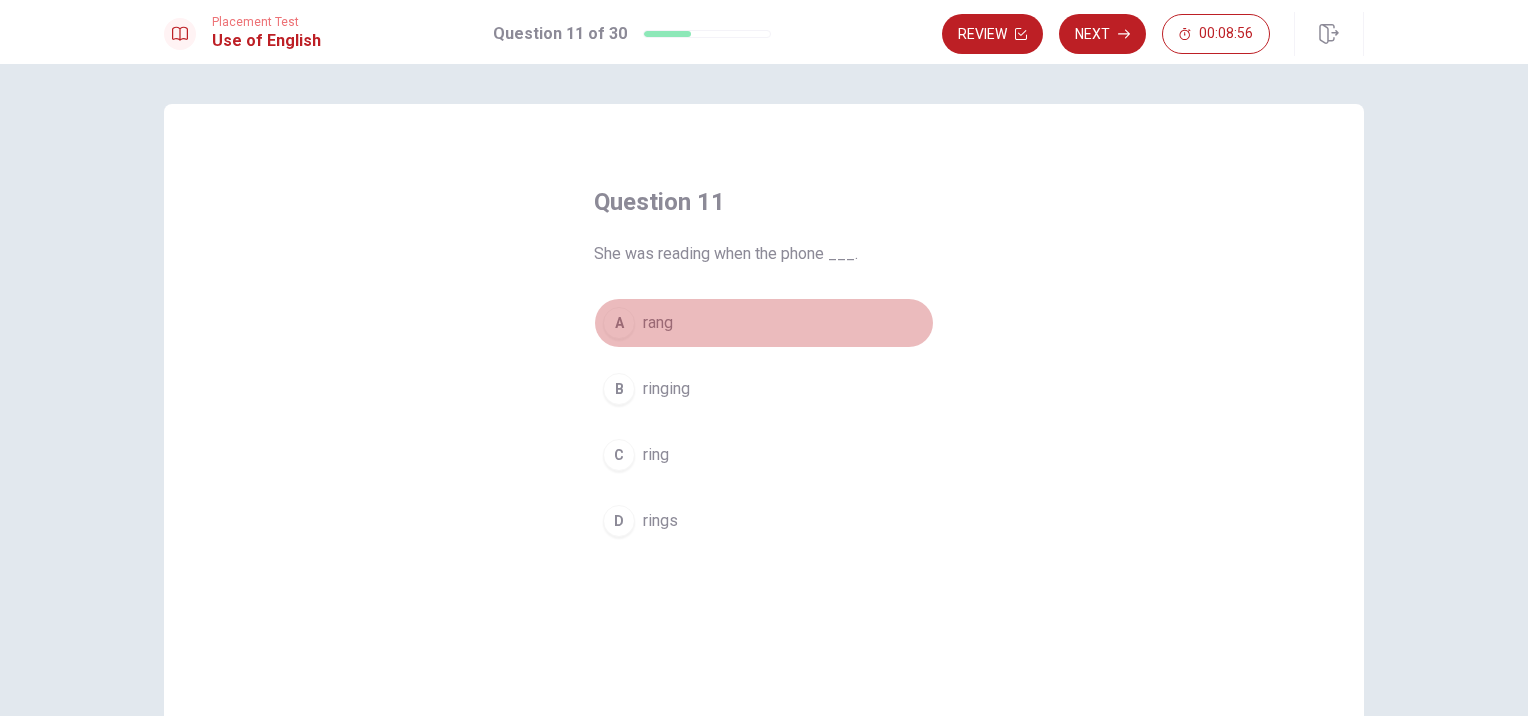 click on "A rang" at bounding box center (764, 323) 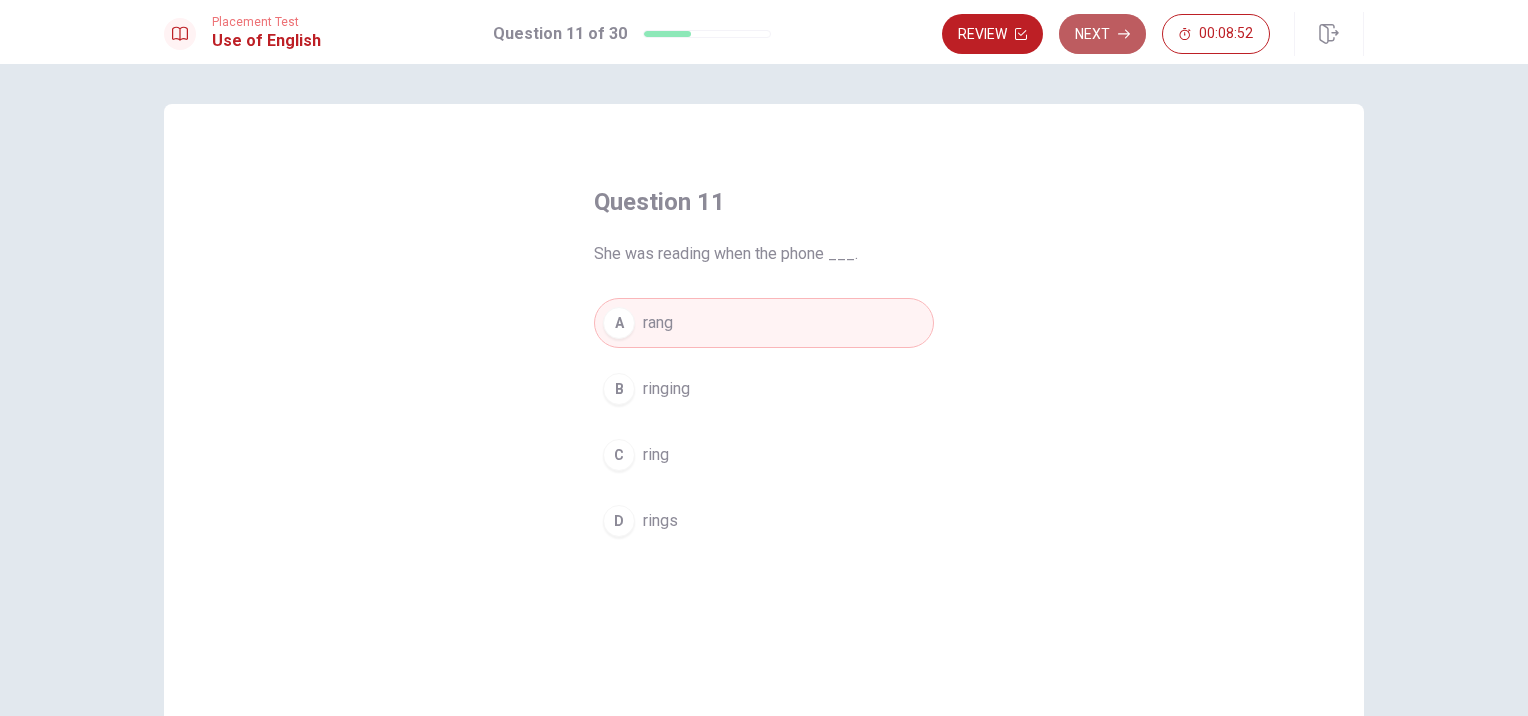 click on "Next" at bounding box center [1102, 34] 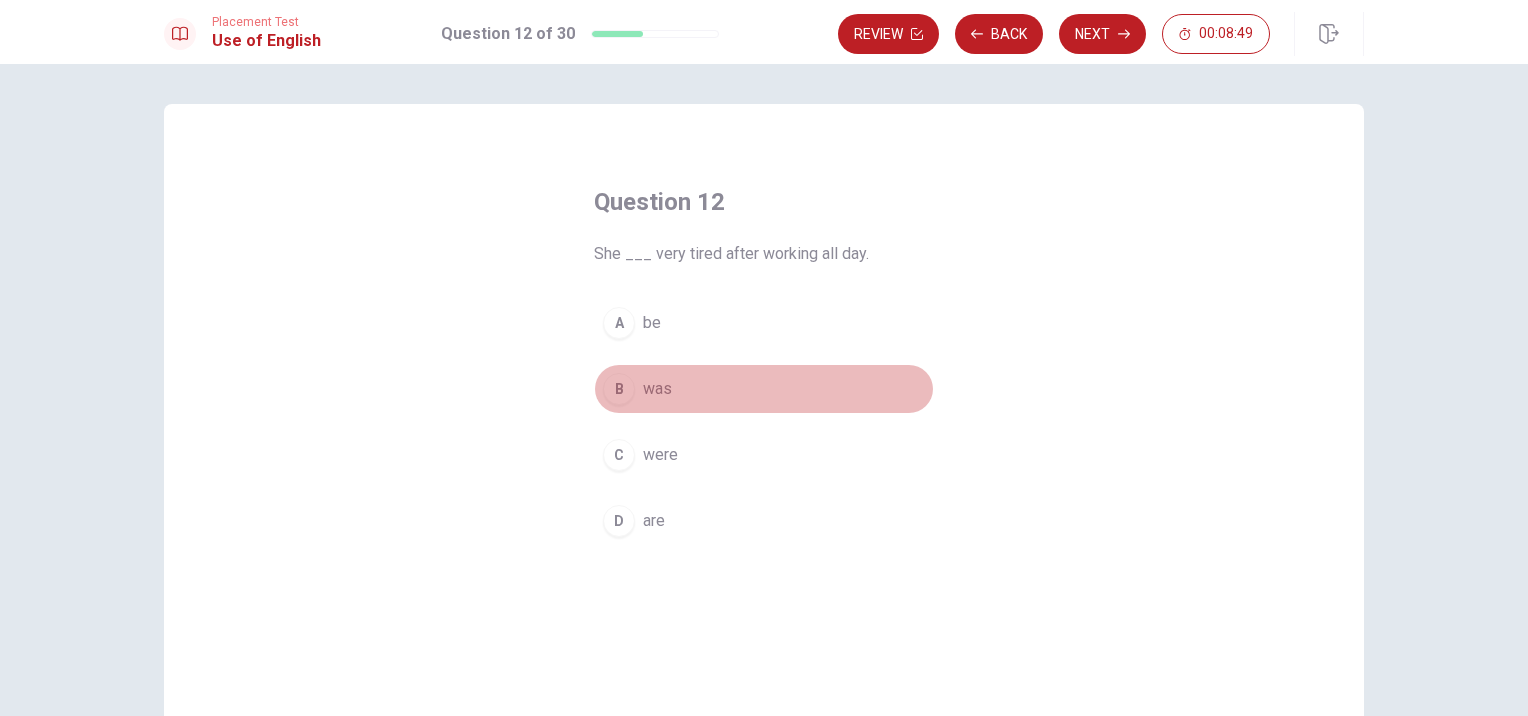 click on "B was" at bounding box center [764, 389] 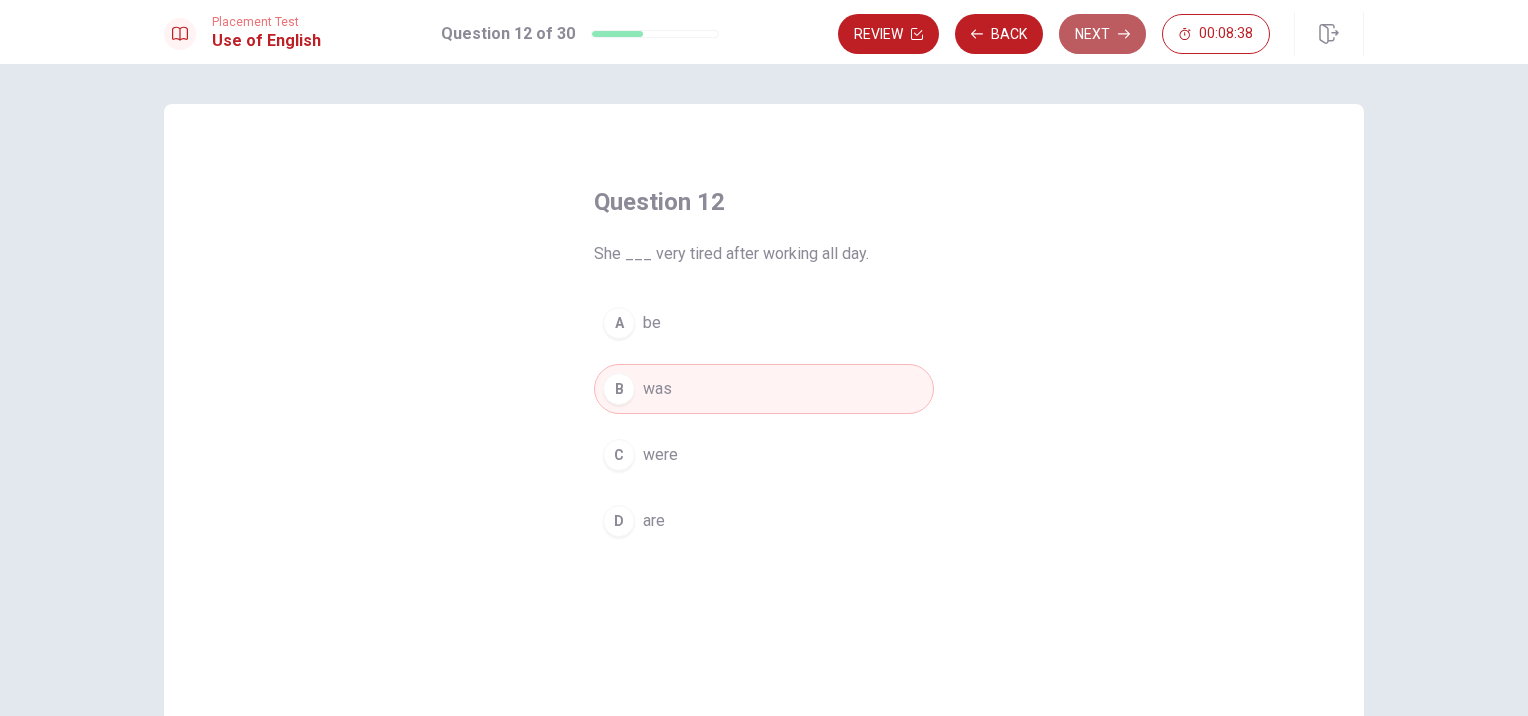 click on "Next" at bounding box center [1102, 34] 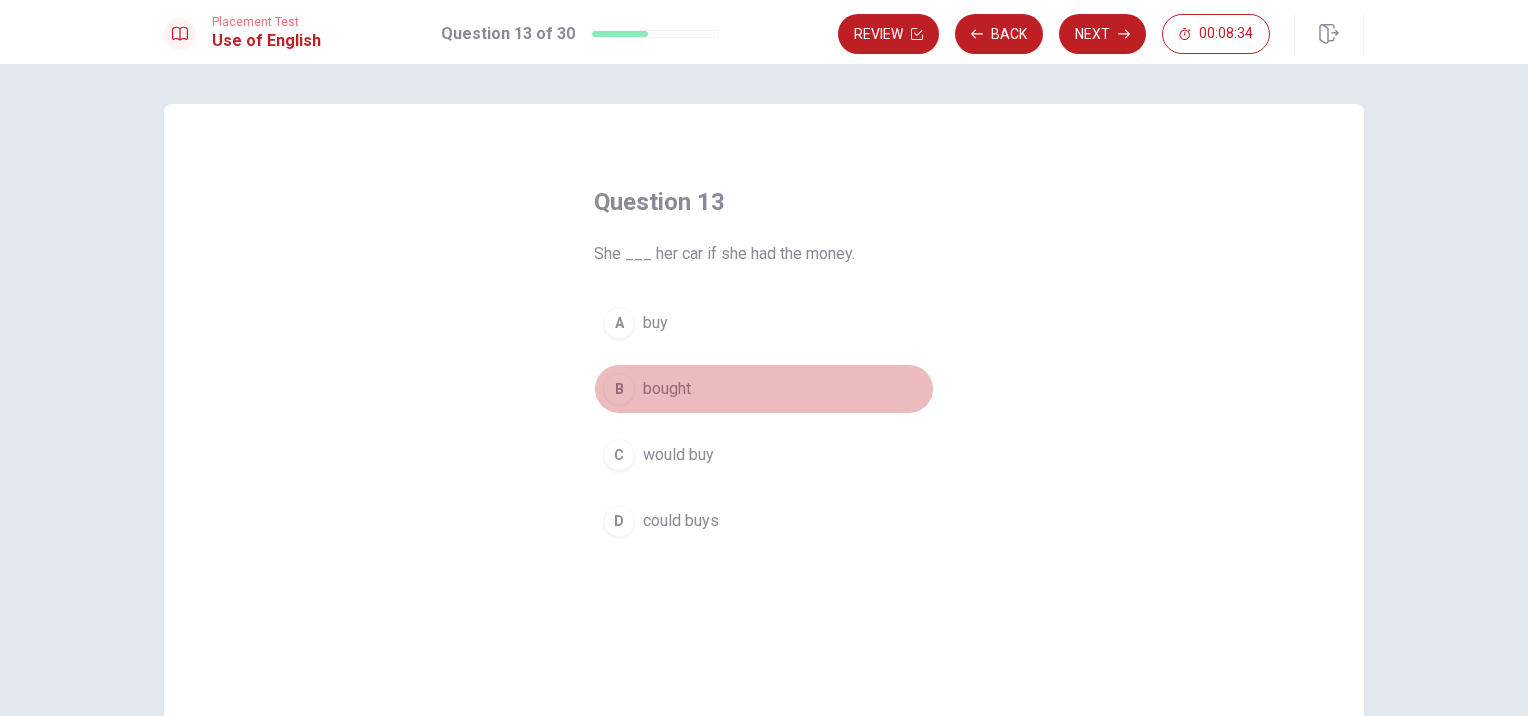 click on "B bought" at bounding box center (764, 389) 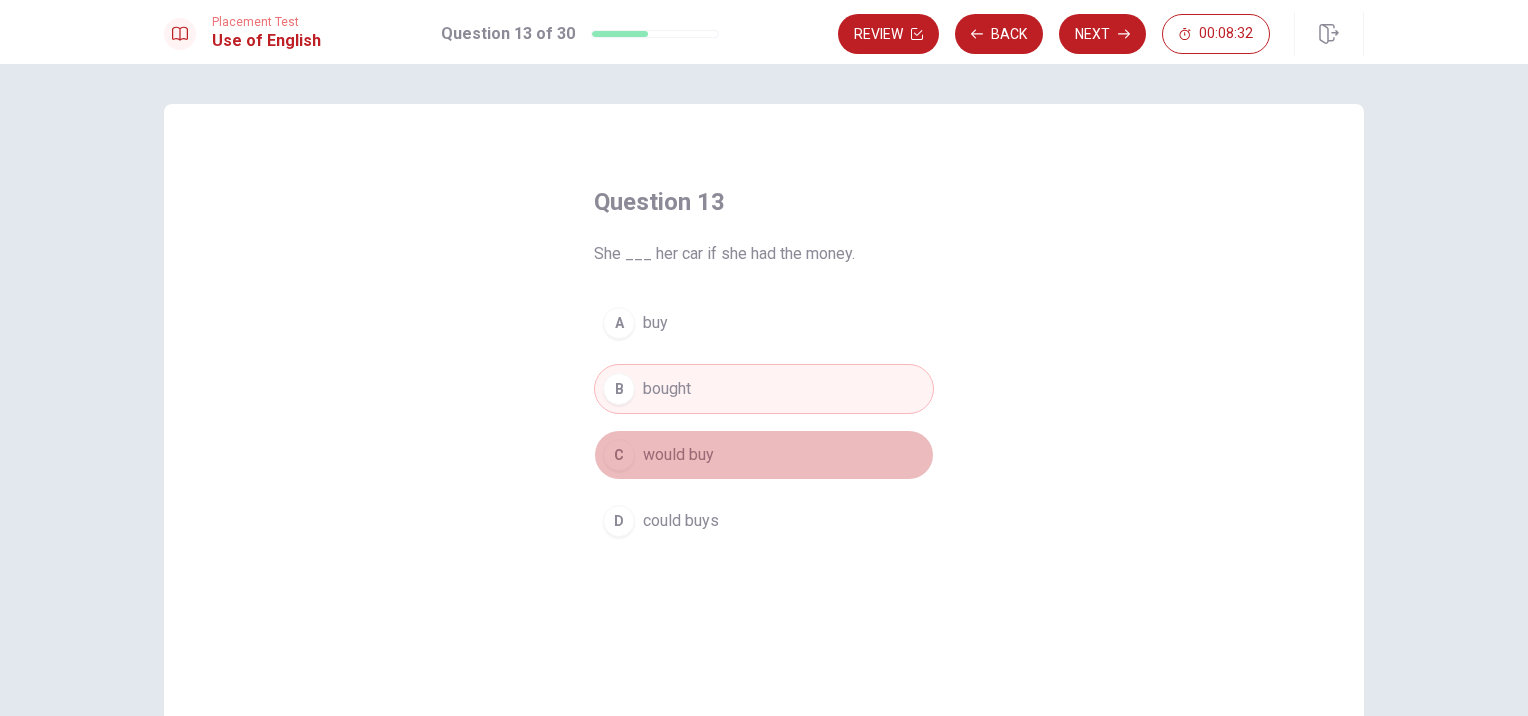 click on "C would buy" at bounding box center [764, 455] 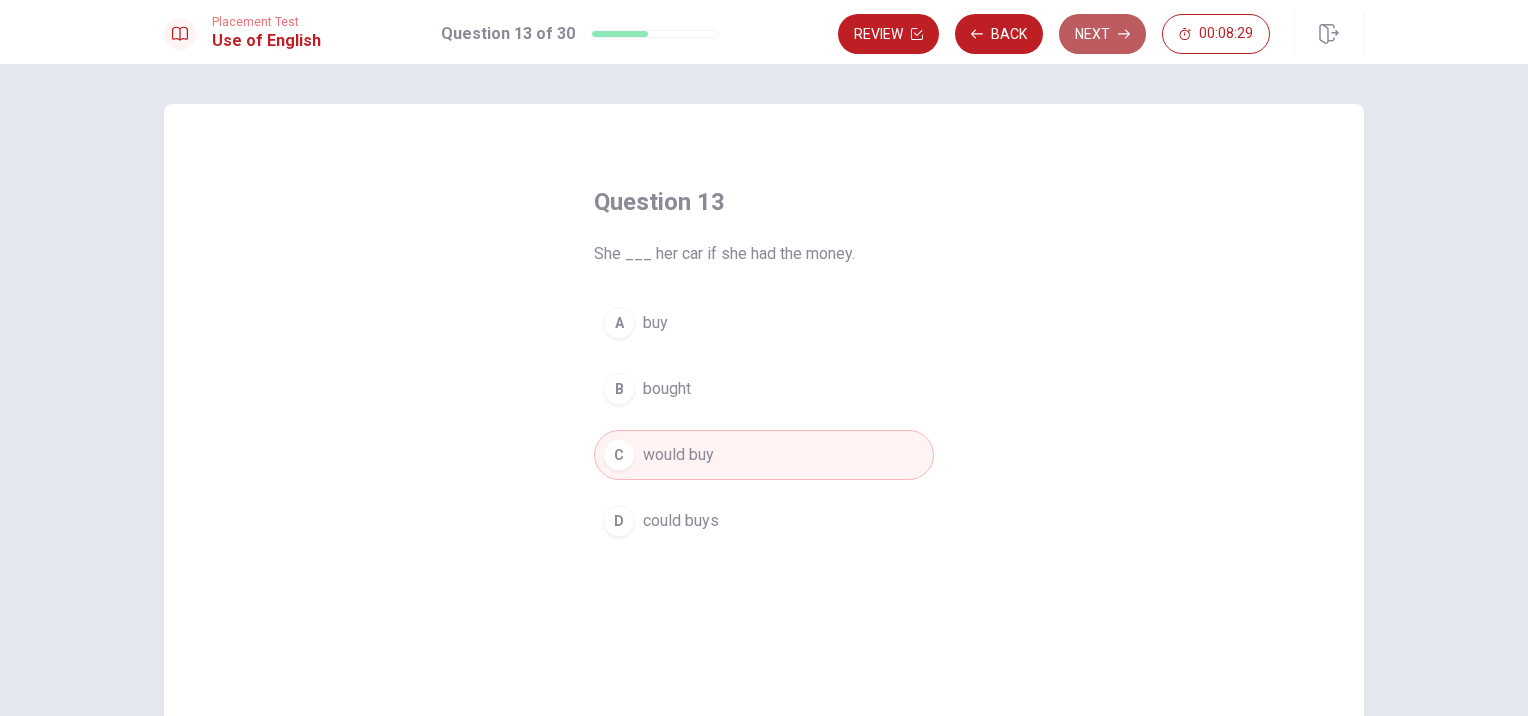 click on "Next" at bounding box center (1102, 34) 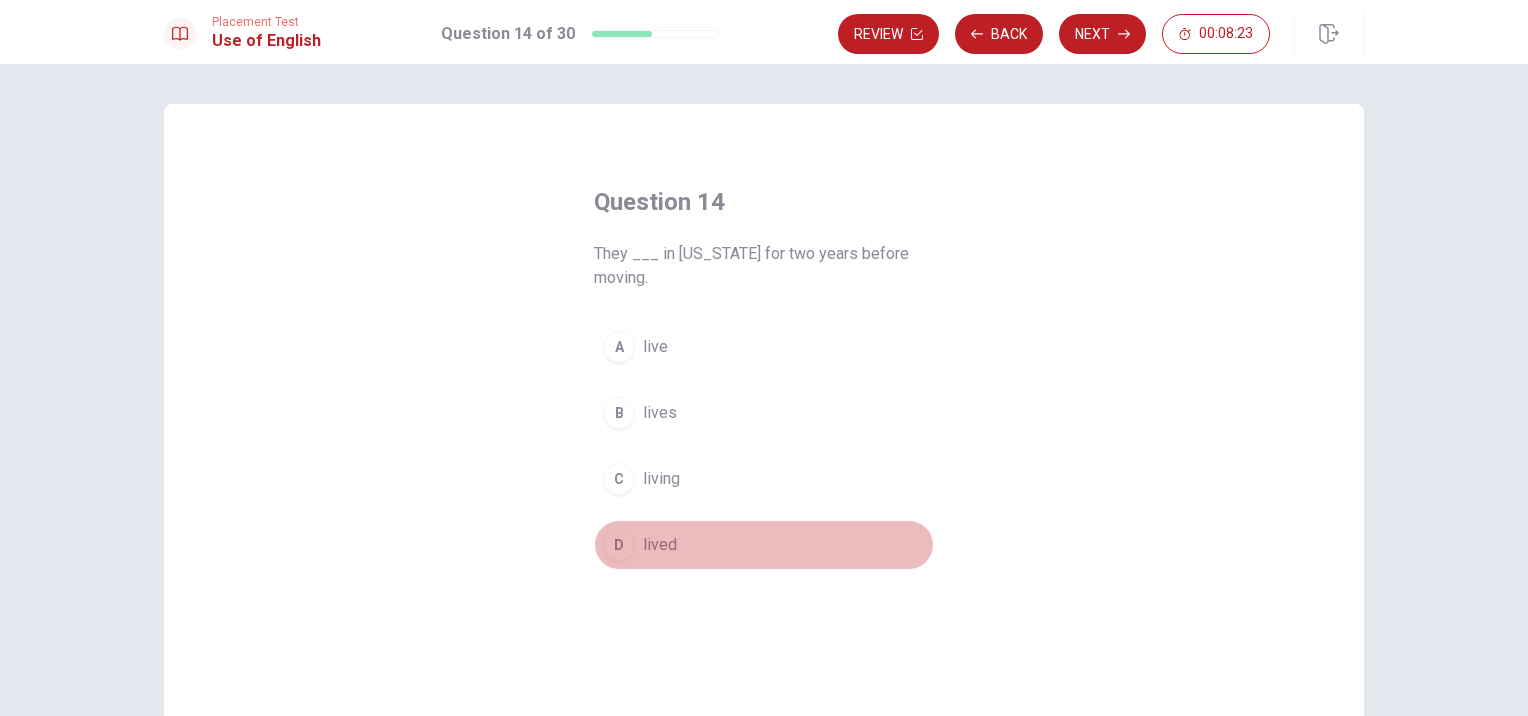click on "D lived" at bounding box center (764, 545) 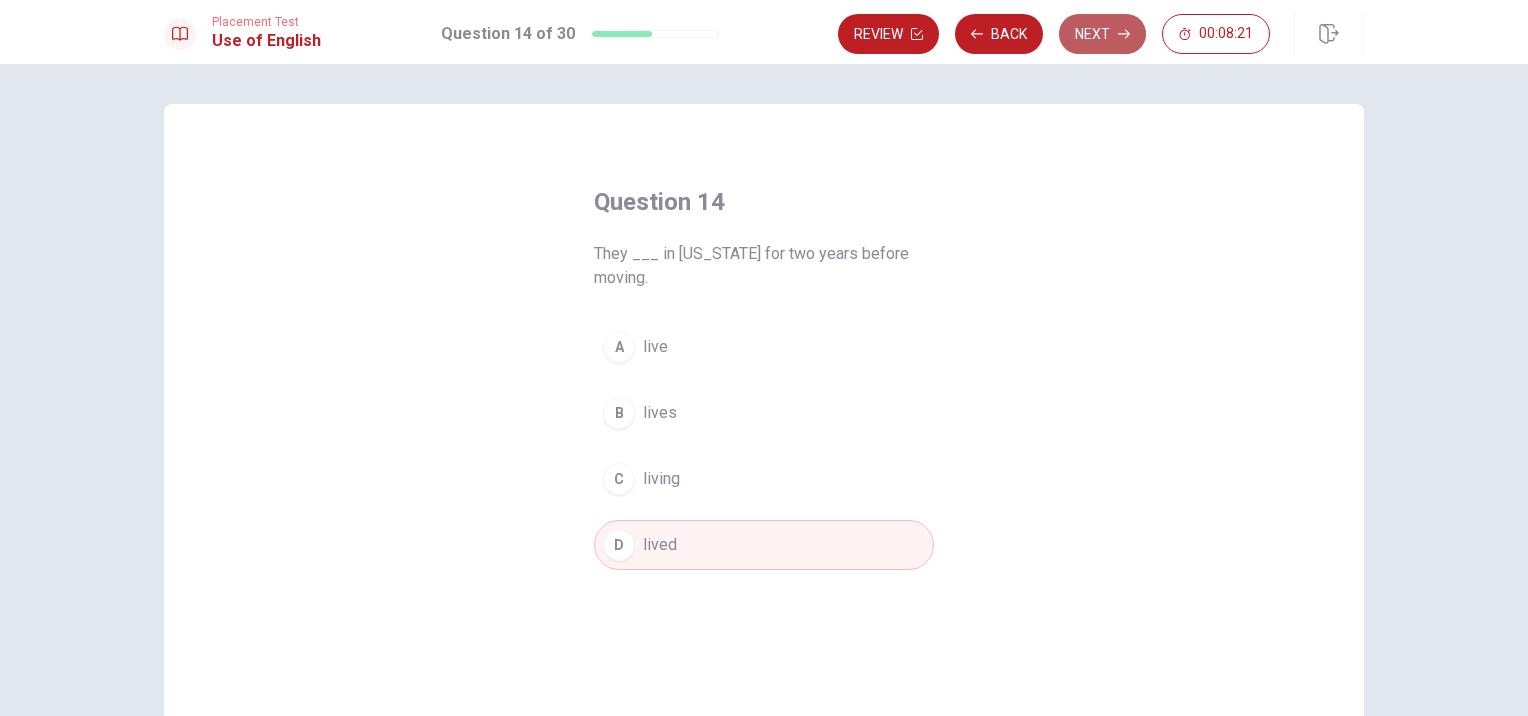 click on "Next" at bounding box center (1102, 34) 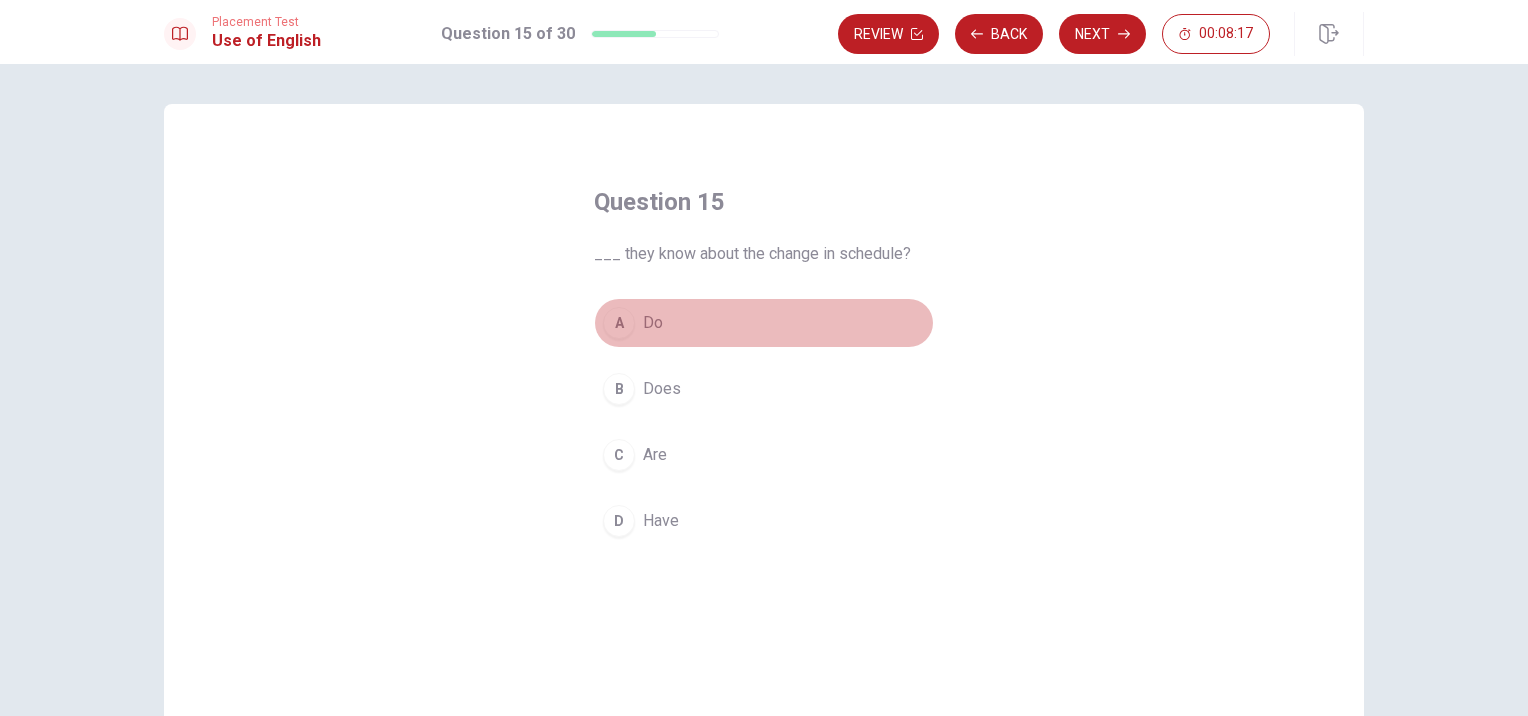 click on "Do" at bounding box center [653, 323] 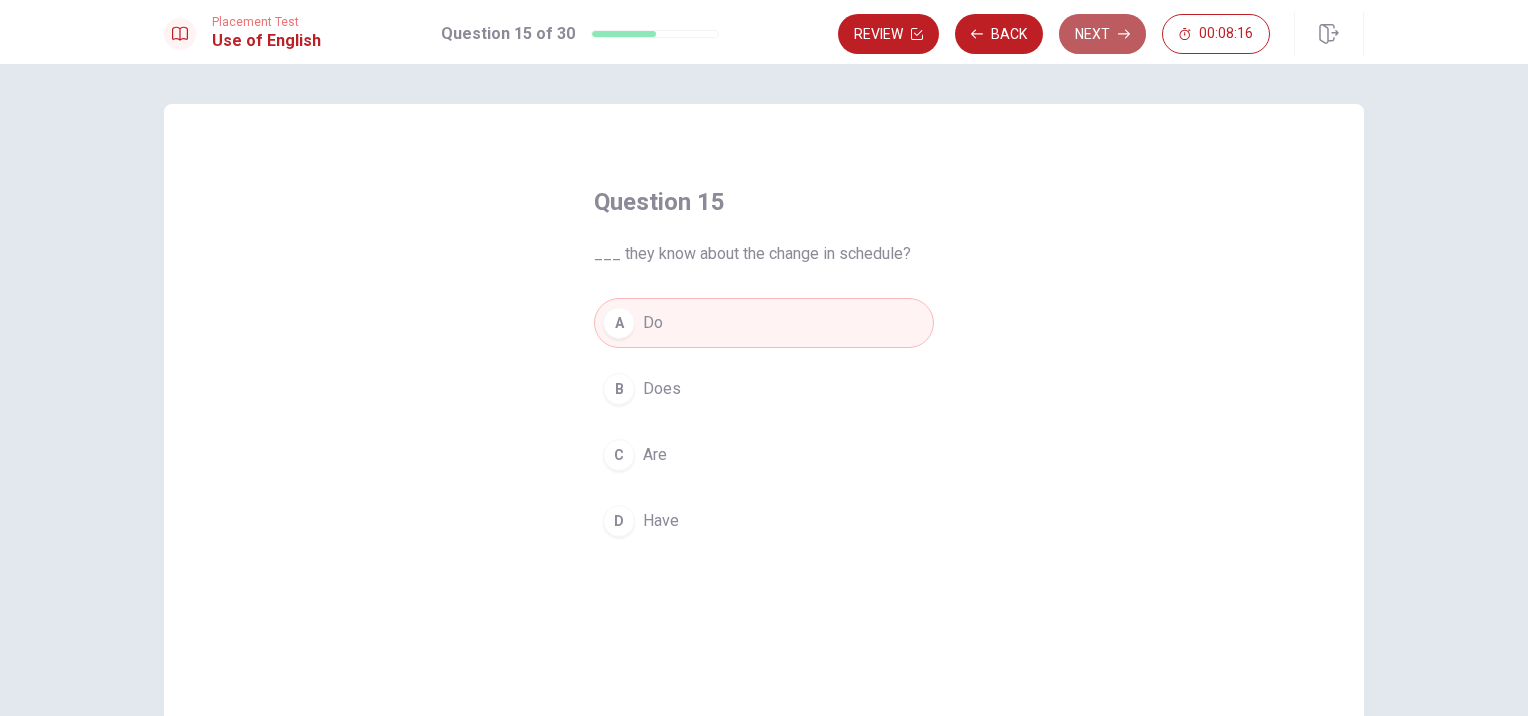 click on "Next" at bounding box center (1102, 34) 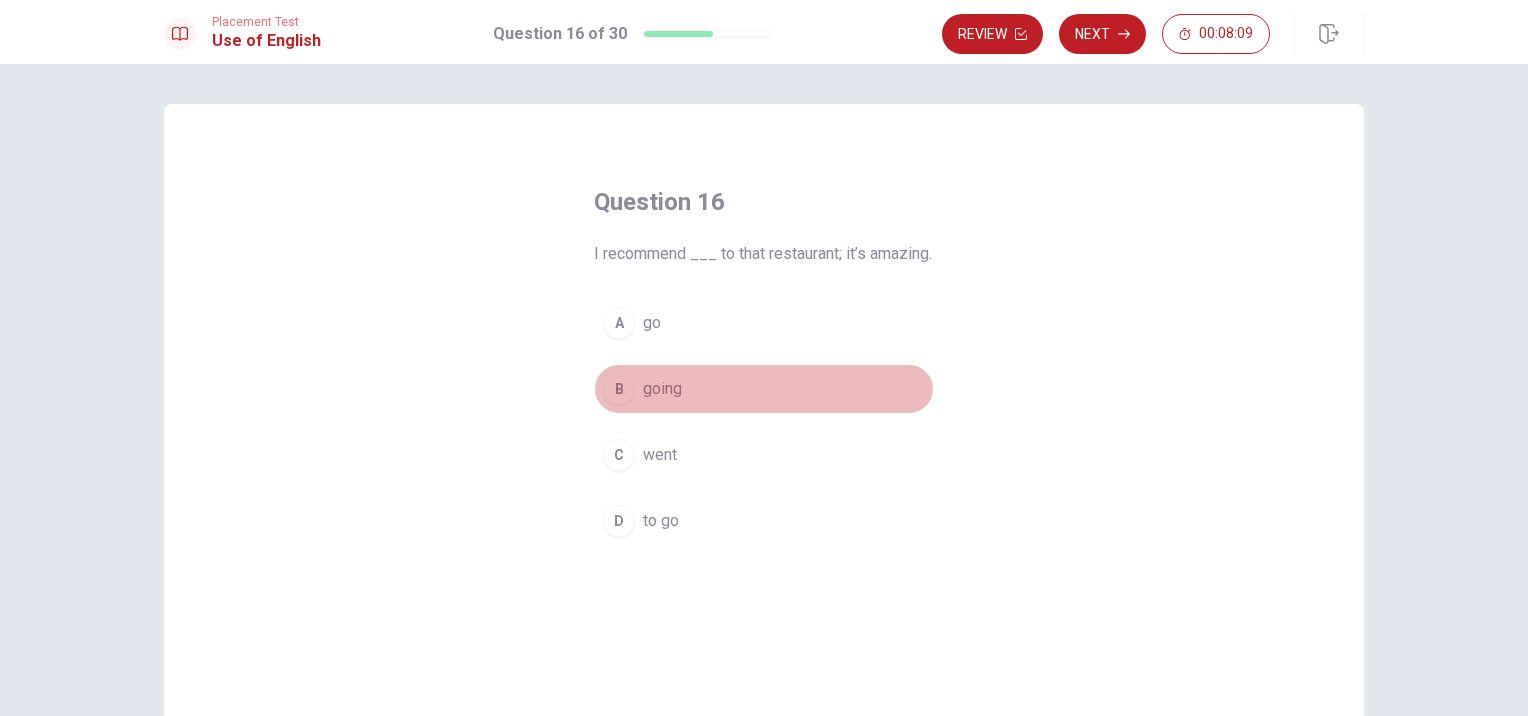 click on "B going" at bounding box center [764, 389] 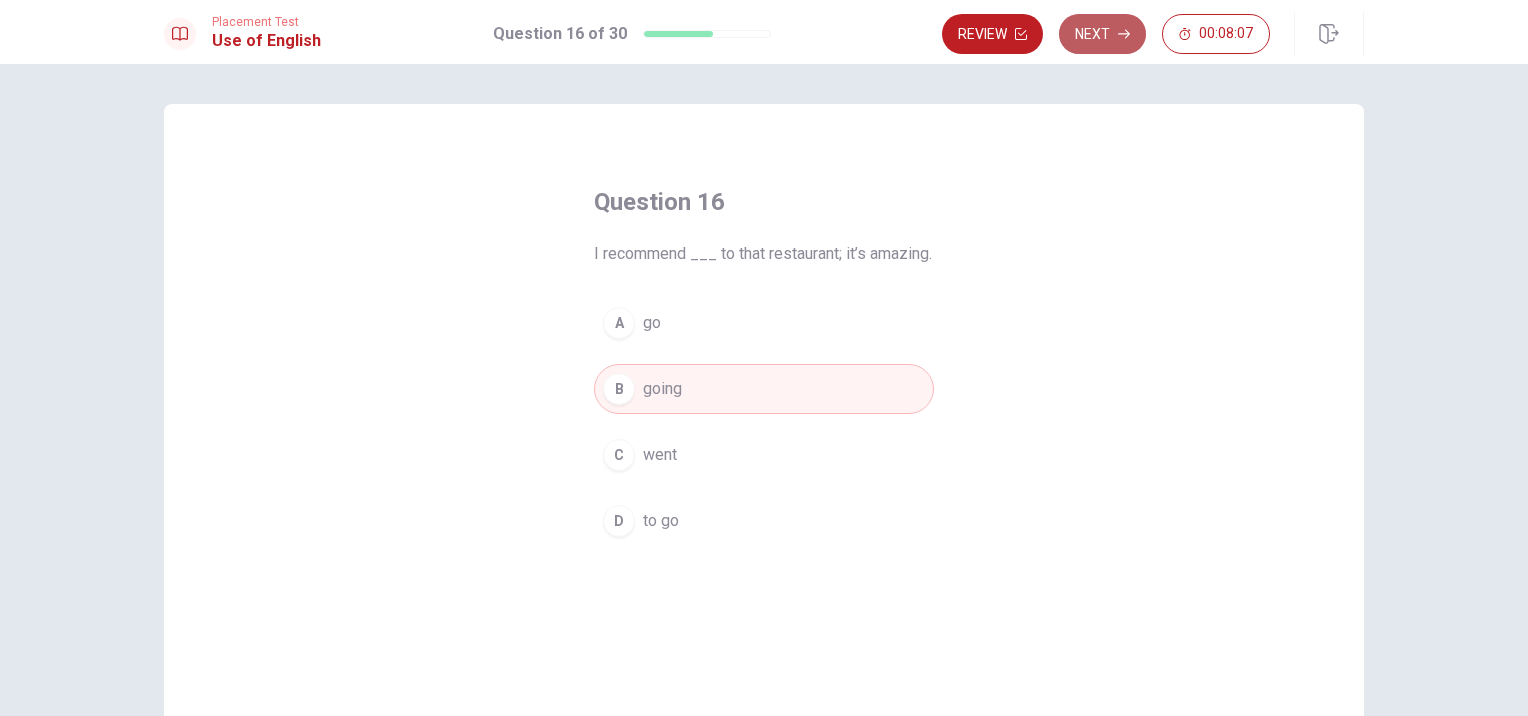 click on "Next" at bounding box center [1102, 34] 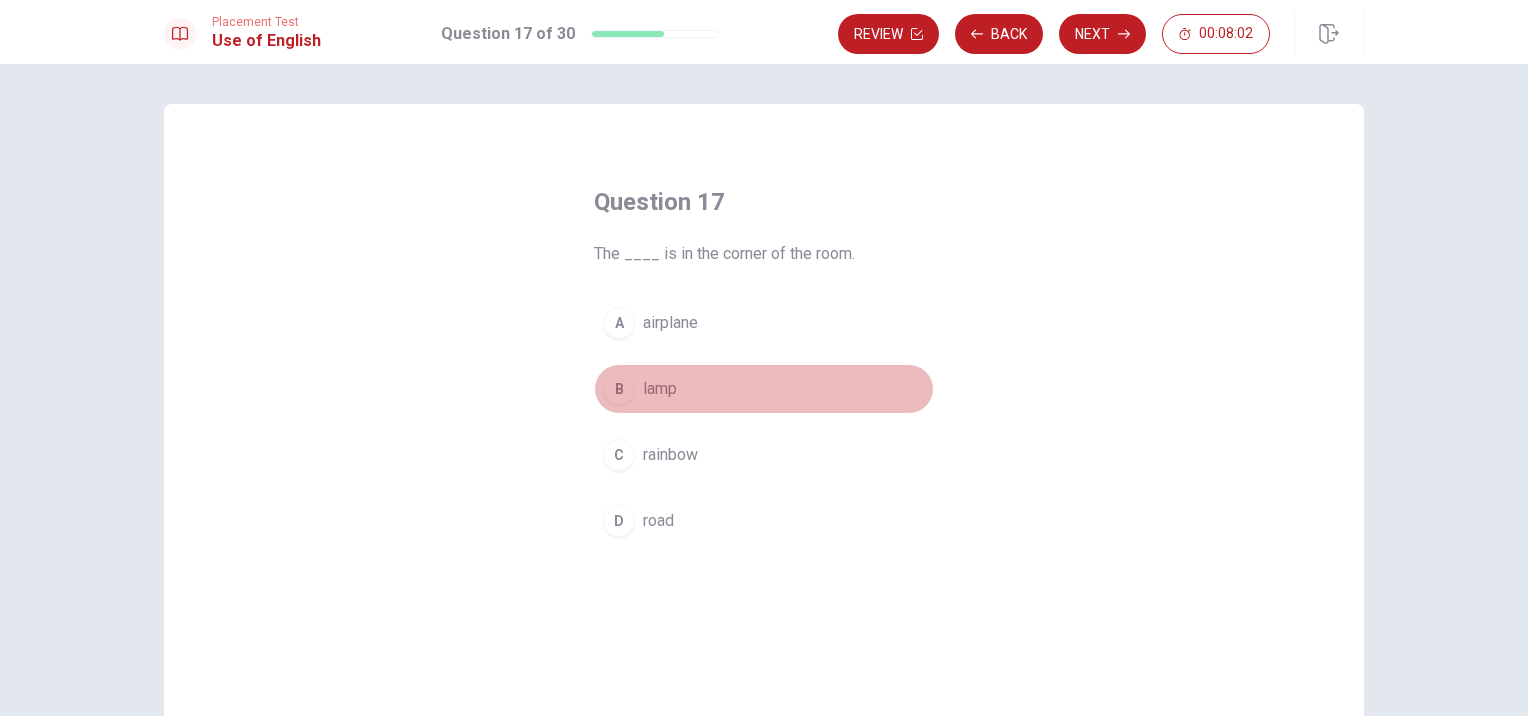 click on "B lamp" at bounding box center (764, 389) 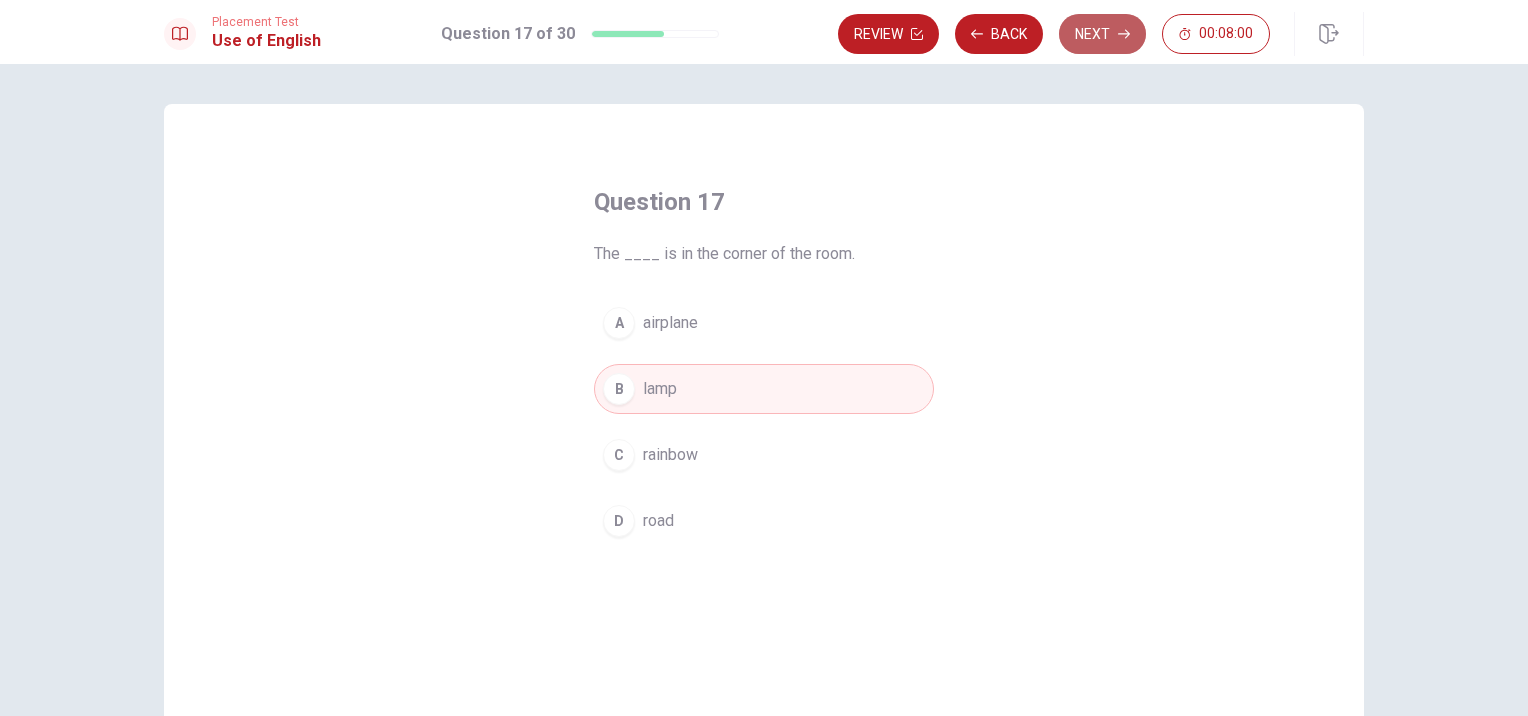click on "Next" at bounding box center [1102, 34] 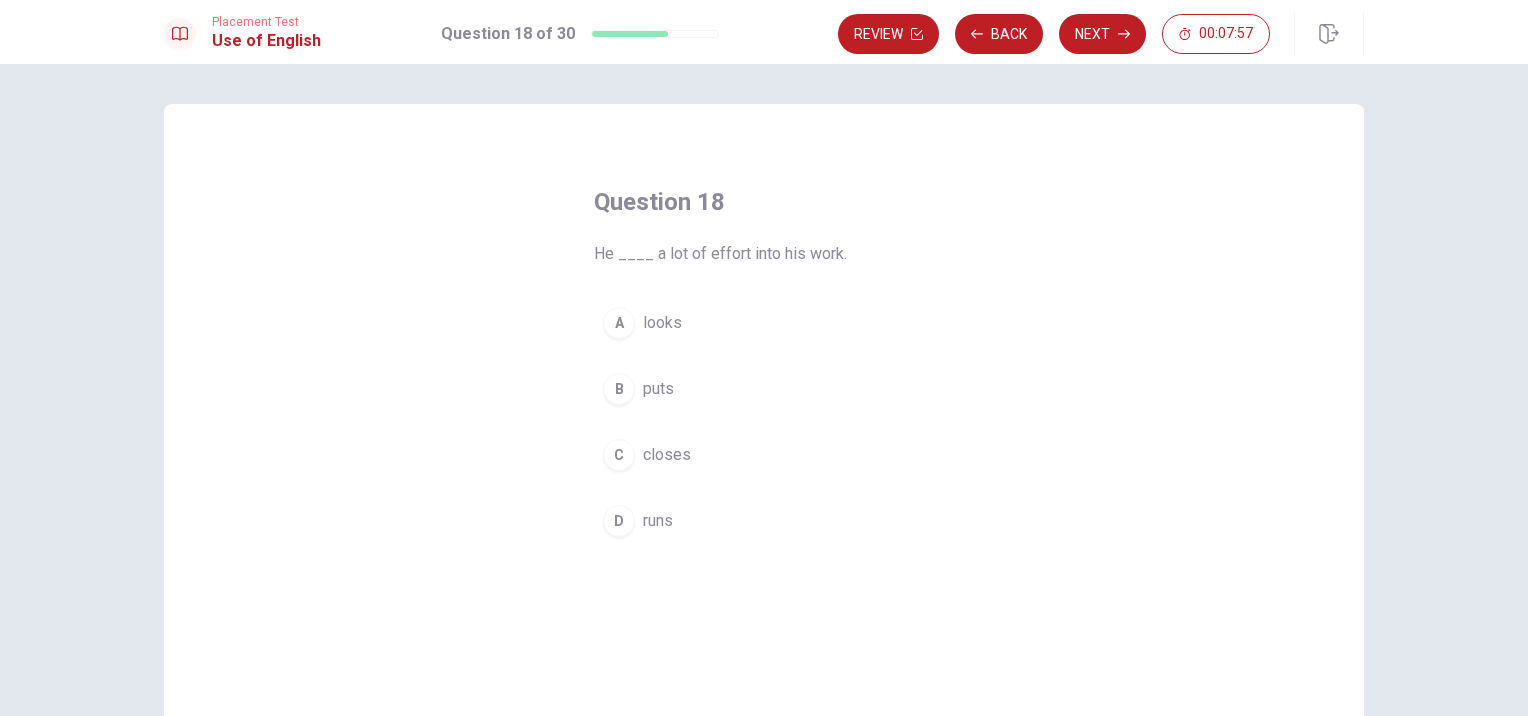 click on "B puts" at bounding box center (764, 389) 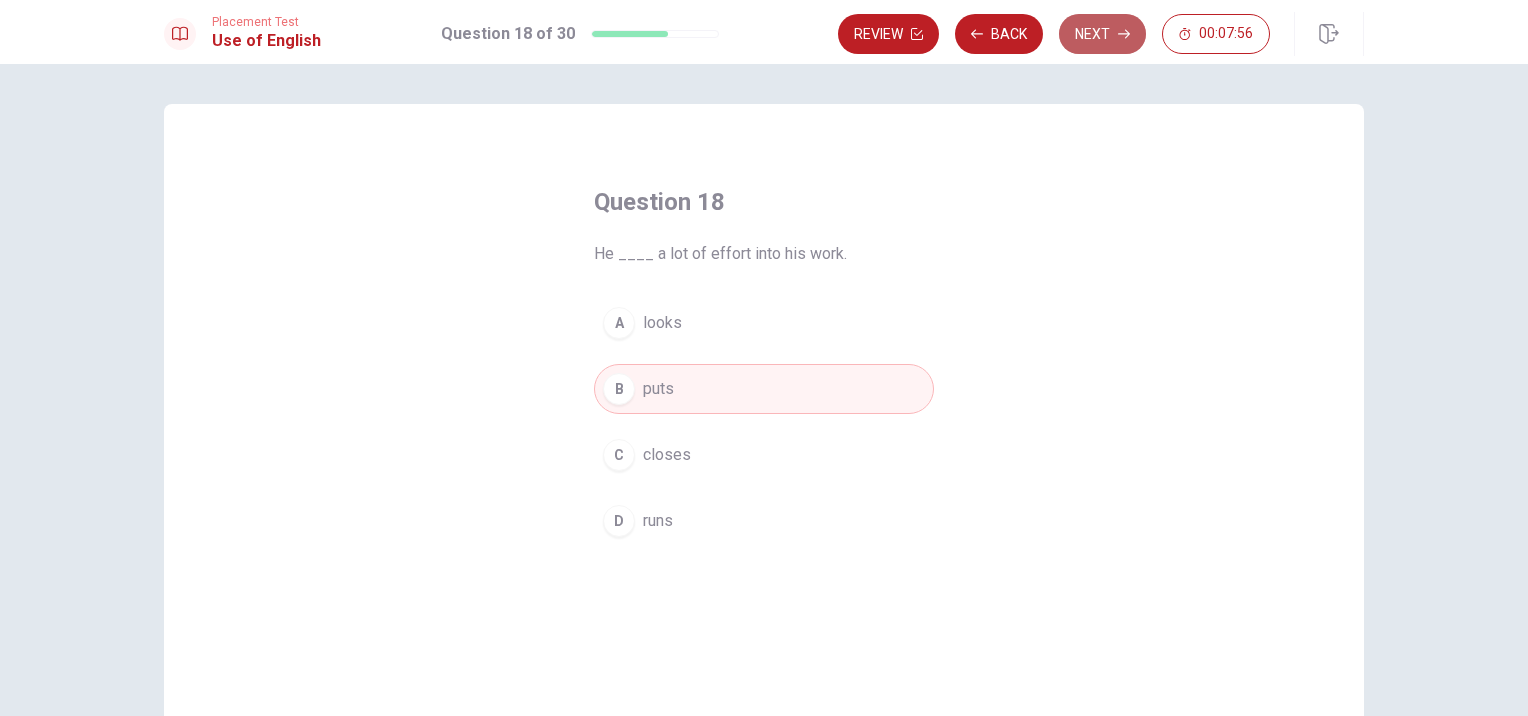 click on "Next" at bounding box center [1102, 34] 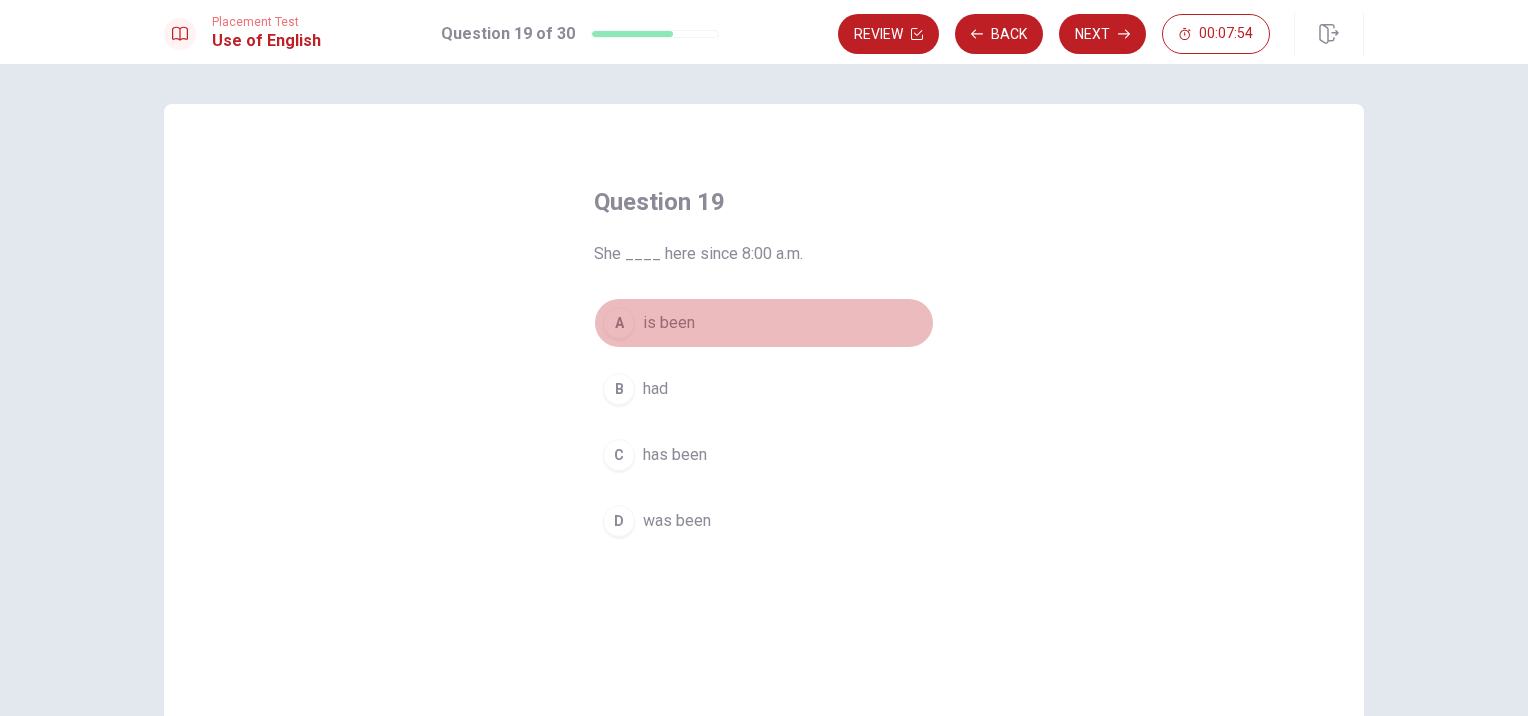 click on "A is been" at bounding box center (764, 323) 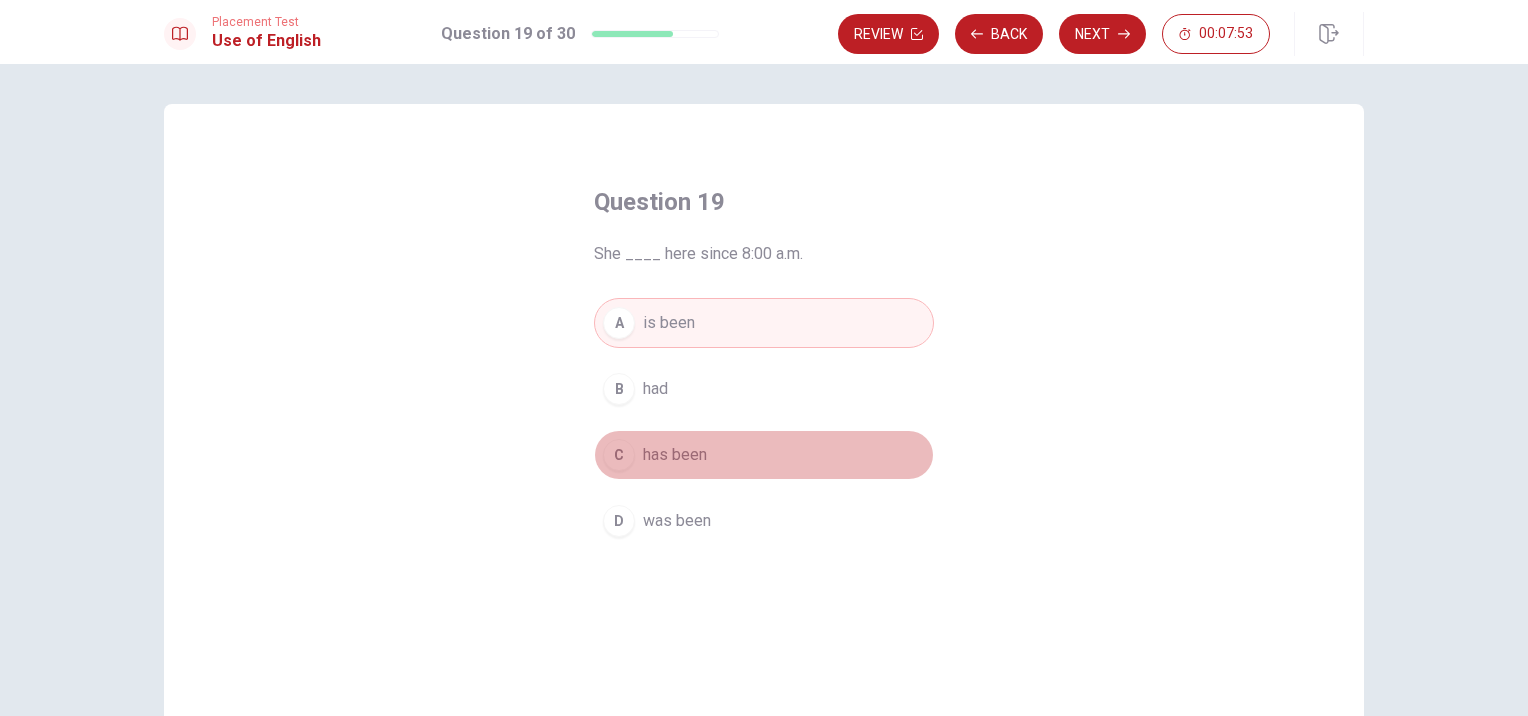 click on "C has been" at bounding box center [764, 455] 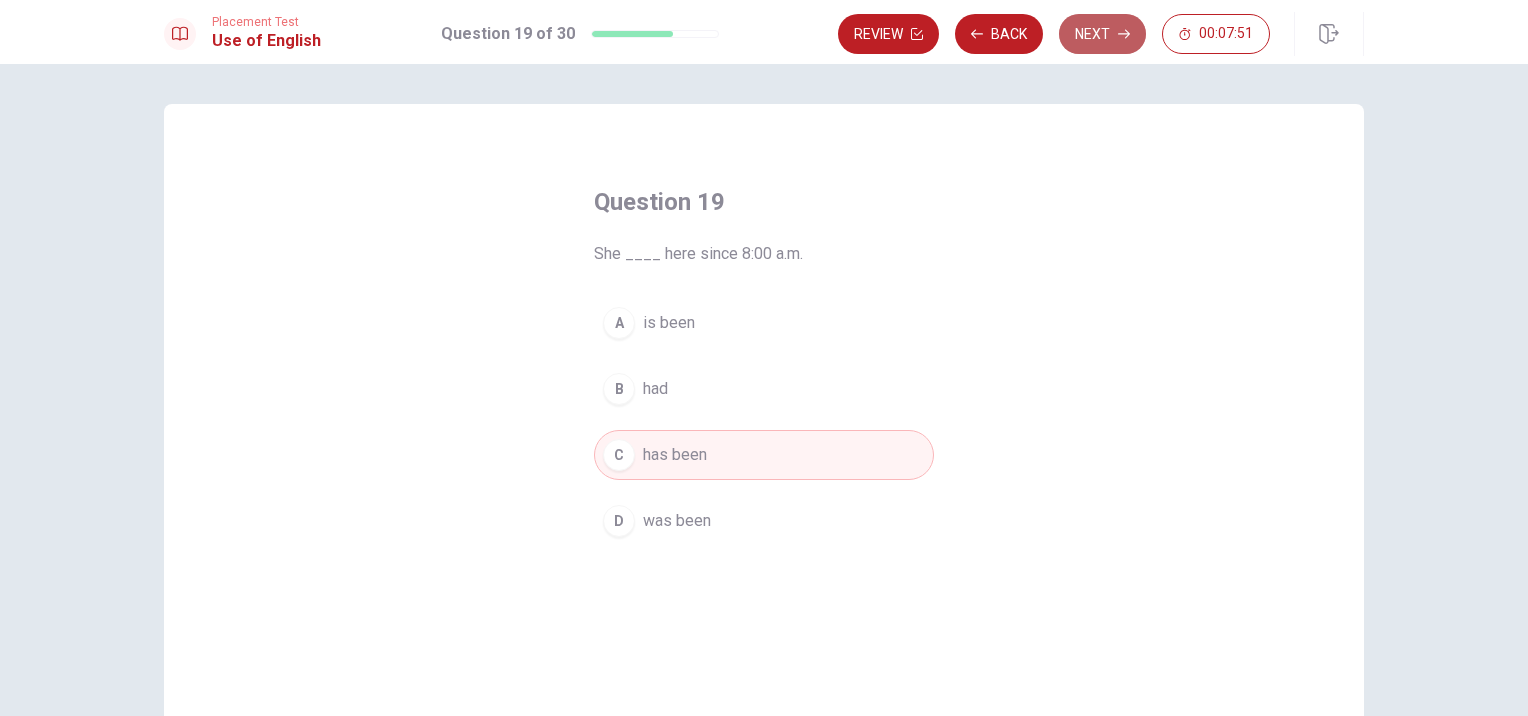 click on "Next" at bounding box center (1102, 34) 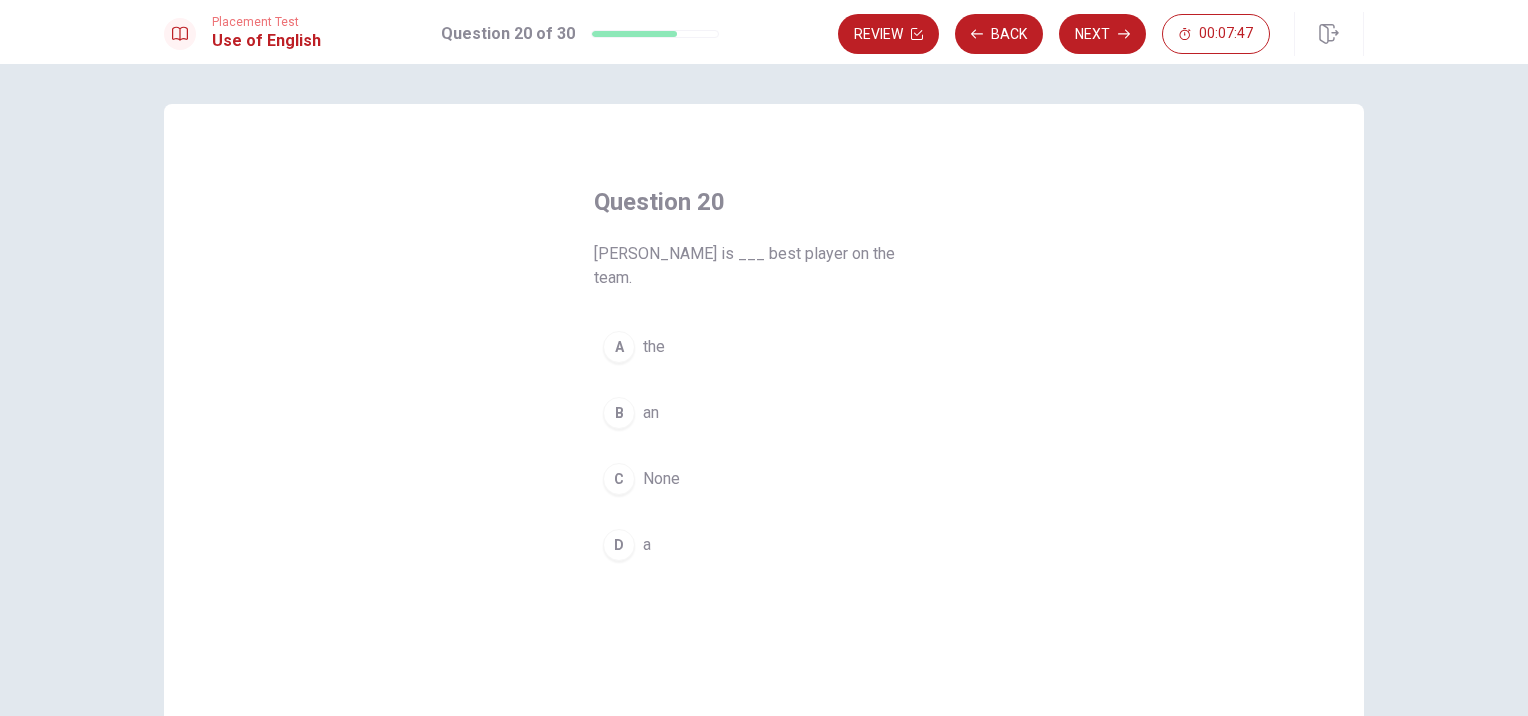 click on "Question 20 [PERSON_NAME] is ___ best player on the team. A the
B an C None D a" at bounding box center [764, 378] 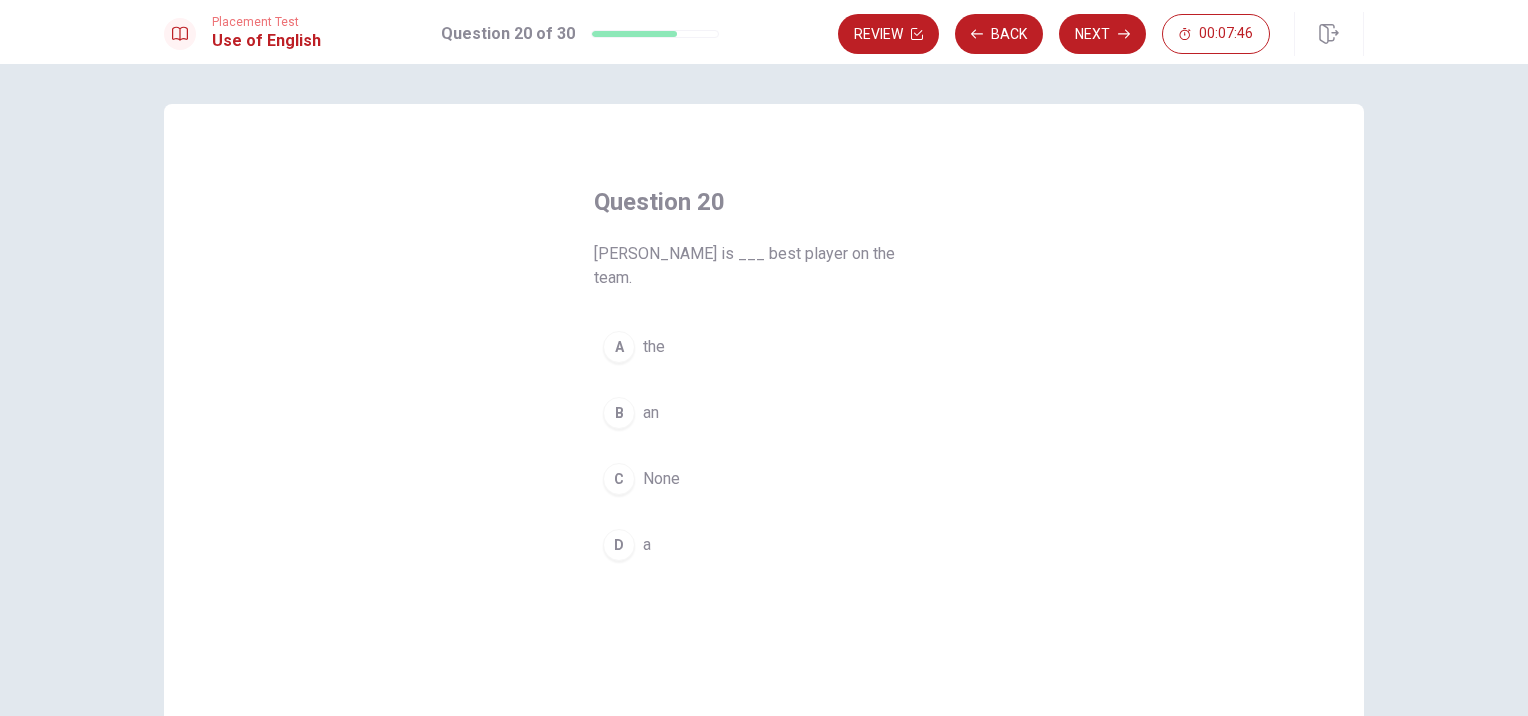drag, startPoint x: 752, startPoint y: 282, endPoint x: 757, endPoint y: 296, distance: 14.866069 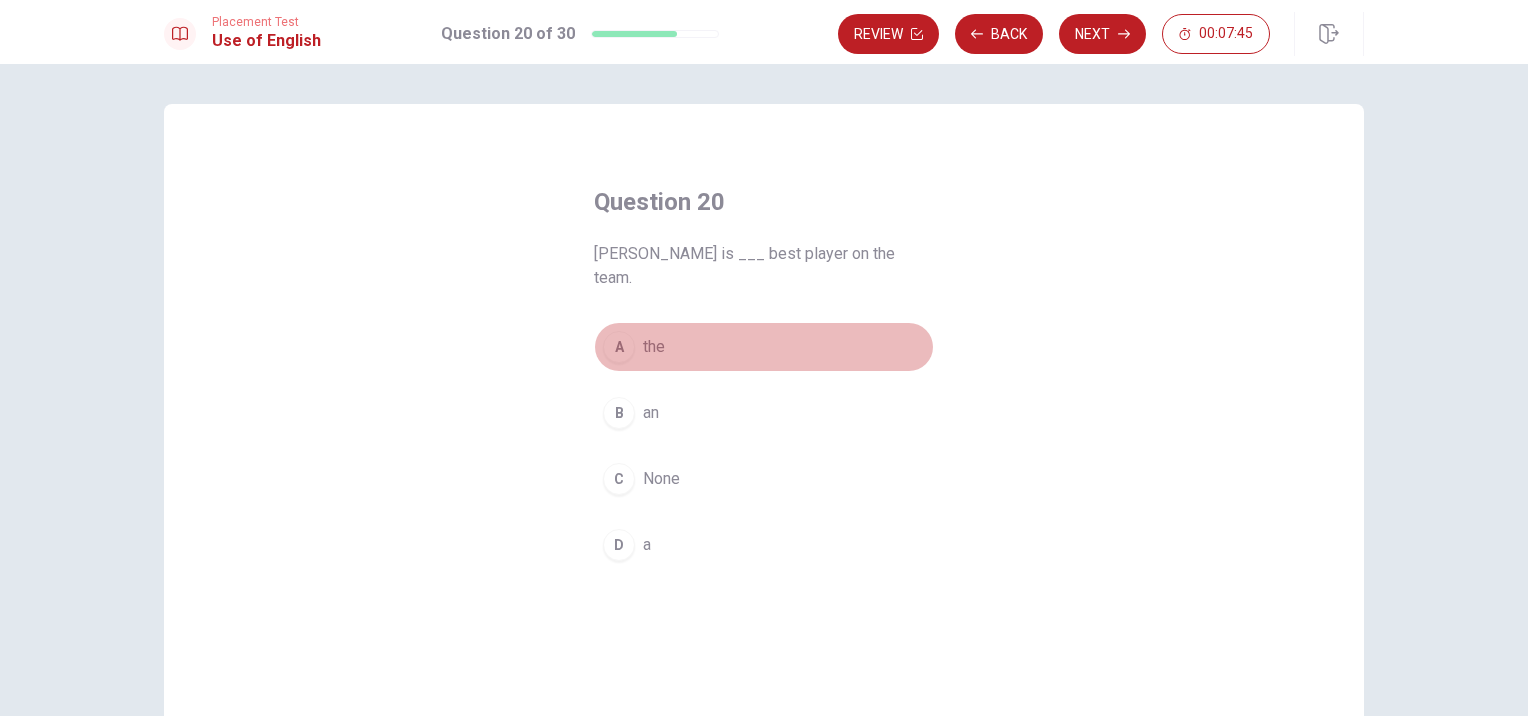 click on "A the" at bounding box center (764, 347) 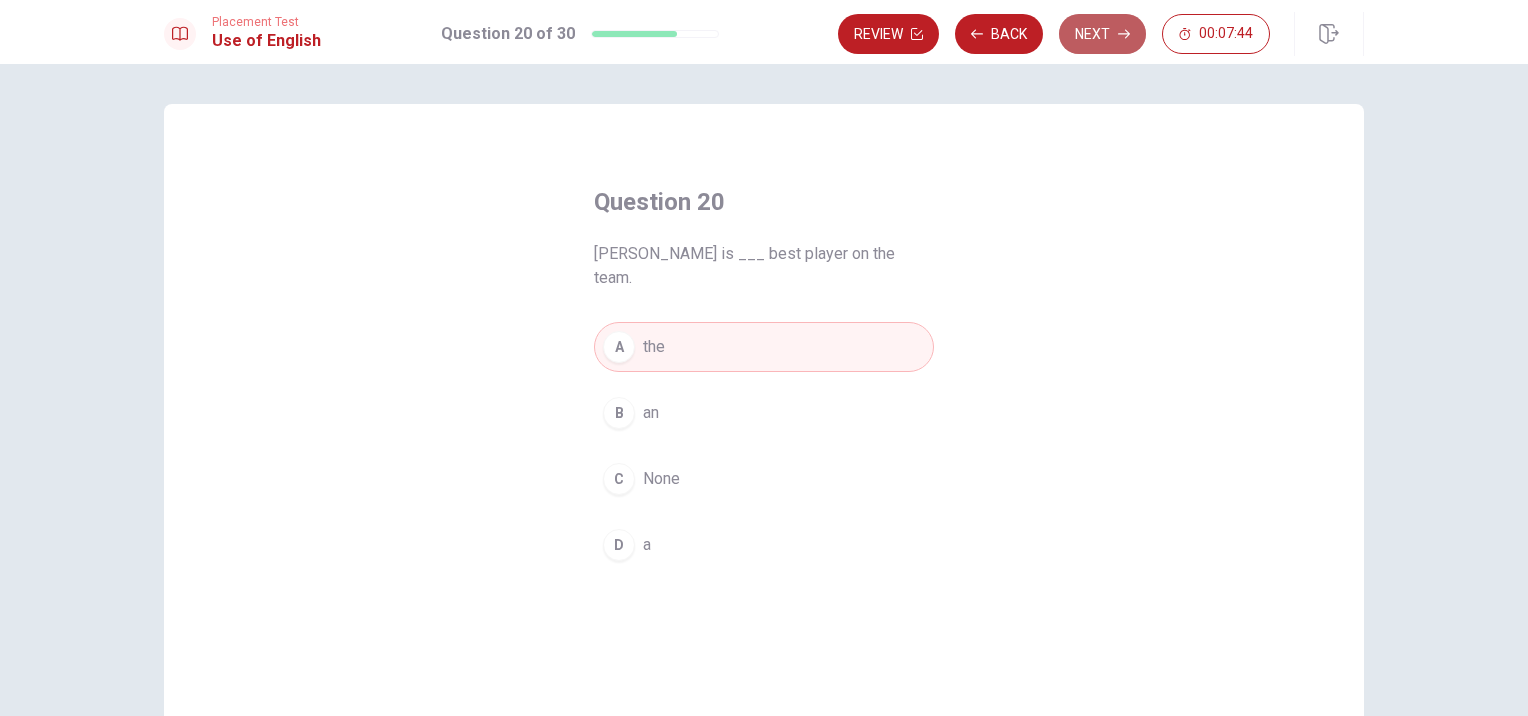 click on "Next" at bounding box center (1102, 34) 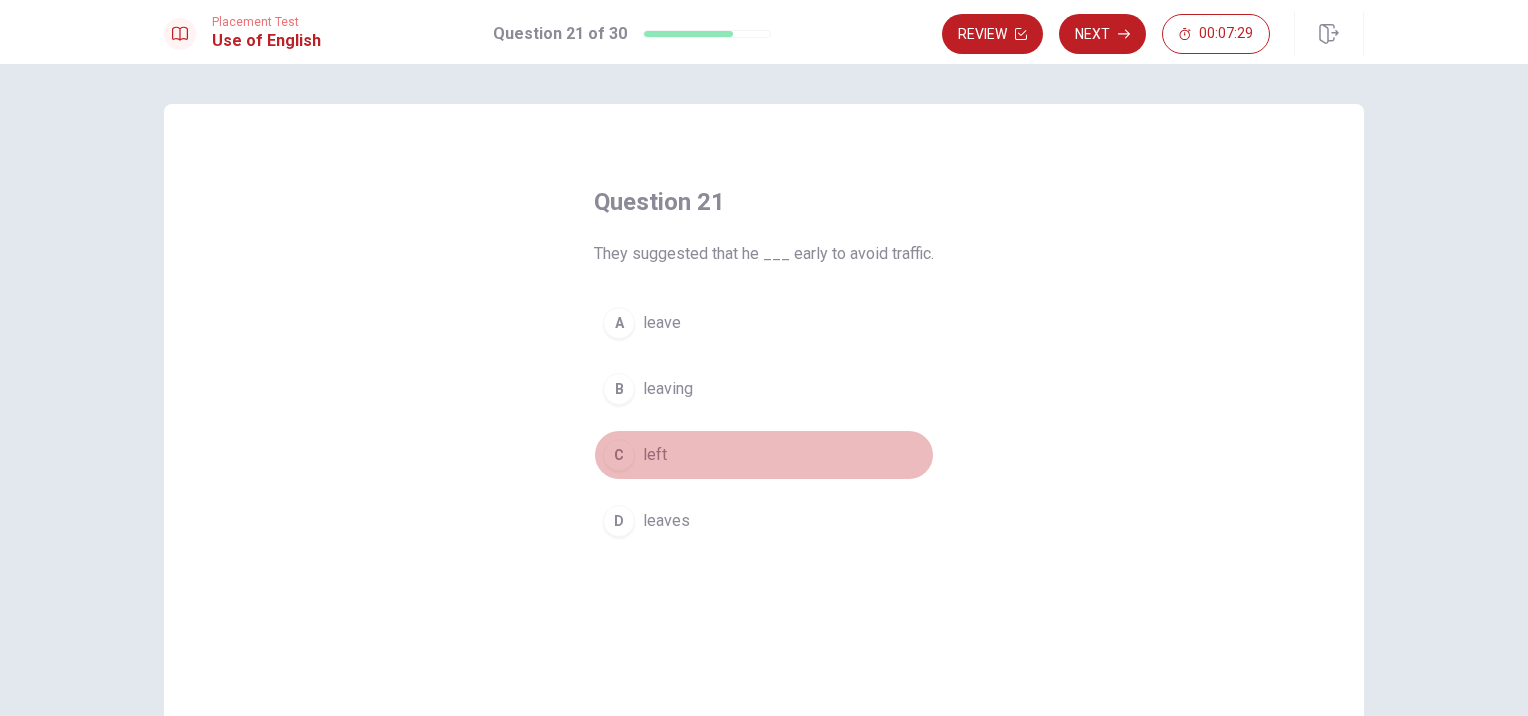 click on "C left" at bounding box center [764, 455] 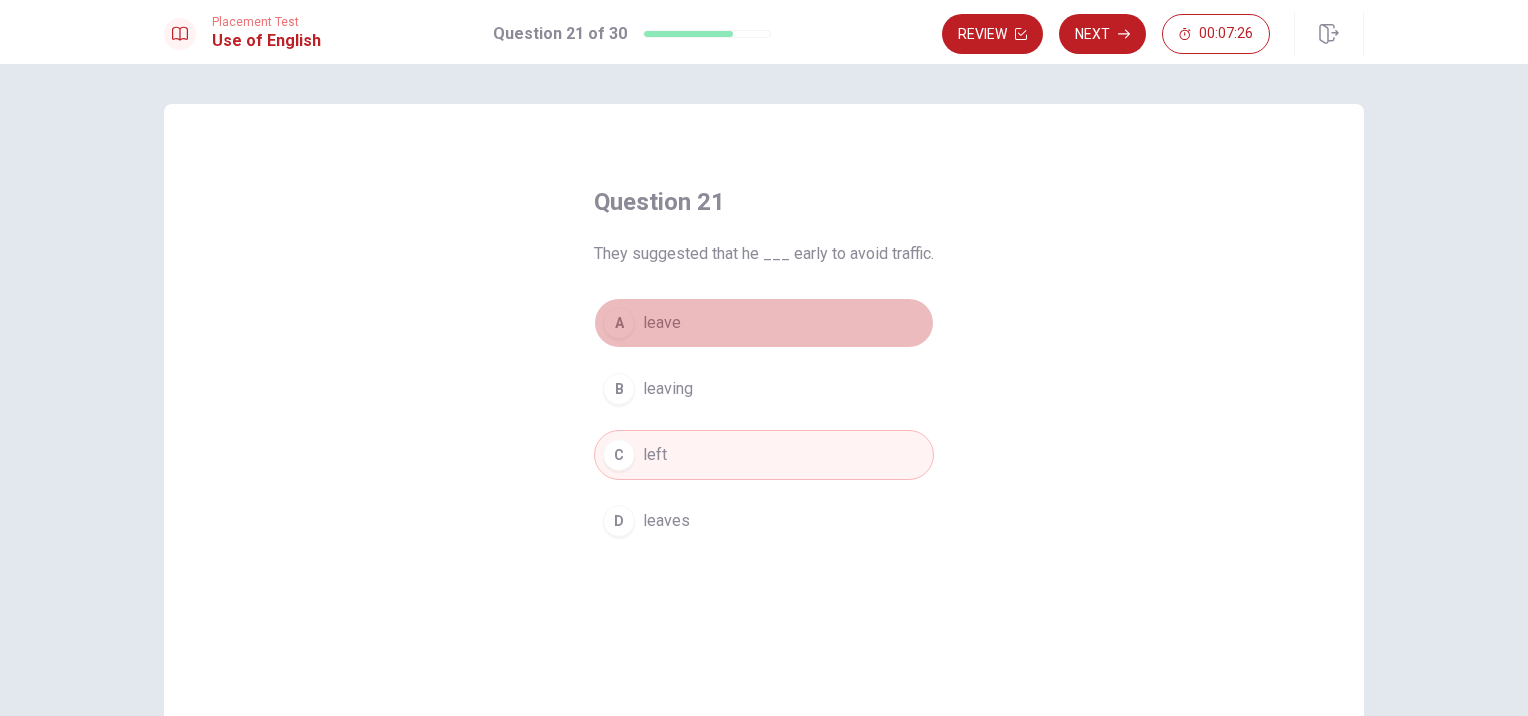 click on "A leave" at bounding box center (764, 323) 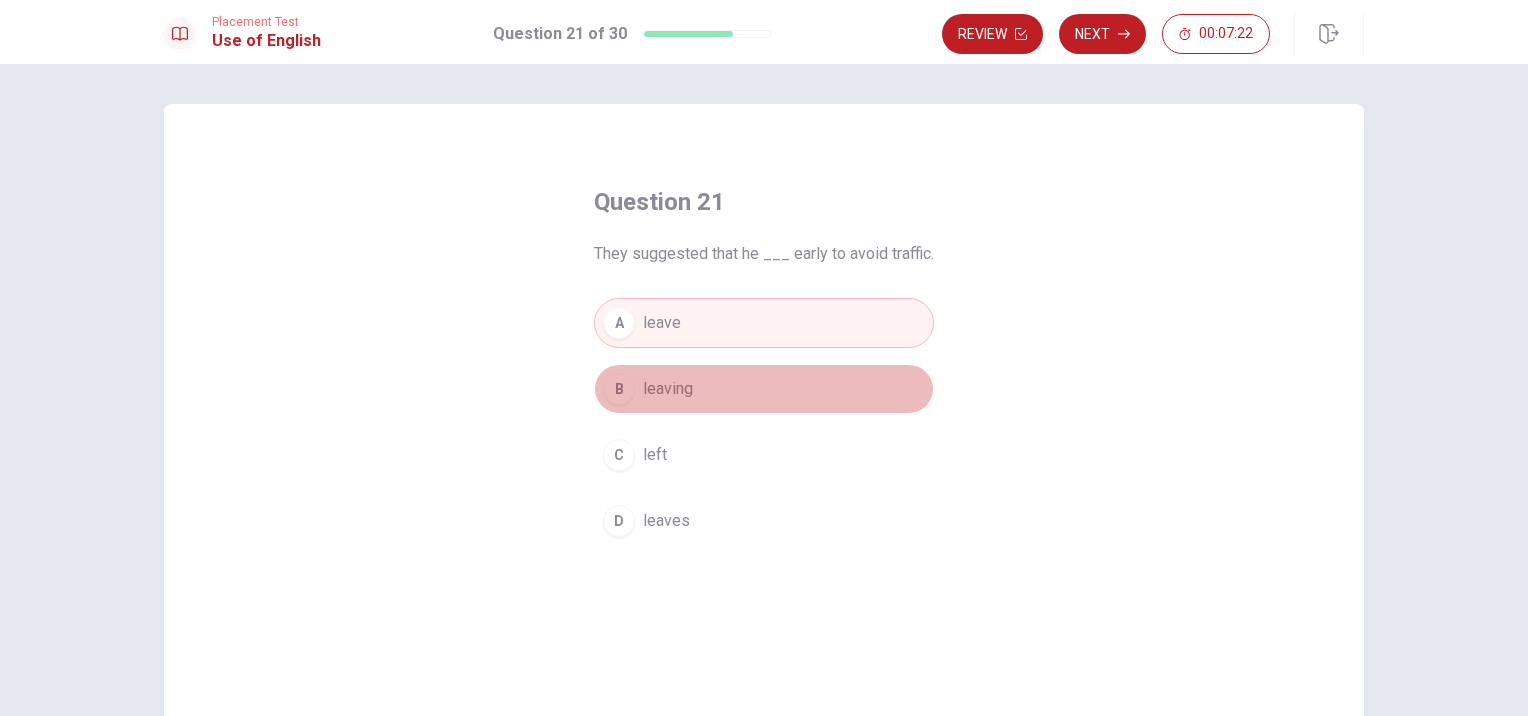 click on "B leaving" at bounding box center (764, 389) 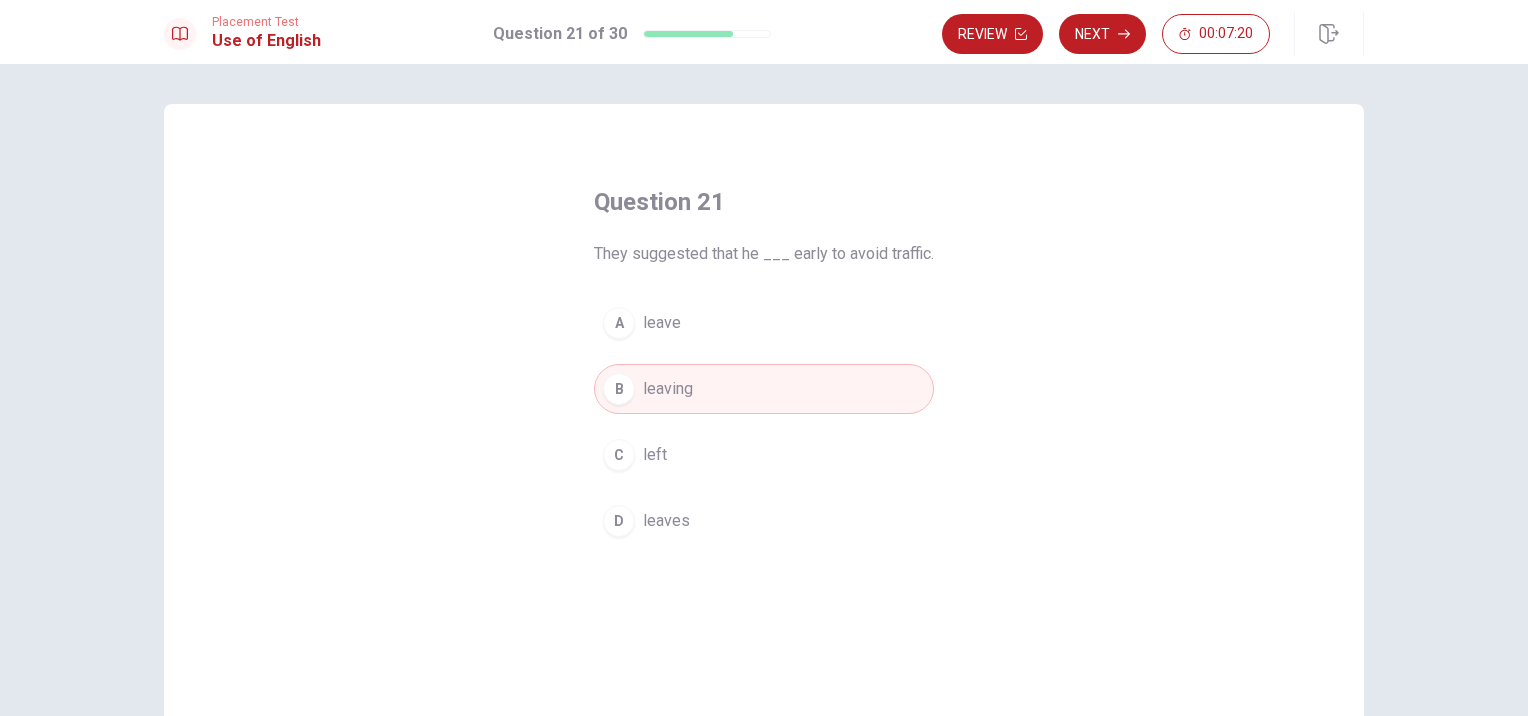 click on "D leaves" at bounding box center (764, 521) 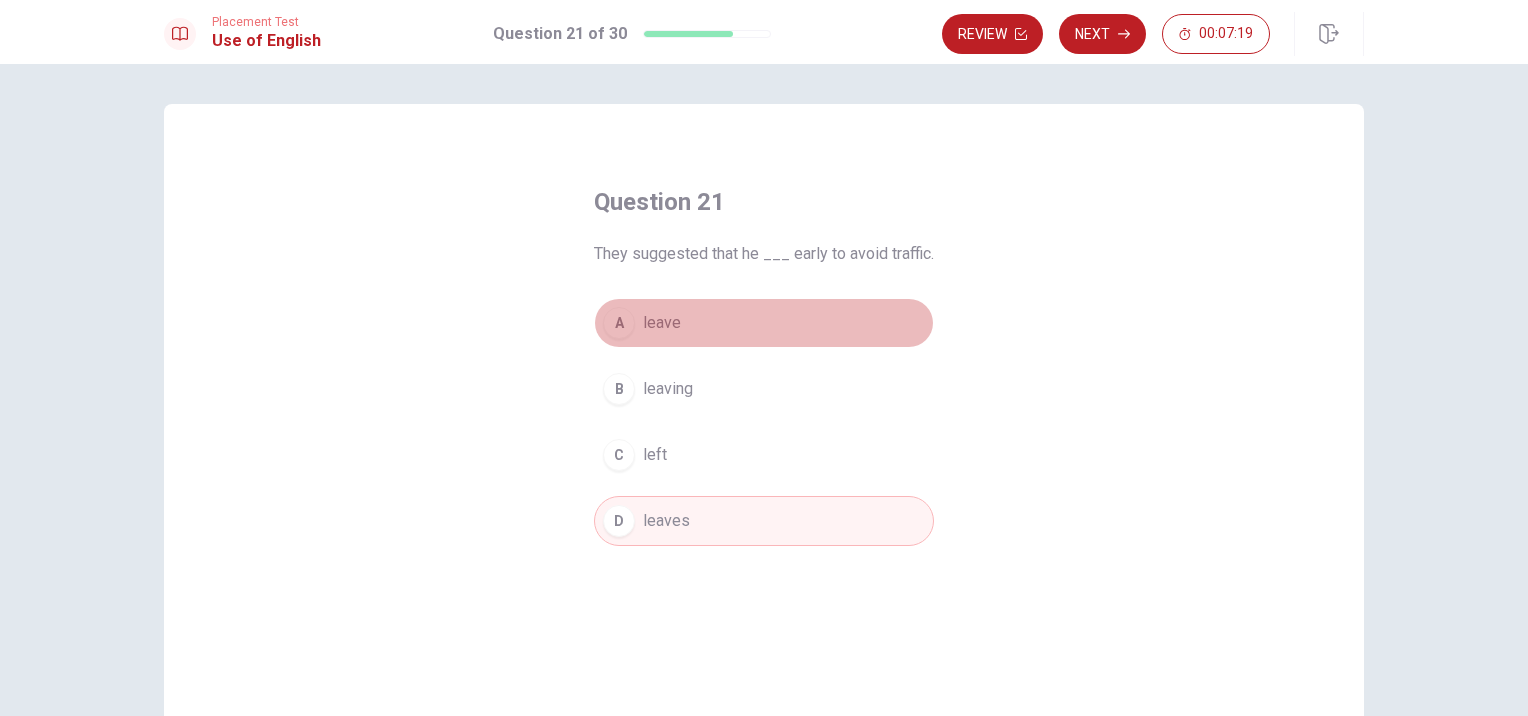 click on "A leave" at bounding box center [764, 323] 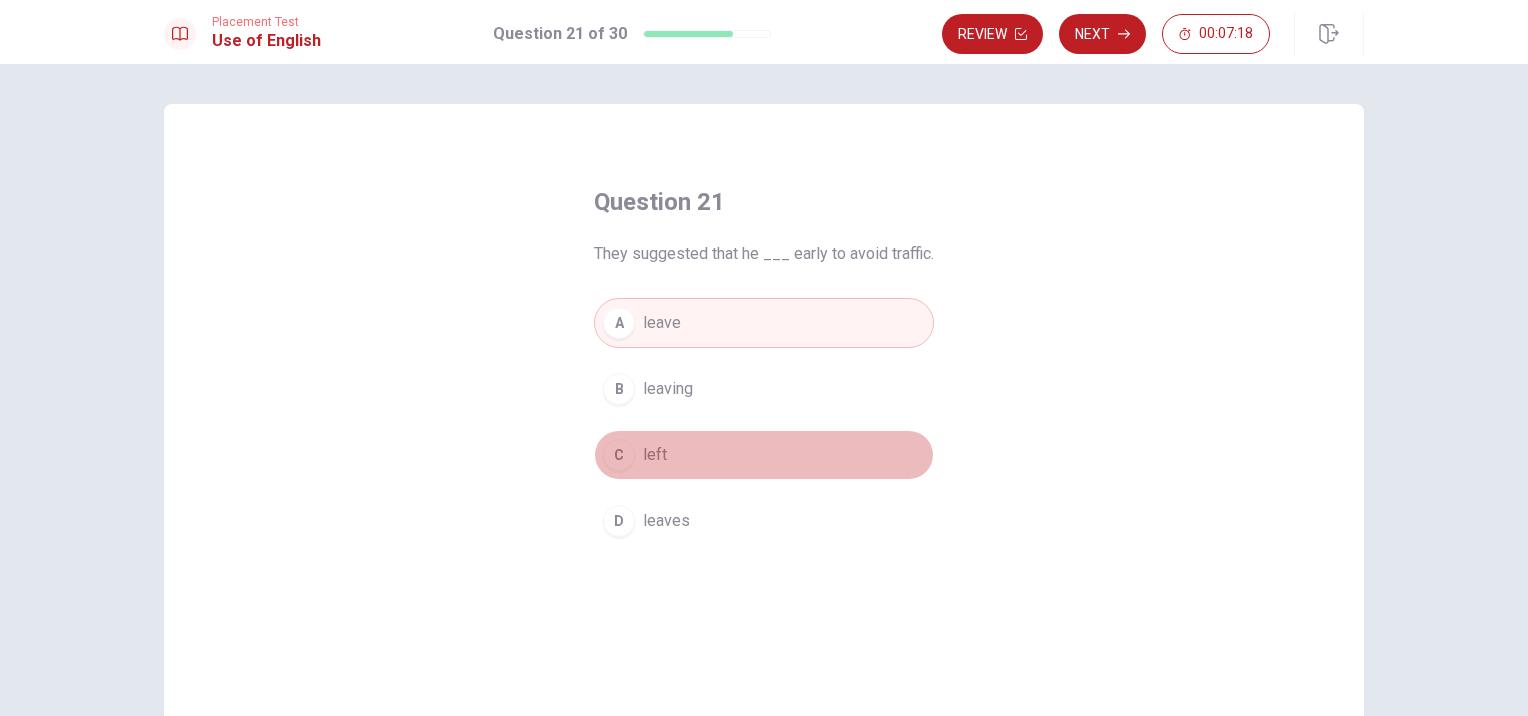 click on "C left" at bounding box center (764, 455) 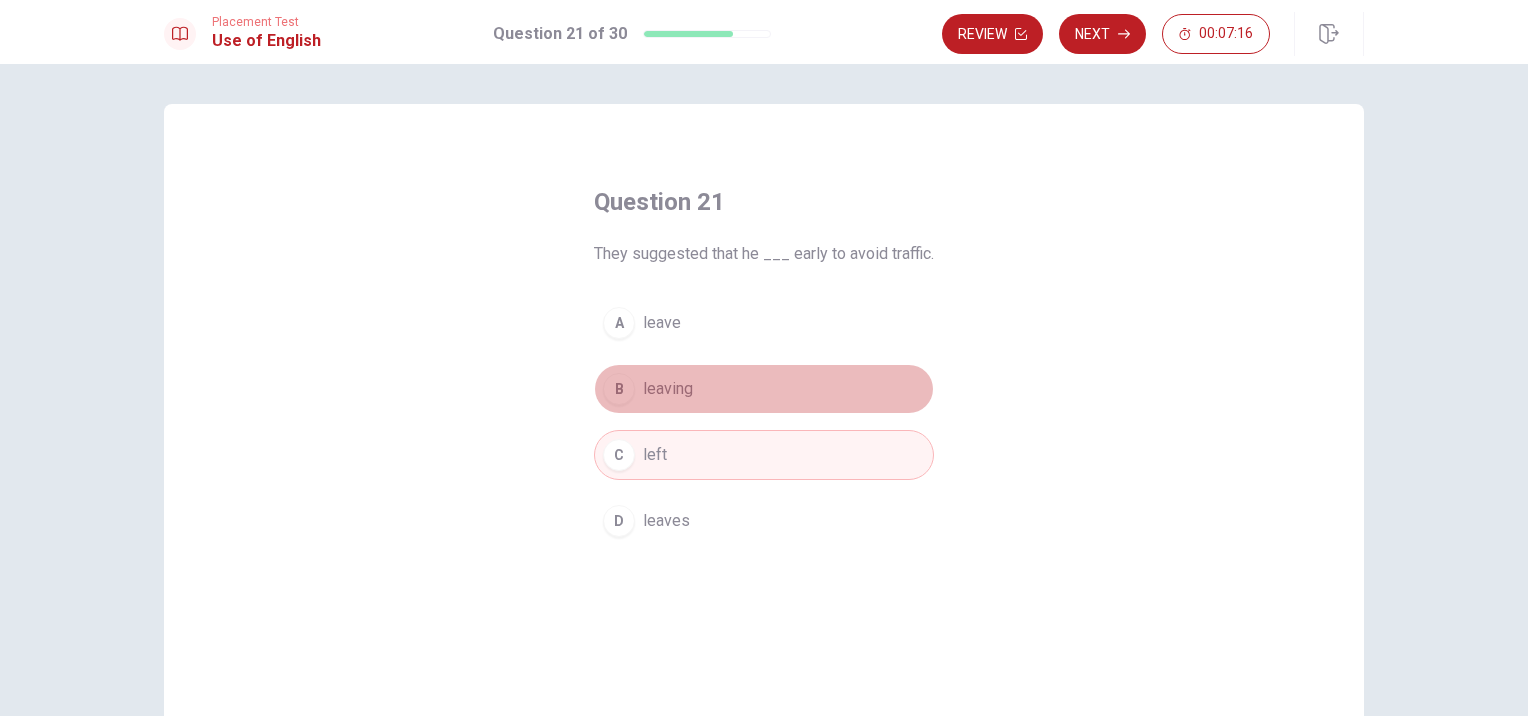 click on "B leaving" at bounding box center (764, 389) 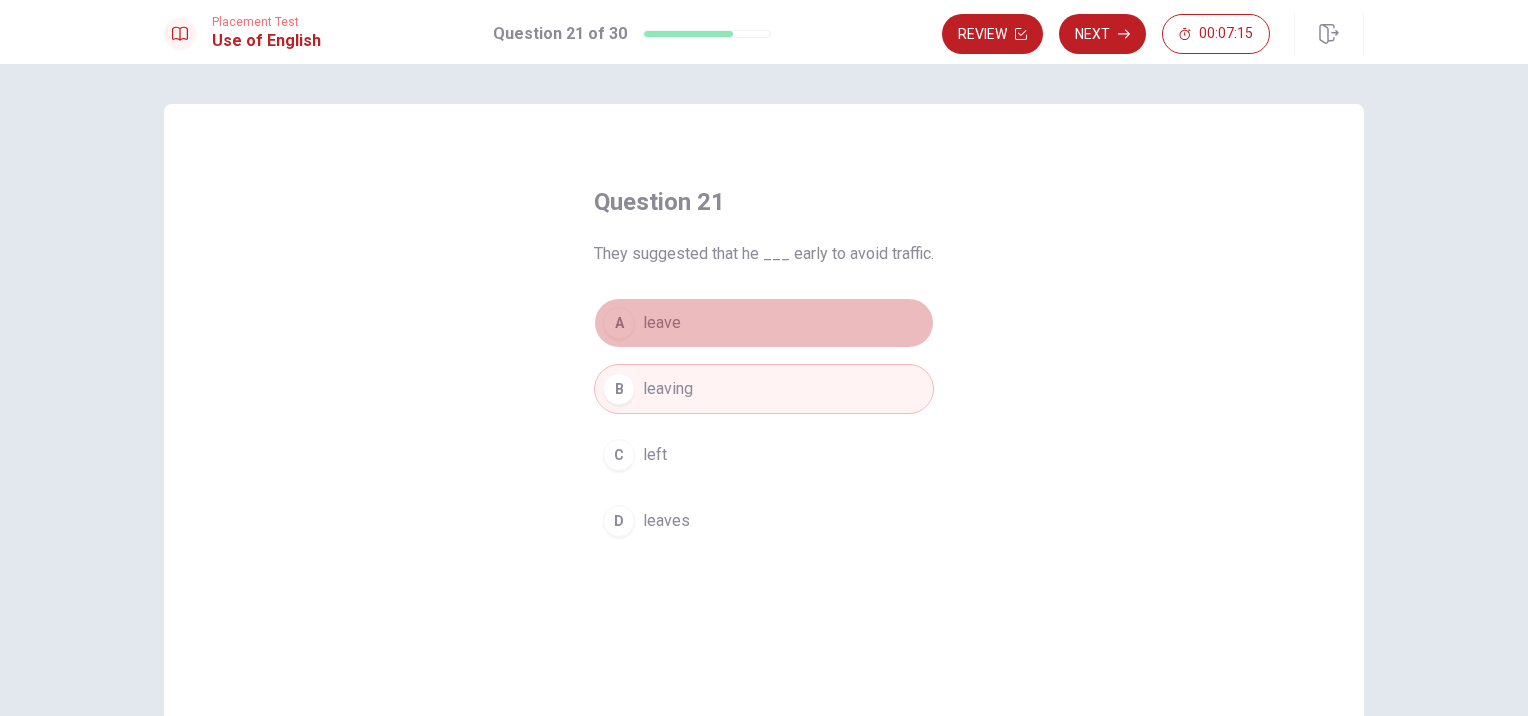 click on "A leave" at bounding box center [764, 323] 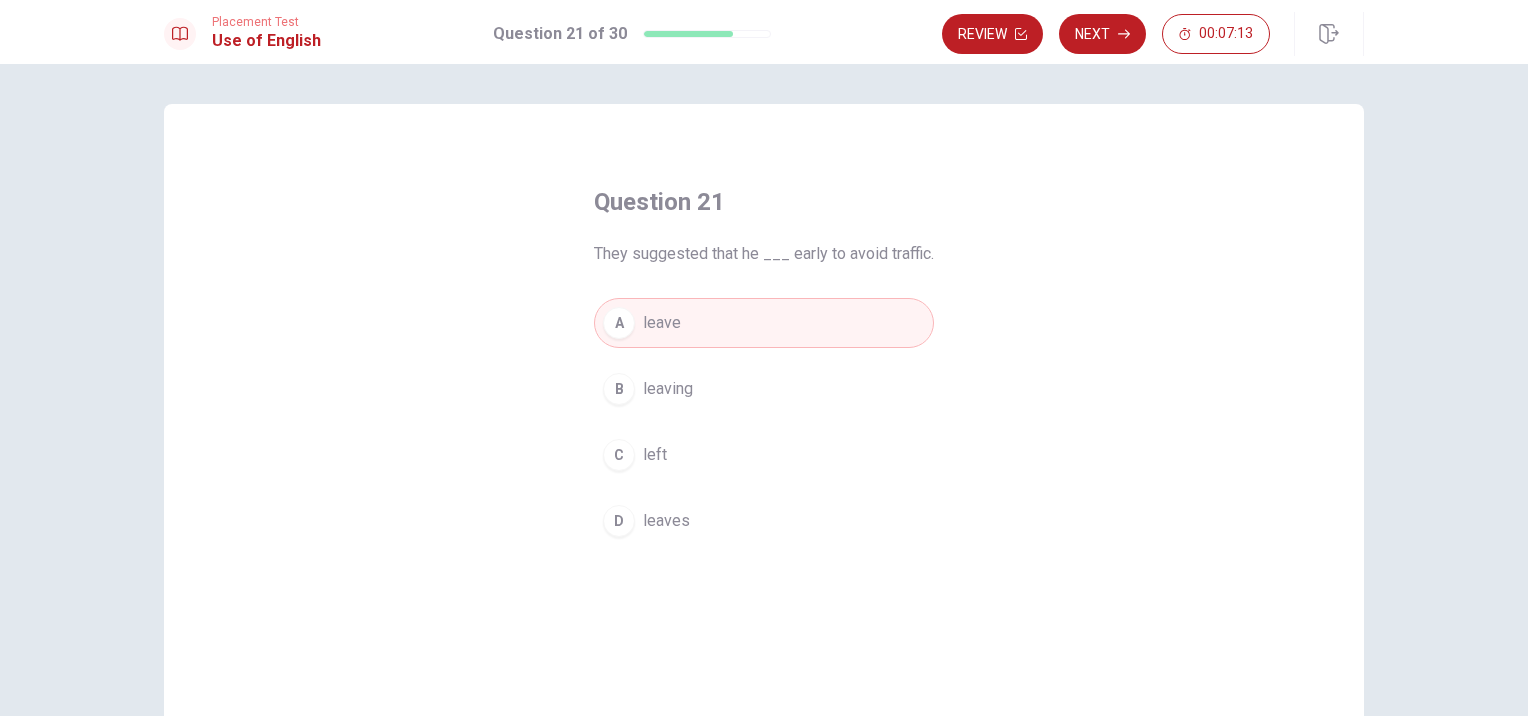 click on "C left" at bounding box center (764, 455) 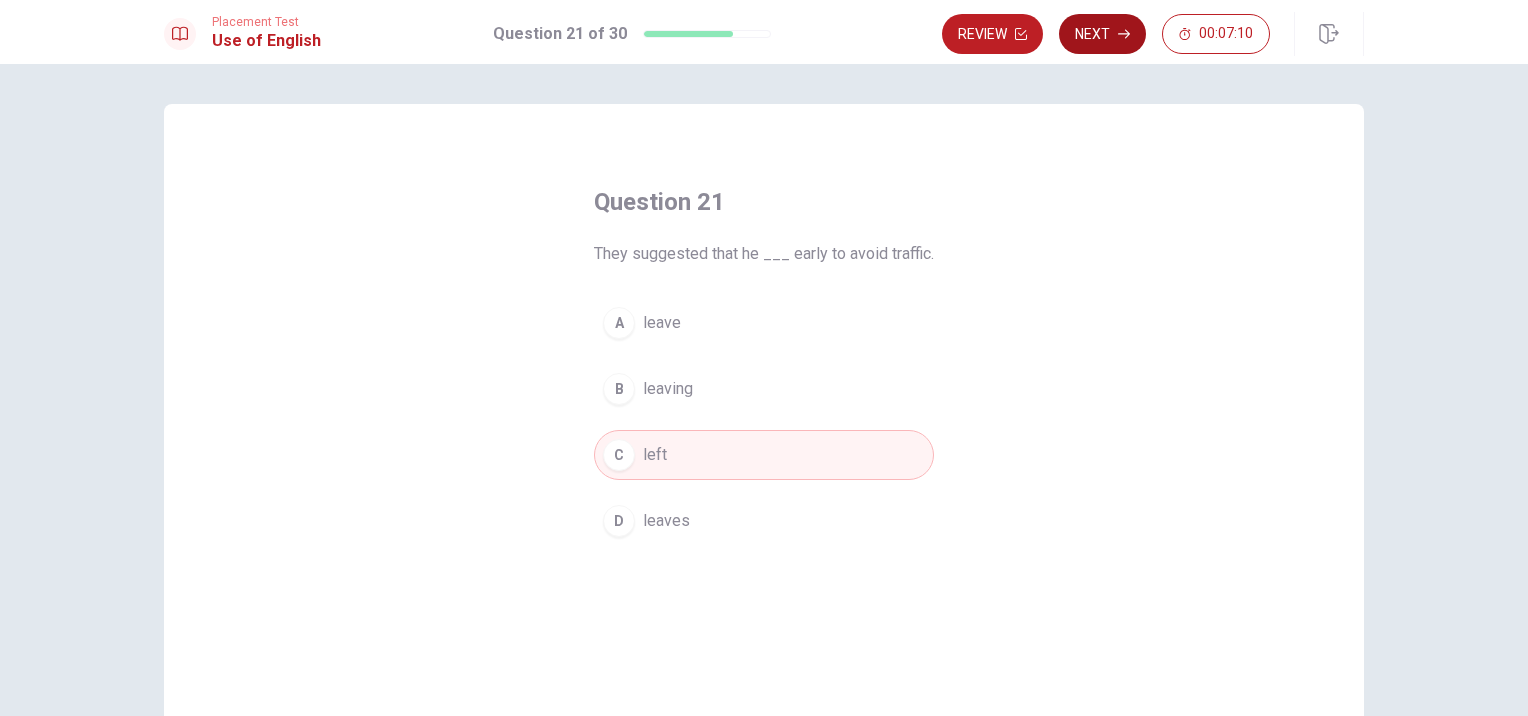 click on "Next" at bounding box center [1102, 34] 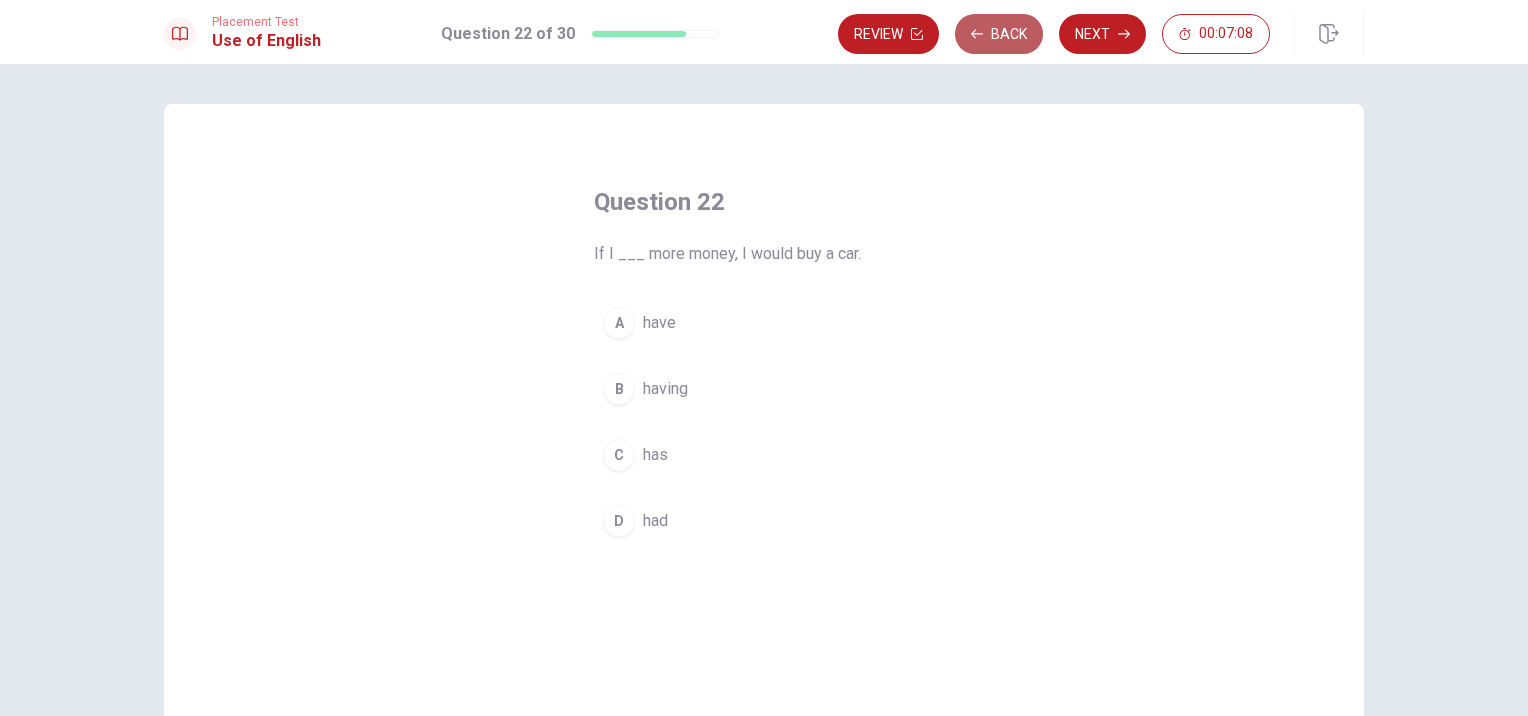 click on "Back" at bounding box center (999, 34) 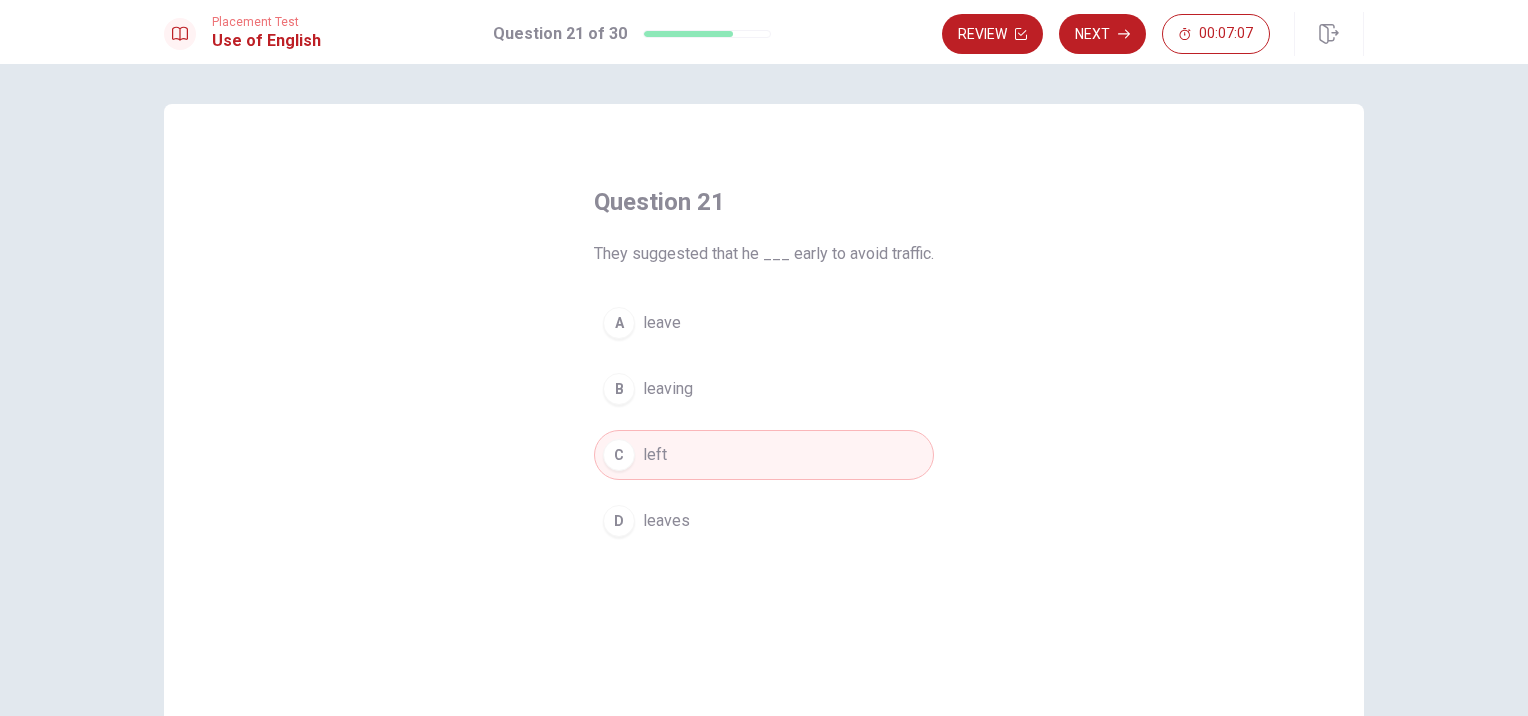click on "A leave" at bounding box center [764, 323] 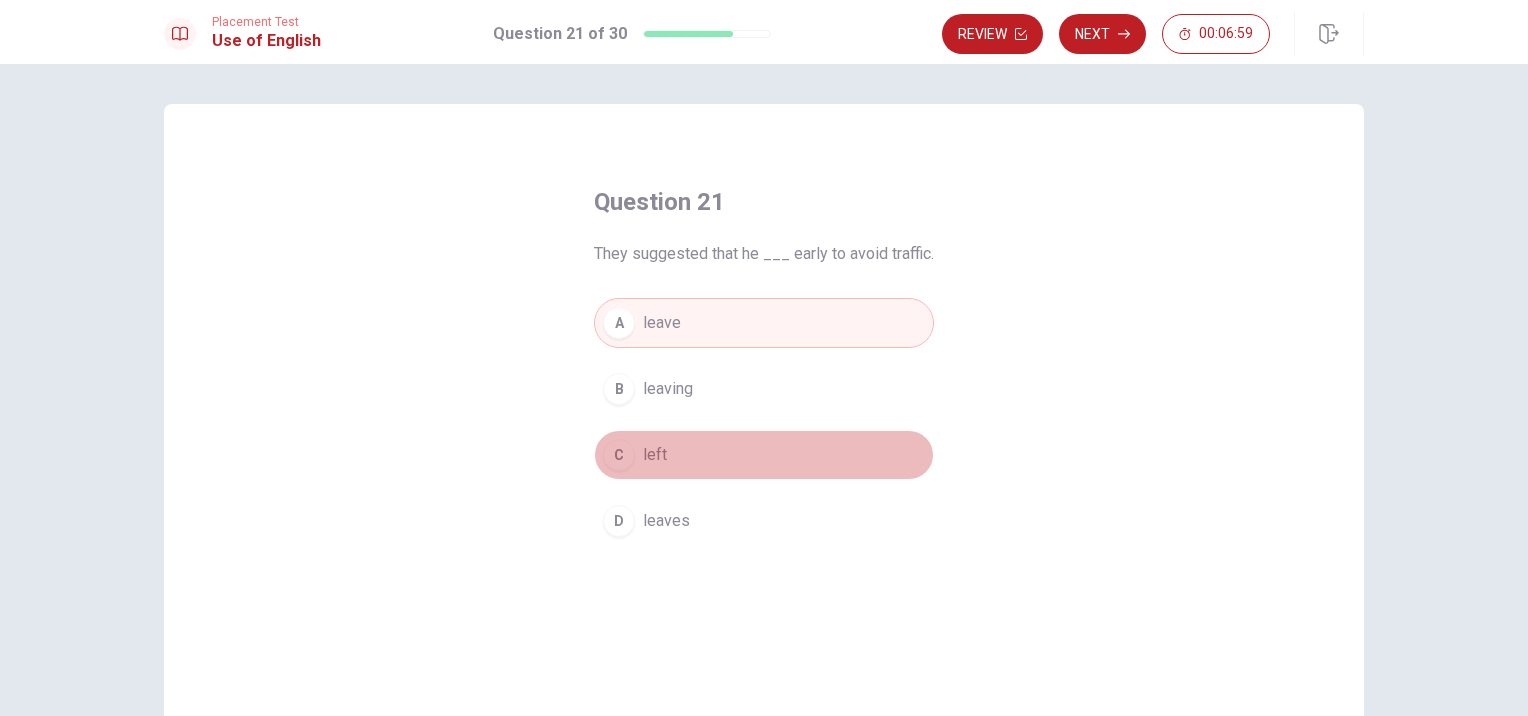 click on "C left" at bounding box center (764, 455) 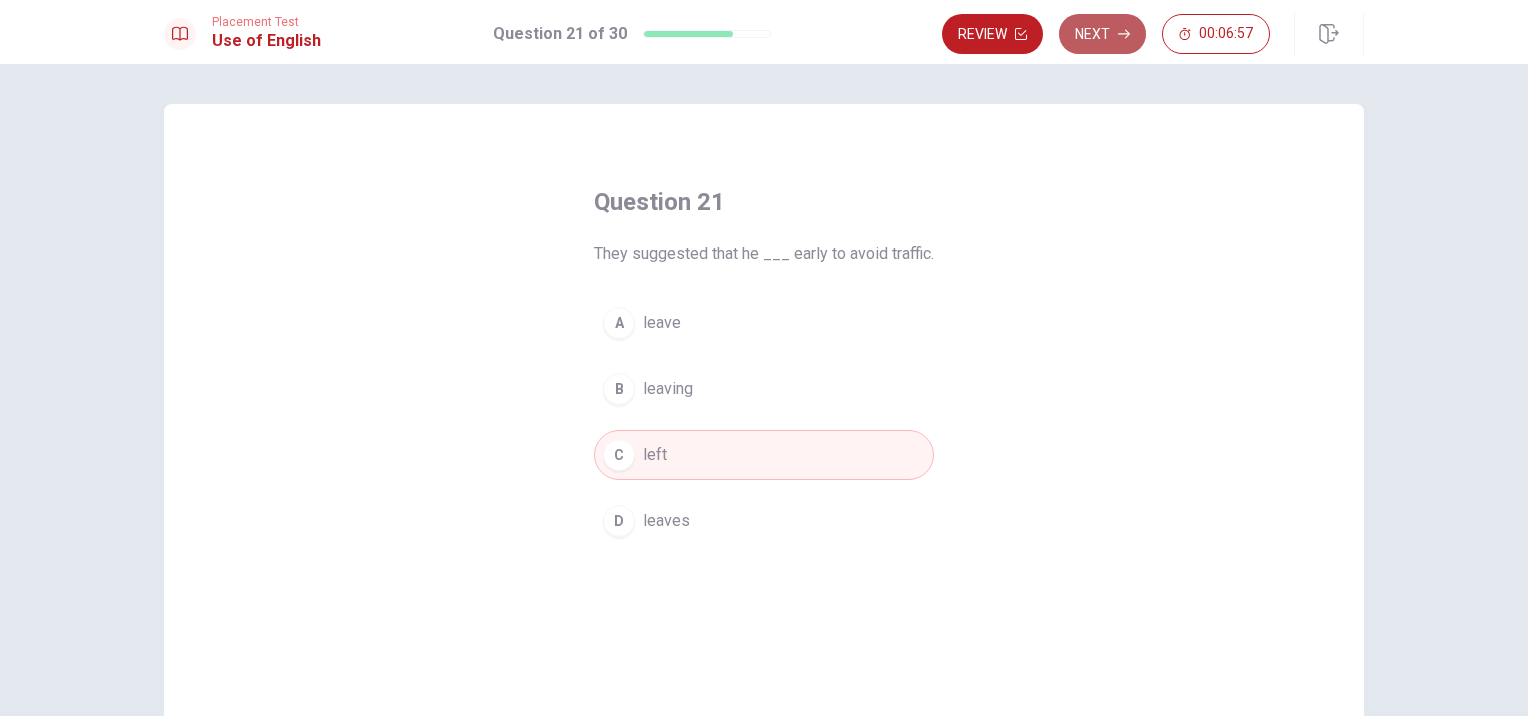 click on "Next" at bounding box center [1102, 34] 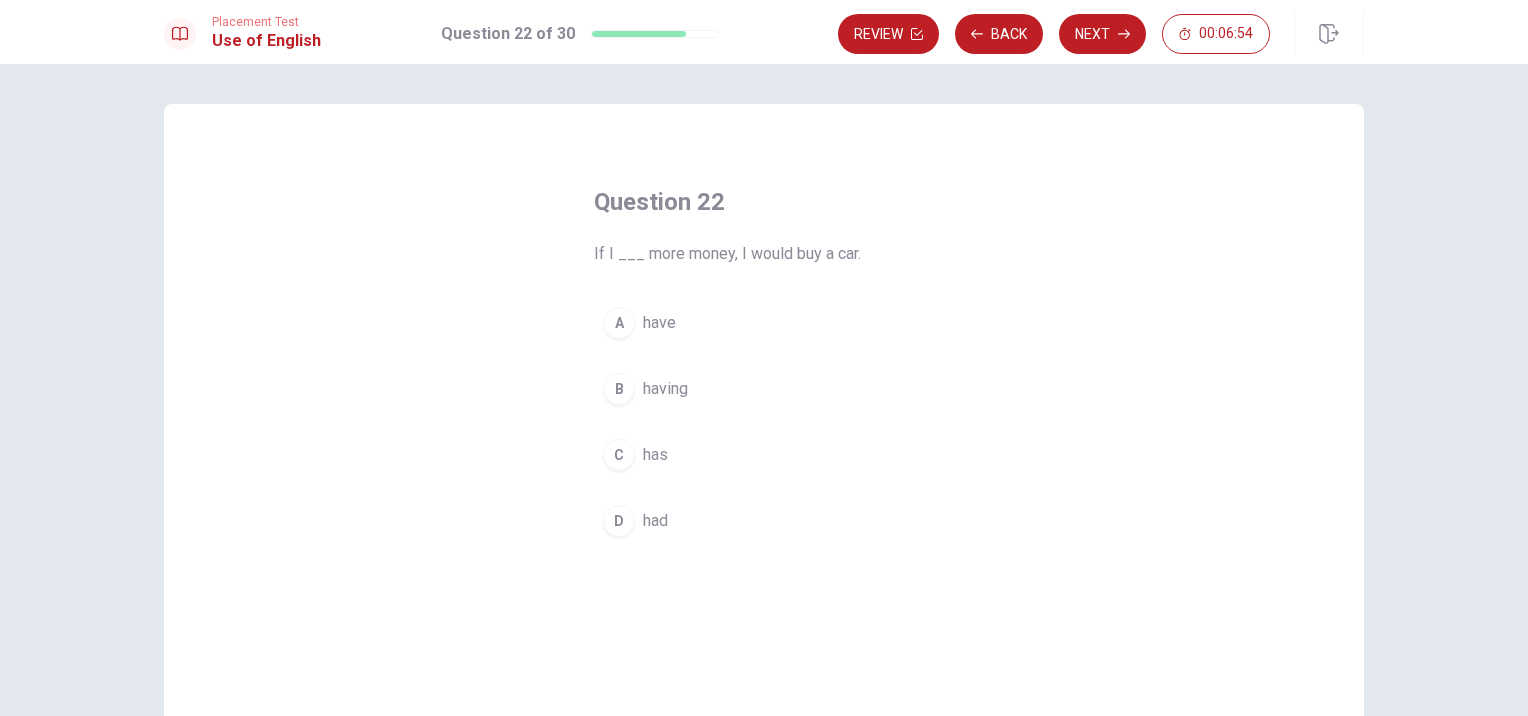 click on "D had" at bounding box center (764, 521) 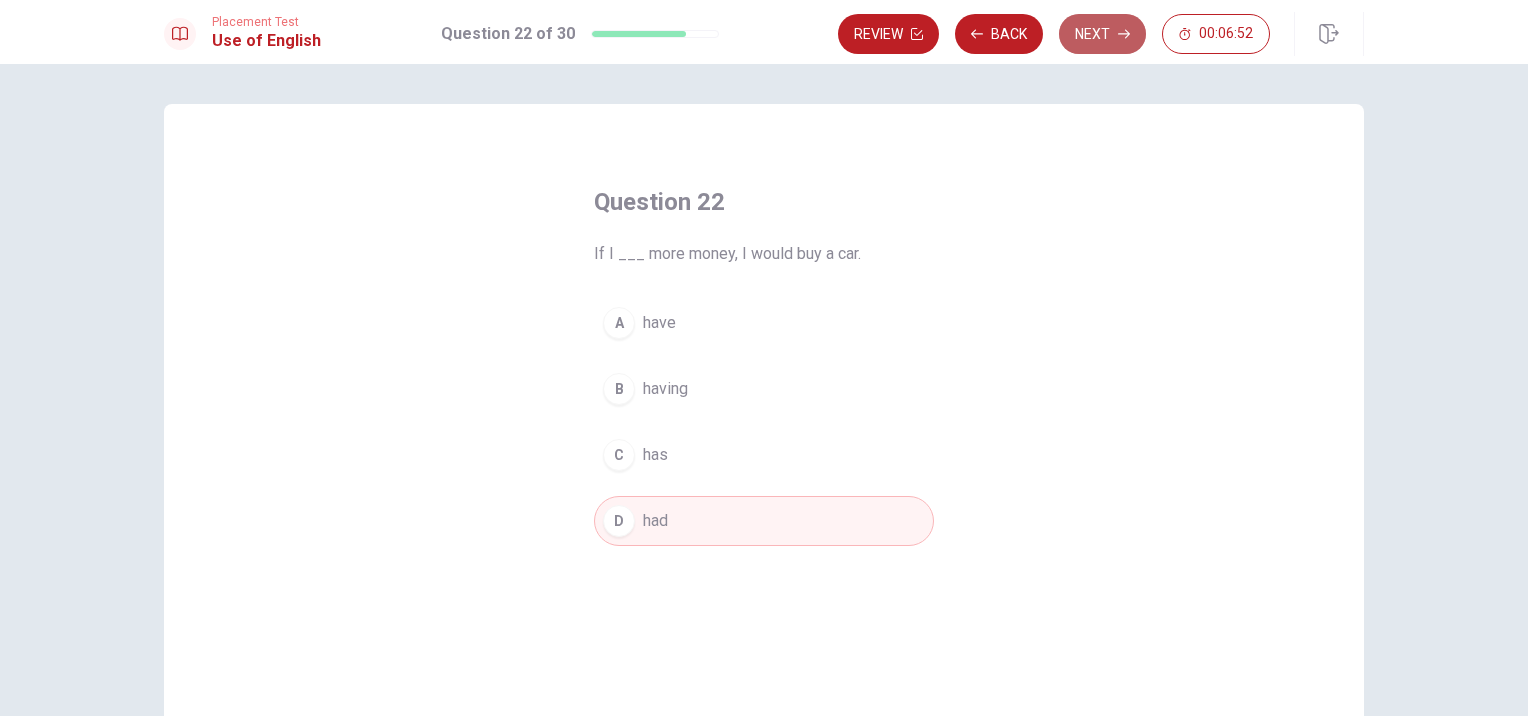 click on "Next" at bounding box center (1102, 34) 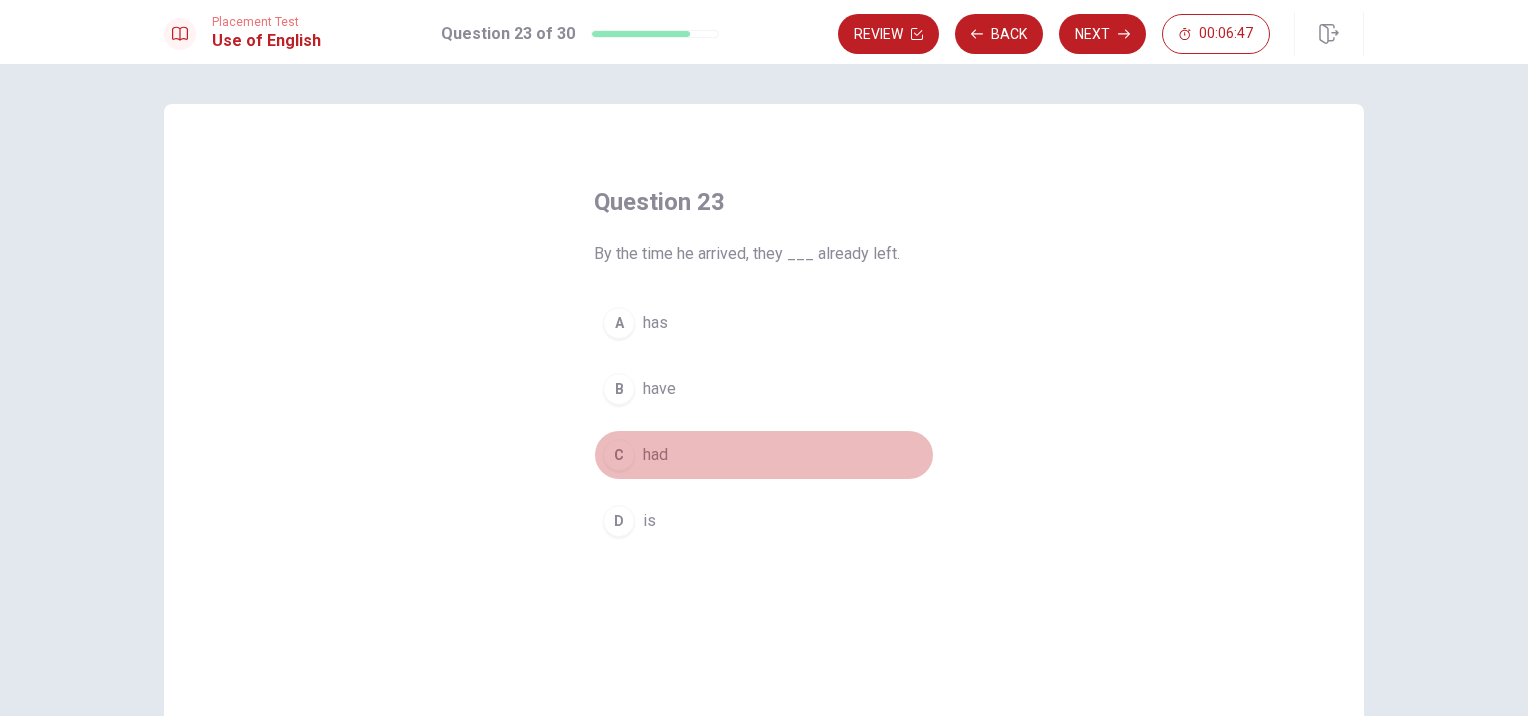click on "C had" at bounding box center (764, 455) 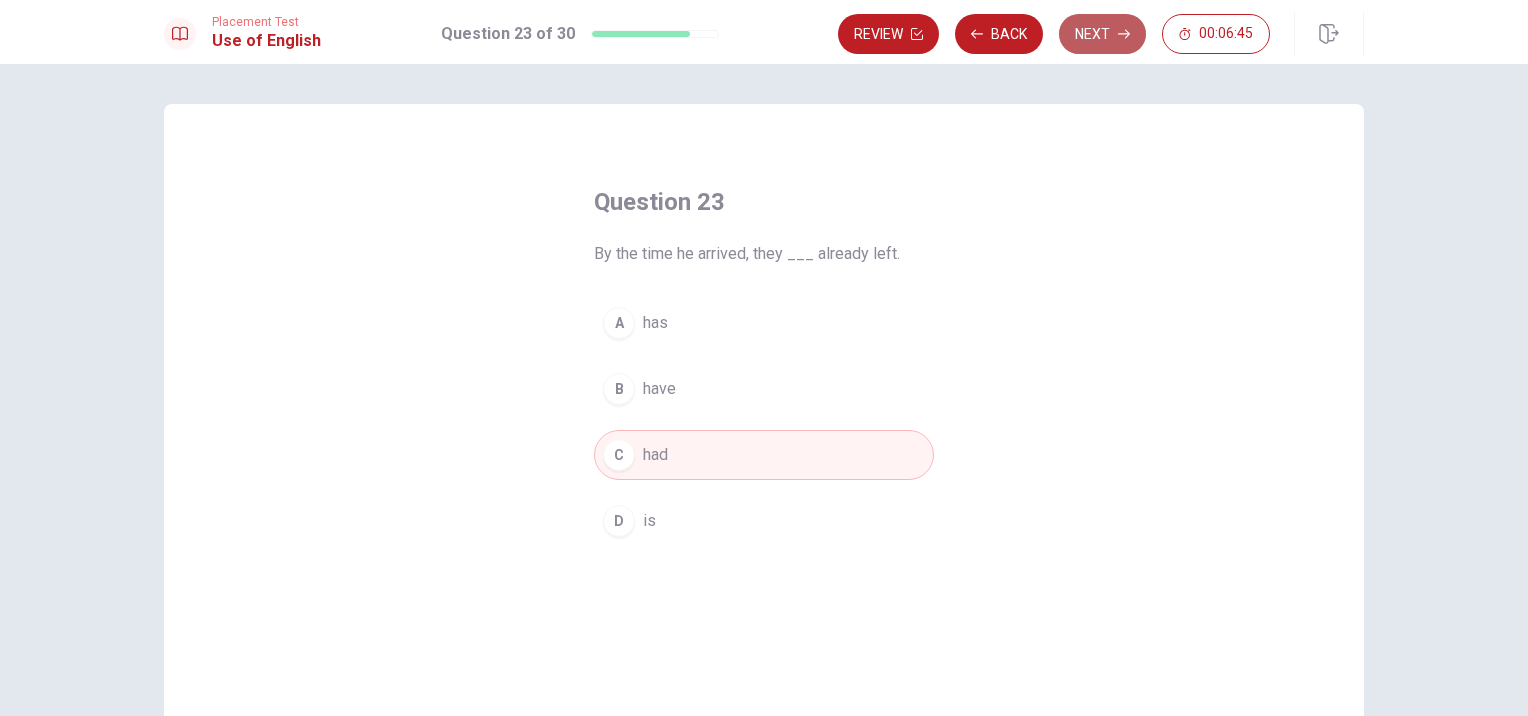 click on "Next" at bounding box center [1102, 34] 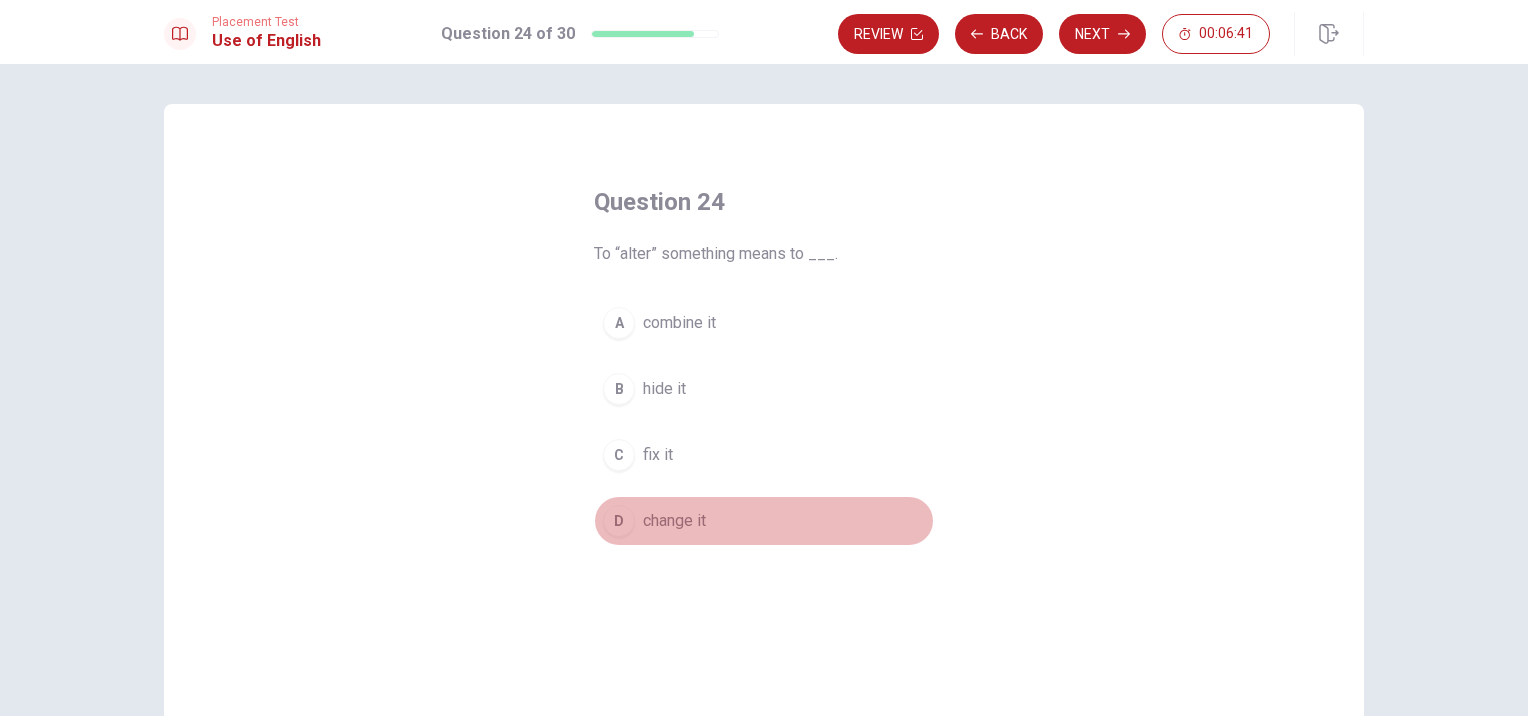 click on "change it" at bounding box center (674, 521) 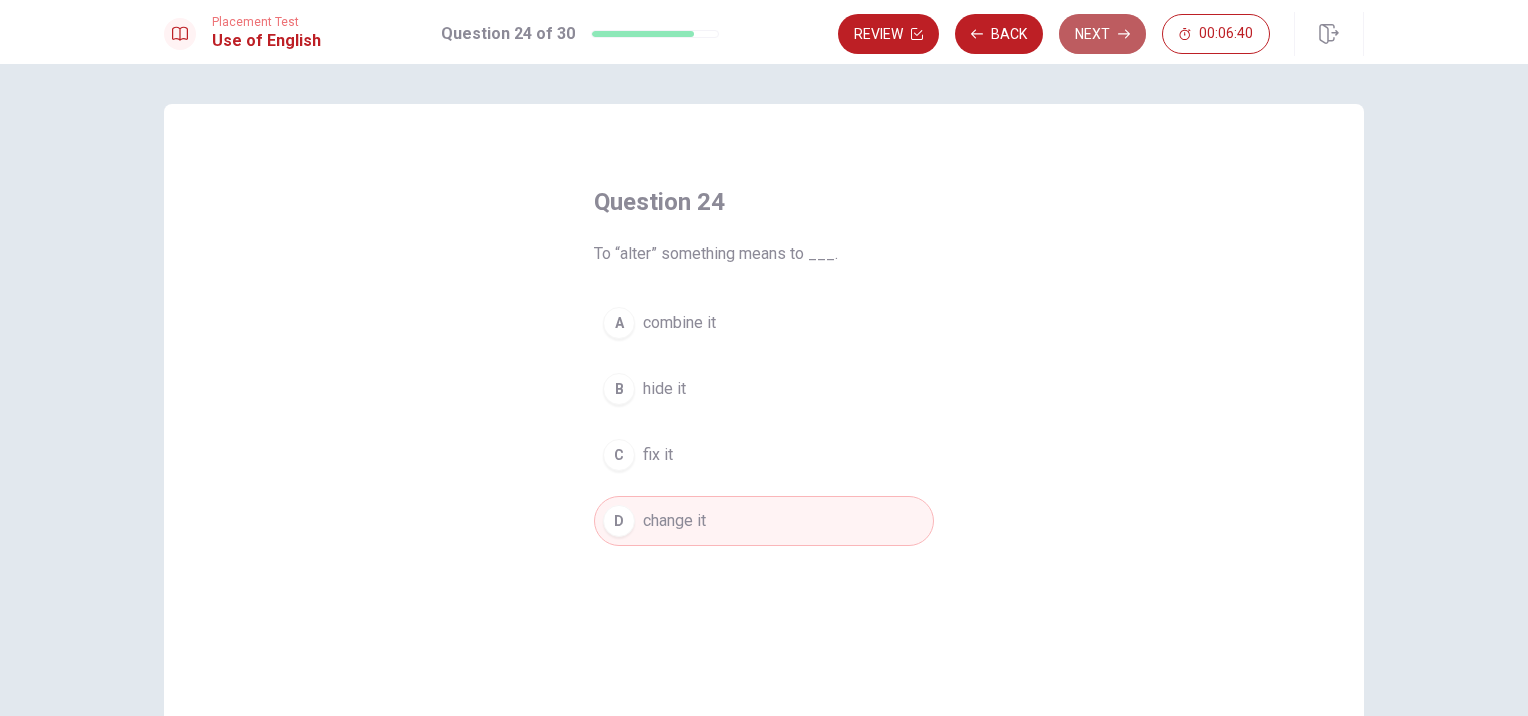 click on "Next" at bounding box center [1102, 34] 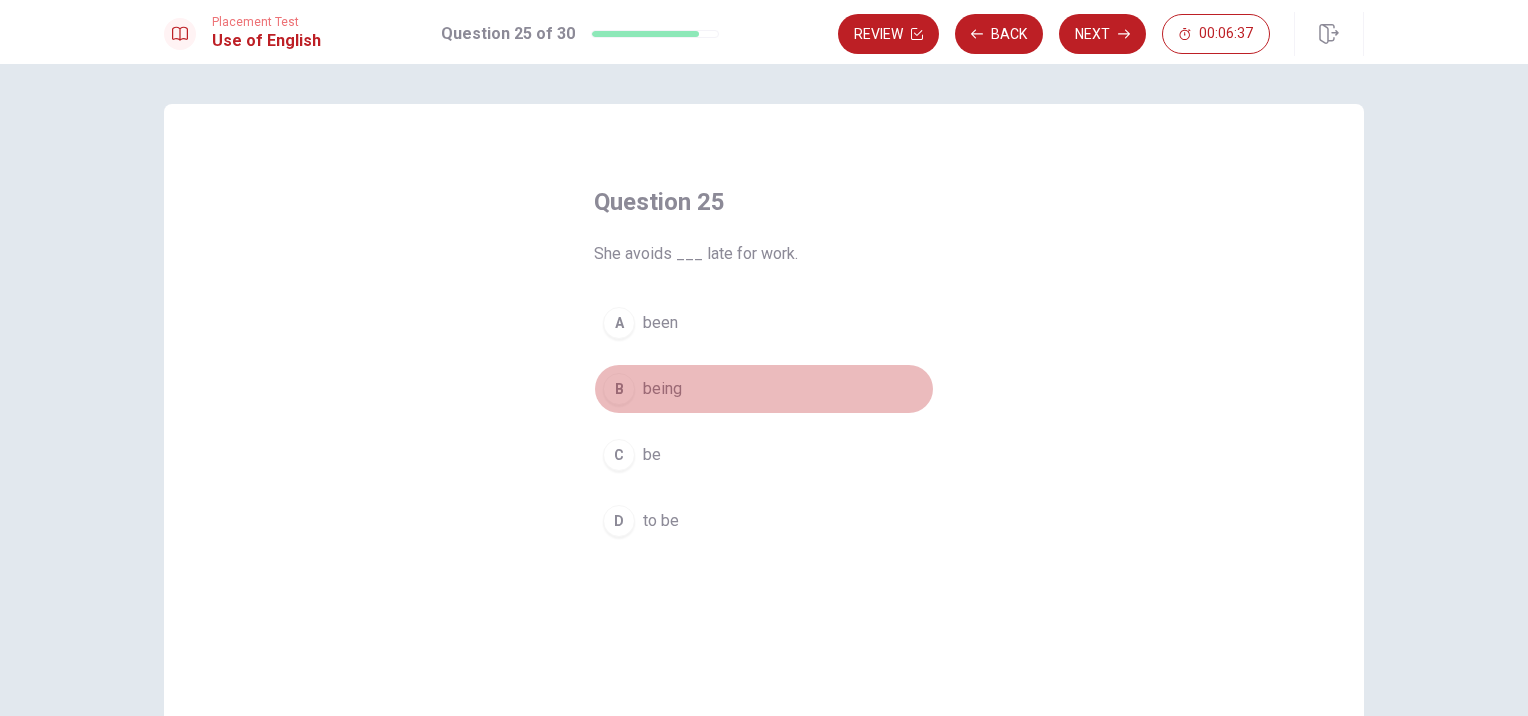 click on "B being" at bounding box center (764, 389) 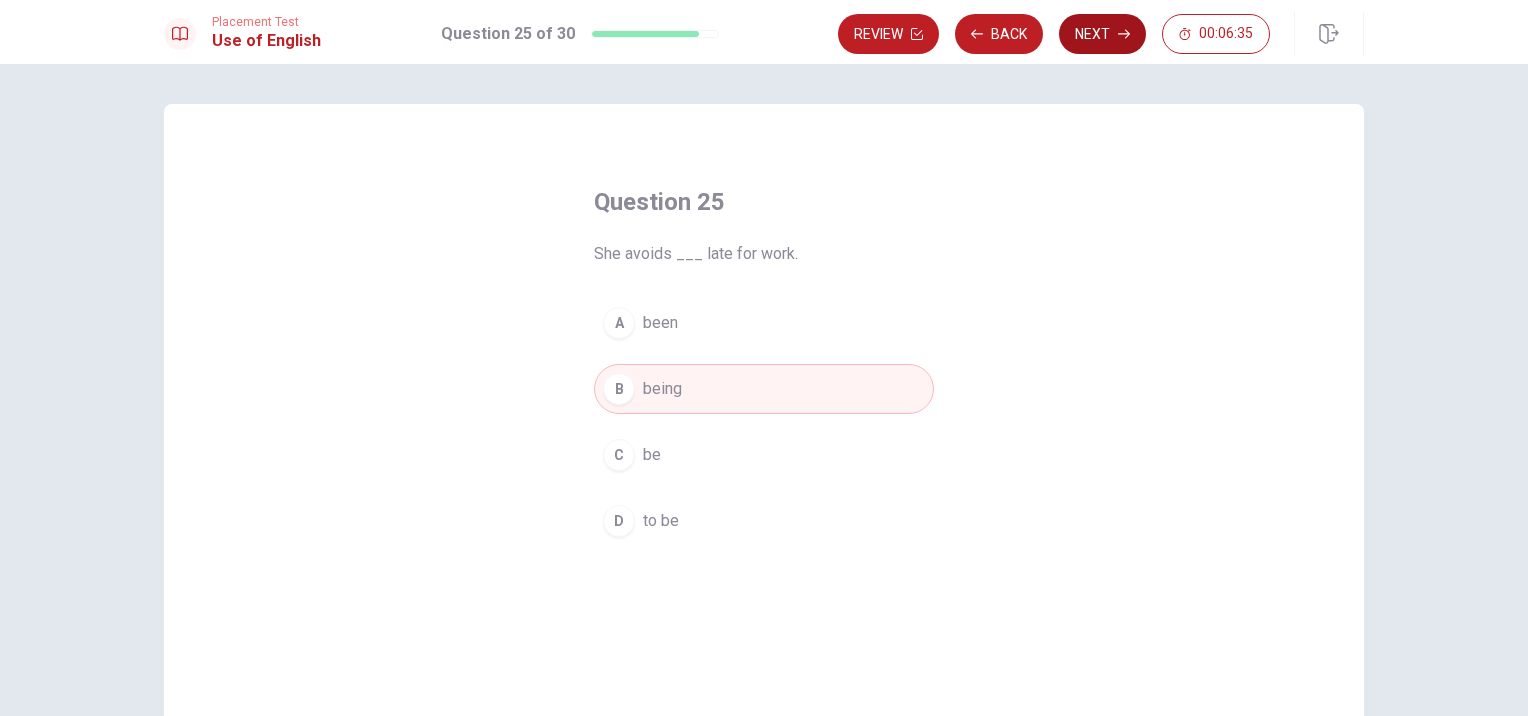 click on "Next" at bounding box center [1102, 34] 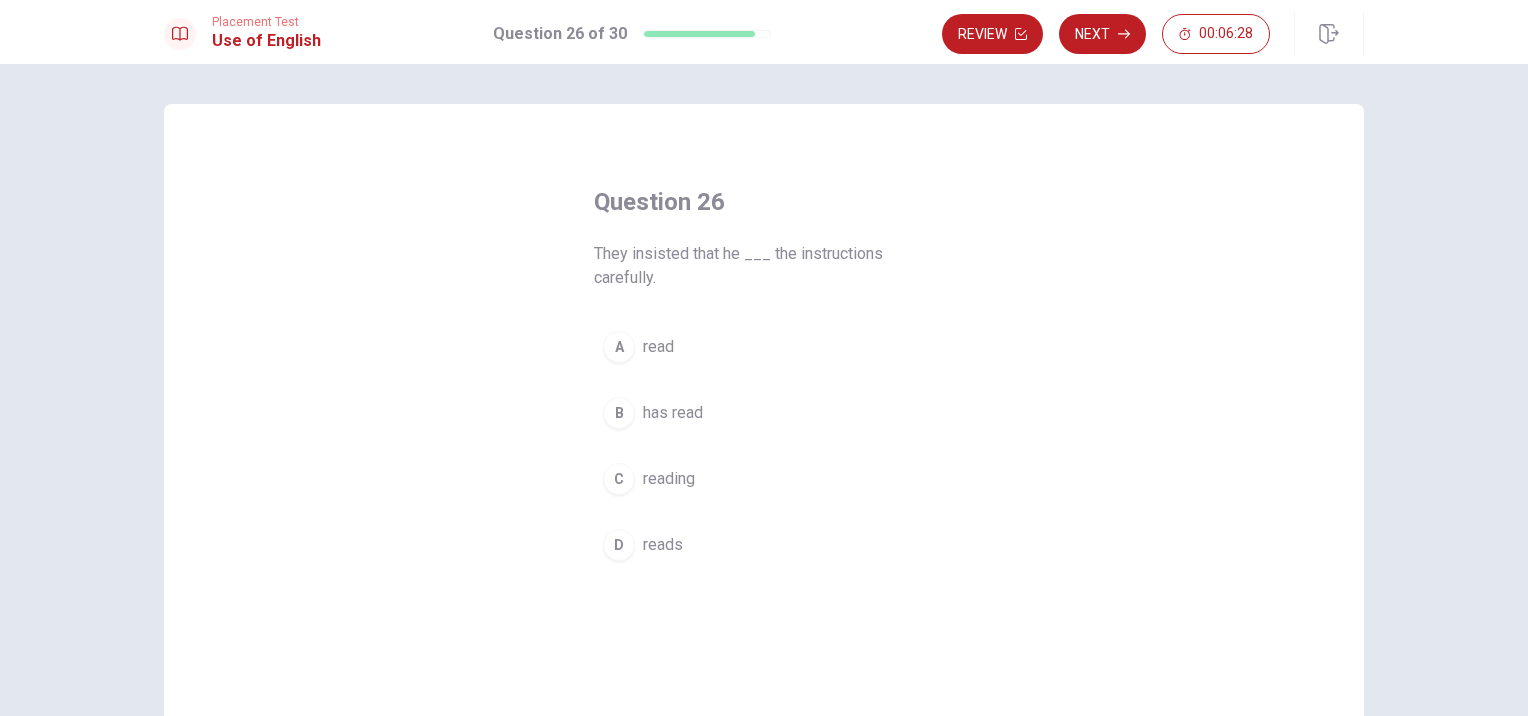 click on "A read" at bounding box center (764, 347) 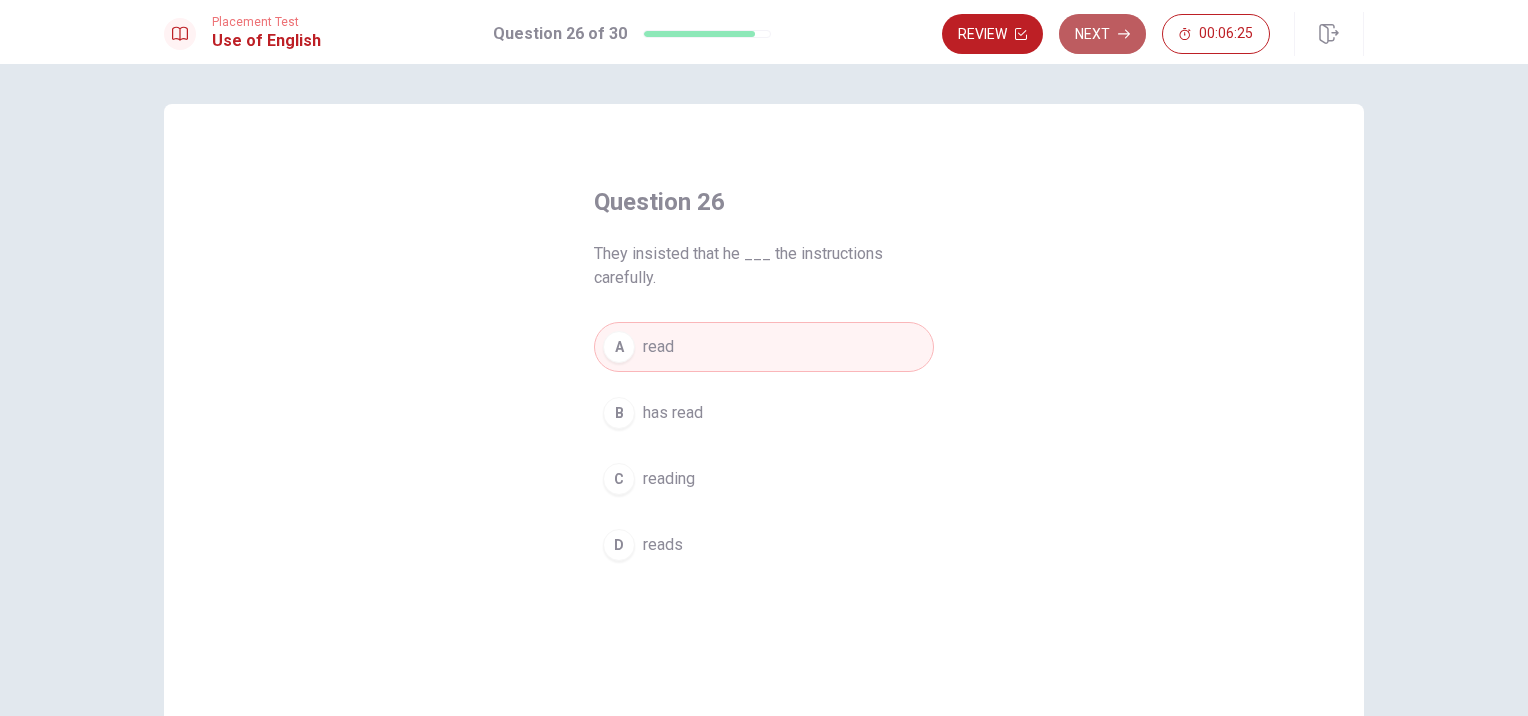 click on "Next" at bounding box center (1102, 34) 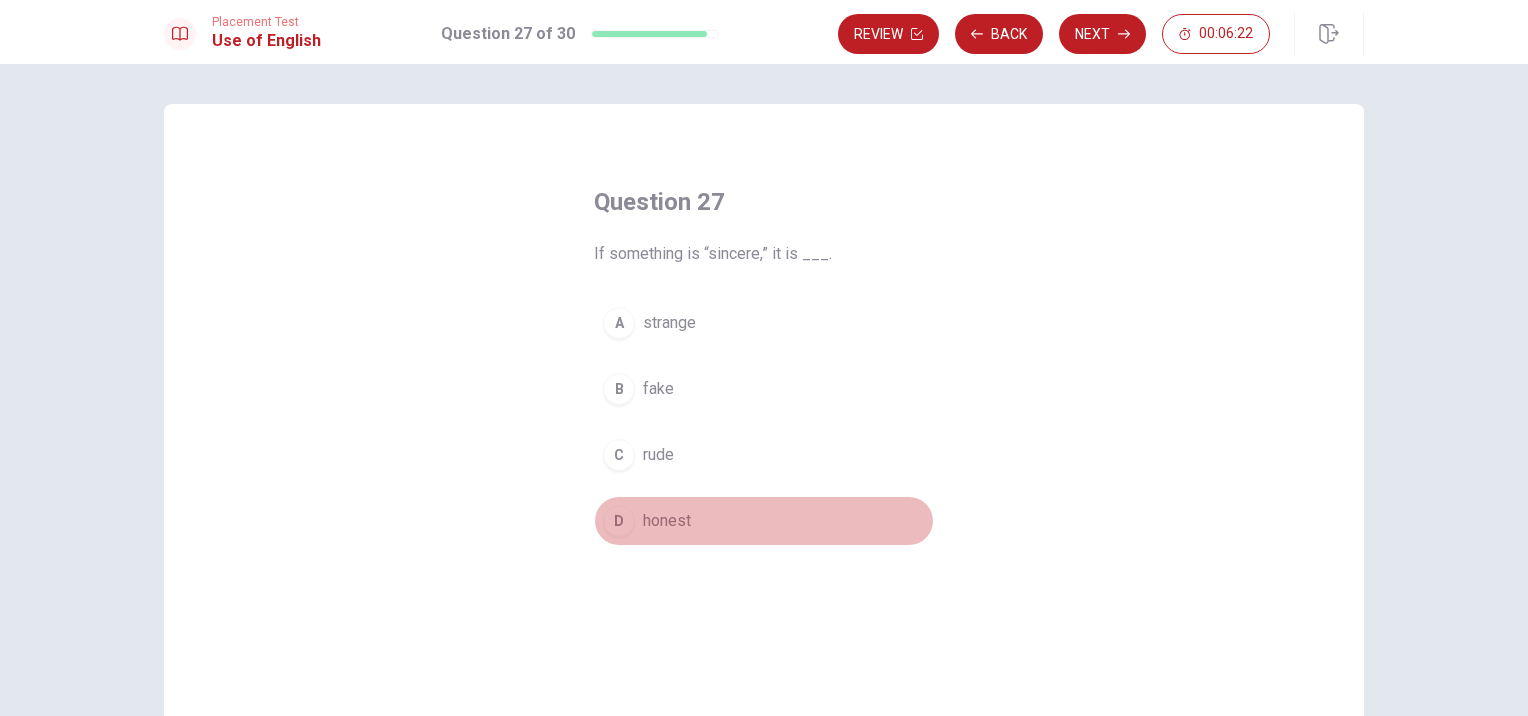 click on "D honest" at bounding box center [764, 521] 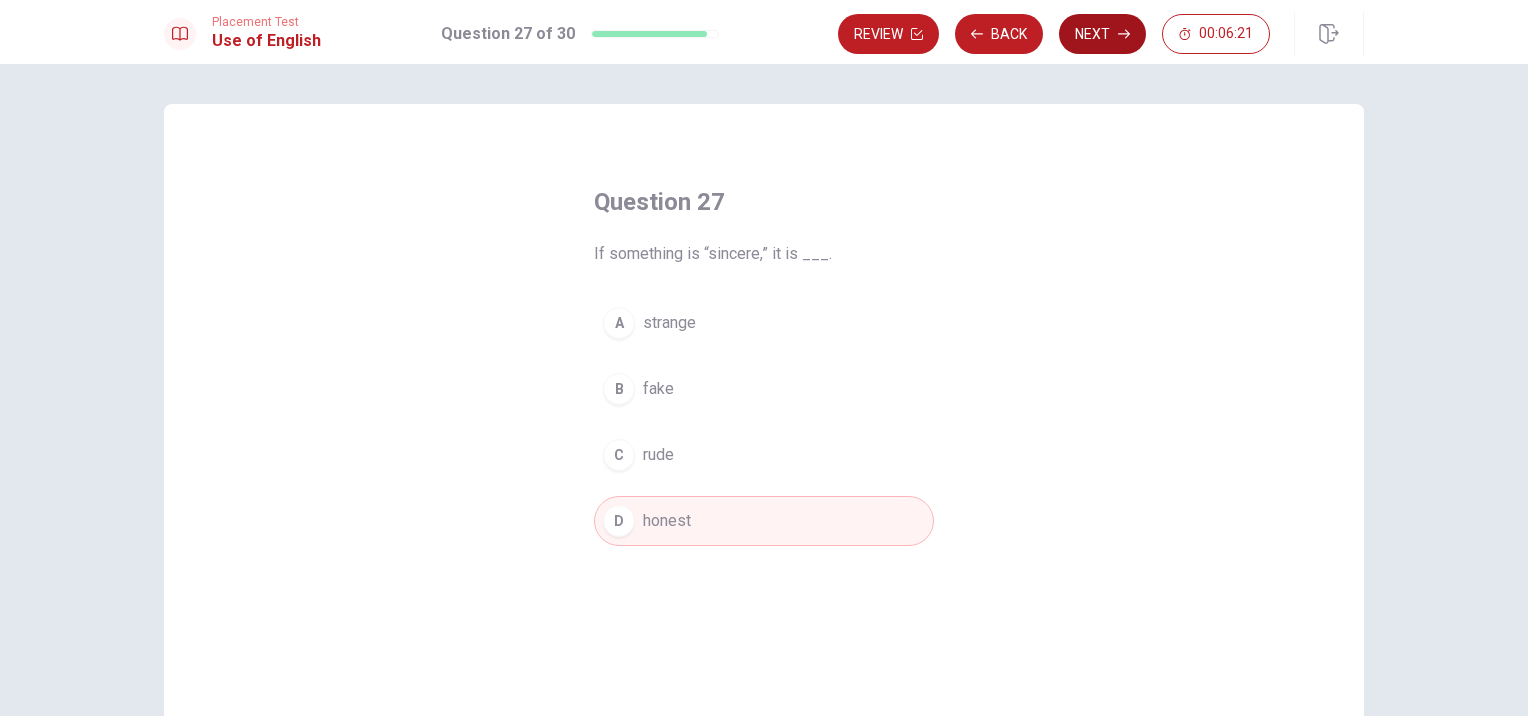 click on "Next" at bounding box center (1102, 34) 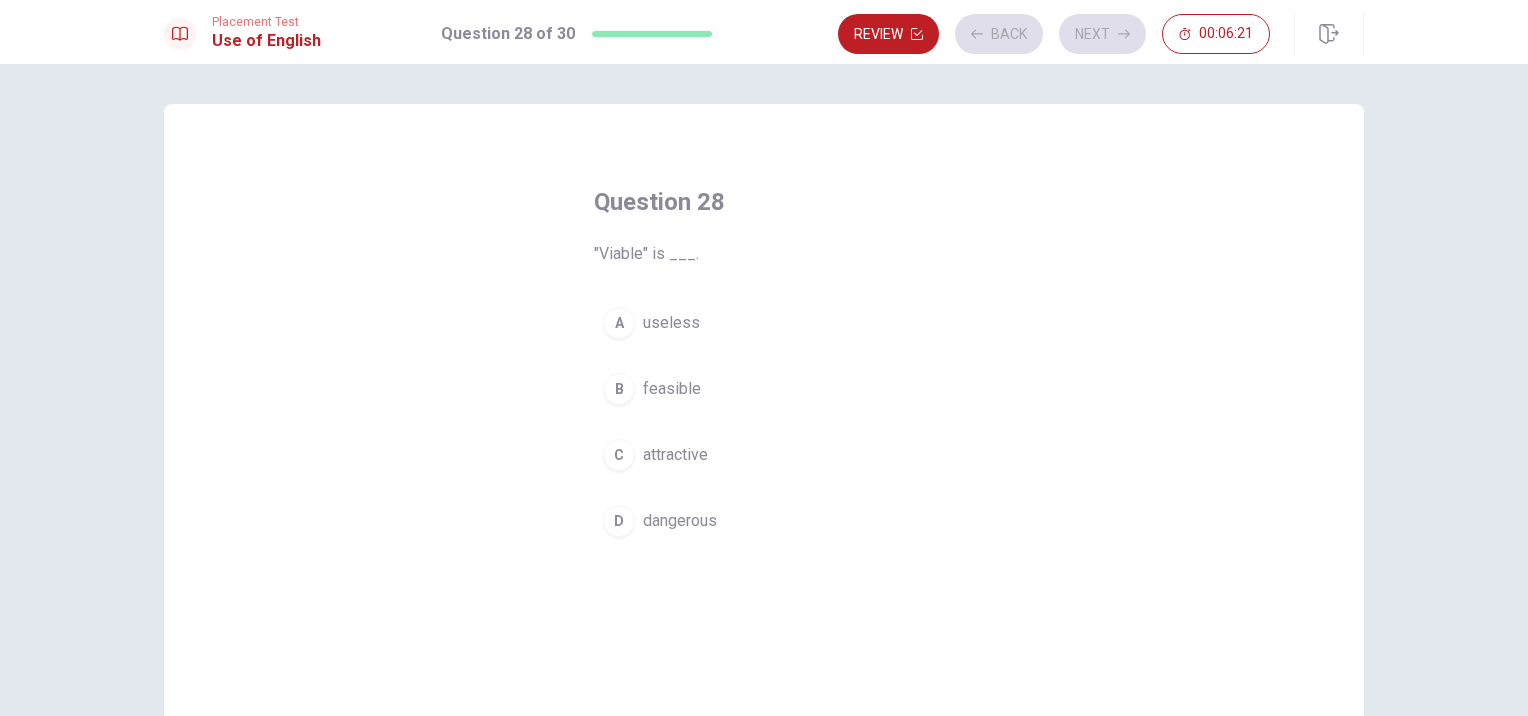 click on "Review Back Next 00:06:21" at bounding box center [1054, 34] 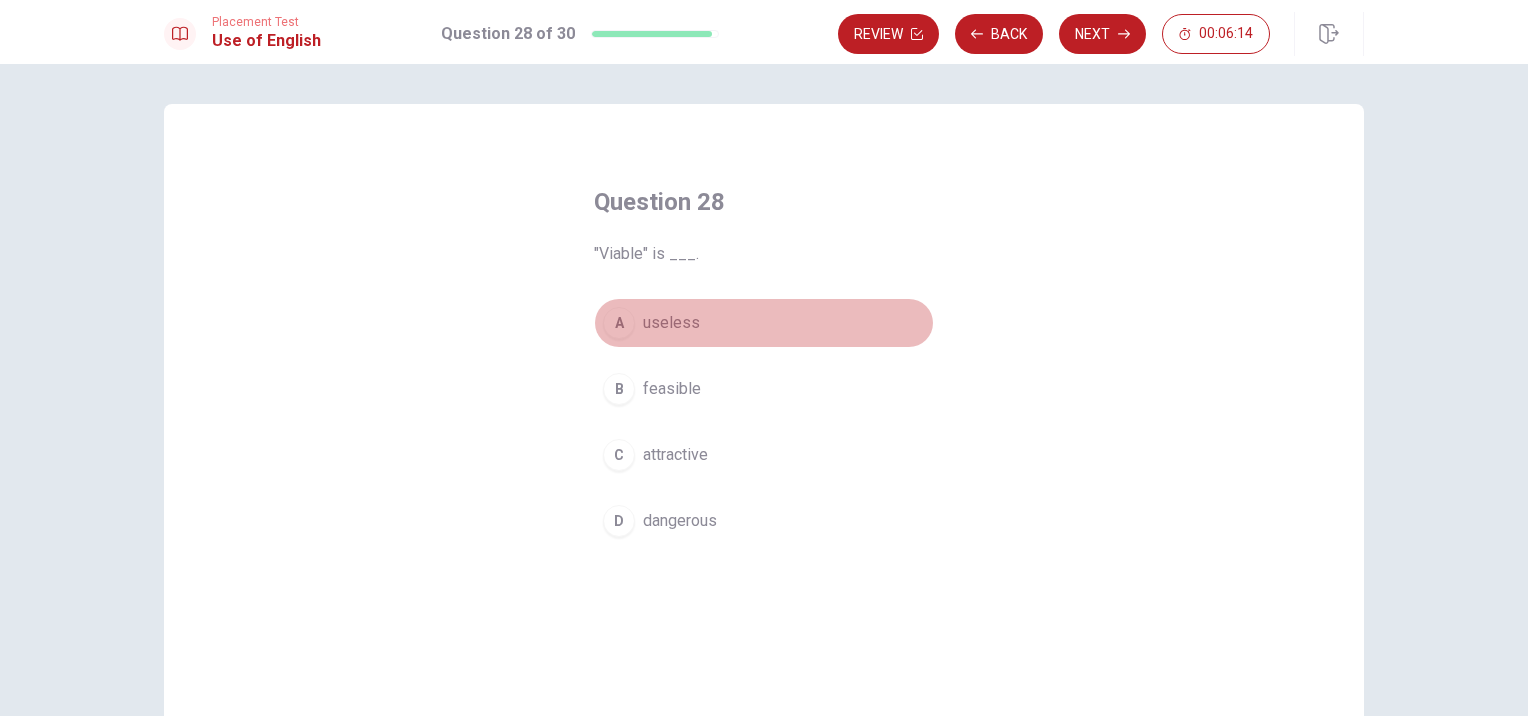 click on "A useless" at bounding box center [764, 323] 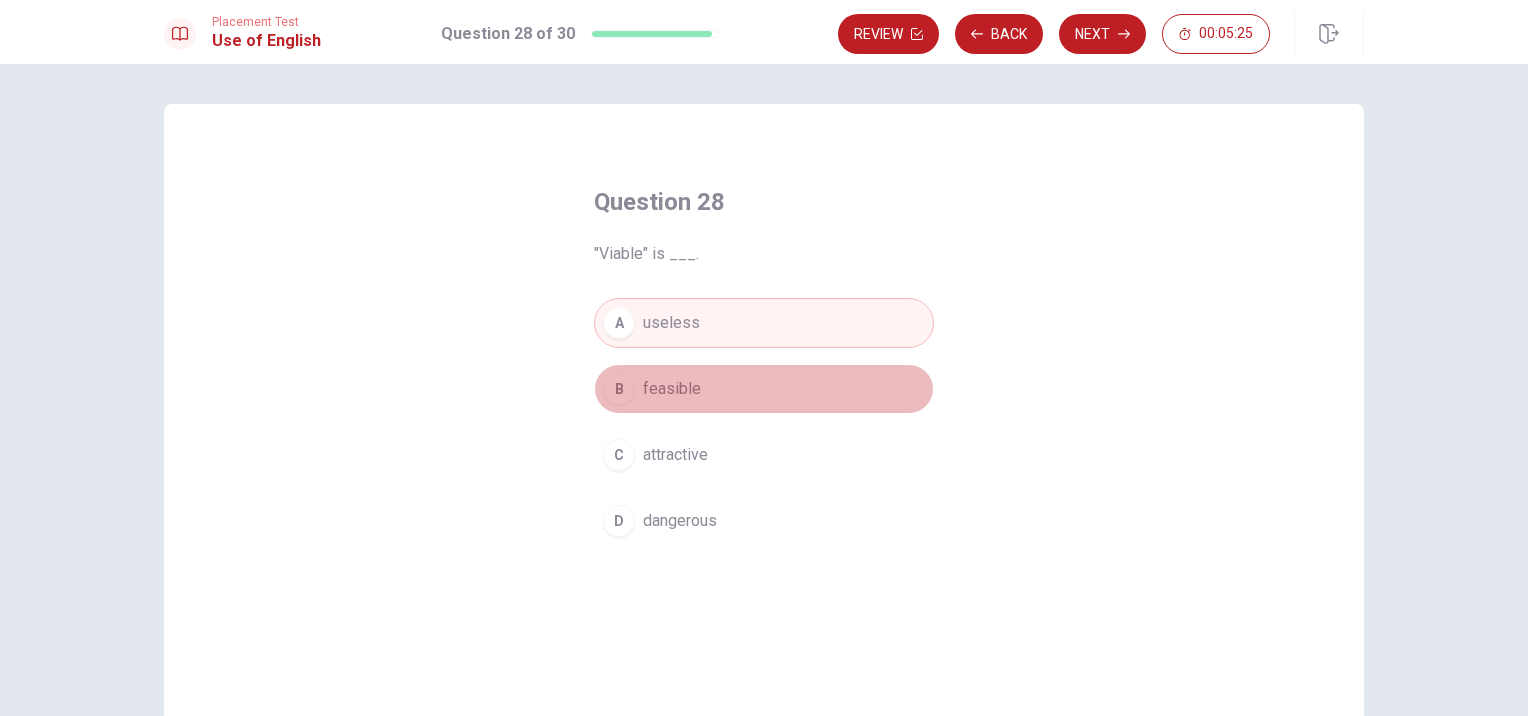 click on "B feasible" at bounding box center [764, 389] 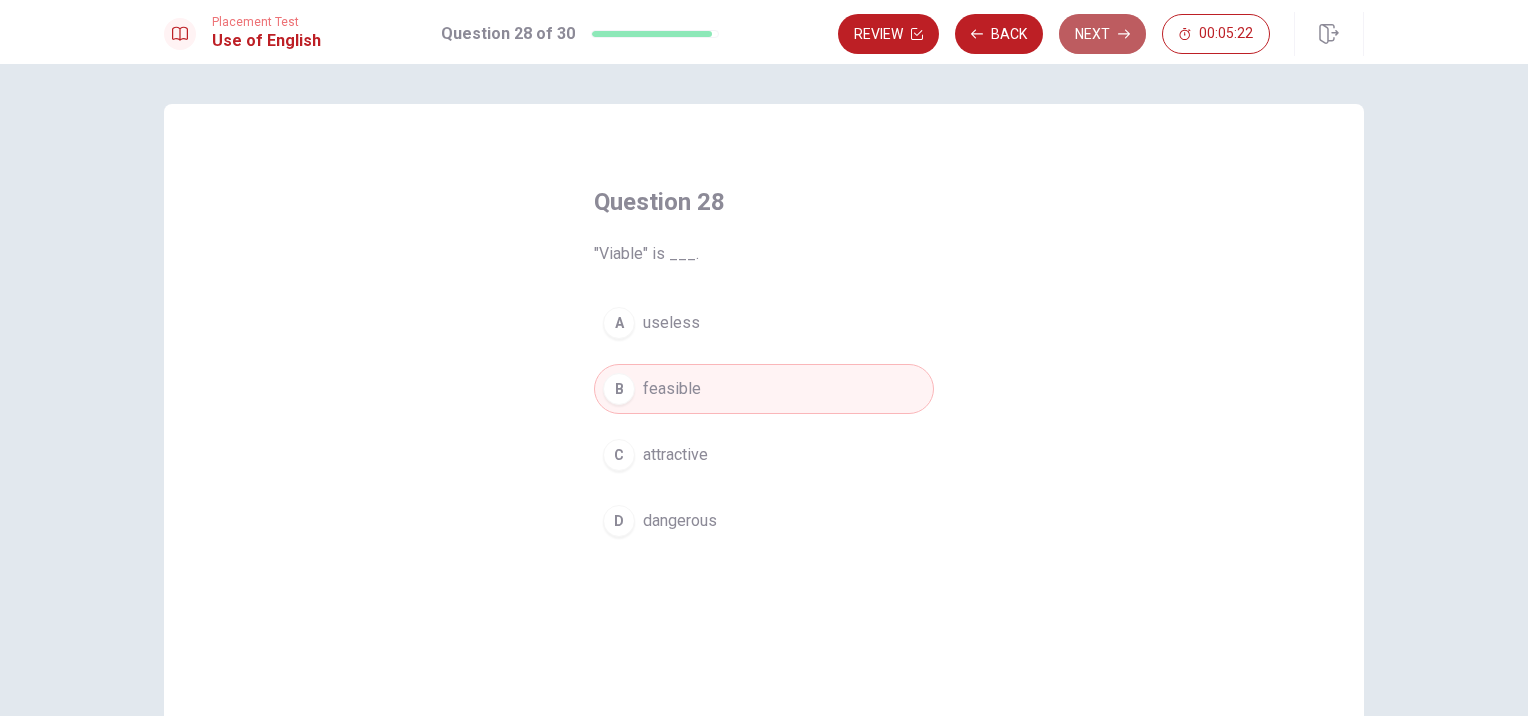click on "Next" at bounding box center [1102, 34] 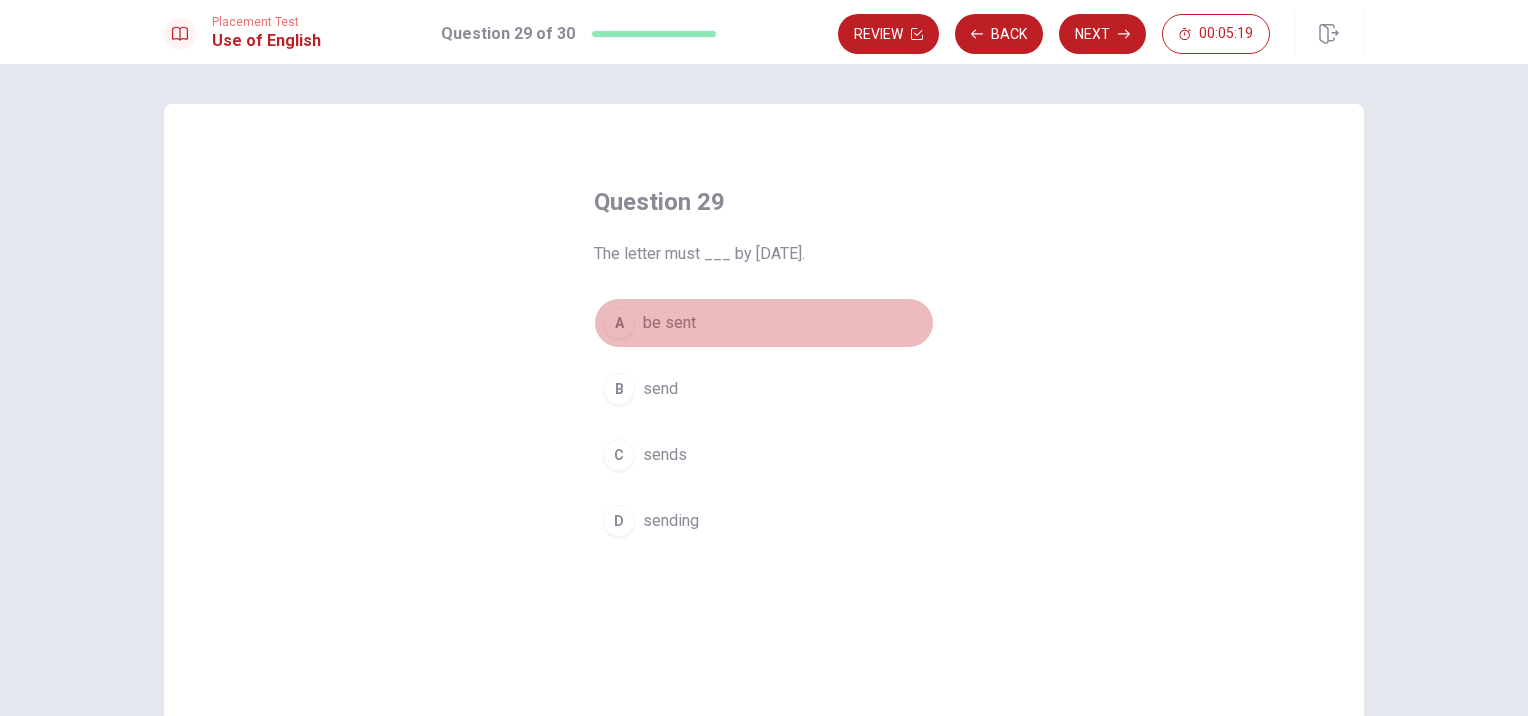 click on "A be sent" at bounding box center (764, 323) 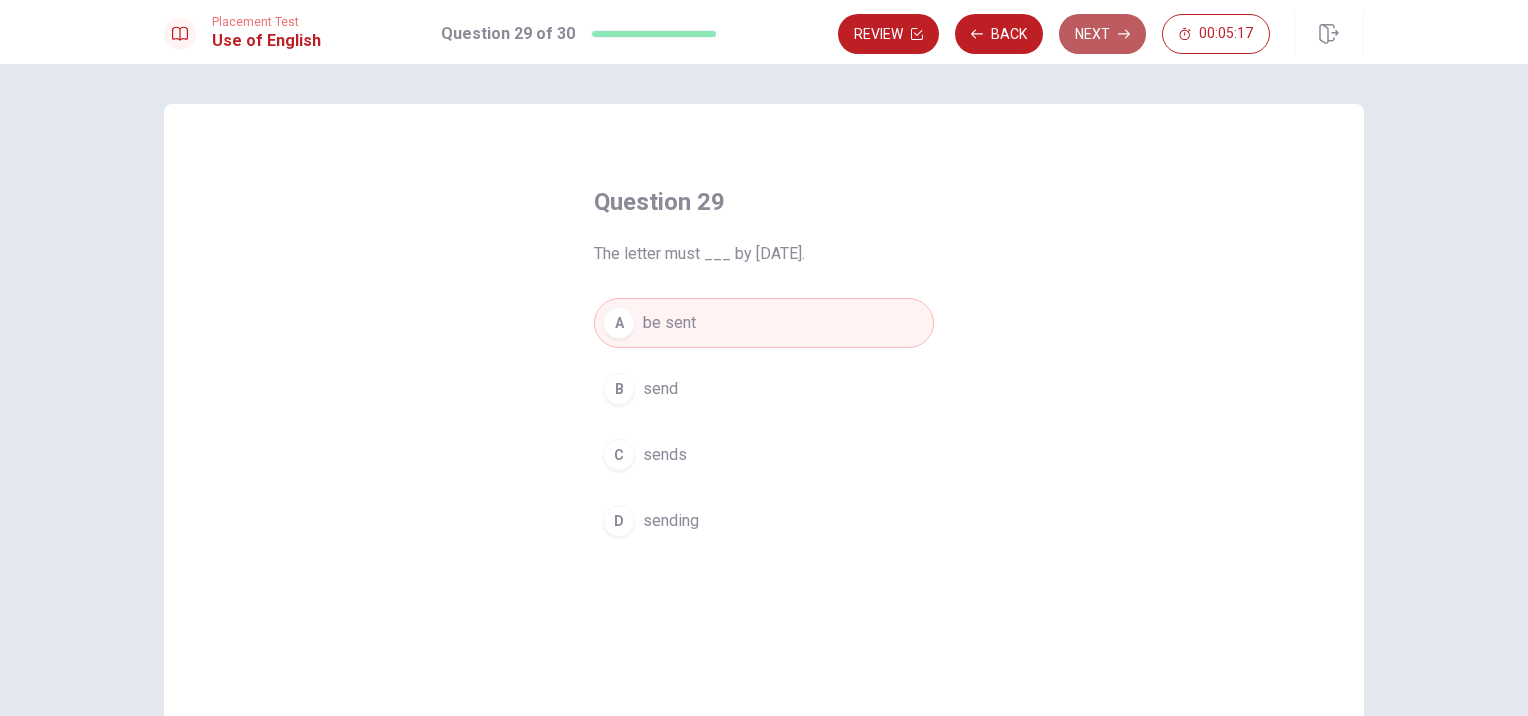 click on "Next" at bounding box center (1102, 34) 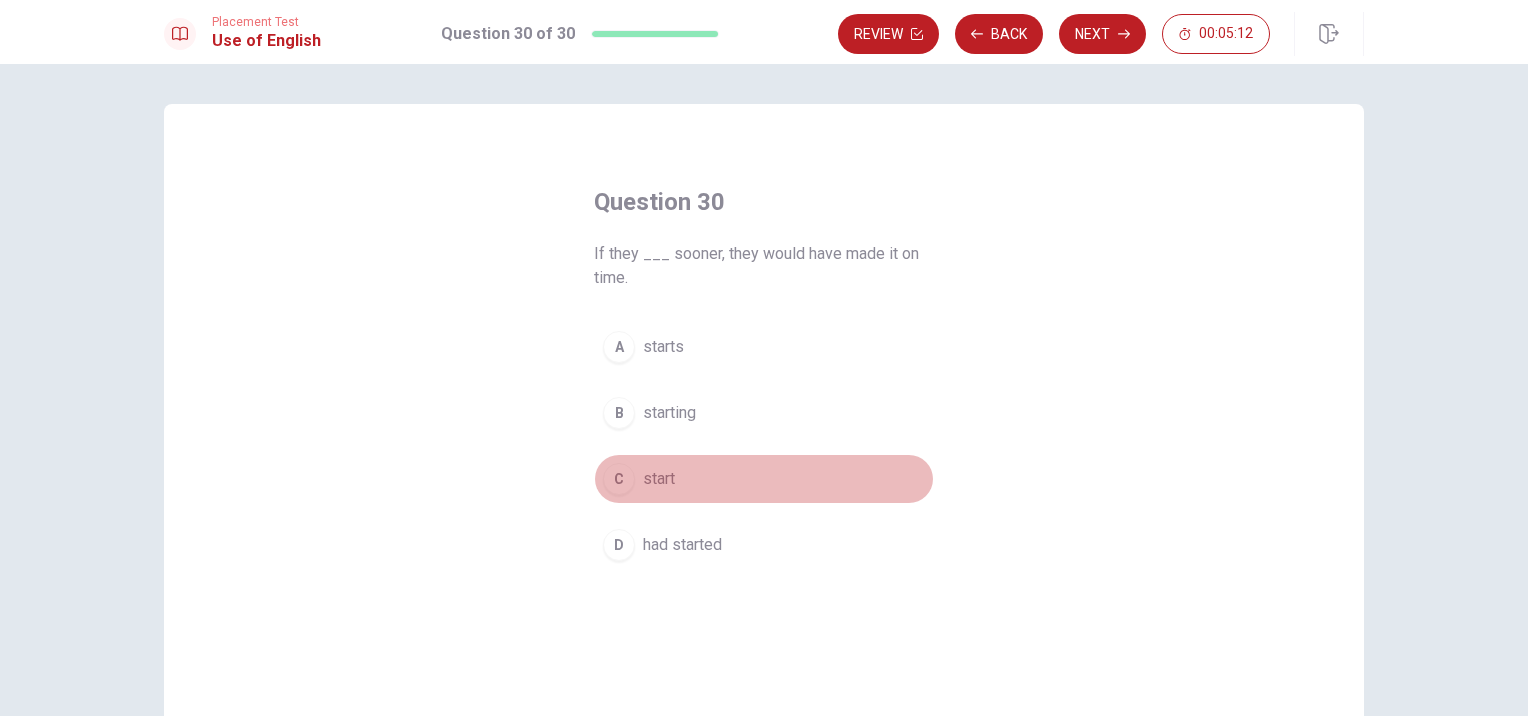 click on "C start" at bounding box center (764, 479) 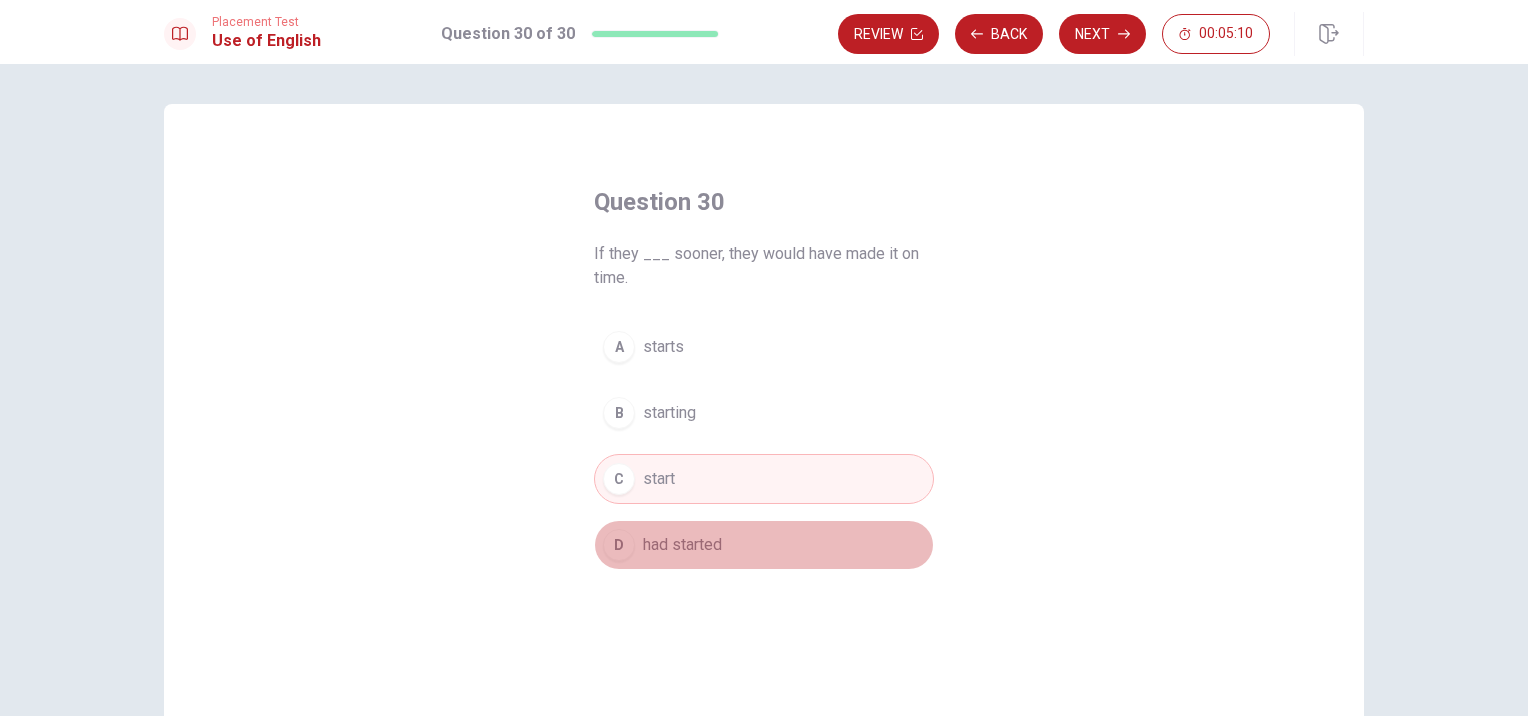 click on "D had started" at bounding box center (764, 545) 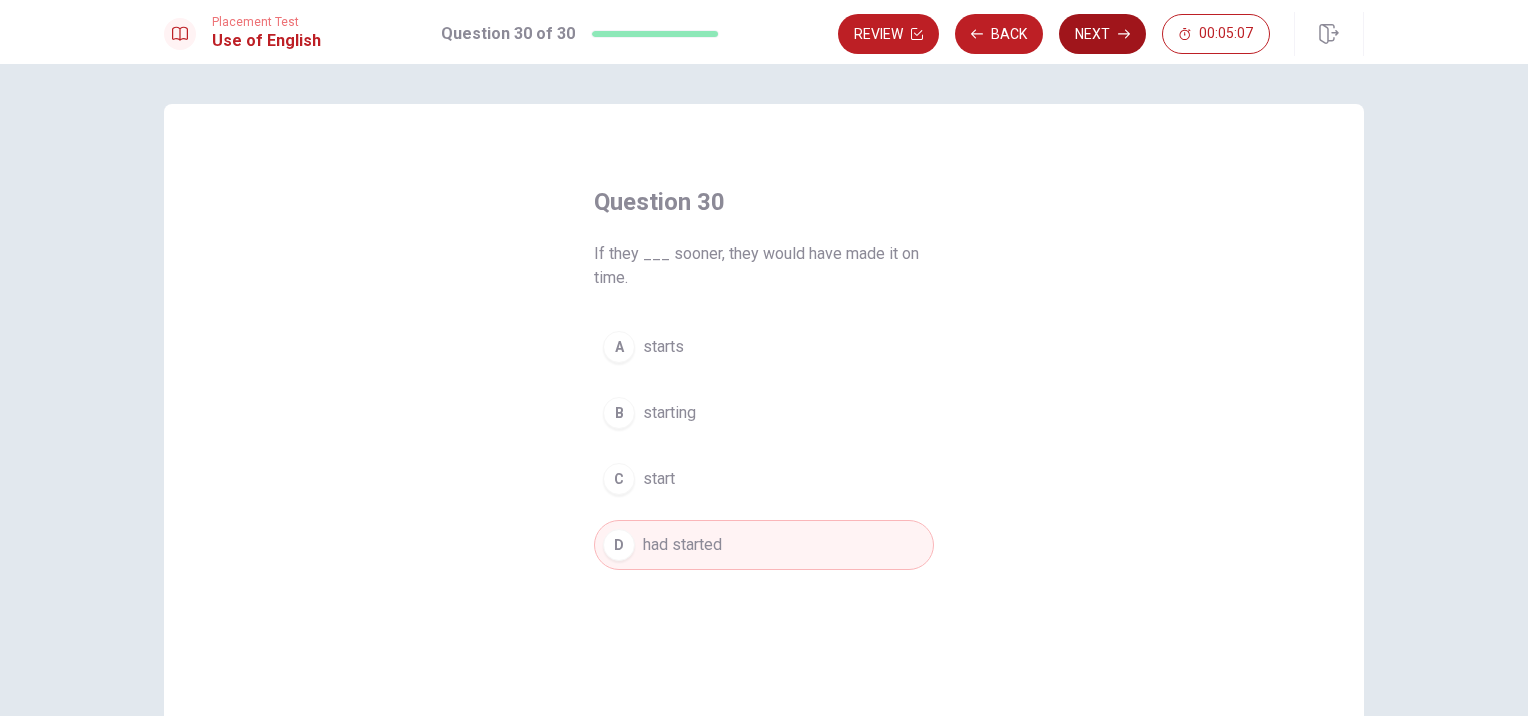 click on "Next" at bounding box center [1102, 34] 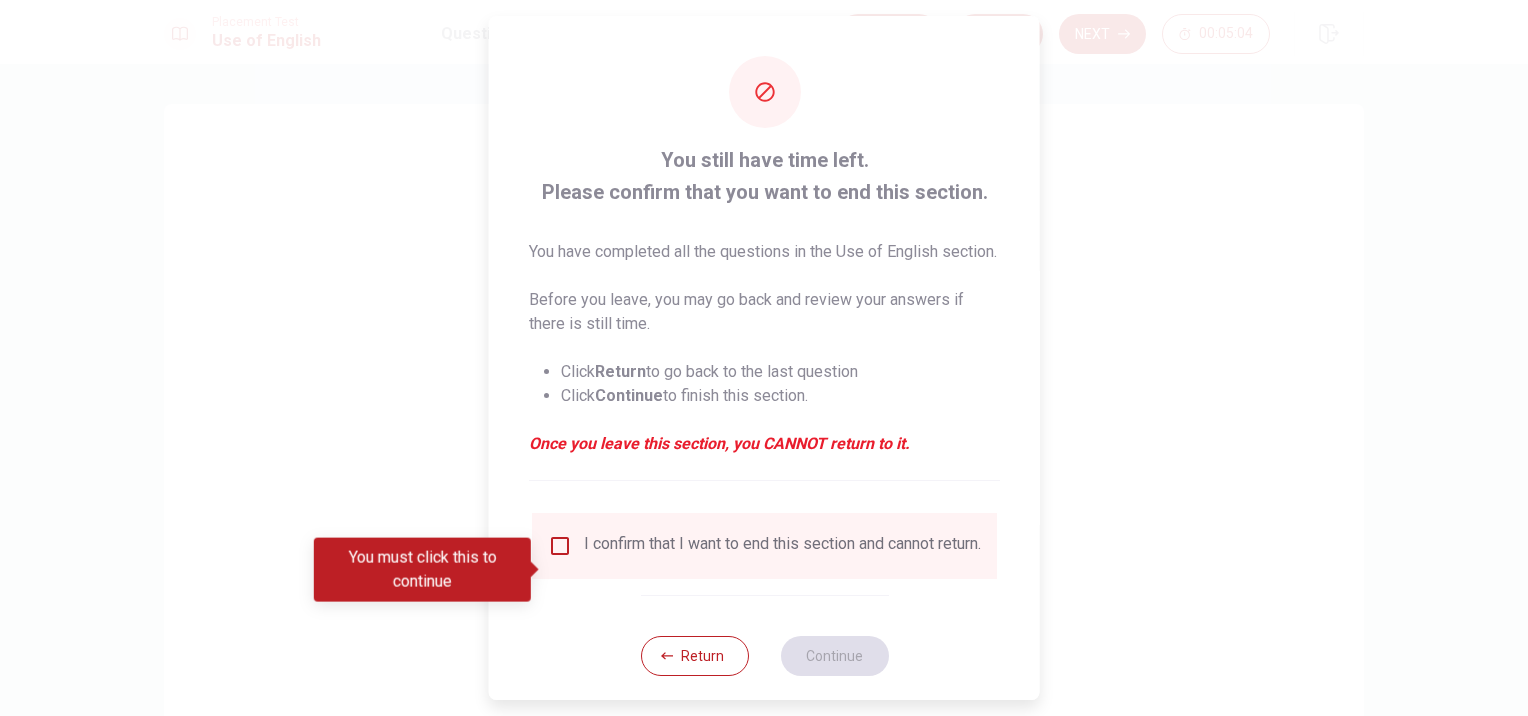 click on "I confirm that I want to end this section and cannot return." at bounding box center (764, 546) 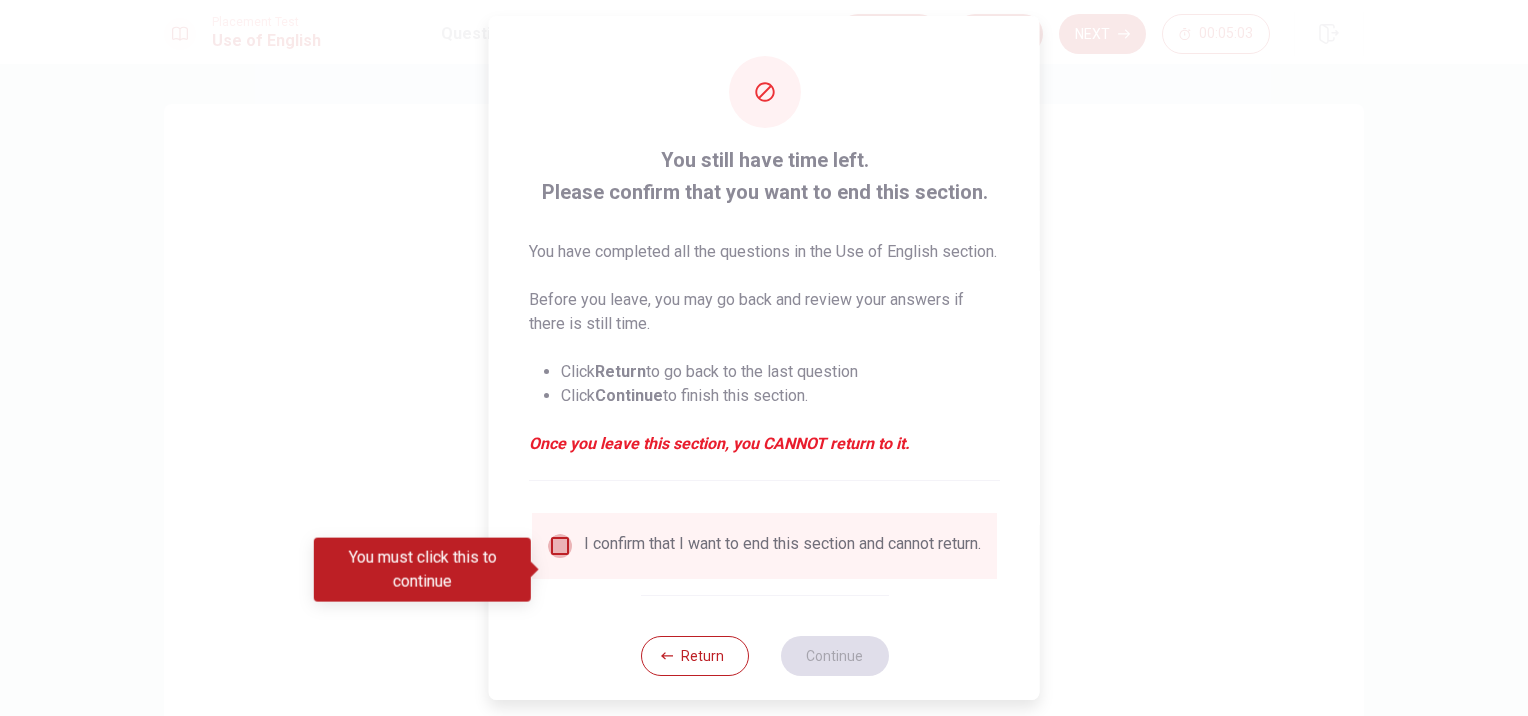 click at bounding box center [560, 546] 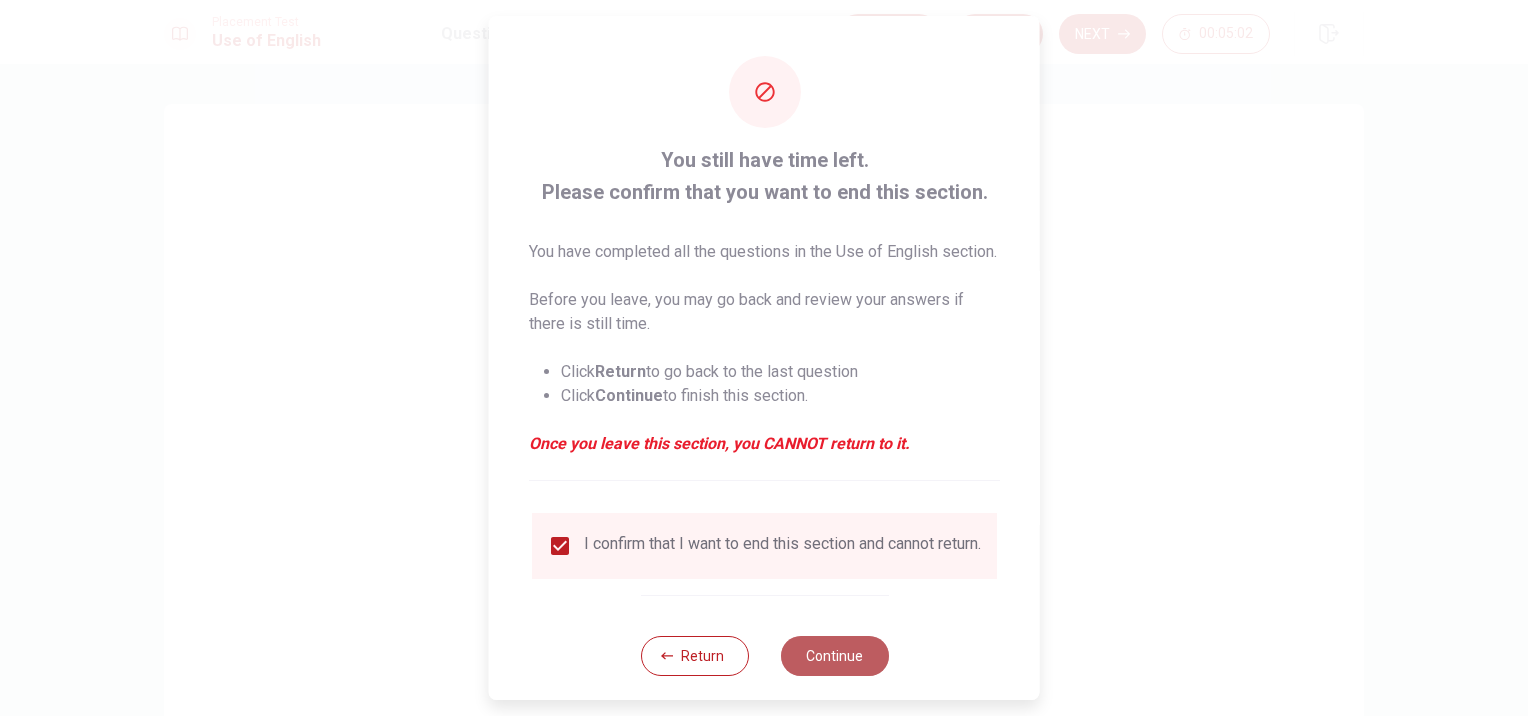 click on "Continue" at bounding box center [834, 656] 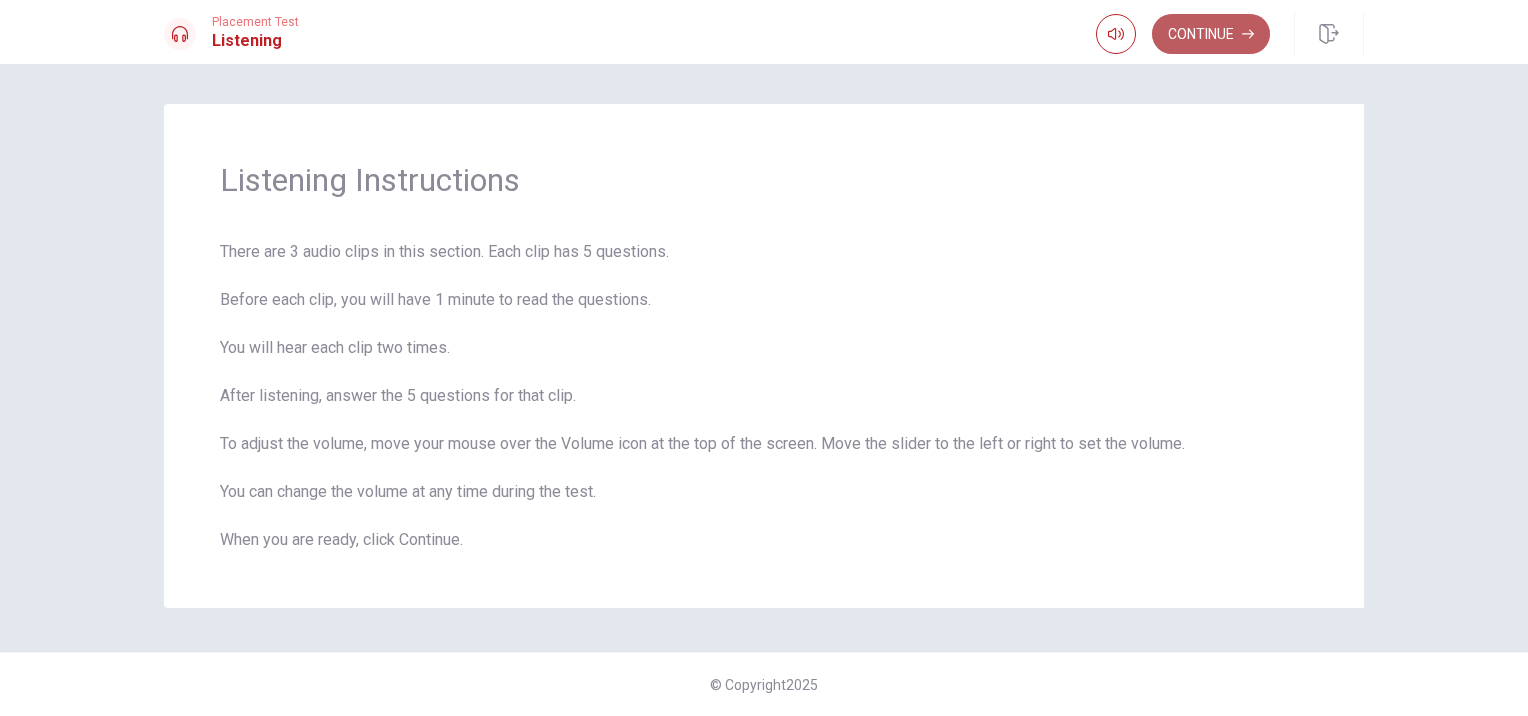 click on "Continue" at bounding box center [1211, 34] 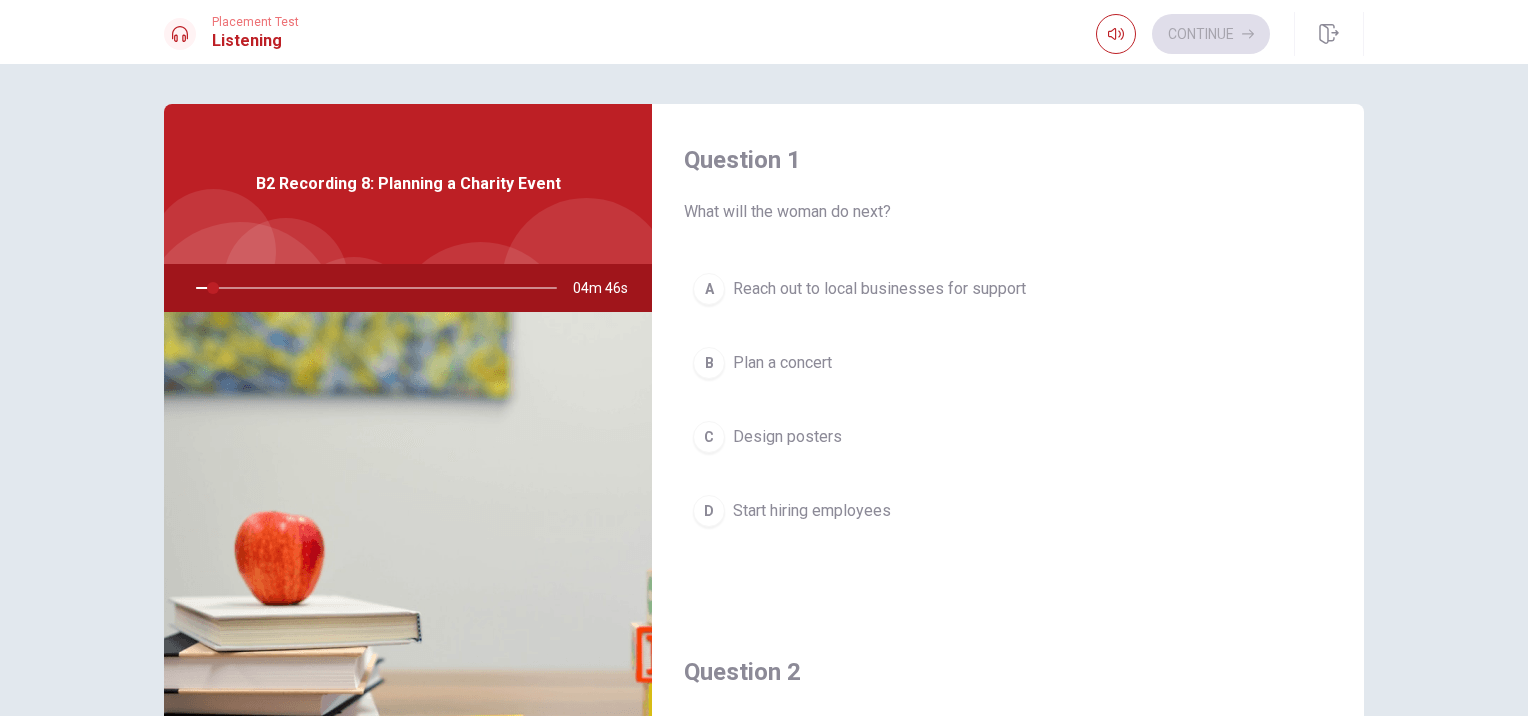 click on "Question 1 What will the woman do next? A Reach out to local businesses for support B Plan a concert C Design posters D Start hiring employees Question 2 How does the man suggest funding the event? A Requesting city funds B Charging volunteers C Partnering with local businesses D Raising ticket prices Question 3 Where does the woman suggest holding the event? A At a hotel B In a conference hall C Outdoors at the [GEOGRAPHIC_DATA] D In an indoor stadium Question 4 What theme does the woman propose? A “Support the Future” B “Celebrate Nature” C “Back to school” D “Celebrate Community” Question 5 What event are they planning? A A charity event B A wedding C A concert D A company meeting B2 Recording 8: Planning a Charity Event 04m 46s" at bounding box center (764, 451) 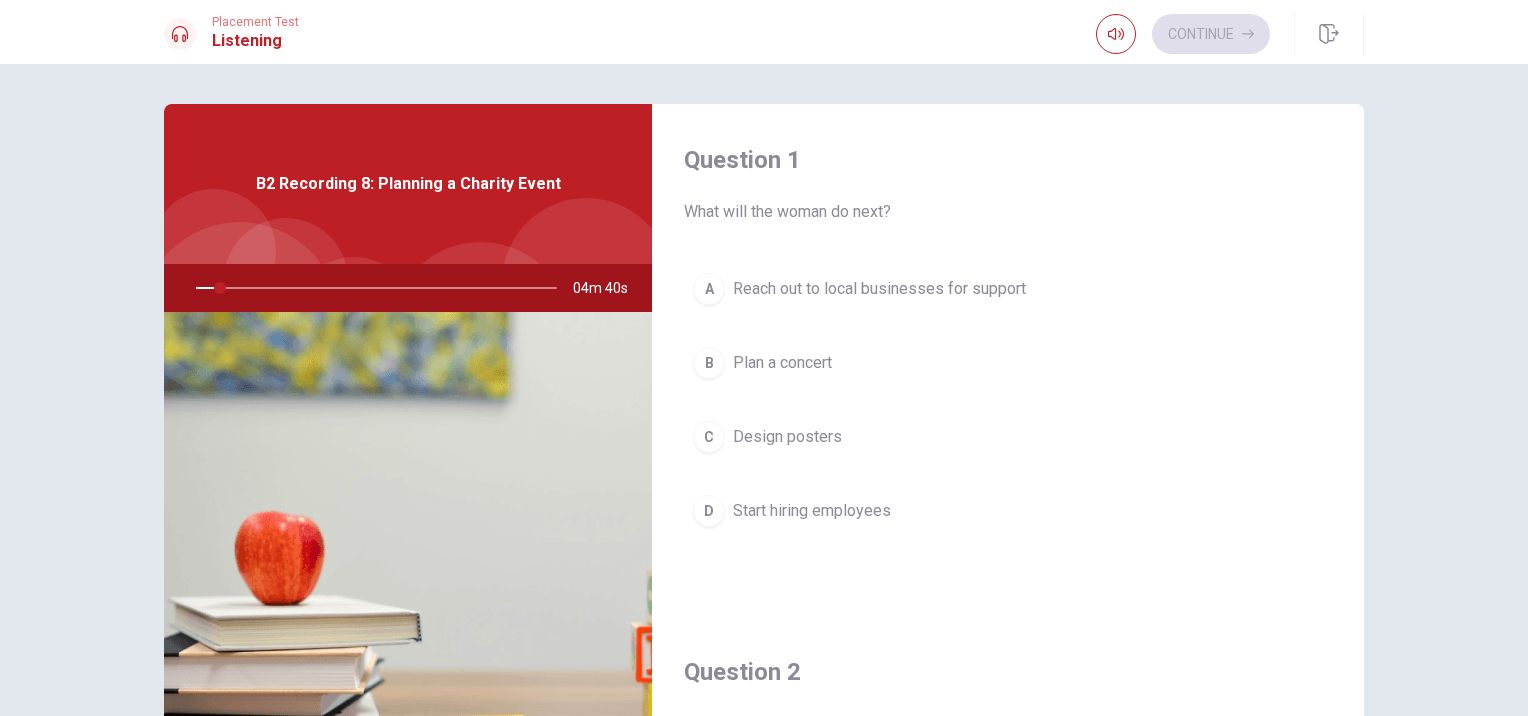 scroll, scrollTop: 608, scrollLeft: 0, axis: vertical 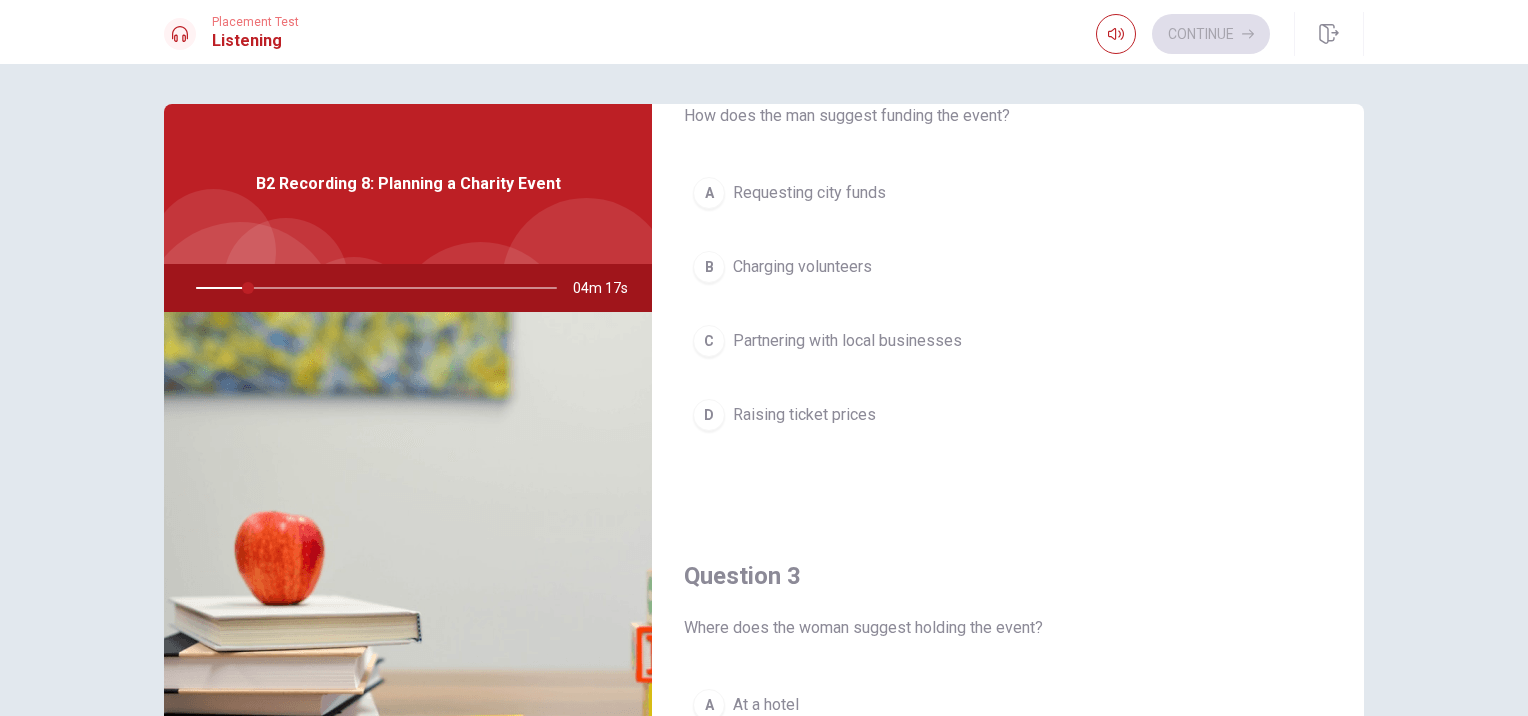 click on "Question 1 What will the woman do next? A Reach out to local businesses for support B Plan a concert C Design posters D Start hiring employees Question 2 How does the man suggest funding the event? A Requesting city funds B Charging volunteers C Partnering with local businesses D Raising ticket prices Question 3 Where does the woman suggest holding the event? A At a hotel B In a conference hall C Outdoors at the [GEOGRAPHIC_DATA] D In an indoor stadium Question 4 What theme does the woman propose? A “Support the Future” B “Celebrate Nature” C “Back to school” D “Celebrate Community” Question 5 What event are they planning? A A charity event B A wedding C A concert D A company meeting B2 Recording 8: Planning a Charity Event 04m 17s" at bounding box center [764, 451] 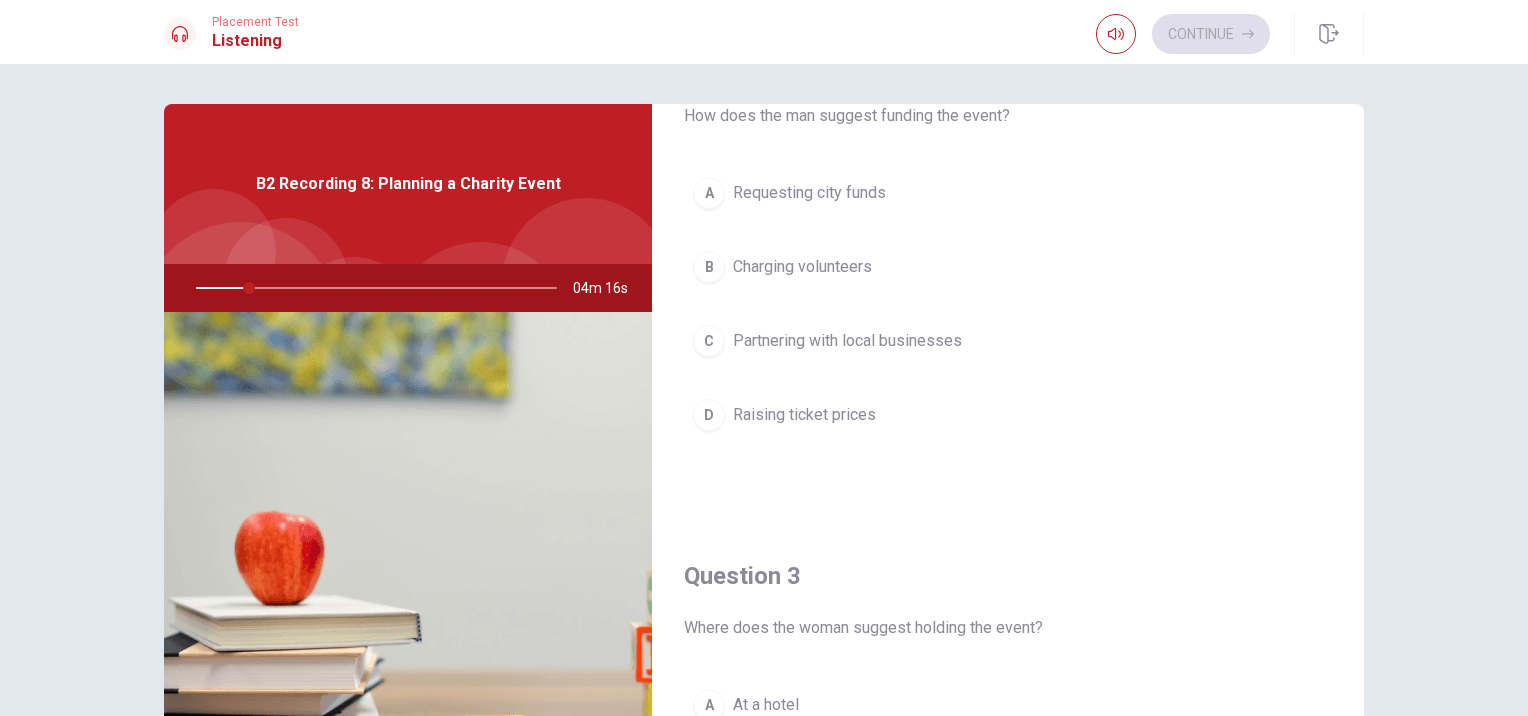 click on "Question 1 What will the woman do next? A Reach out to local businesses for support B Plan a concert C Design posters D Start hiring employees Question 2 How does the man suggest funding the event? A Requesting city funds B Charging volunteers C Partnering with local businesses D Raising ticket prices Question 3 Where does the woman suggest holding the event? A At a hotel B In a conference hall C Outdoors at the [GEOGRAPHIC_DATA] D In an indoor stadium Question 4 What theme does the woman propose? A “Support the Future” B “Celebrate Nature” C “Back to school” D “Celebrate Community” Question 5 What event are they planning? A A charity event B A wedding C A concert D A company meeting B2 Recording 8: Planning a Charity Event 04m 16s" at bounding box center (764, 451) 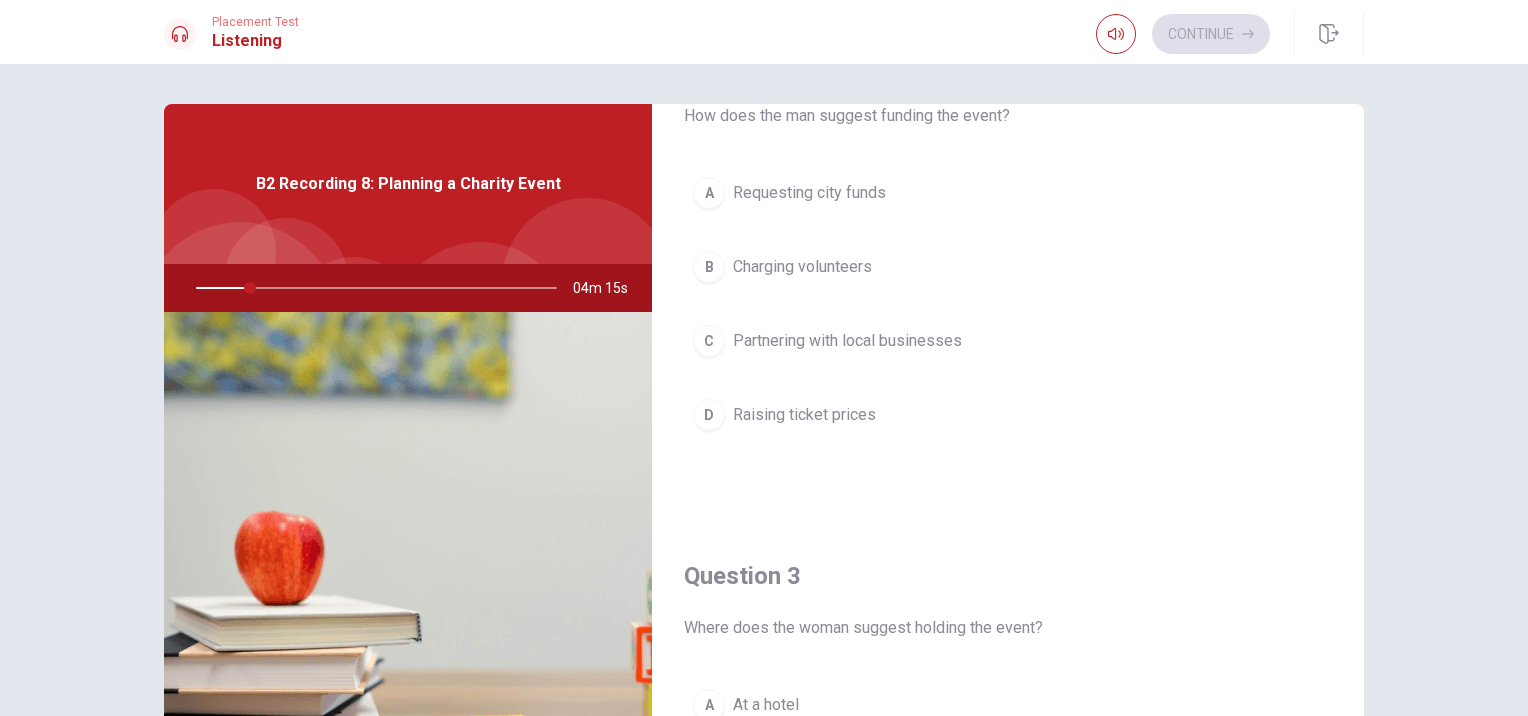 scroll, scrollTop: 1216, scrollLeft: 0, axis: vertical 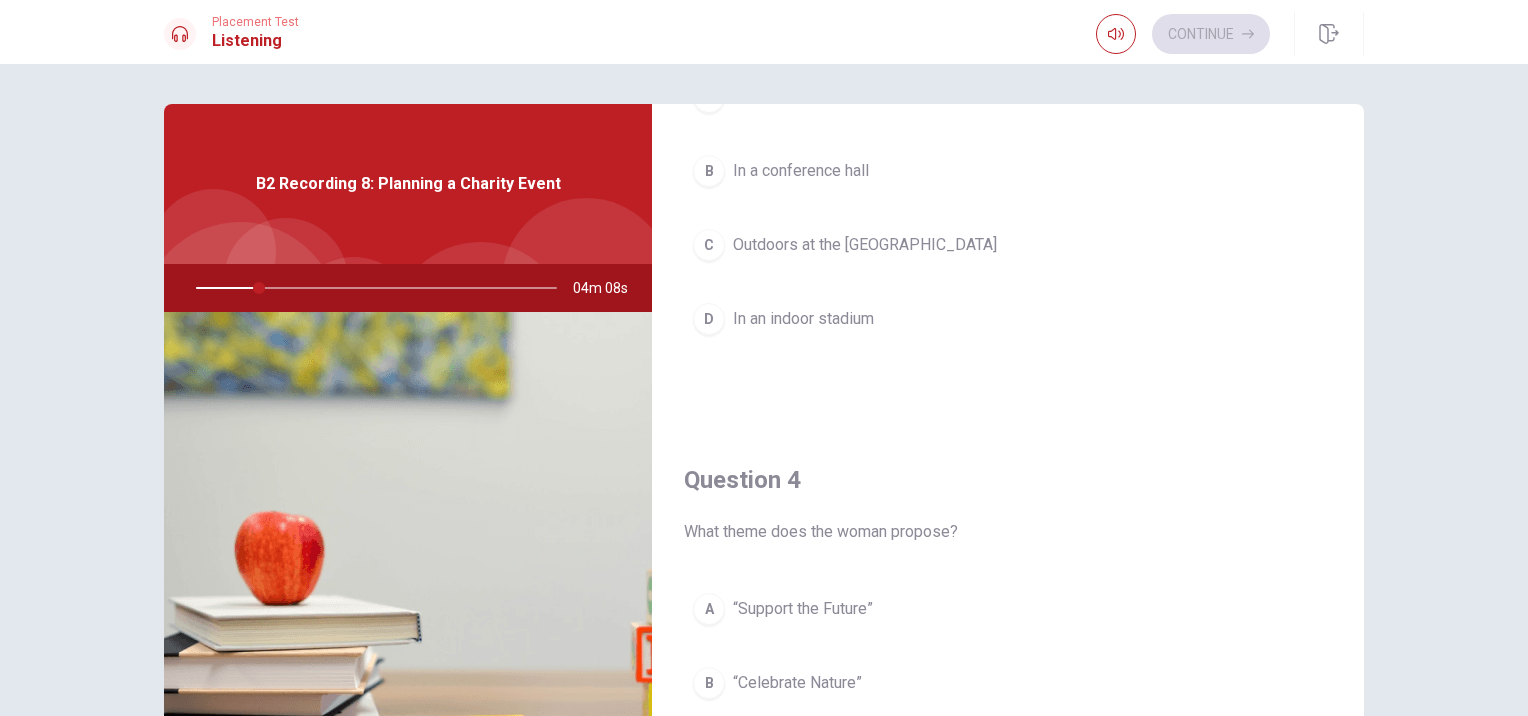 click on "Question 3 Where does the woman suggest holding the event? A At a hotel B In a conference hall C Outdoors at the [GEOGRAPHIC_DATA] D In an indoor stadium" at bounding box center (1008, 168) 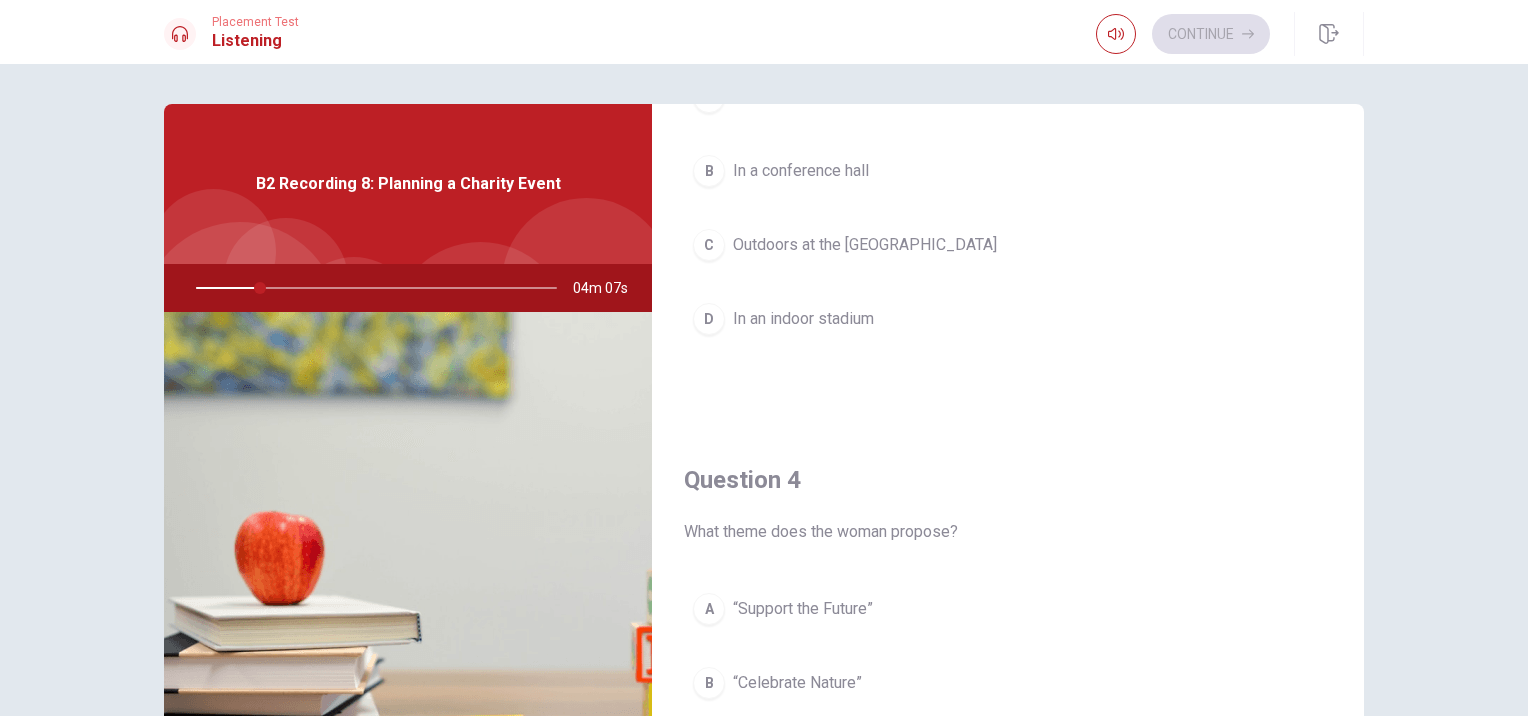 scroll, scrollTop: 608, scrollLeft: 0, axis: vertical 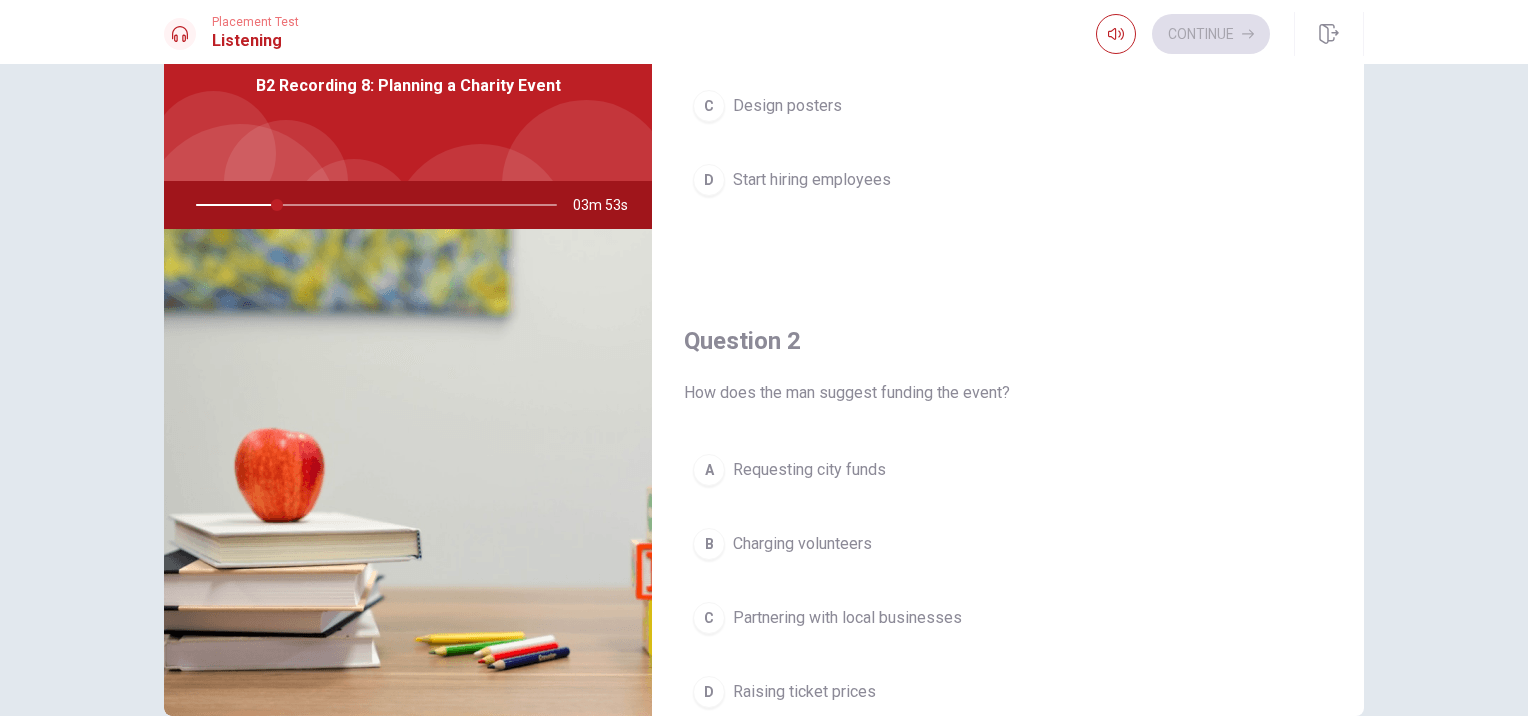 click on "Question 1 What will the woman do next? A Reach out to local businesses for support B Plan a concert C Design posters D Start hiring employees Question 2 How does the man suggest funding the event? A Requesting city funds B Charging volunteers C Partnering with local businesses D Raising ticket prices Question 3 Where does the woman suggest holding the event? A At a hotel B In a conference hall C Outdoors at the [GEOGRAPHIC_DATA] D In an indoor stadium Question 4 What theme does the woman propose? A “Support the Future” B “Celebrate Nature” C “Back to school” D “Celebrate Community” Question 5 What event are they planning? A A charity event B A wedding C A concert D A company meeting" at bounding box center [1008, 368] 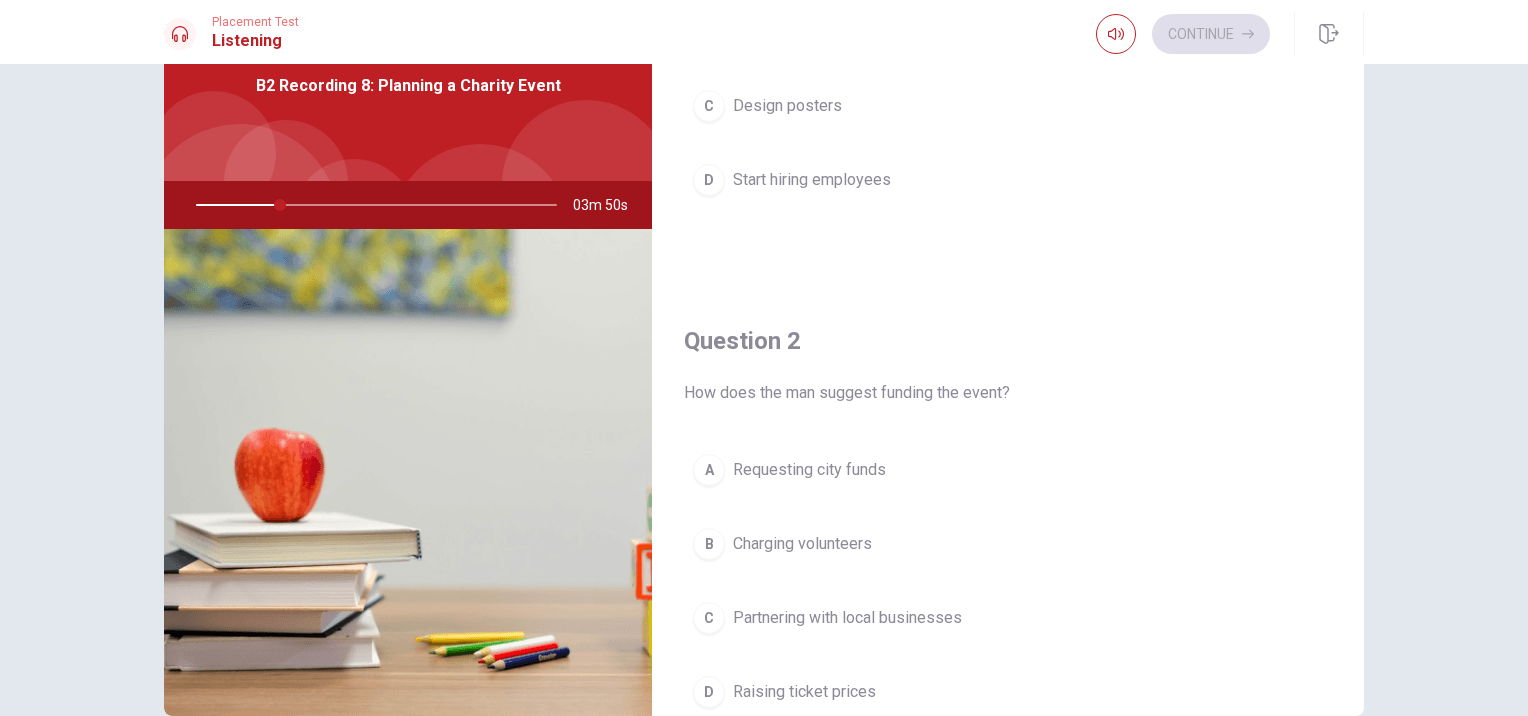 scroll, scrollTop: 0, scrollLeft: 0, axis: both 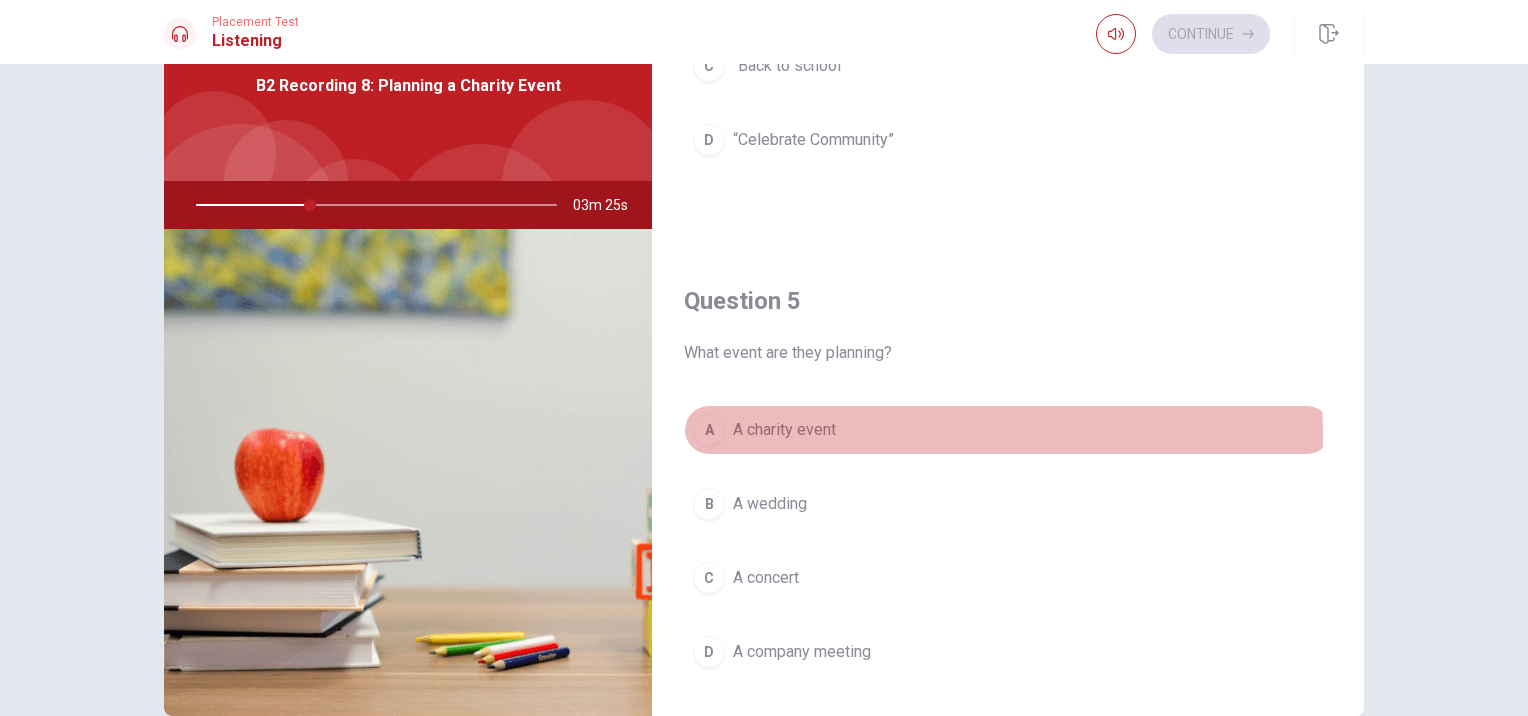 click on "A A charity event" at bounding box center (1008, 430) 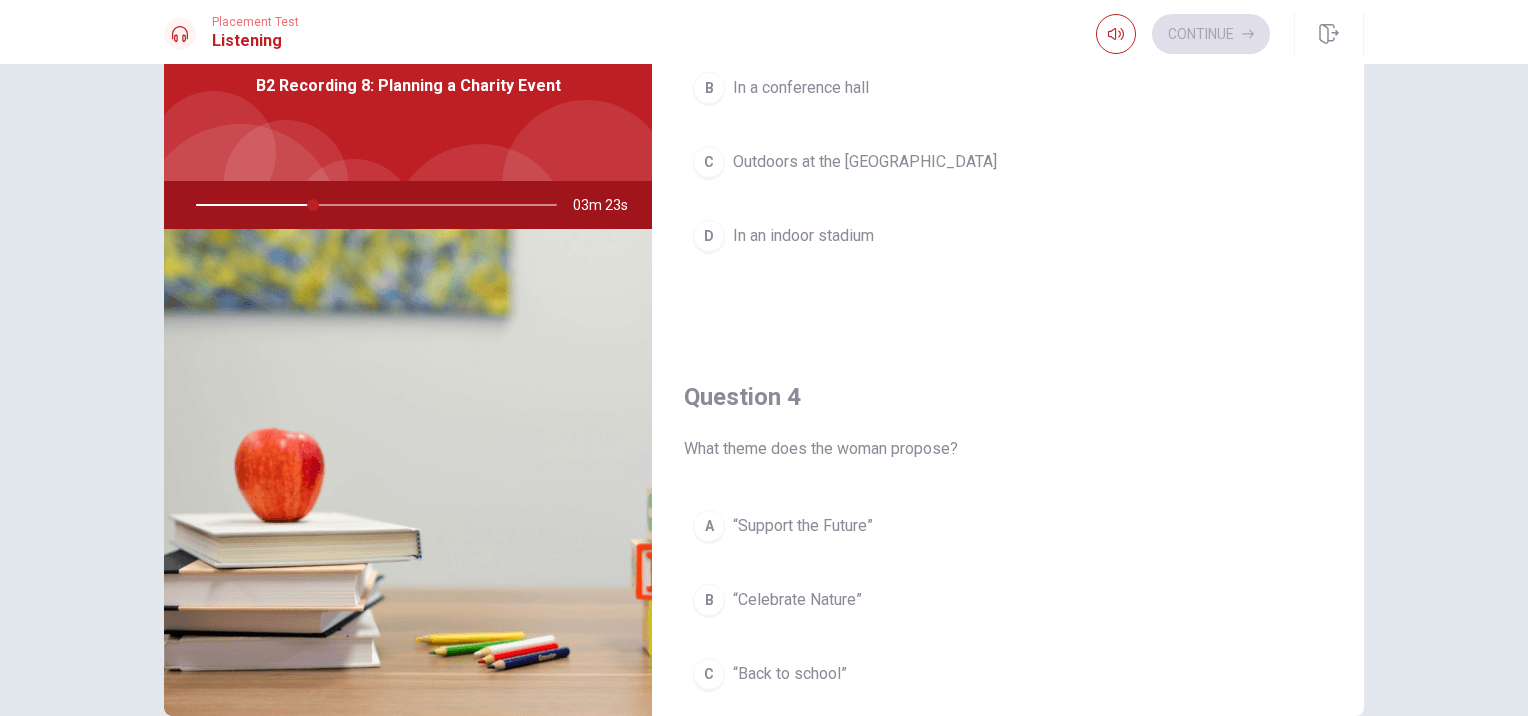 scroll, scrollTop: 0, scrollLeft: 0, axis: both 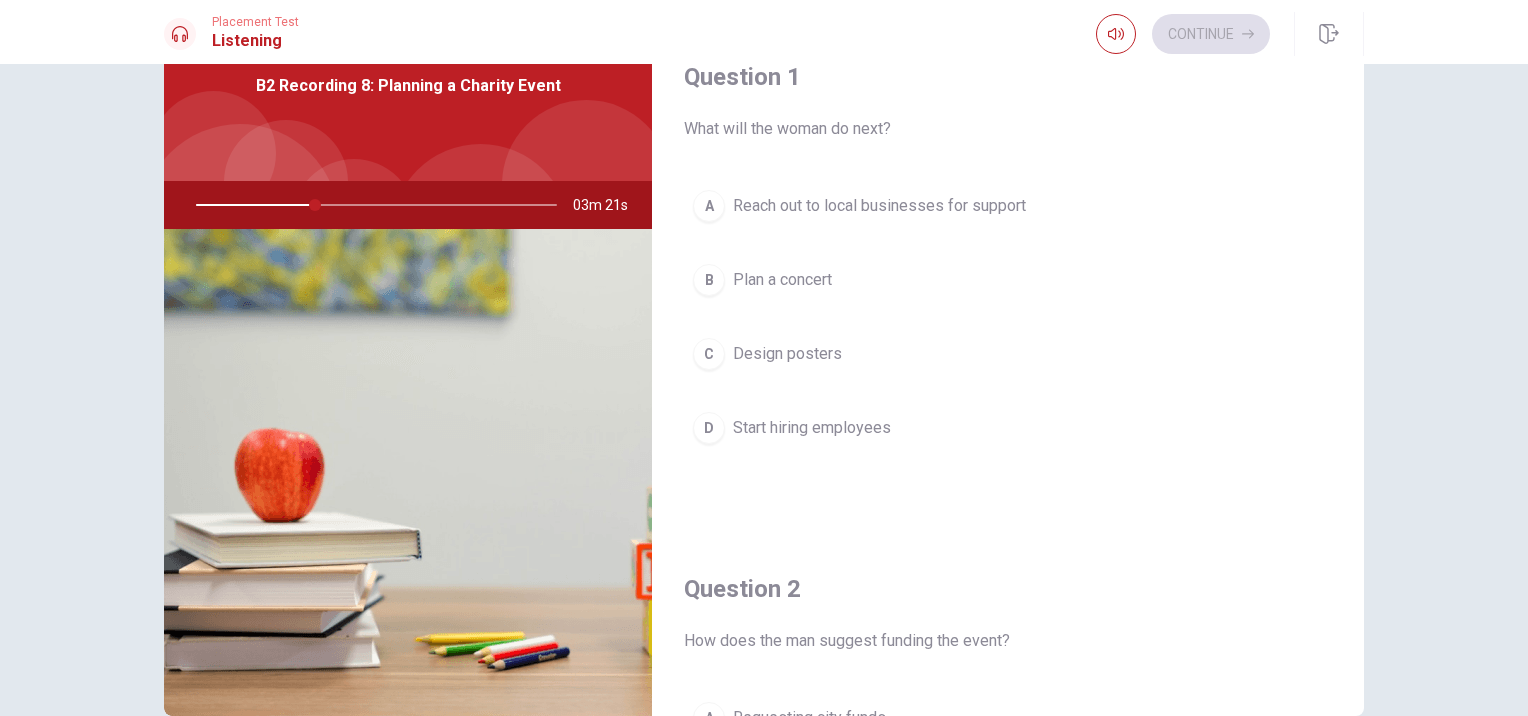 type on "33" 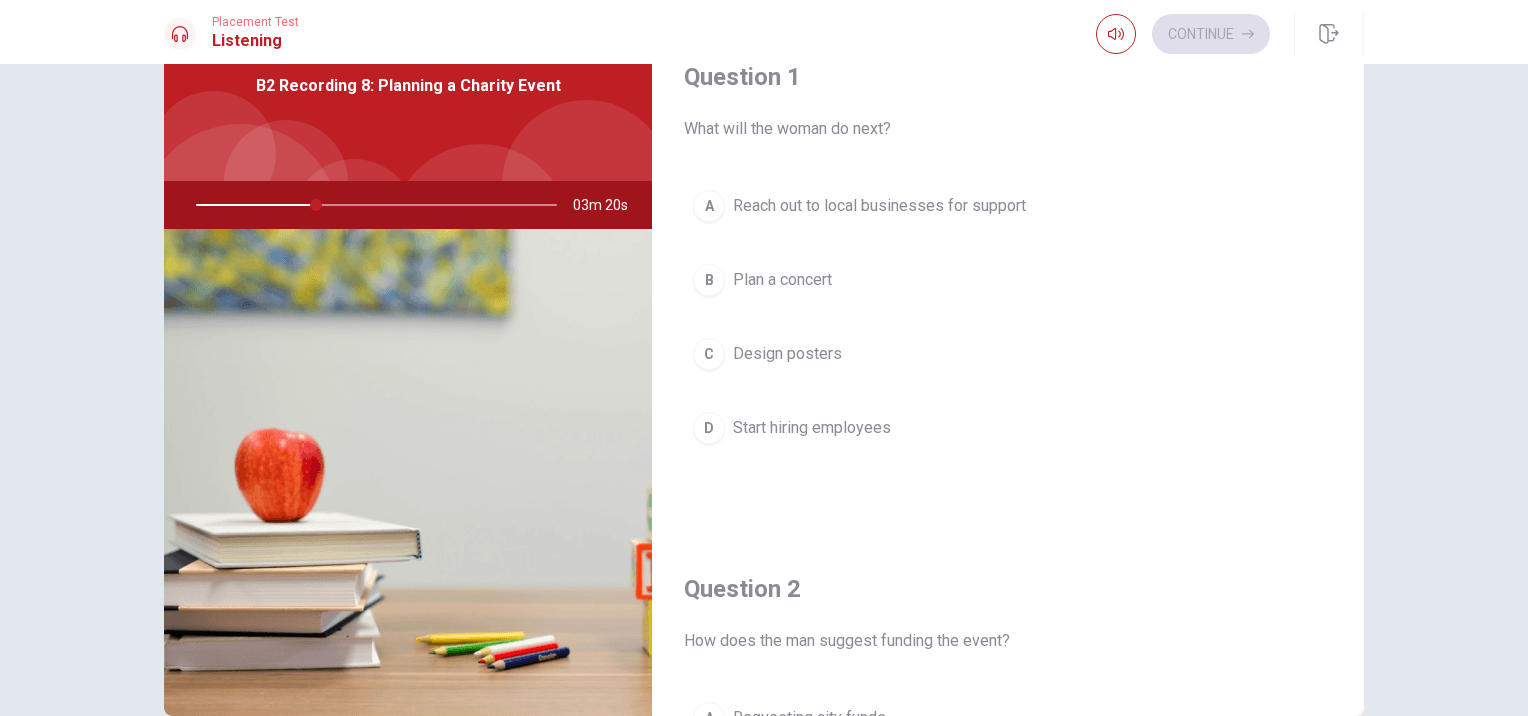 type 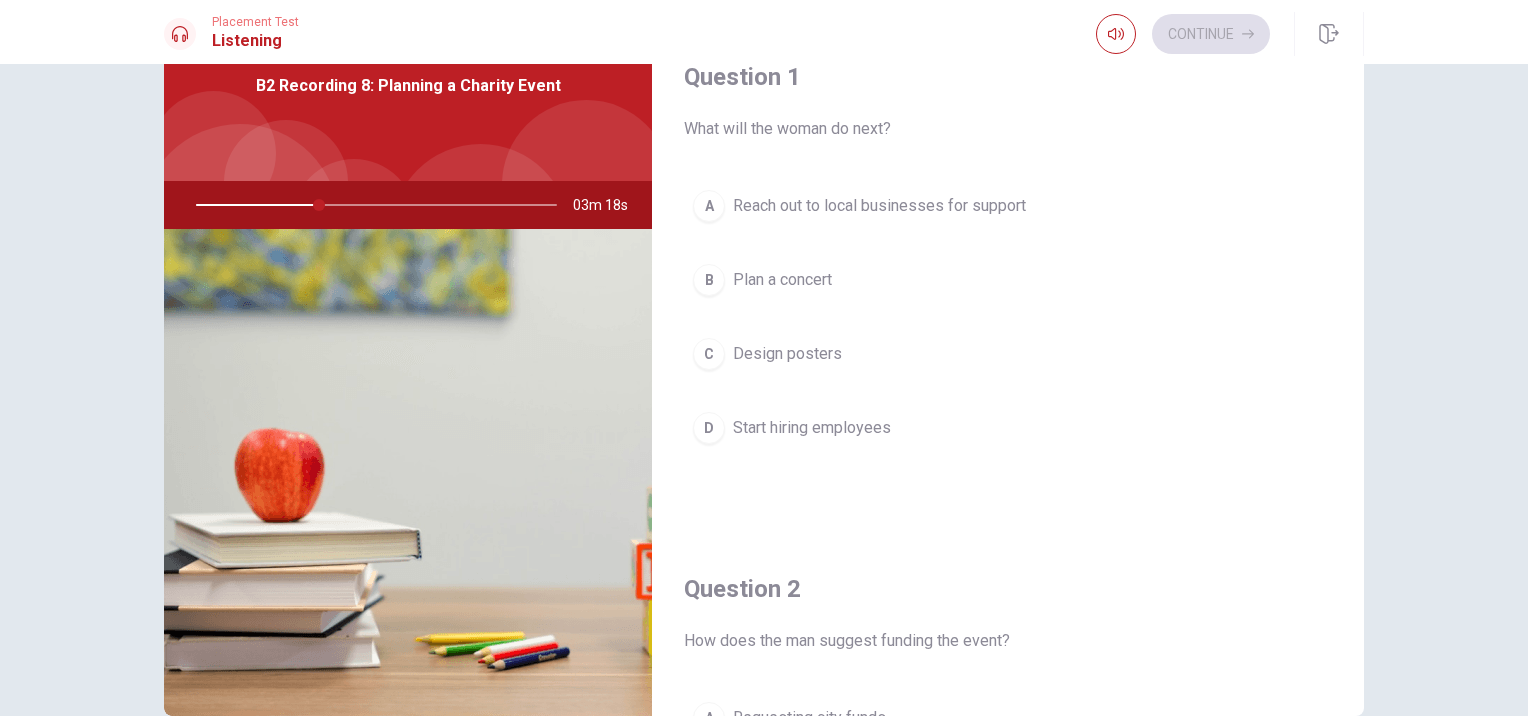 scroll, scrollTop: 608, scrollLeft: 0, axis: vertical 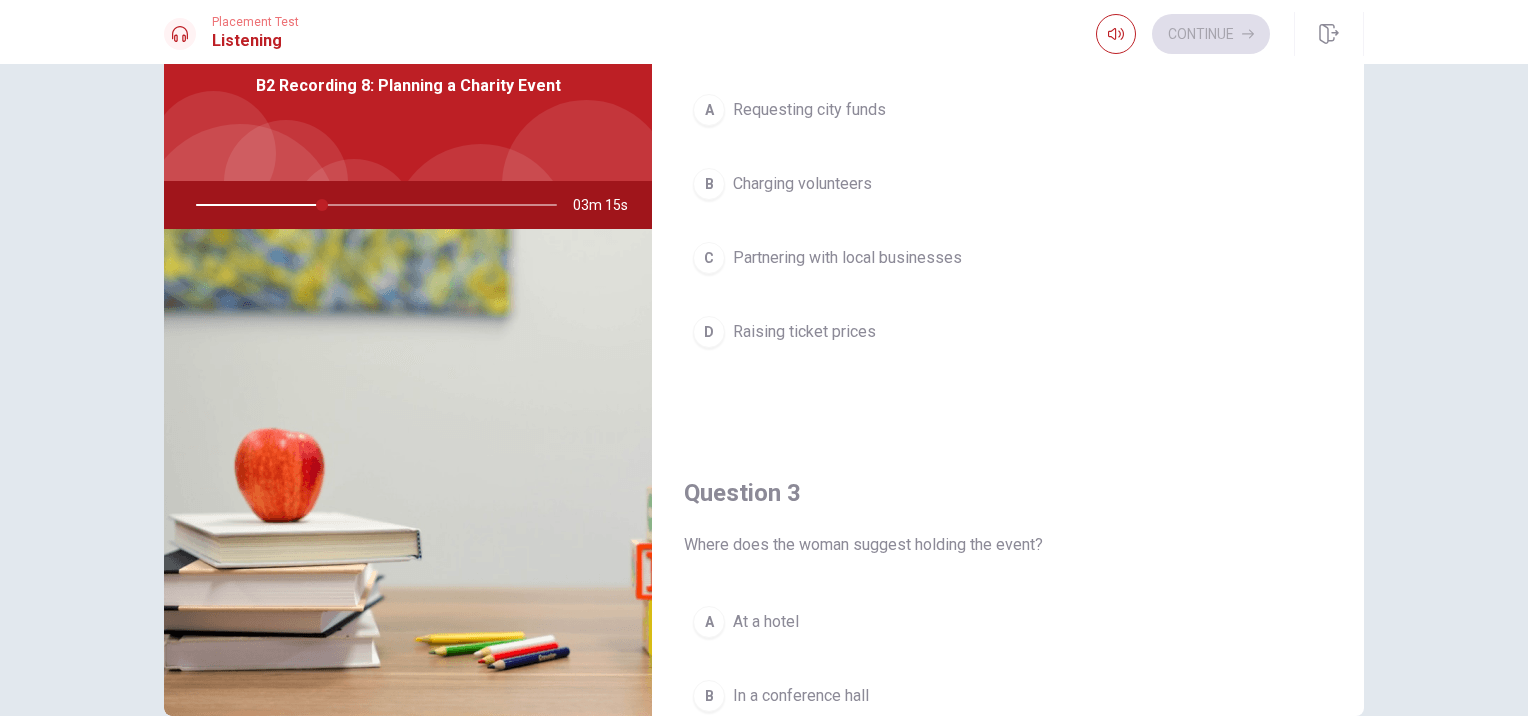 click on "Question 1 What will the woman do next? A Reach out to local businesses for support B Plan a concert C Design posters D Start hiring employees Question 2 How does the man suggest funding the event? A Requesting city funds B Charging volunteers C Partnering with local businesses D Raising ticket prices Question 3 Where does the woman suggest holding the event? A At a hotel B In a conference hall C Outdoors at the [GEOGRAPHIC_DATA] D In an indoor stadium Question 4 What theme does the woman propose? A “Support the Future” B “Celebrate Nature” C “Back to school” D “Celebrate Community” Question 5 What event are they planning? A A charity event B A wedding C A concert D A company meeting B2 Recording 8: Planning a Charity Event 03m 15s" at bounding box center (764, 368) 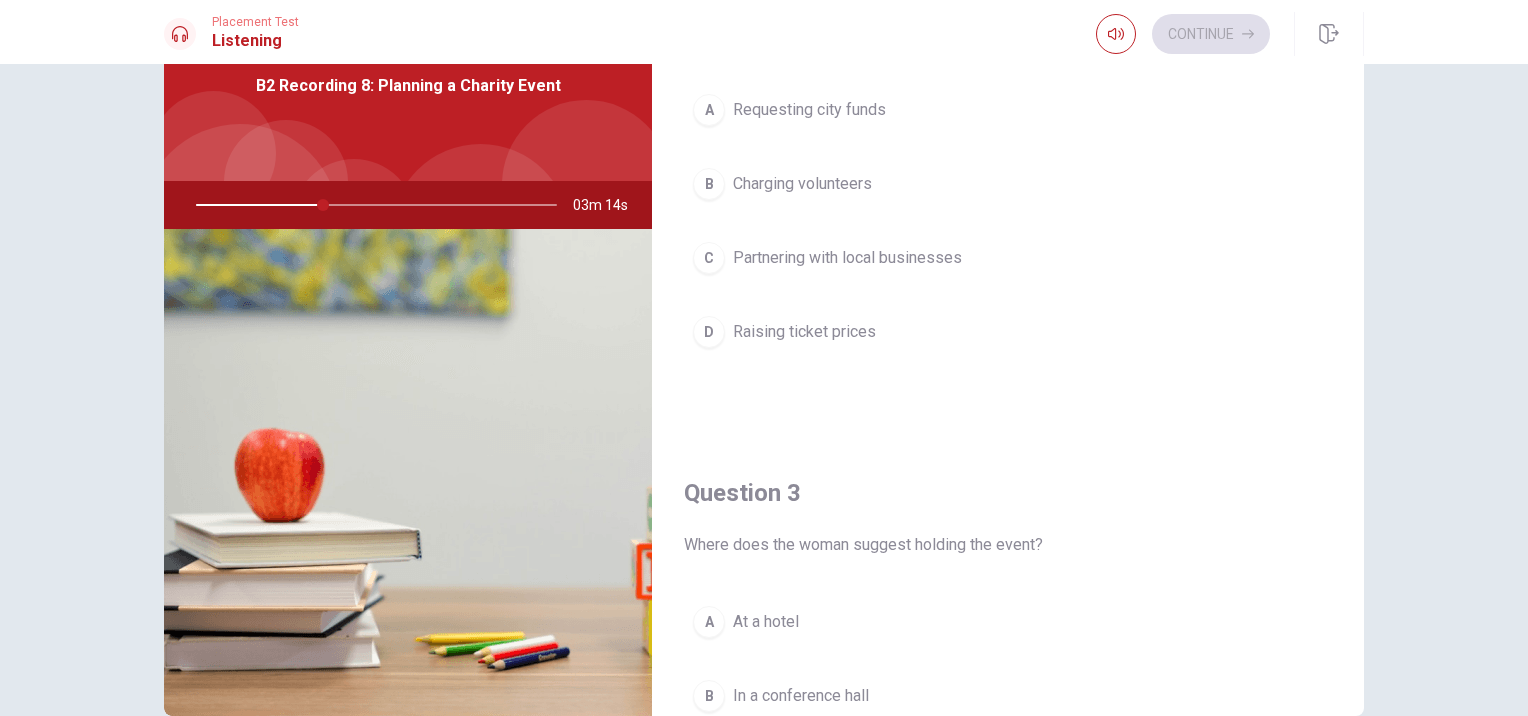 scroll, scrollTop: 1216, scrollLeft: 0, axis: vertical 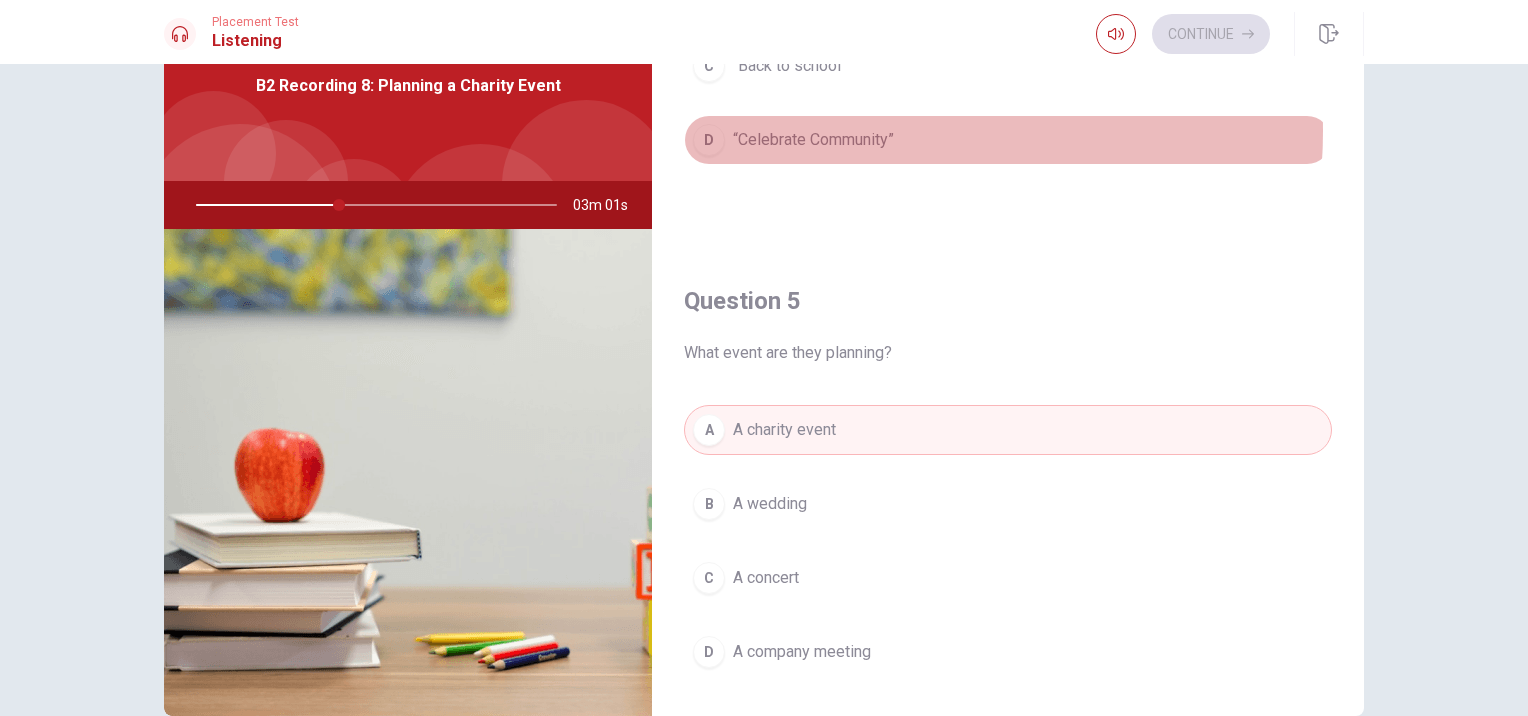 click on "“Celebrate Community”" at bounding box center [813, 140] 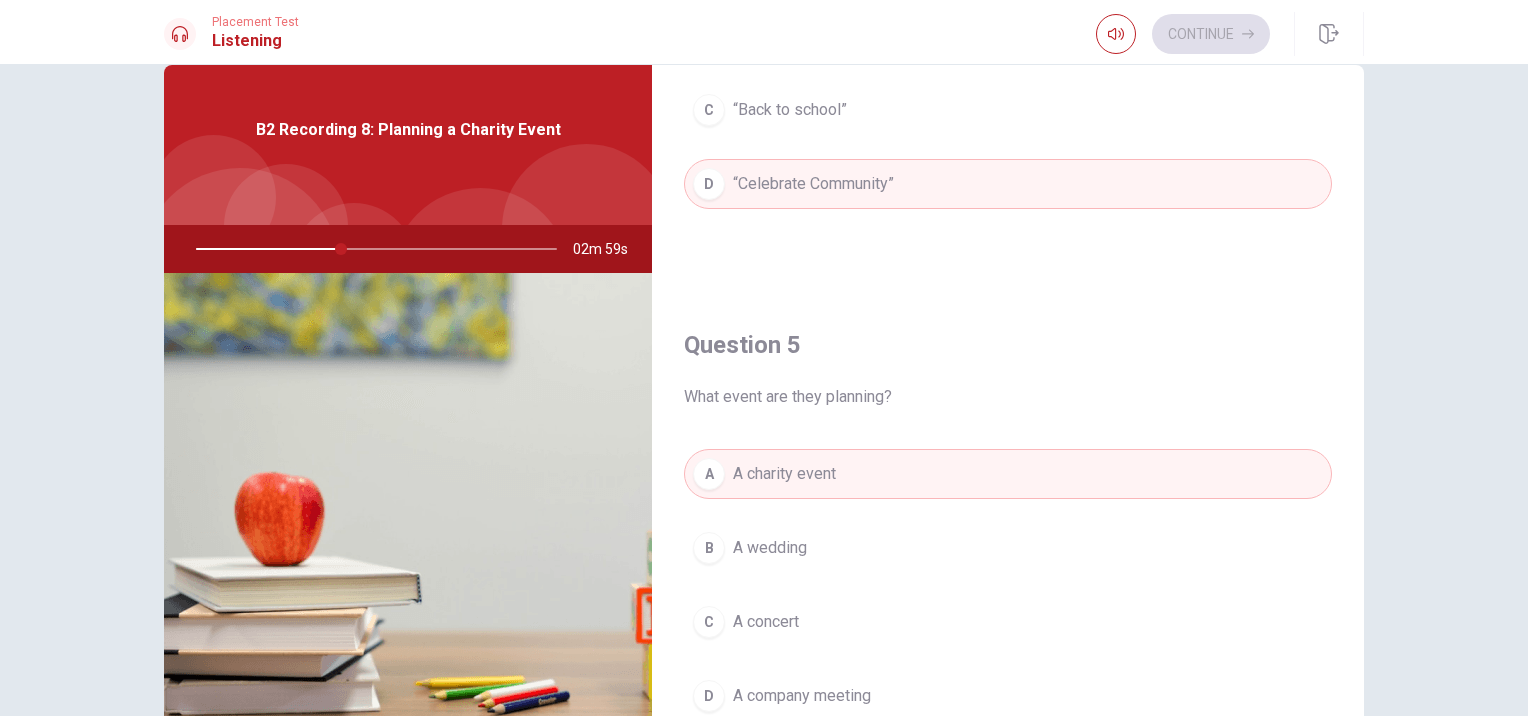 scroll, scrollTop: 0, scrollLeft: 0, axis: both 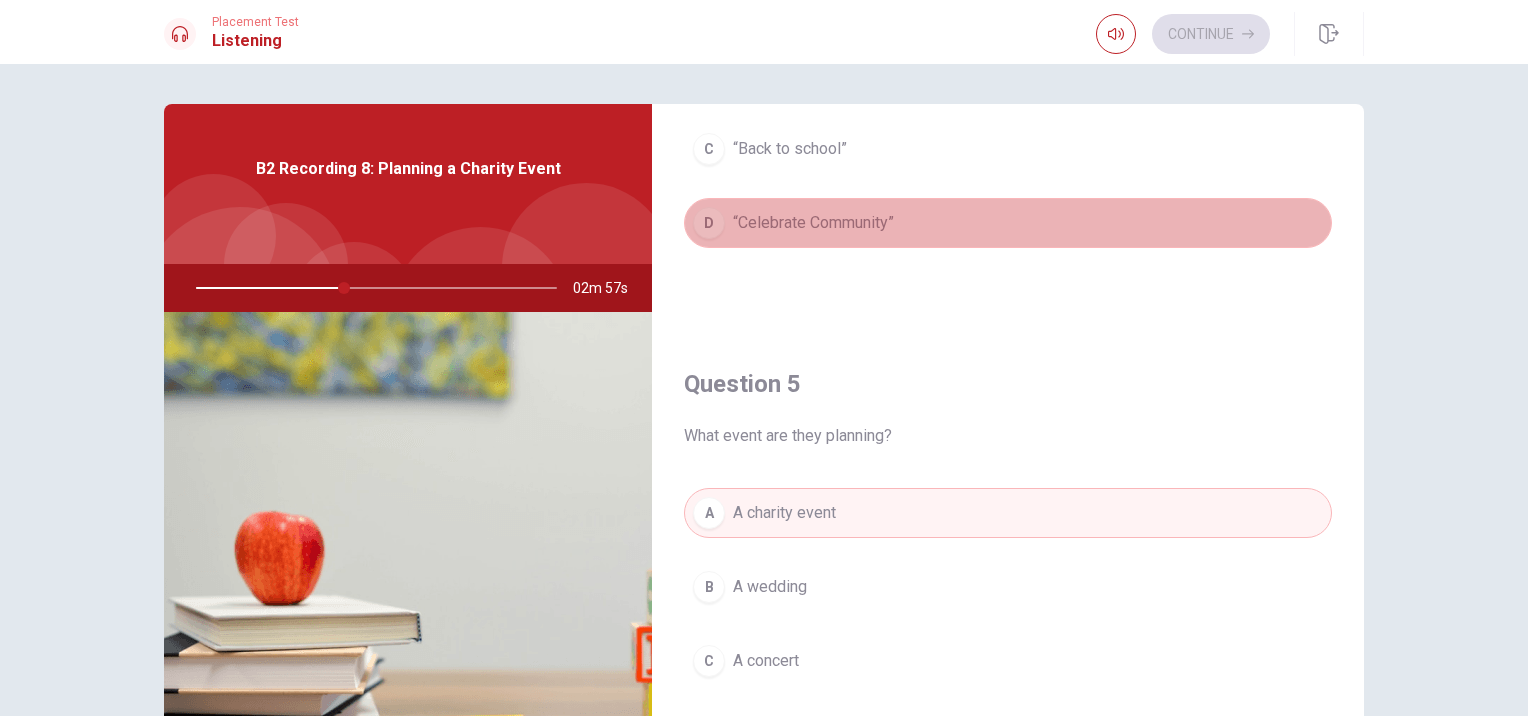 click on "D “Celebrate Community”" at bounding box center (1008, 223) 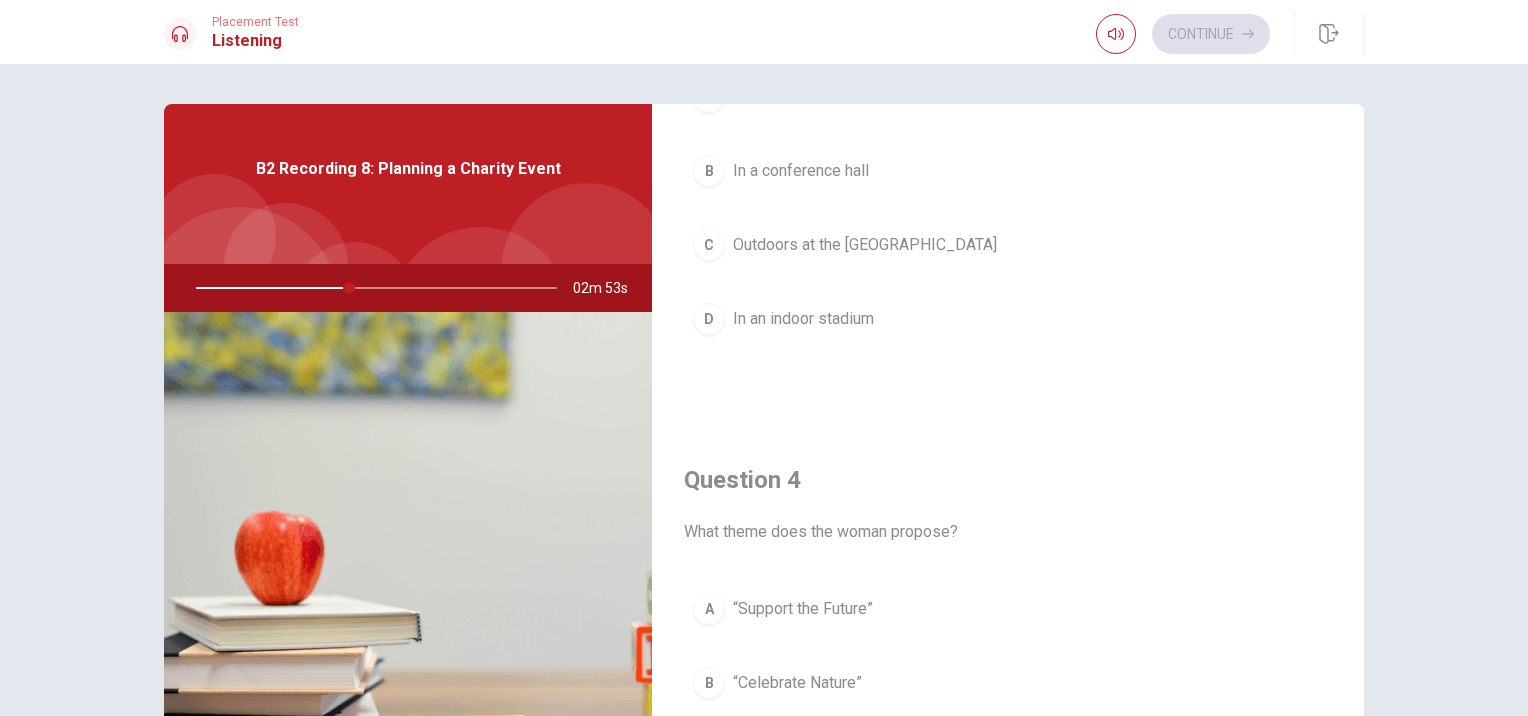 scroll, scrollTop: 608, scrollLeft: 0, axis: vertical 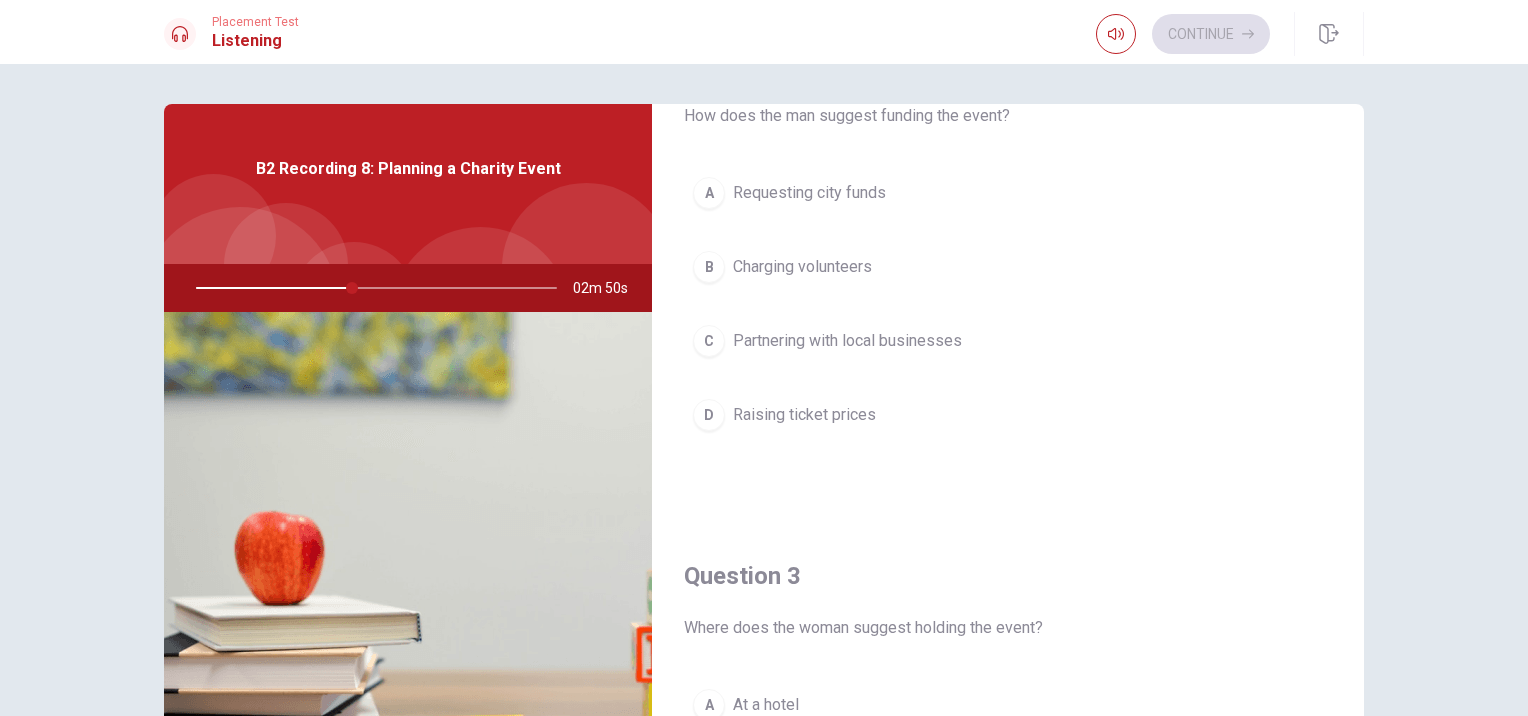 type on "44" 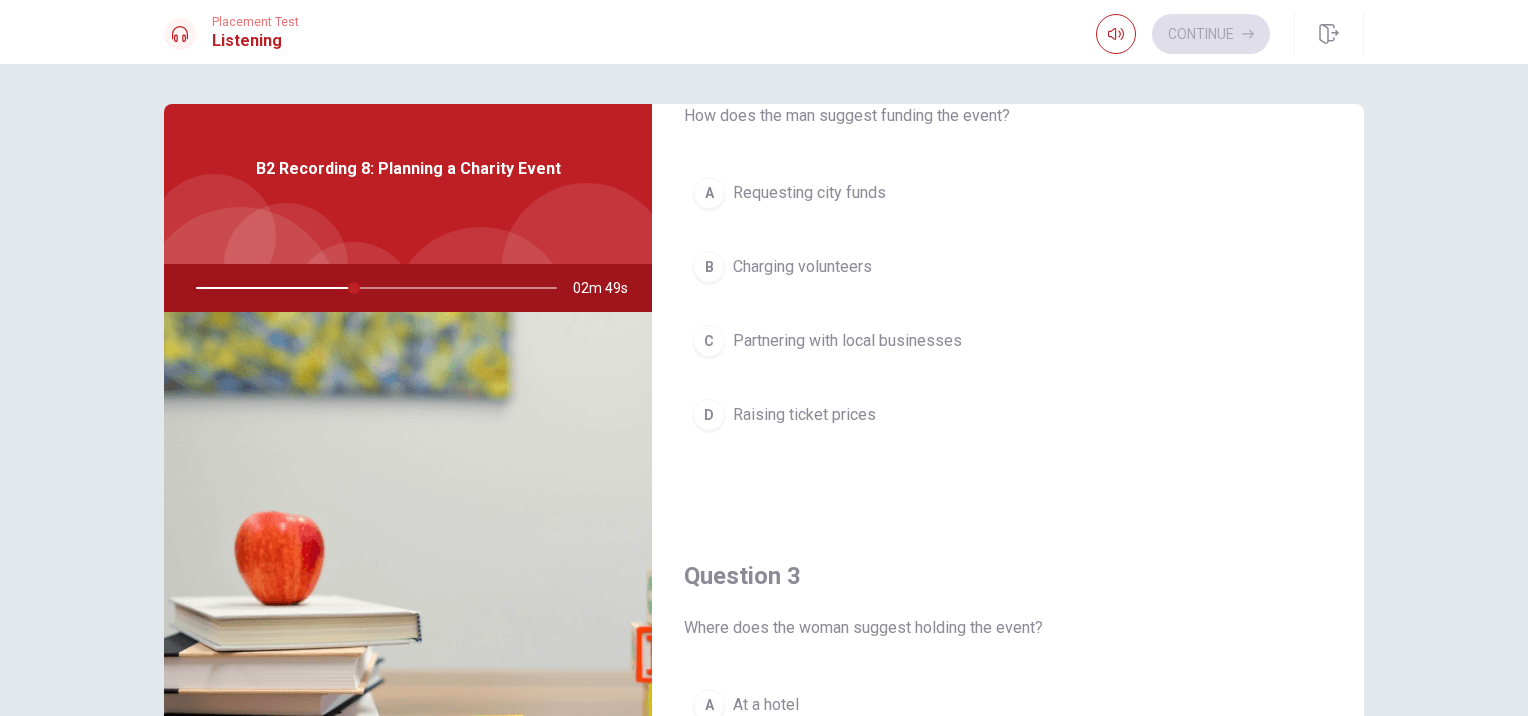 type 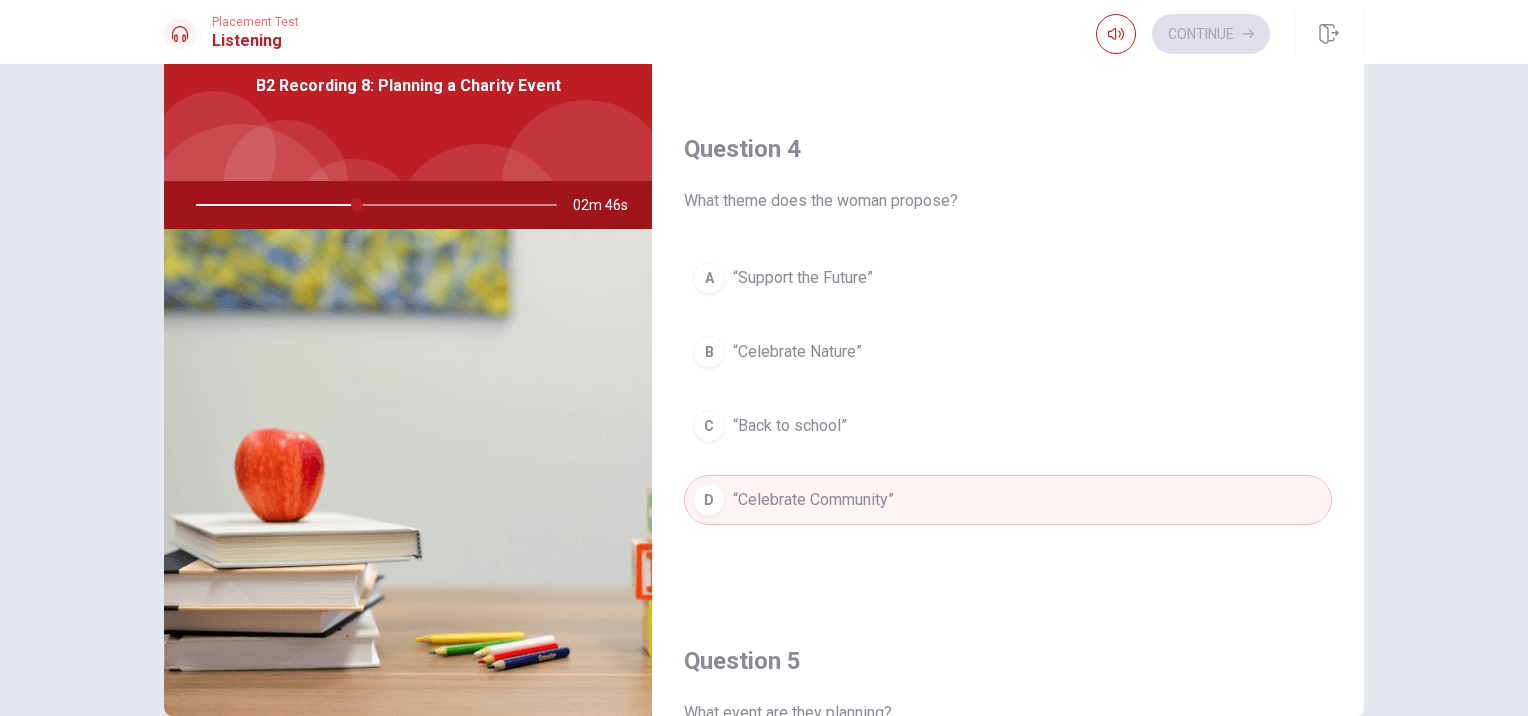 scroll, scrollTop: 856, scrollLeft: 0, axis: vertical 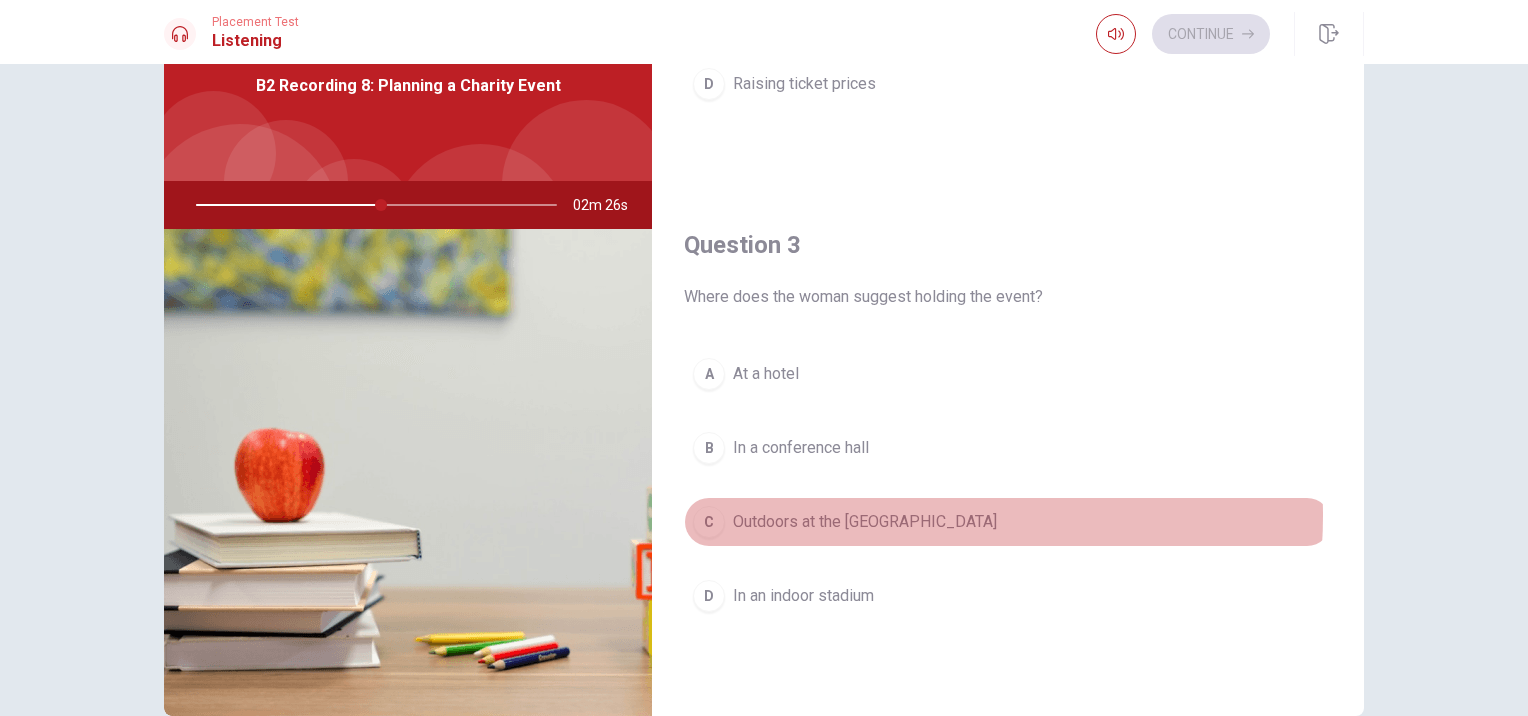 click on "Outdoors at the [GEOGRAPHIC_DATA]" at bounding box center (865, 522) 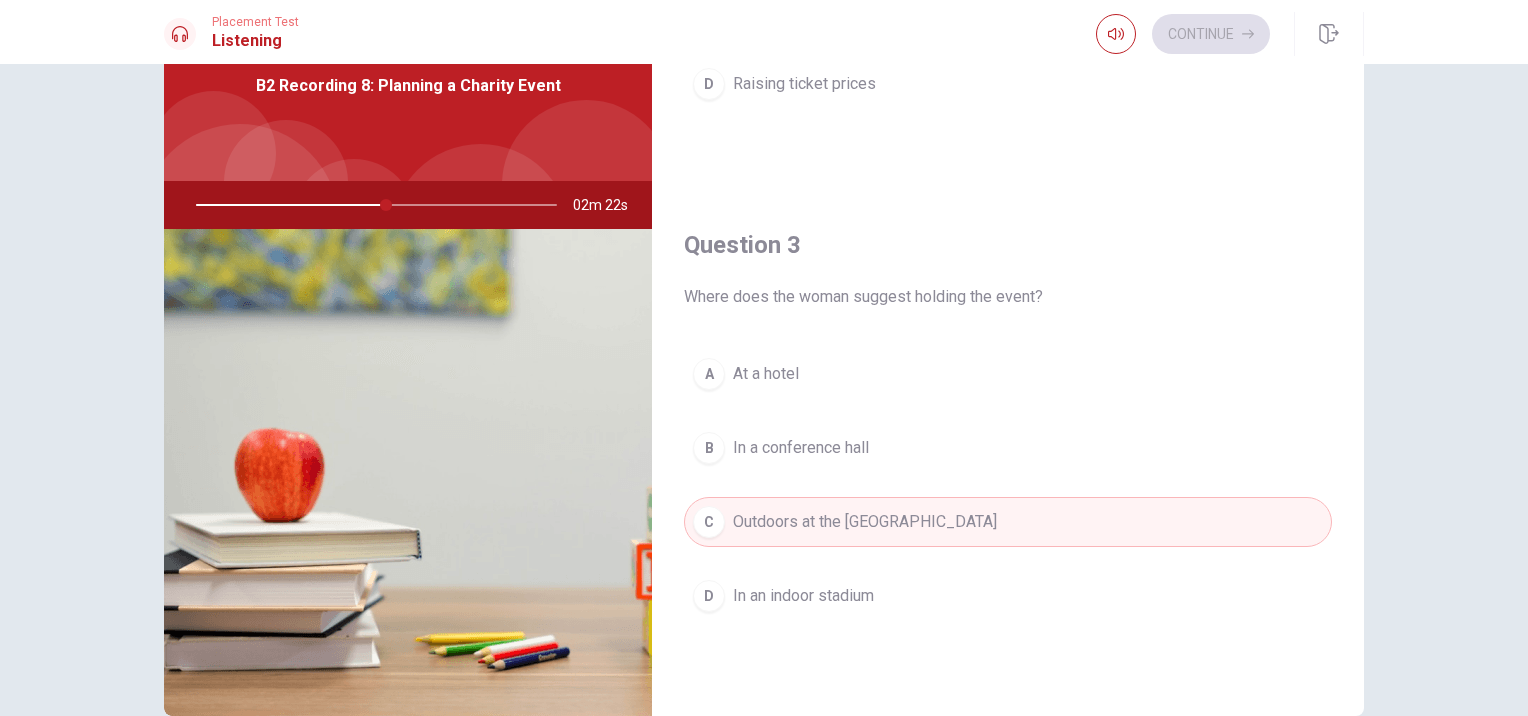 scroll, scrollTop: 248, scrollLeft: 0, axis: vertical 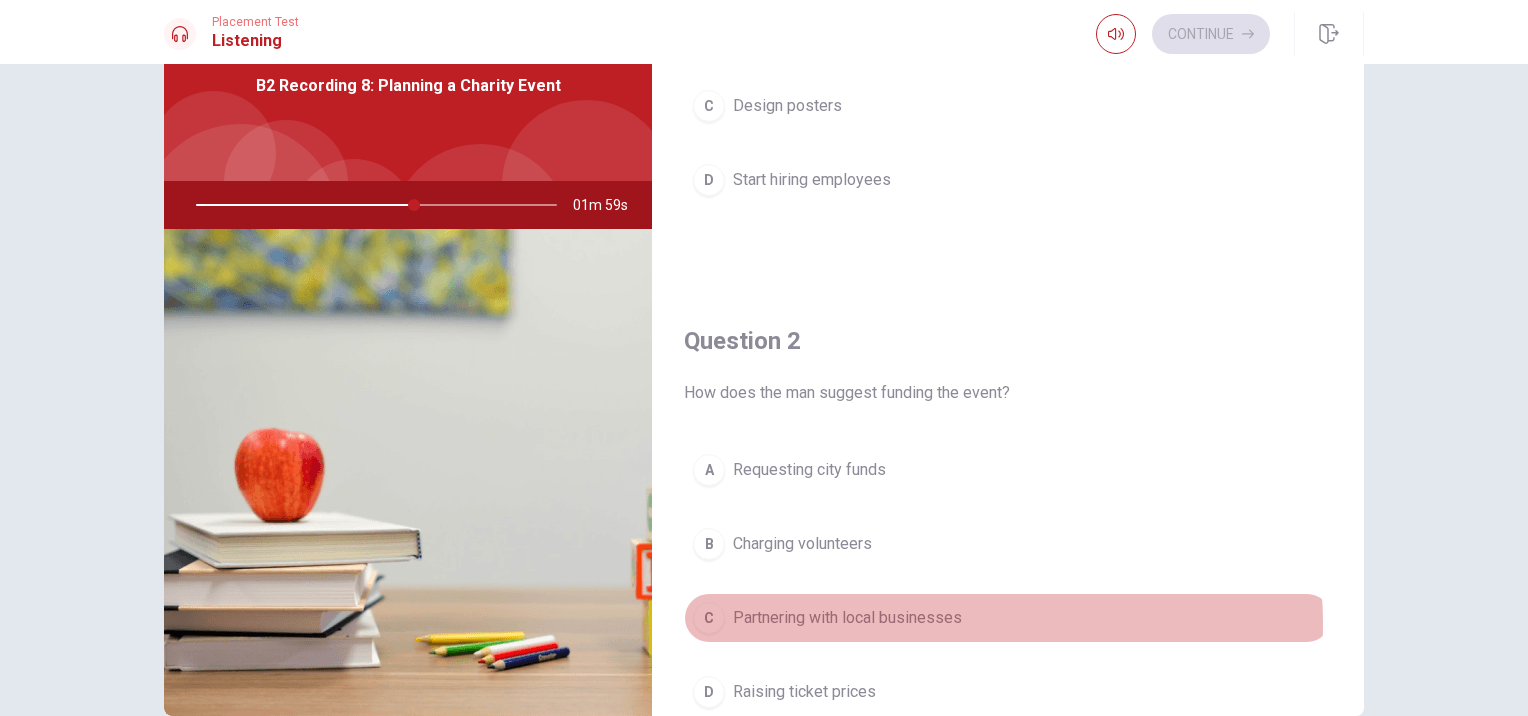 click on "Partnering with local businesses" at bounding box center [847, 618] 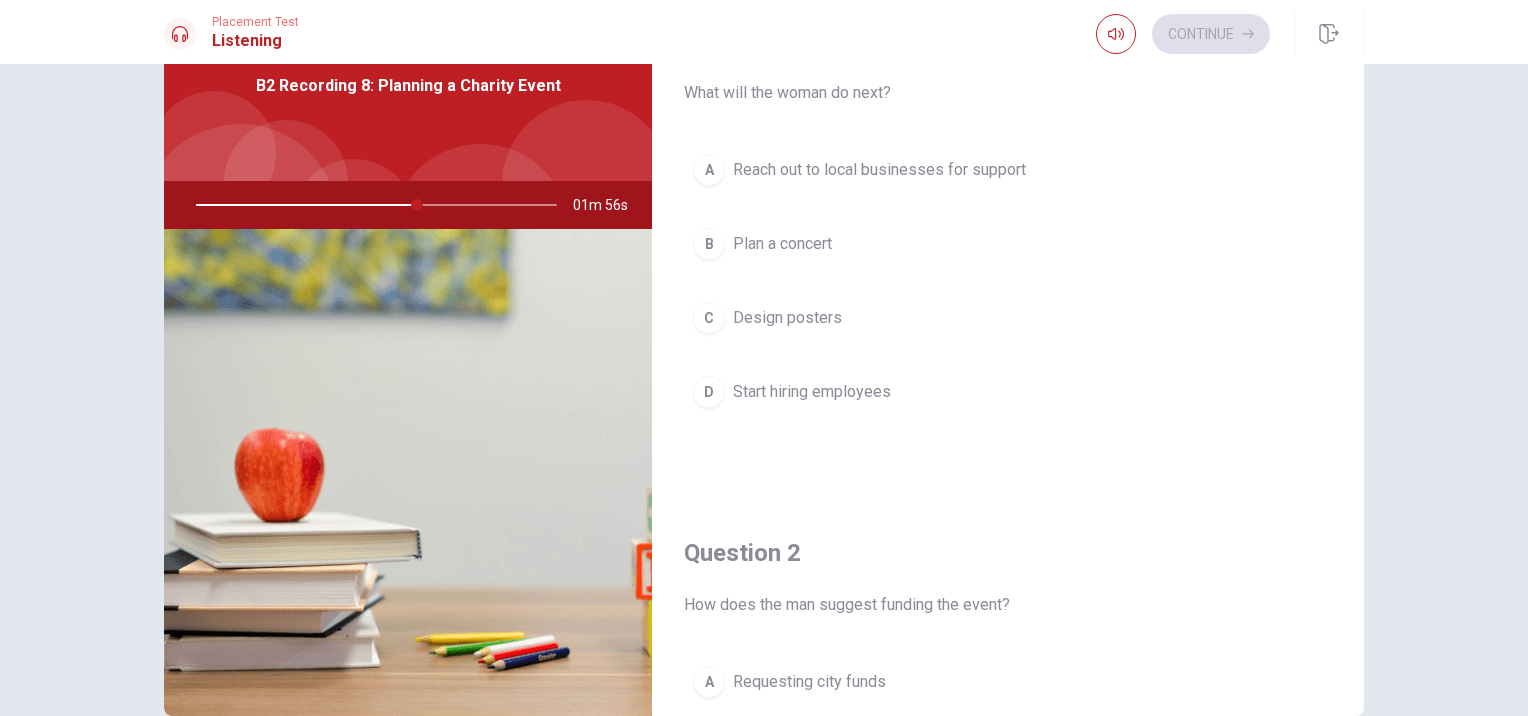 scroll, scrollTop: 0, scrollLeft: 0, axis: both 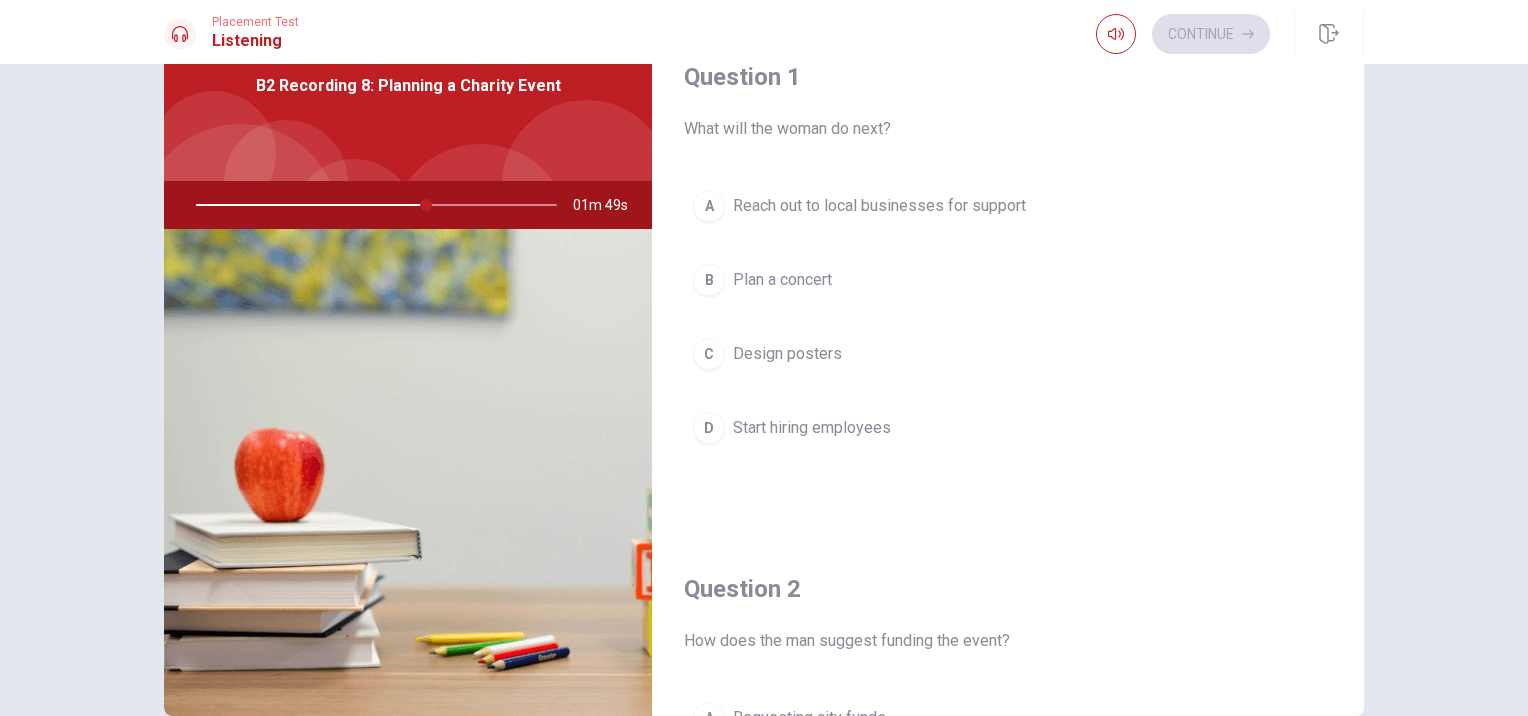 click on "A Reach out to local businesses for support" at bounding box center [1008, 206] 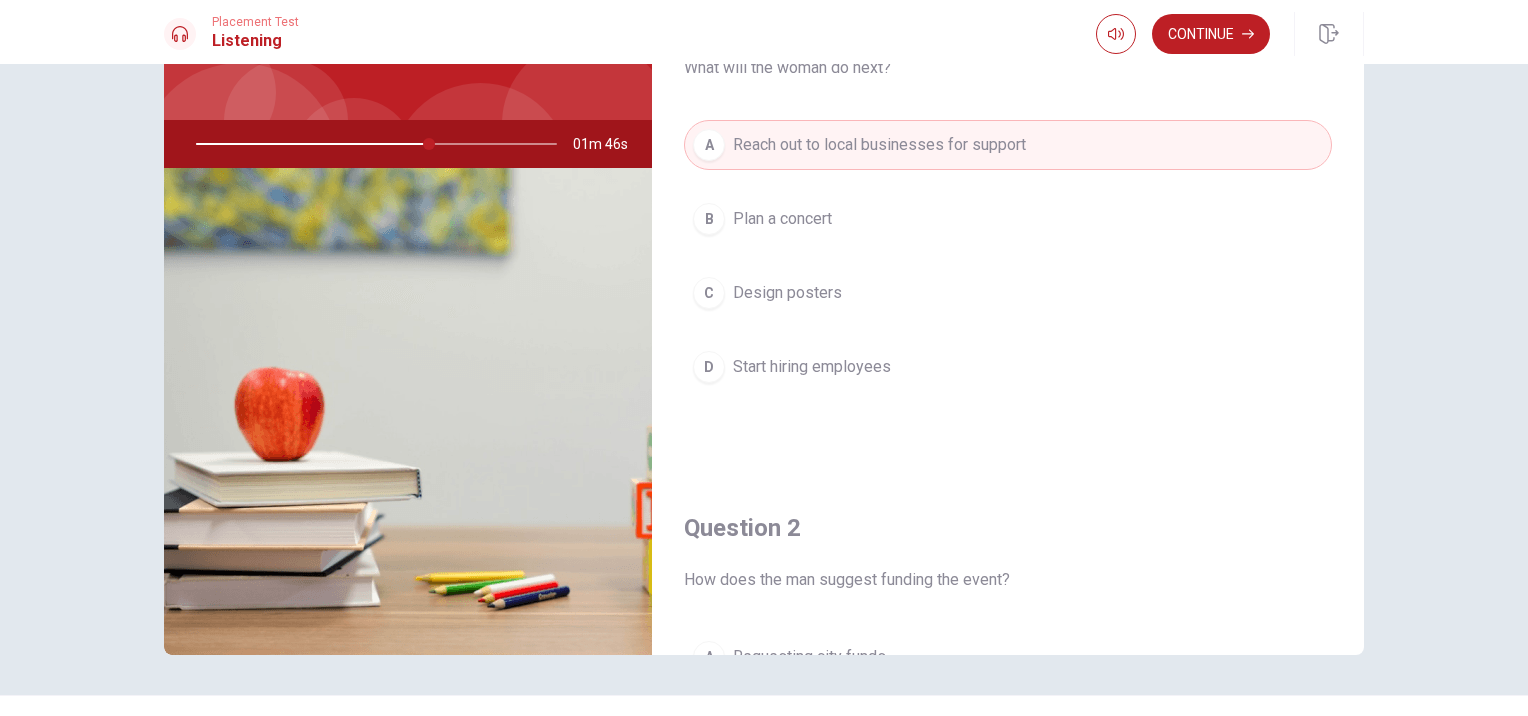 scroll, scrollTop: 187, scrollLeft: 0, axis: vertical 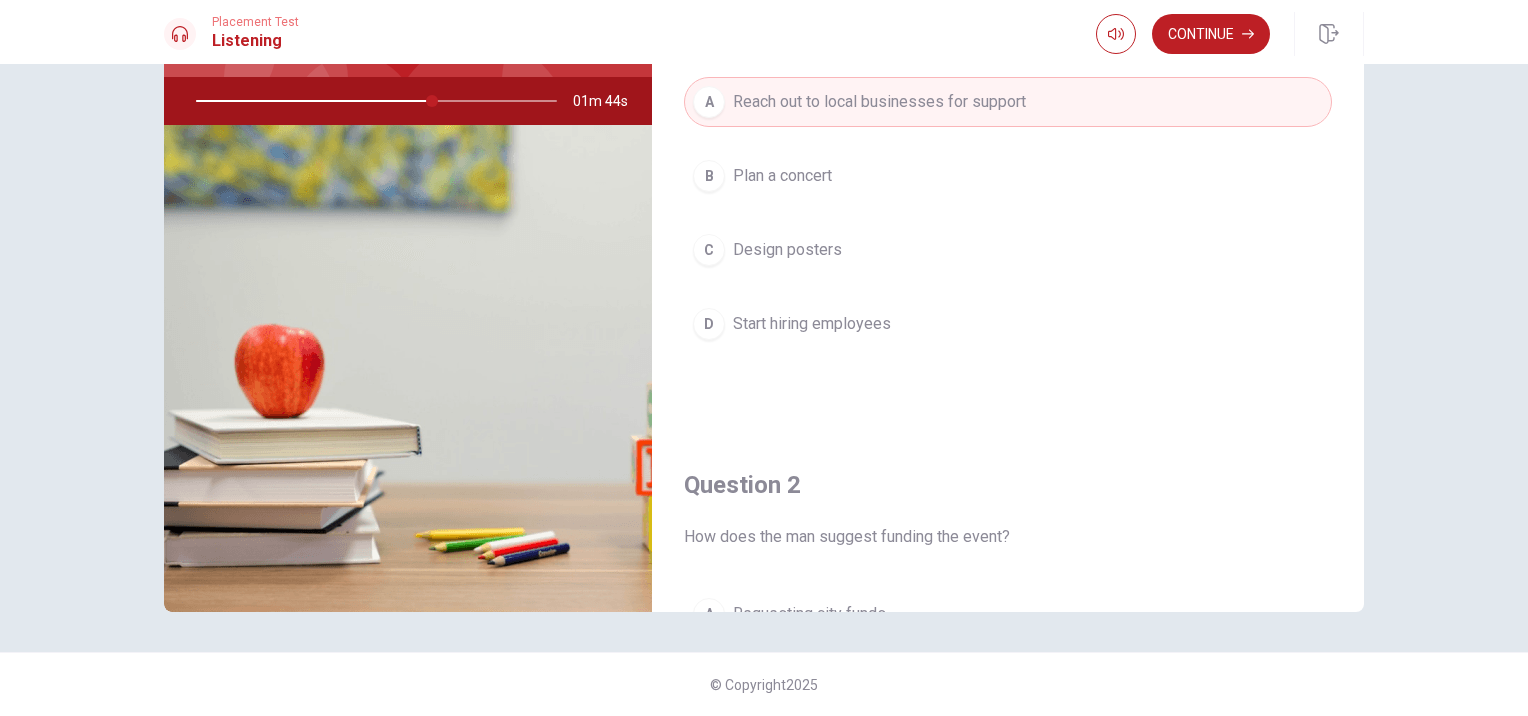 click on "Question 1 What will the woman do next? A Reach out to local businesses for support B Plan a concert C Design posters D Start hiring employees Question 2 How does the man suggest funding the event? A Requesting city funds B Charging volunteers C Partnering with local businesses D Raising ticket prices Question 3 Where does the woman suggest holding the event? A At a hotel B In a conference hall C Outdoors at the [GEOGRAPHIC_DATA] D In an indoor stadium Question 4 What theme does the woman propose? A “Support the Future” B “Celebrate Nature” C “Back to school” D “Celebrate Community” Question 5 What event are they planning? A A charity event B A wedding C A concert D A company meeting B2 Recording 8: Planning a Charity Event 01m 44s" at bounding box center [764, 264] 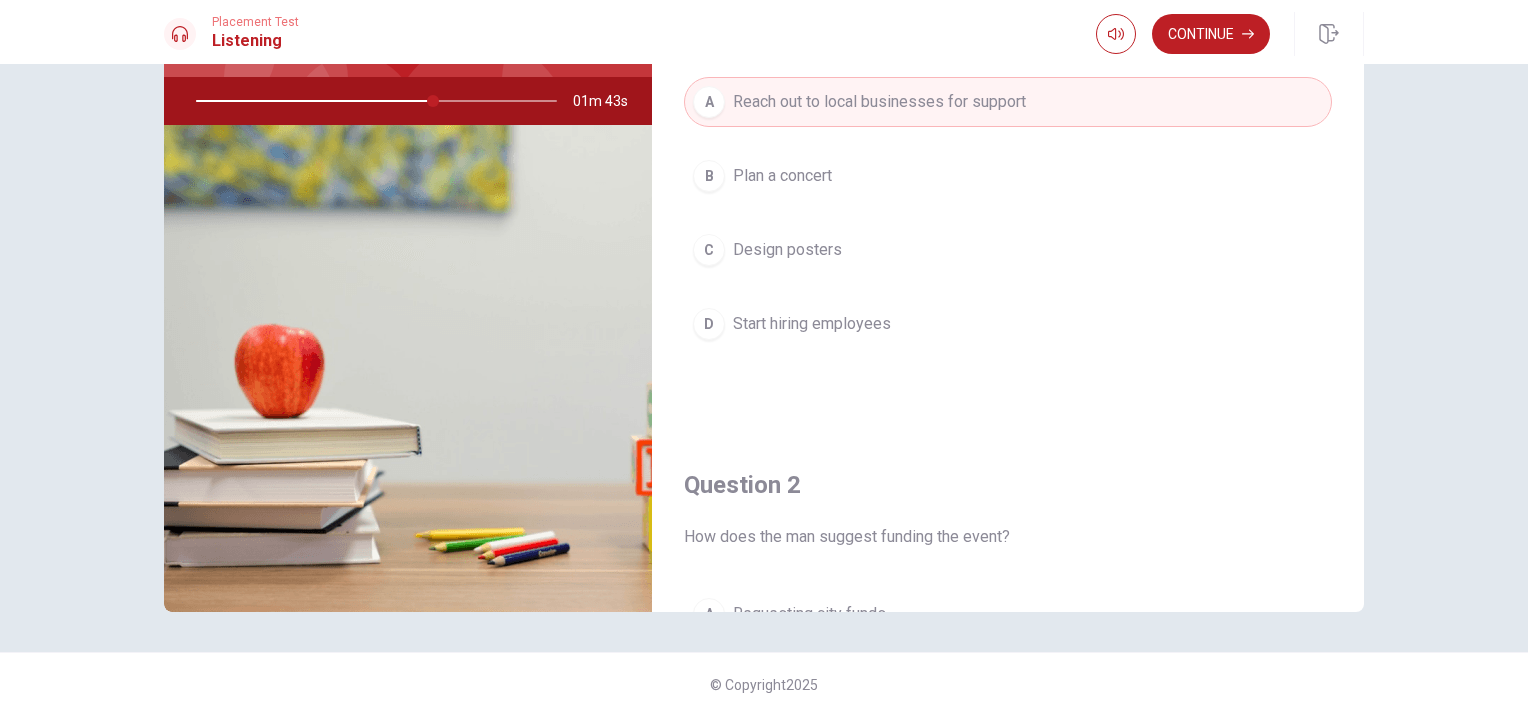 scroll, scrollTop: 608, scrollLeft: 0, axis: vertical 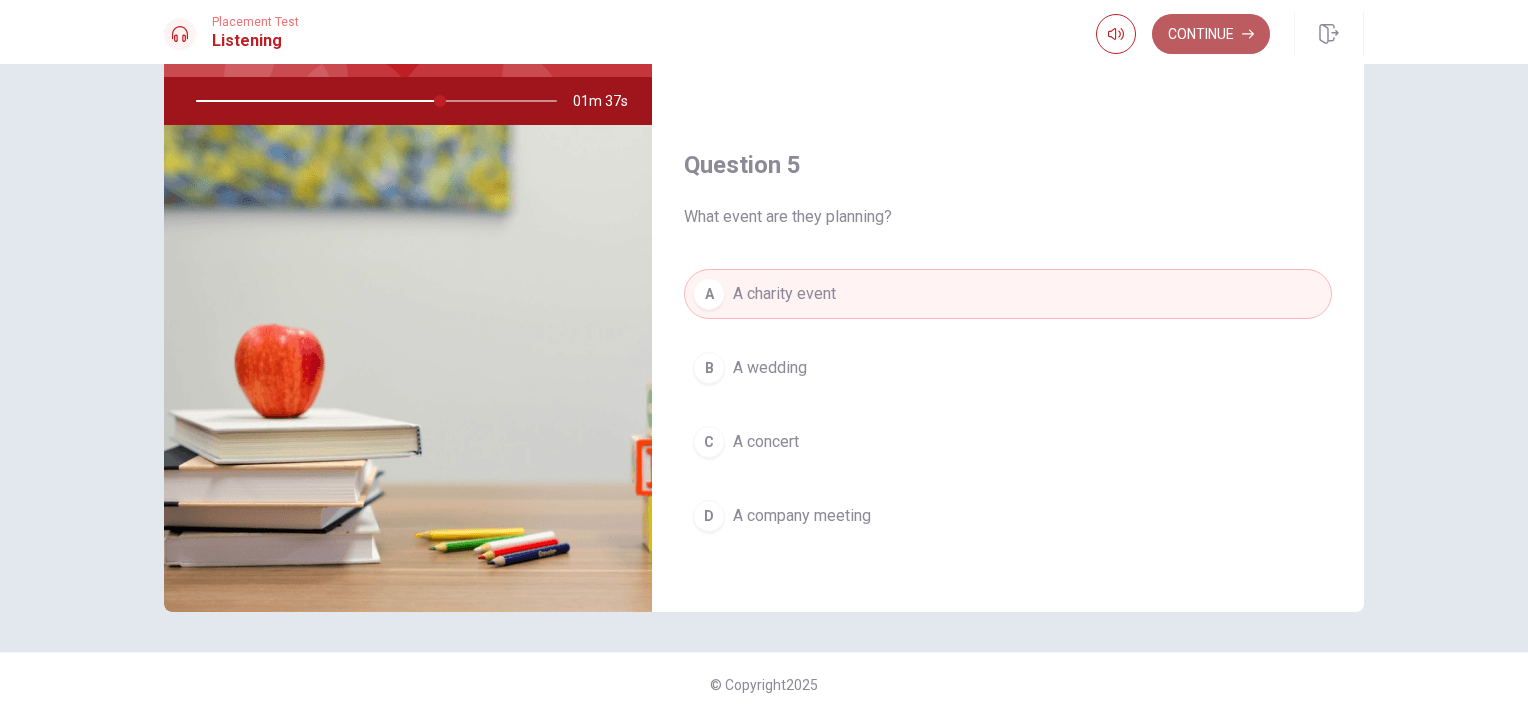 click on "Continue" at bounding box center (1211, 34) 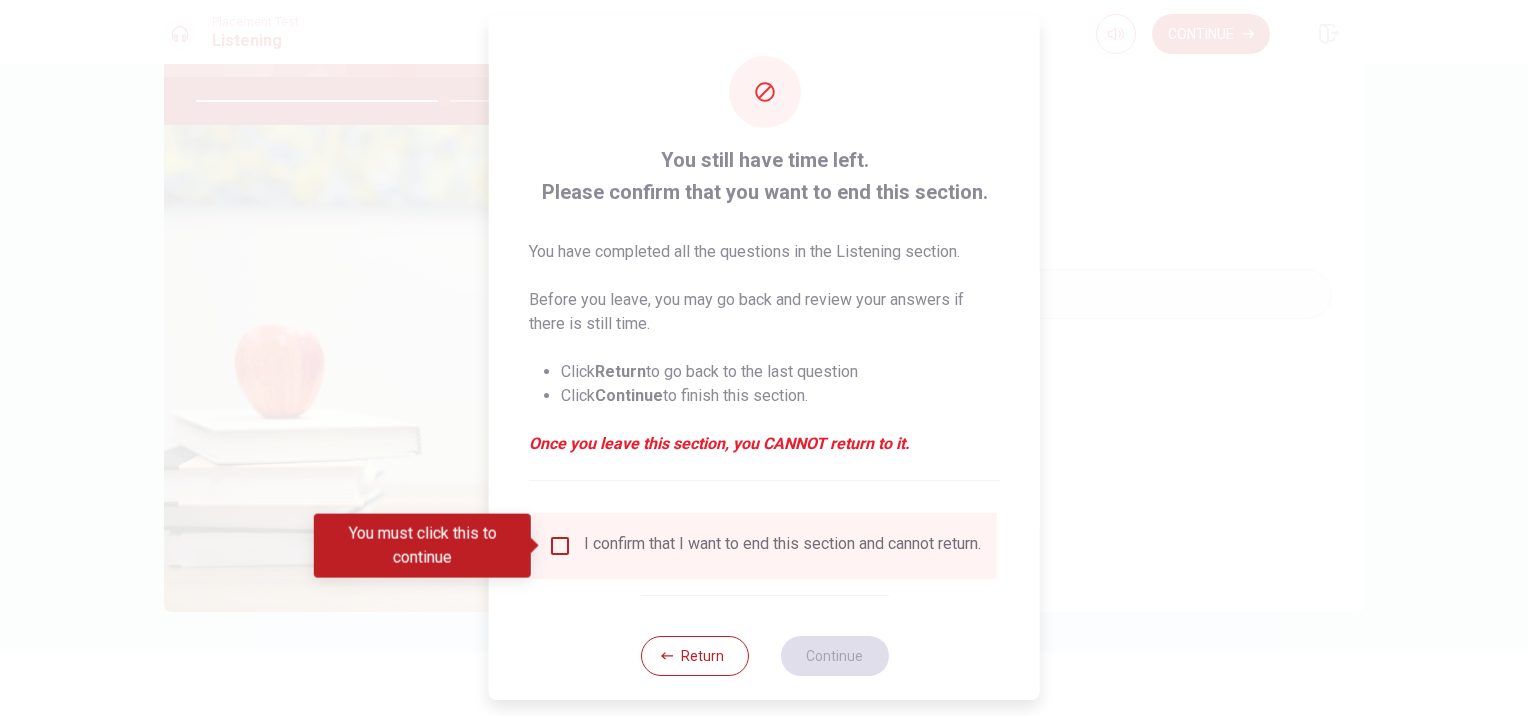 click on "I confirm that I want to end this section and cannot return." at bounding box center (764, 546) 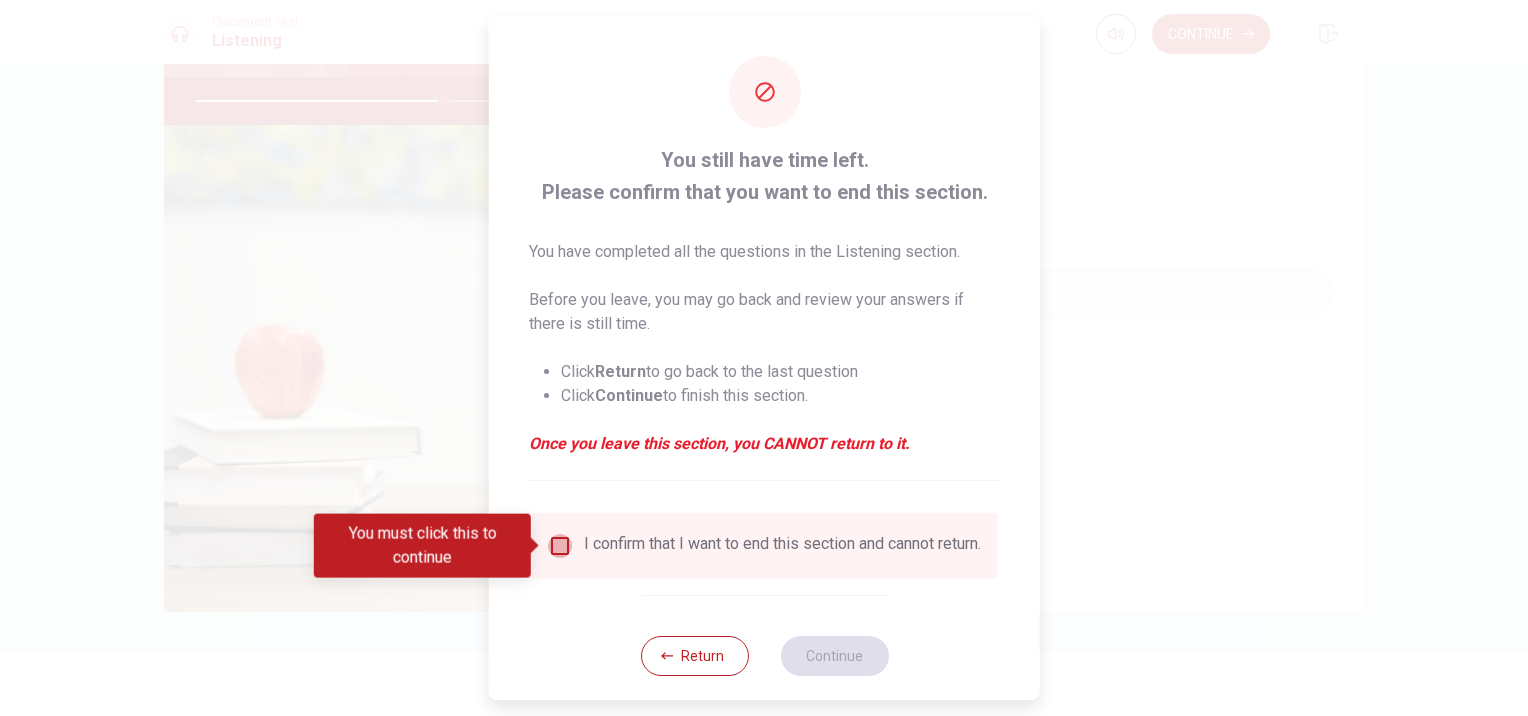 click at bounding box center (560, 546) 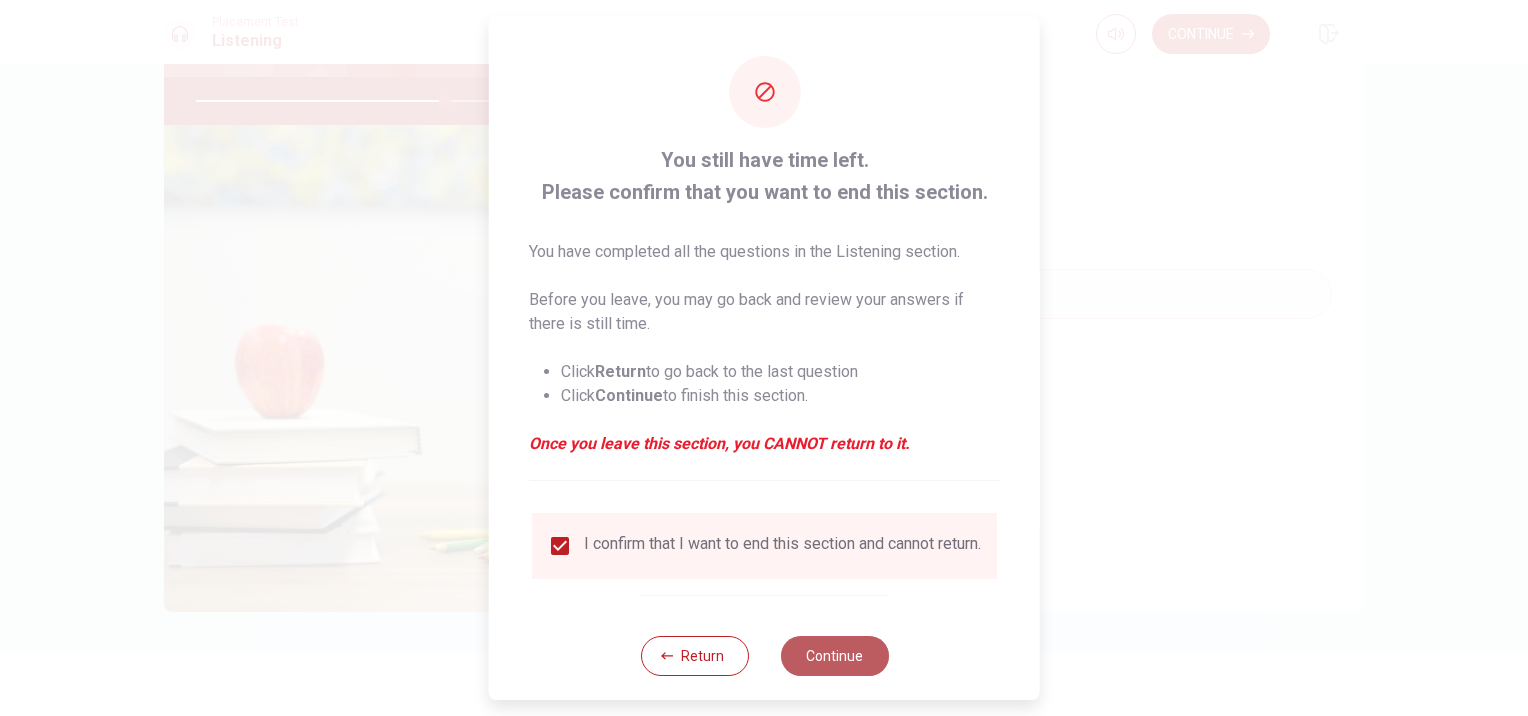 click on "Continue" at bounding box center (834, 656) 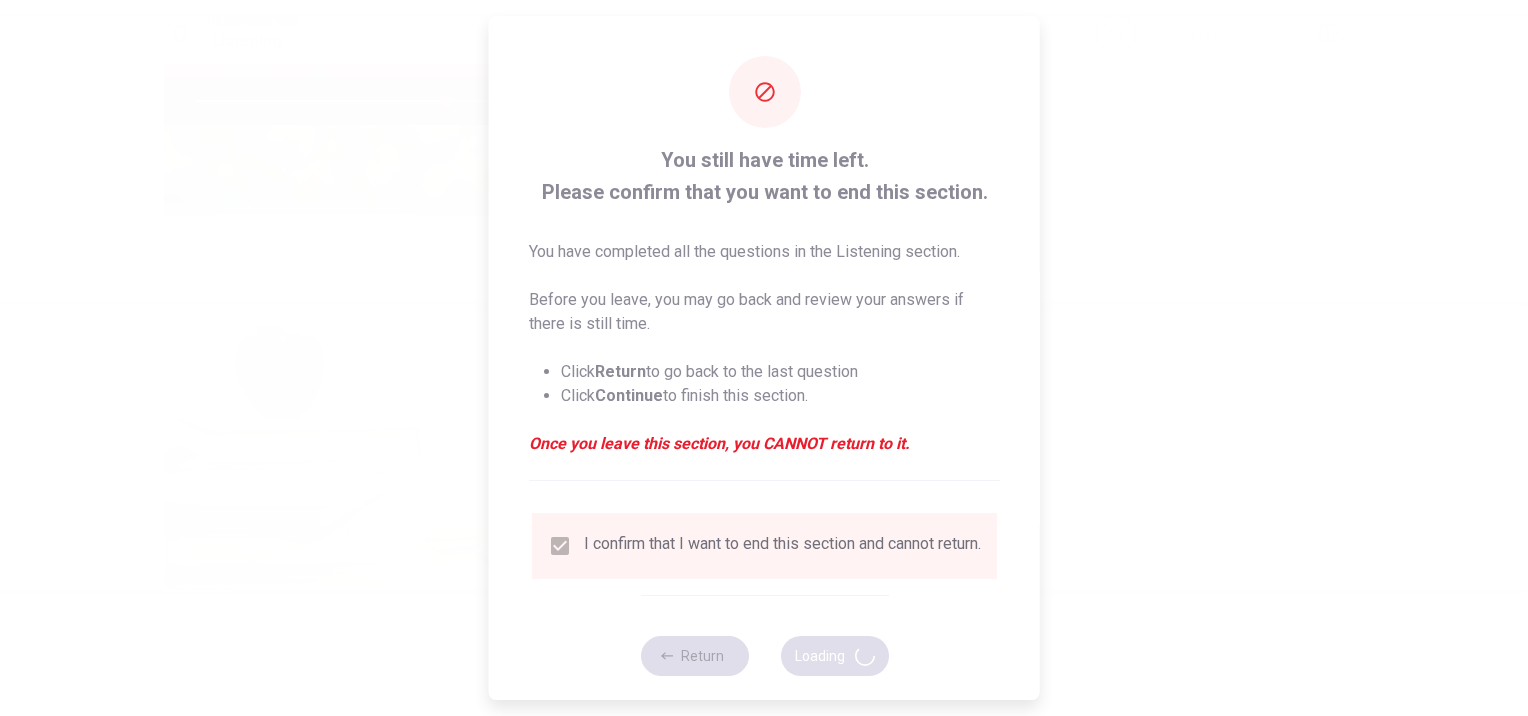 type on "70" 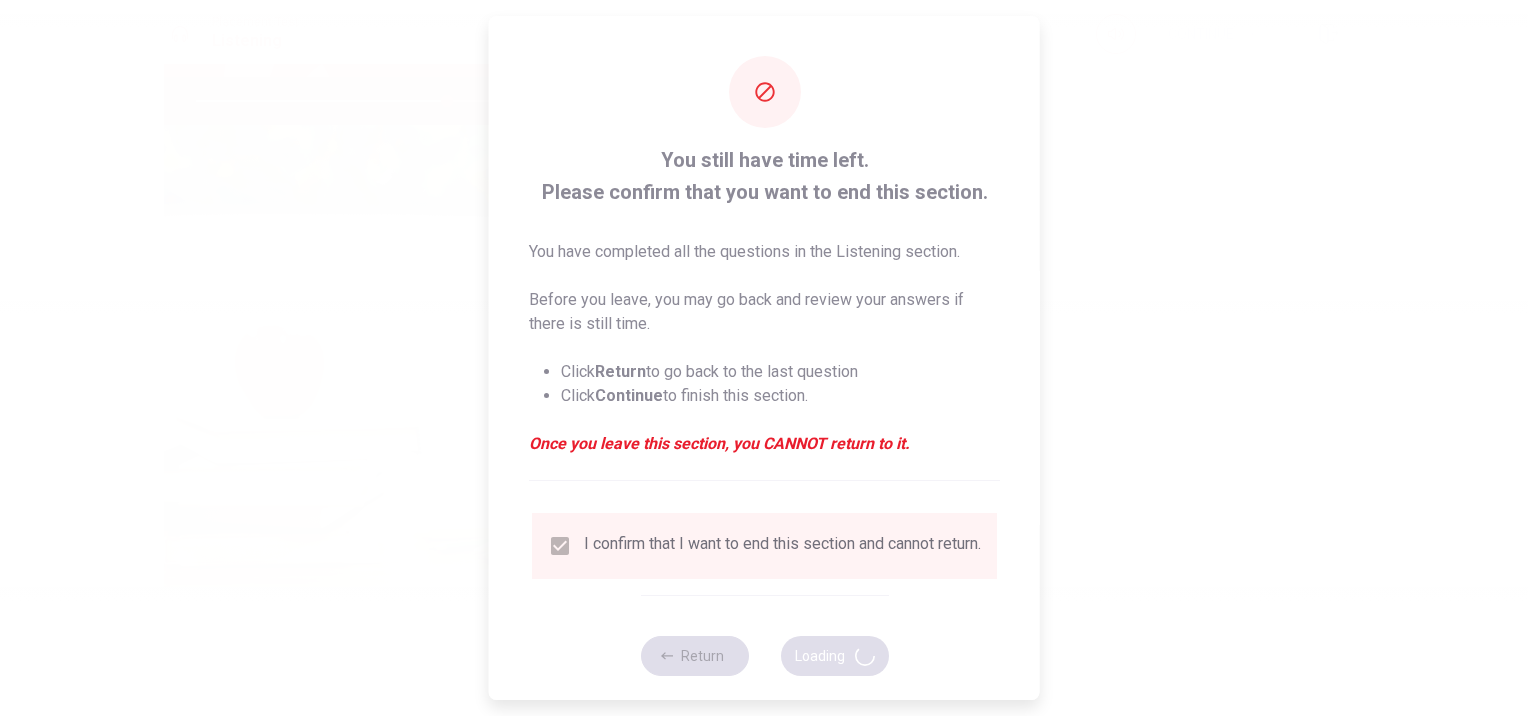 scroll, scrollTop: 0, scrollLeft: 0, axis: both 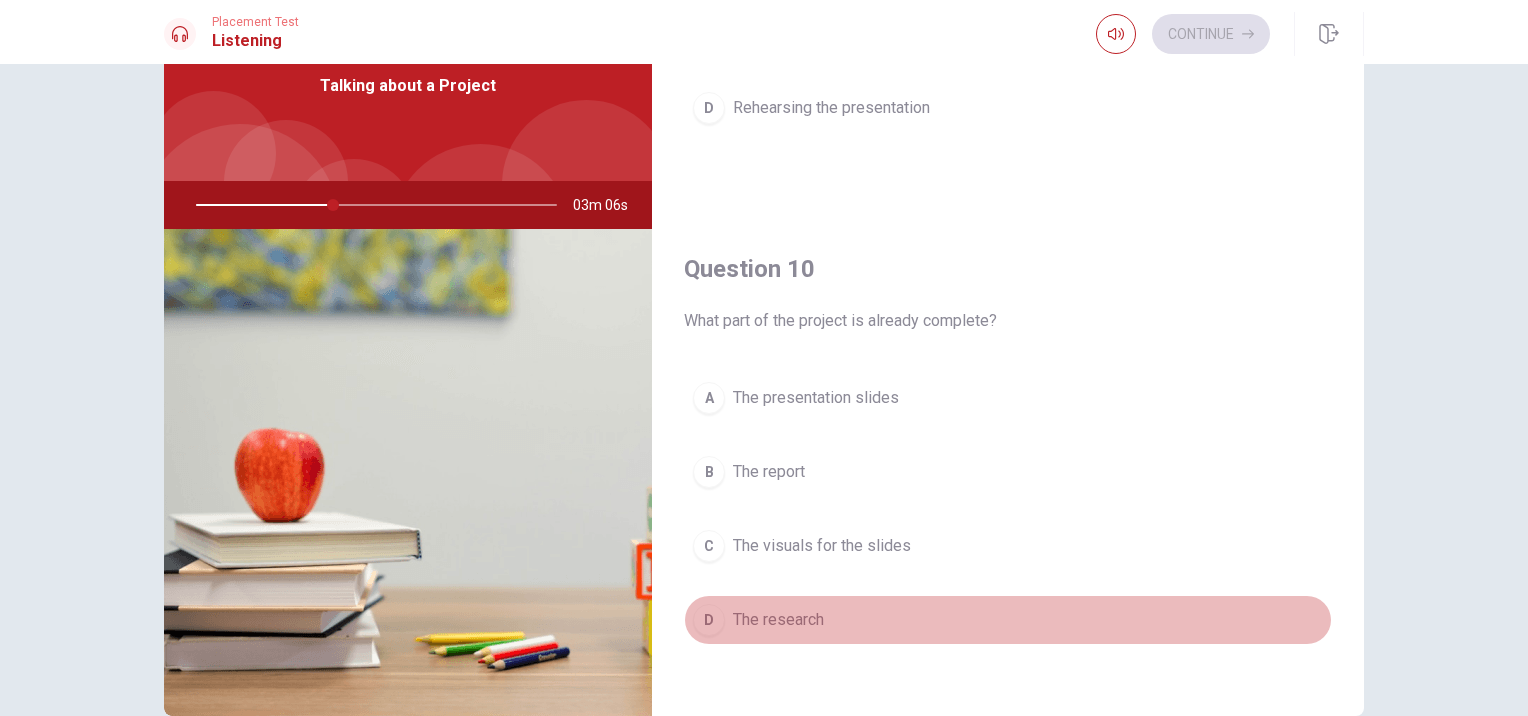 click on "D The research" at bounding box center (1008, 620) 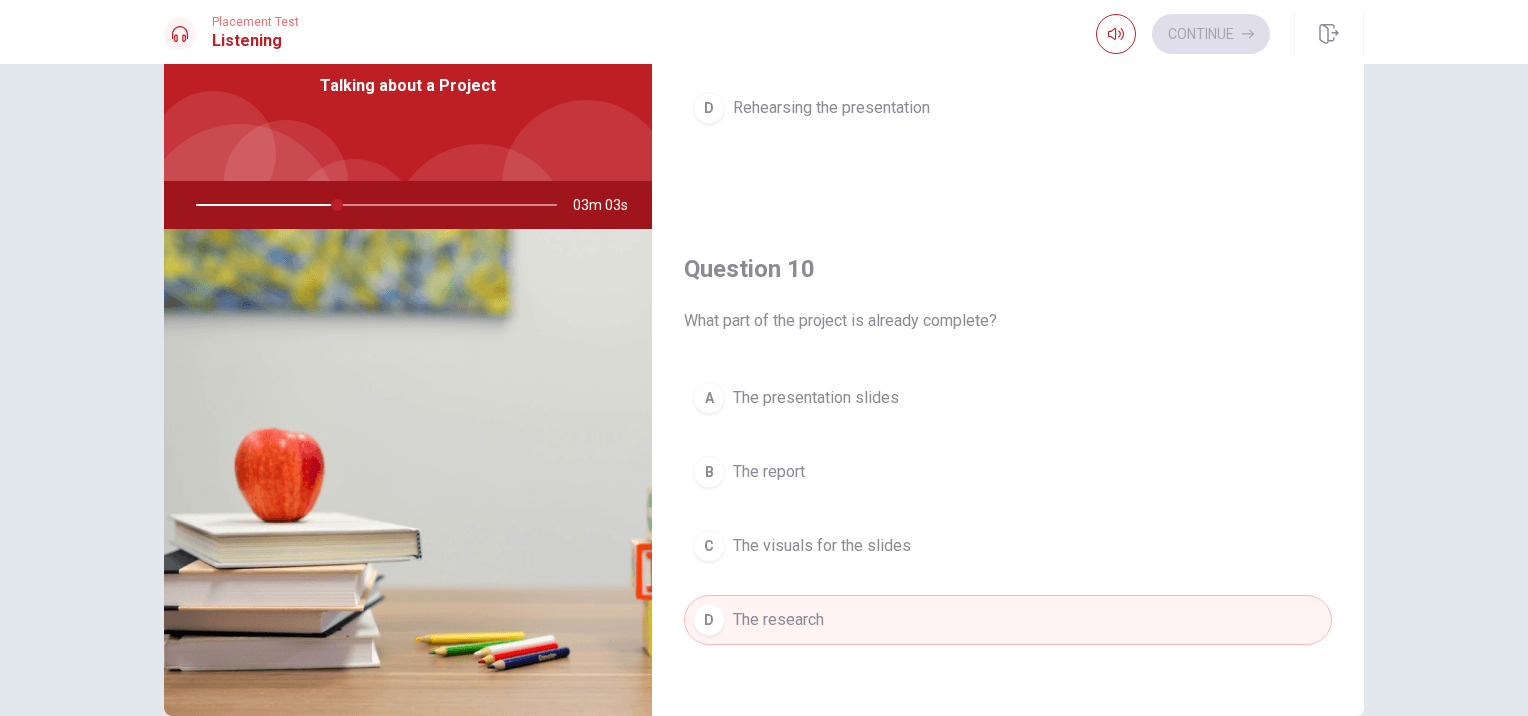 click on "D Rehearsing the presentation" at bounding box center [1008, 108] 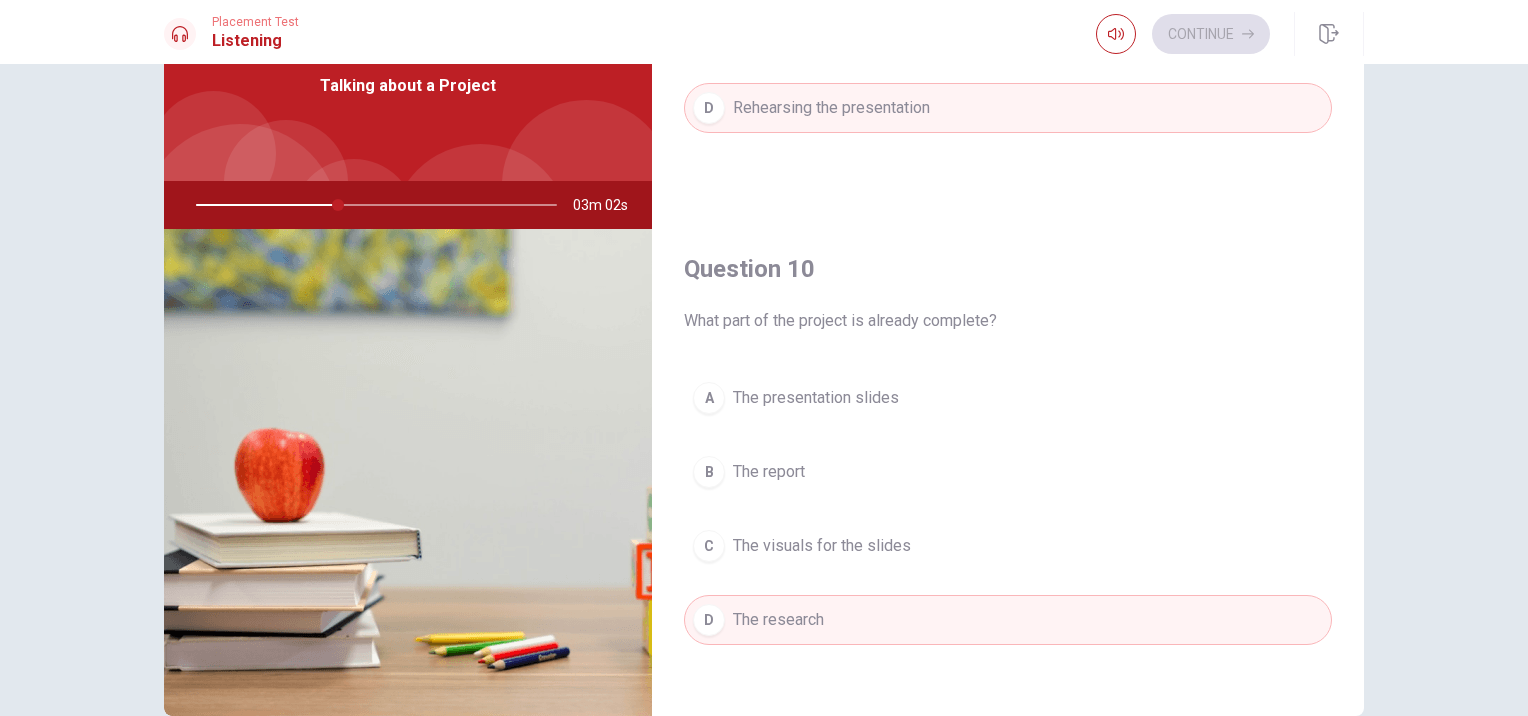 click on "Question 9 What task will the woman handle? A Writing the report B Conducting more research C Creating the visuals for the slides D Rehearsing the presentation" at bounding box center [1008, -43] 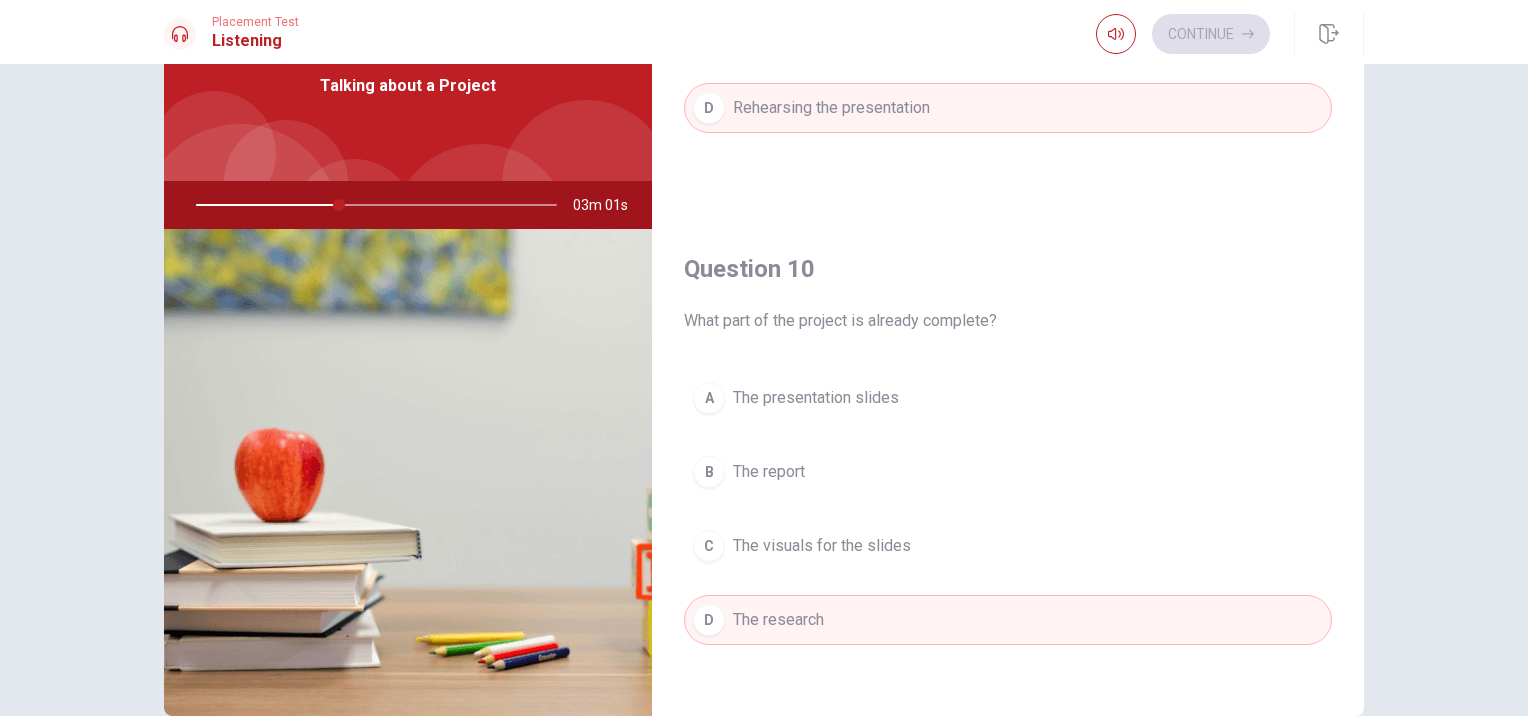 scroll, scrollTop: 1248, scrollLeft: 0, axis: vertical 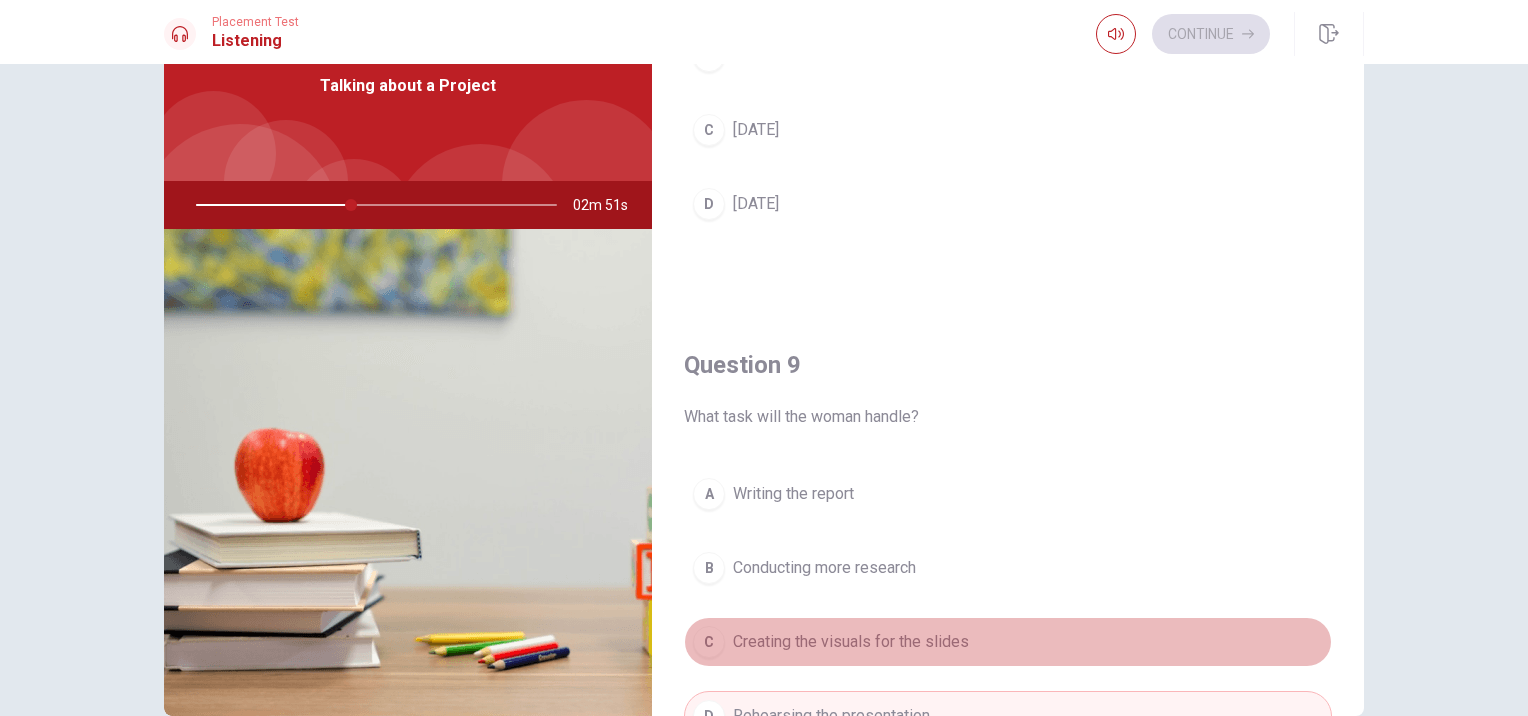 click on "C Creating the visuals for the slides" at bounding box center (1008, 642) 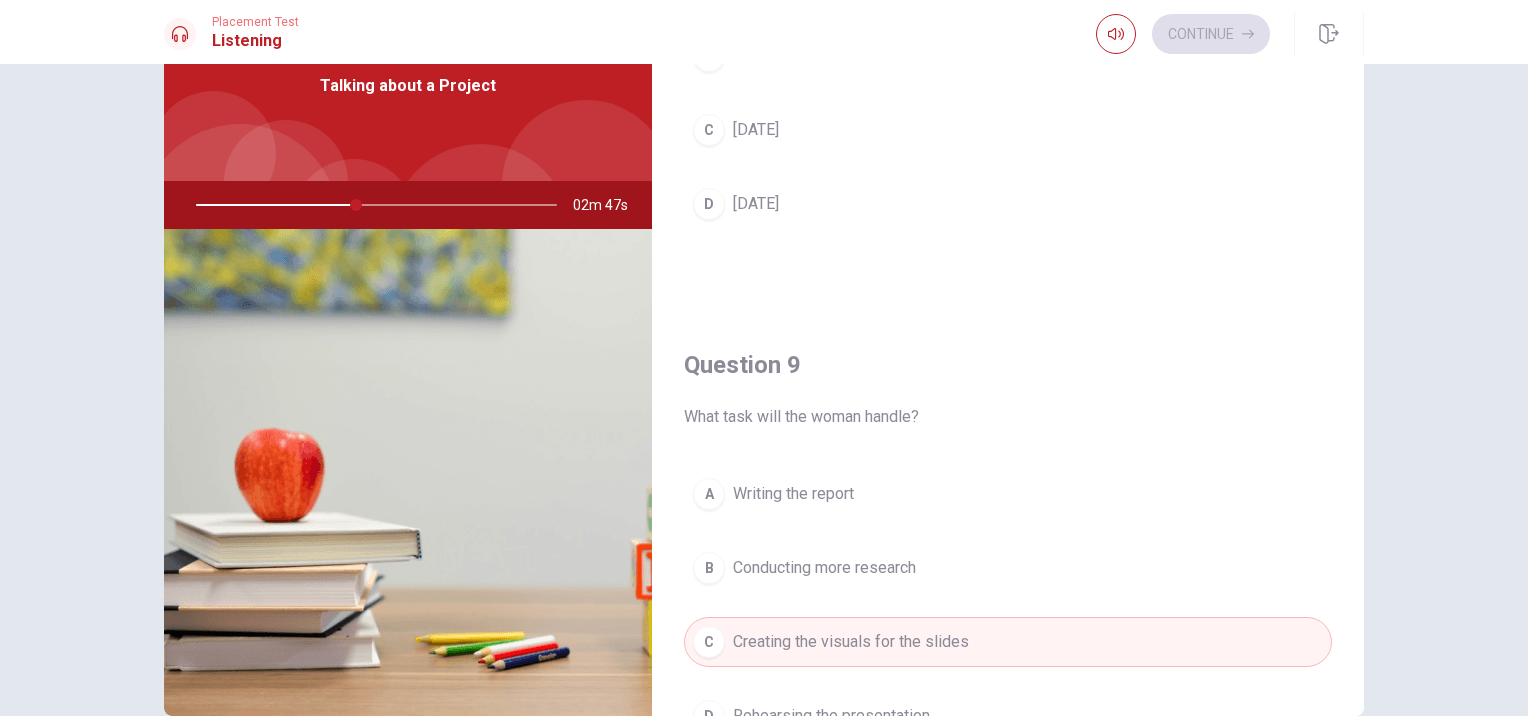 scroll, scrollTop: 640, scrollLeft: 0, axis: vertical 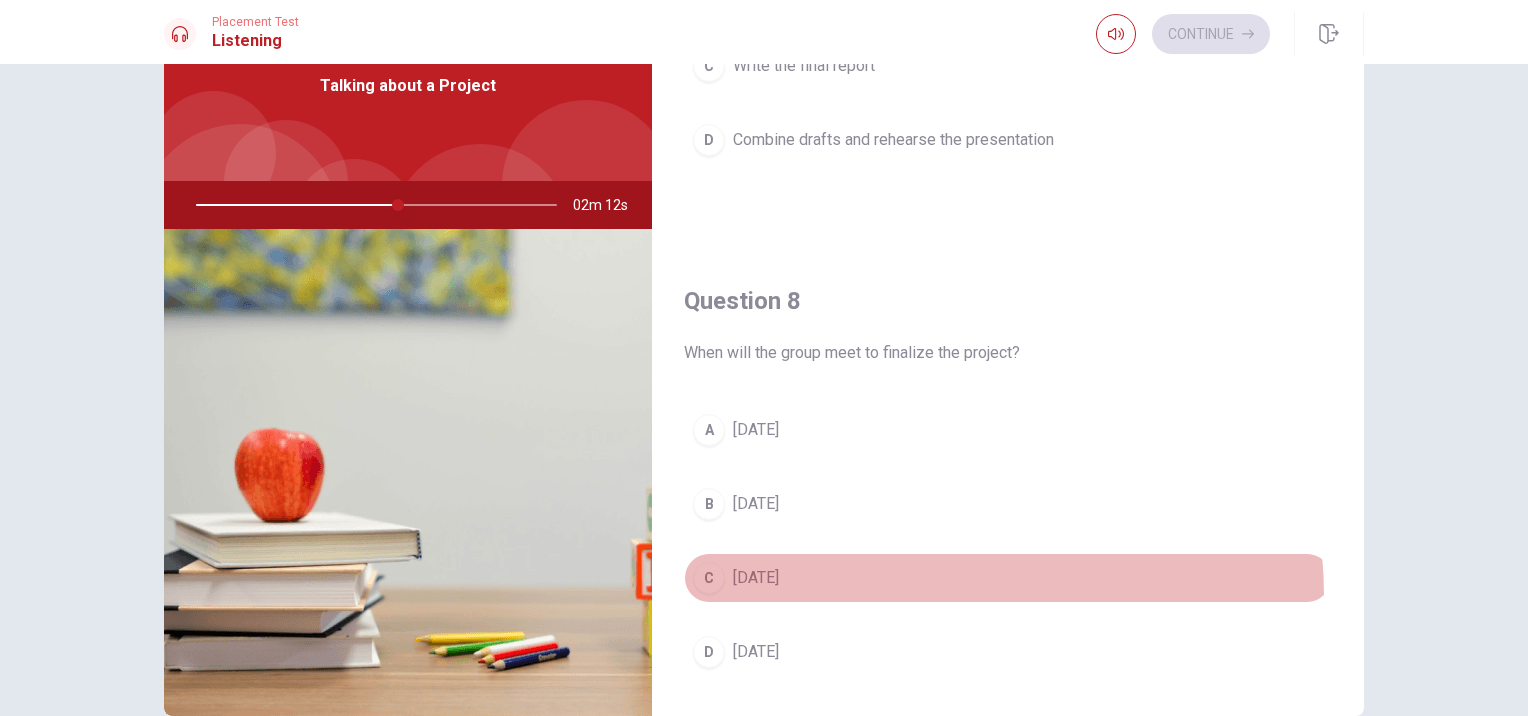 click on "C [DATE]" at bounding box center [1008, 578] 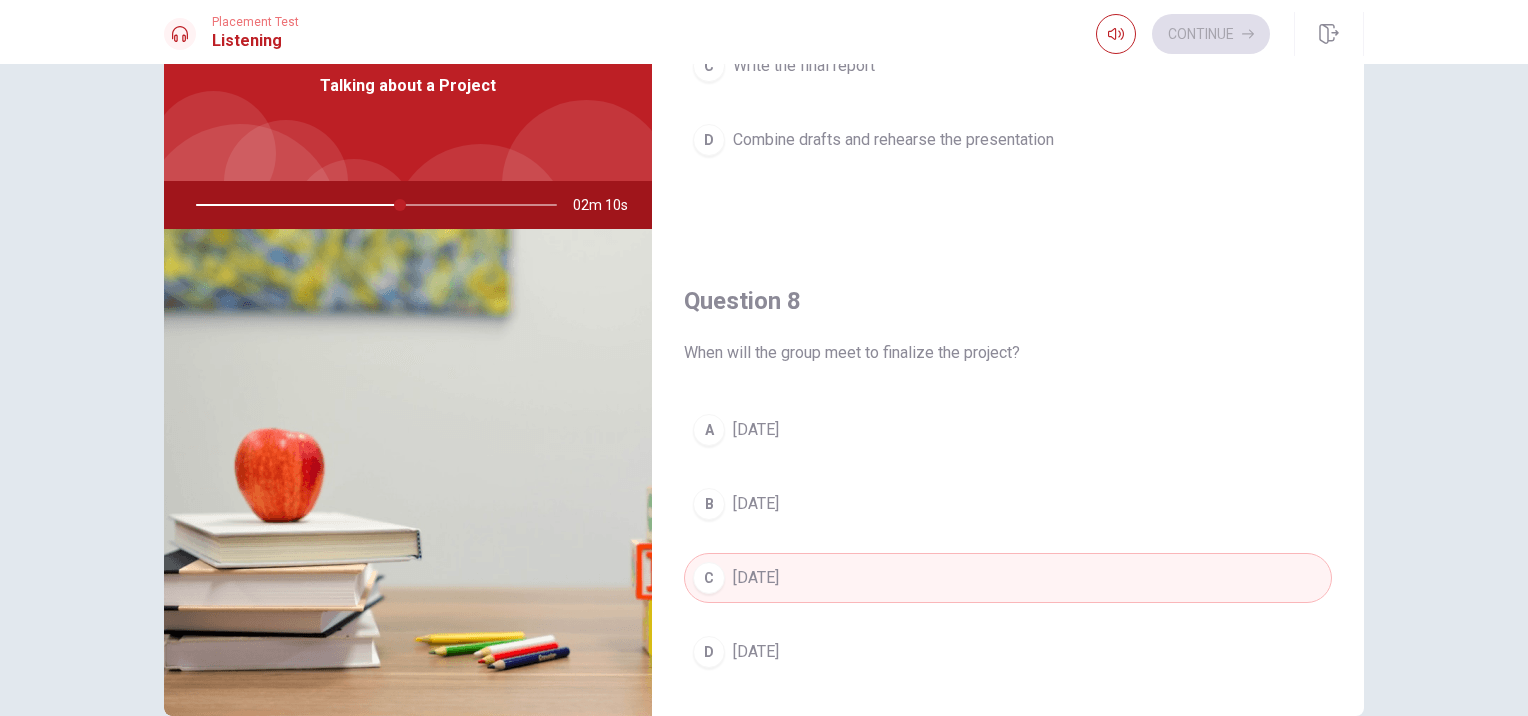 scroll, scrollTop: 192, scrollLeft: 0, axis: vertical 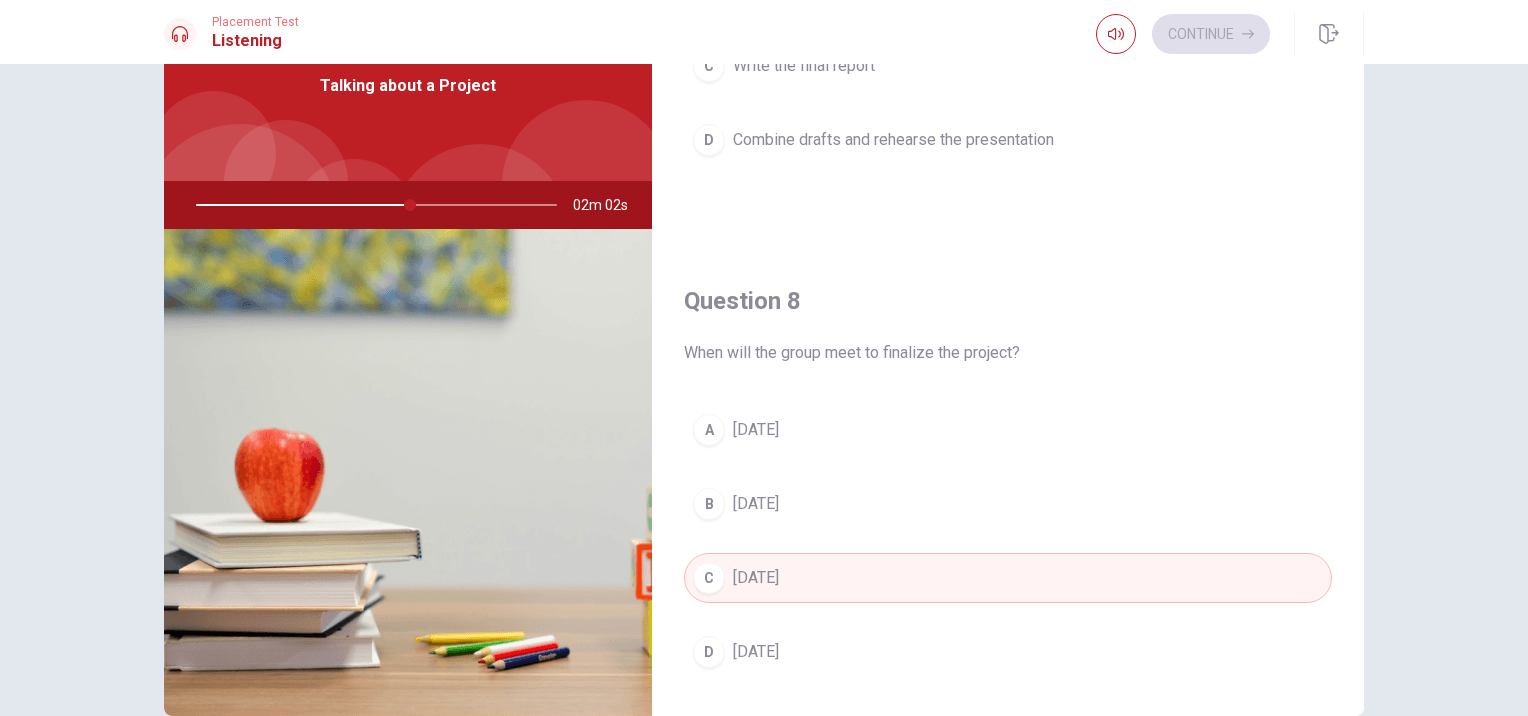 click on "A Redo the research B Reassign tasks C Write the final report D Combine drafts and rehearse the presentation" at bounding box center [1008, 49] 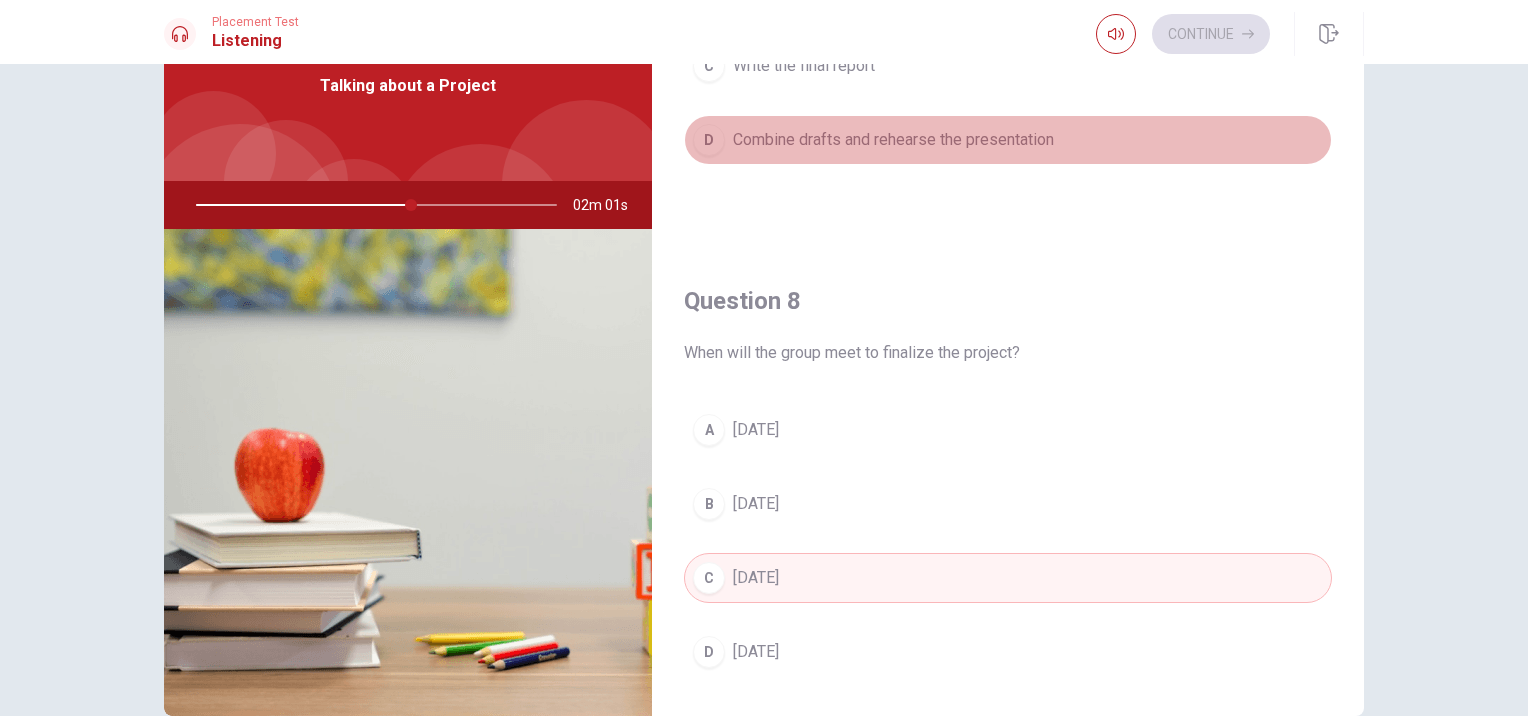 click on "D Combine drafts and rehearse the presentation" at bounding box center (1008, 140) 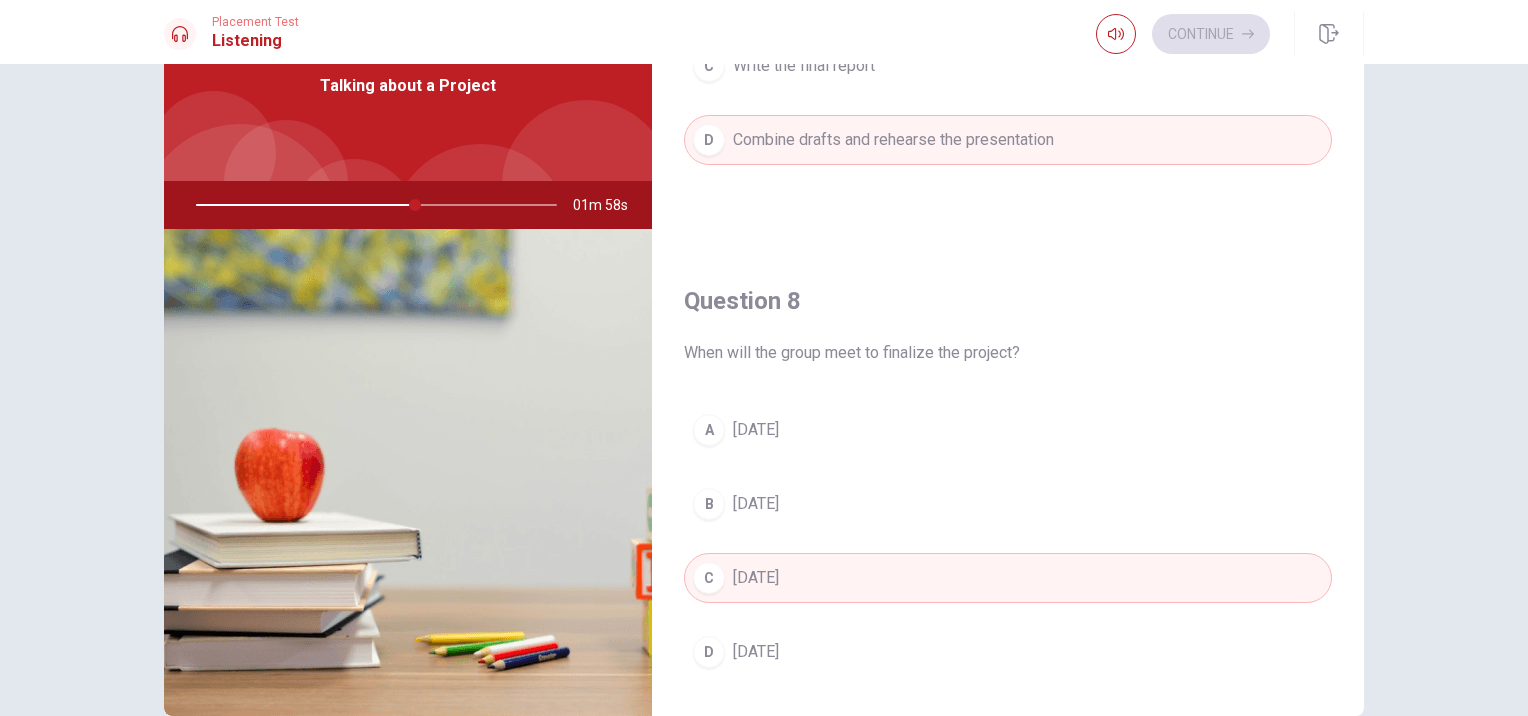 scroll, scrollTop: 192, scrollLeft: 0, axis: vertical 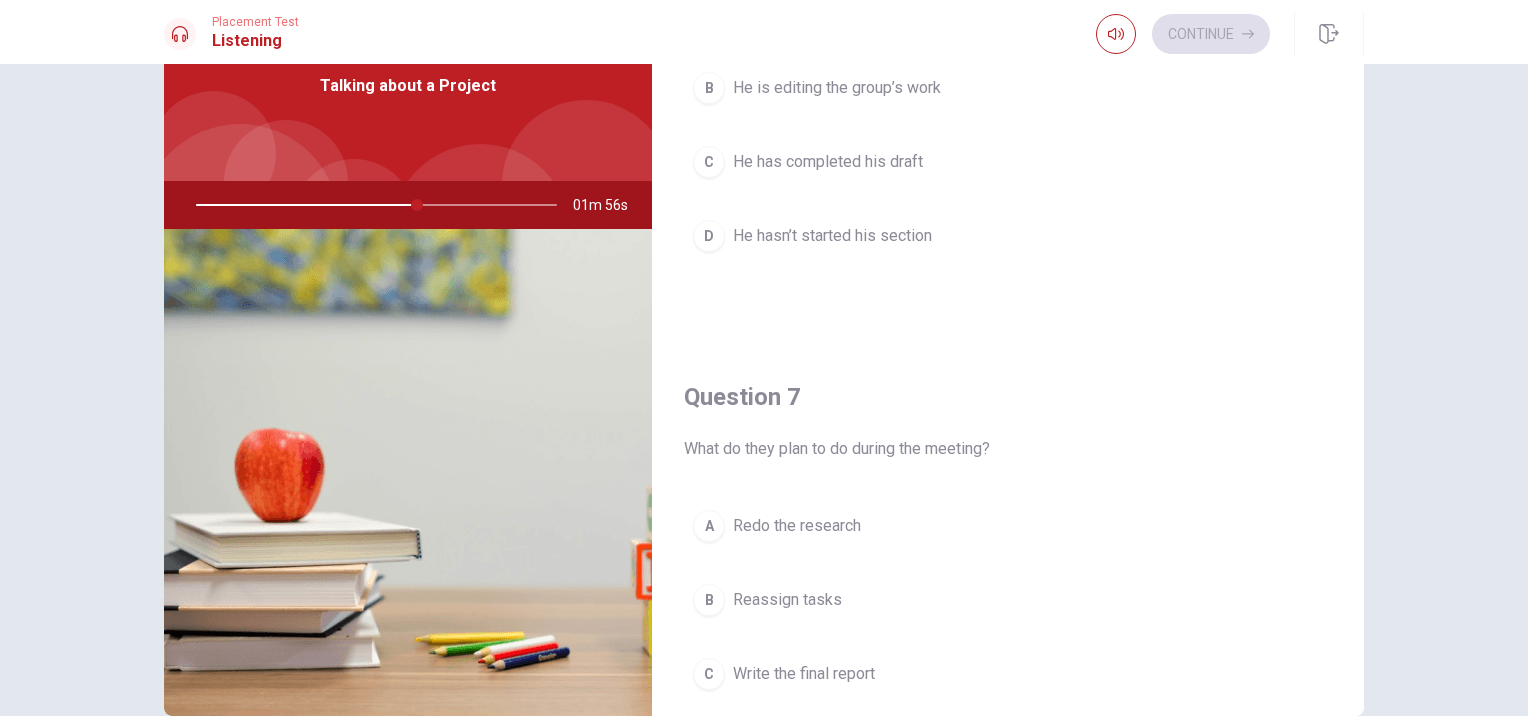type on "62" 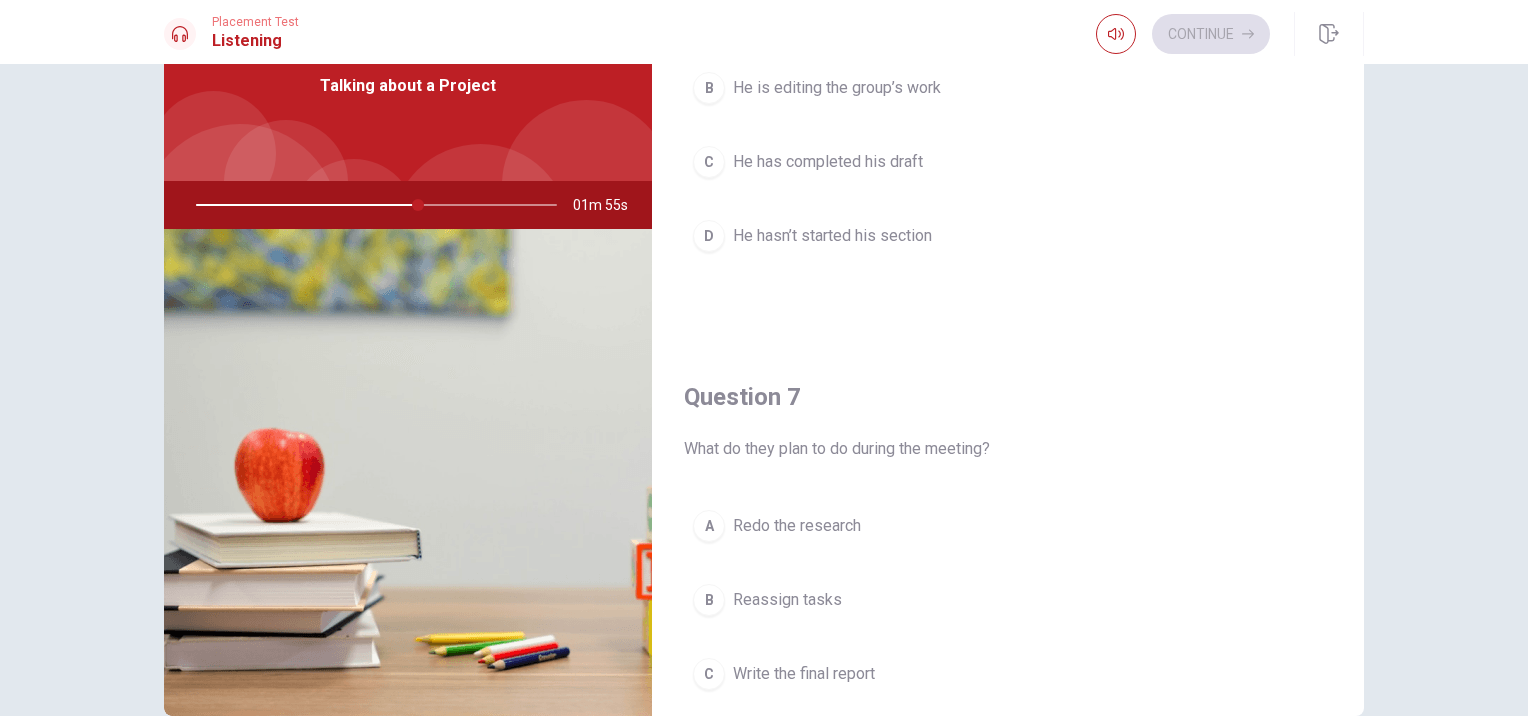 type 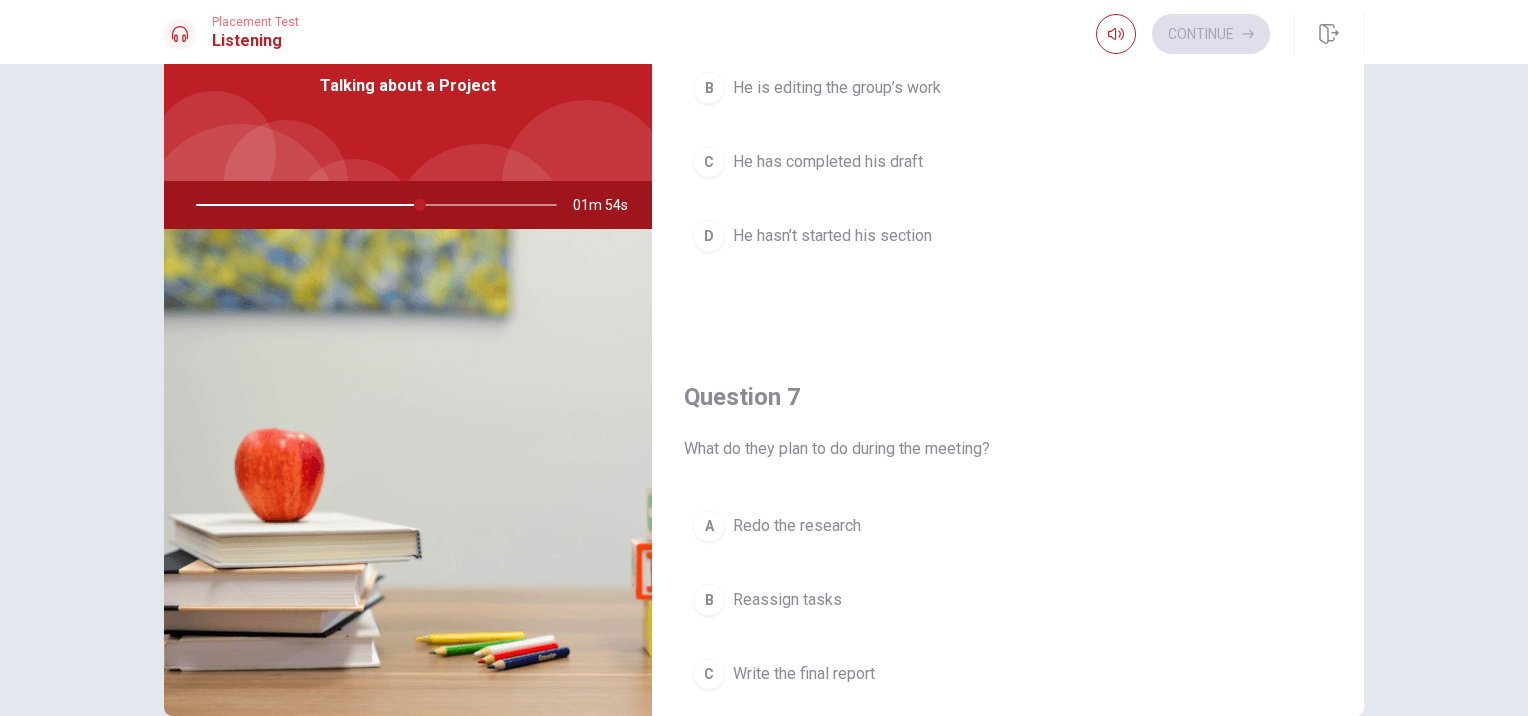 scroll, scrollTop: 40, scrollLeft: 0, axis: vertical 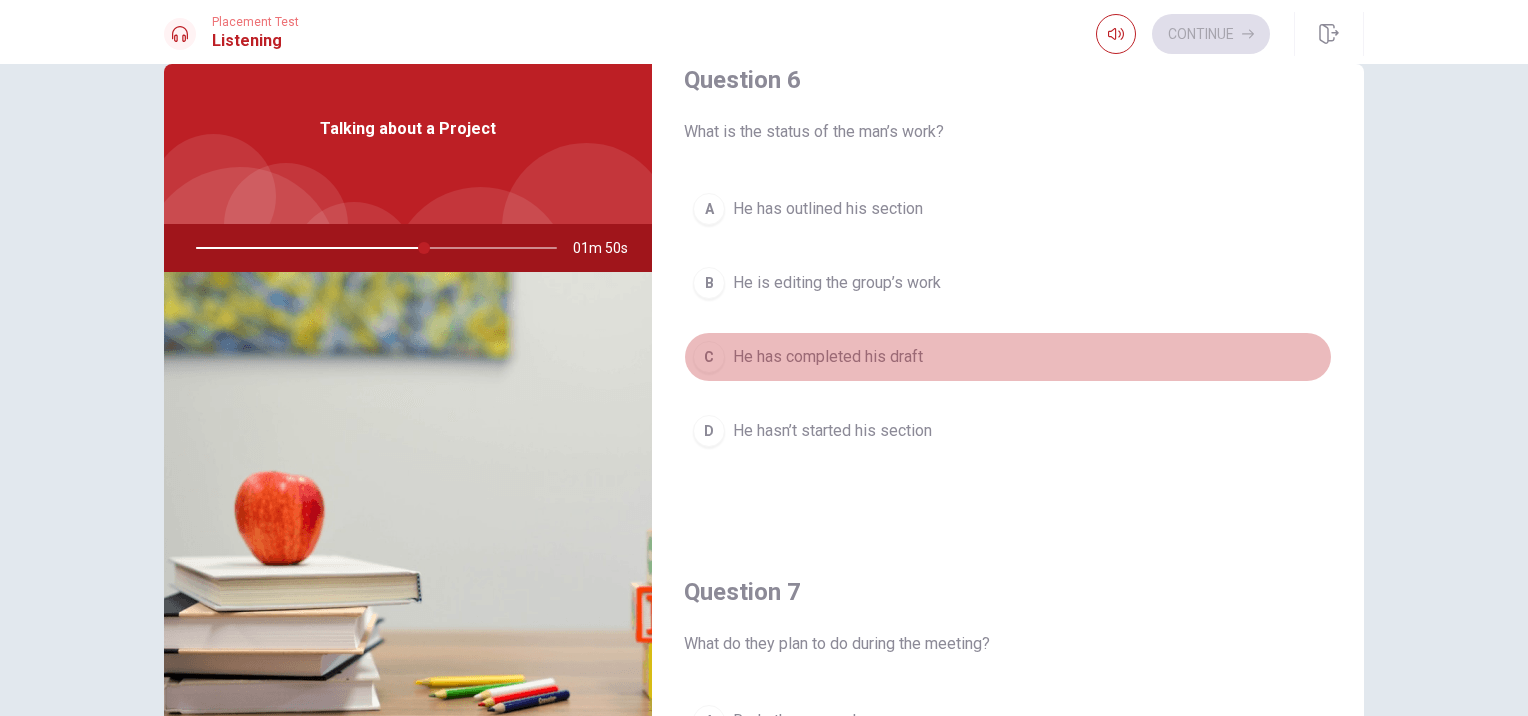 click on "C He has completed his draft" at bounding box center (1008, 357) 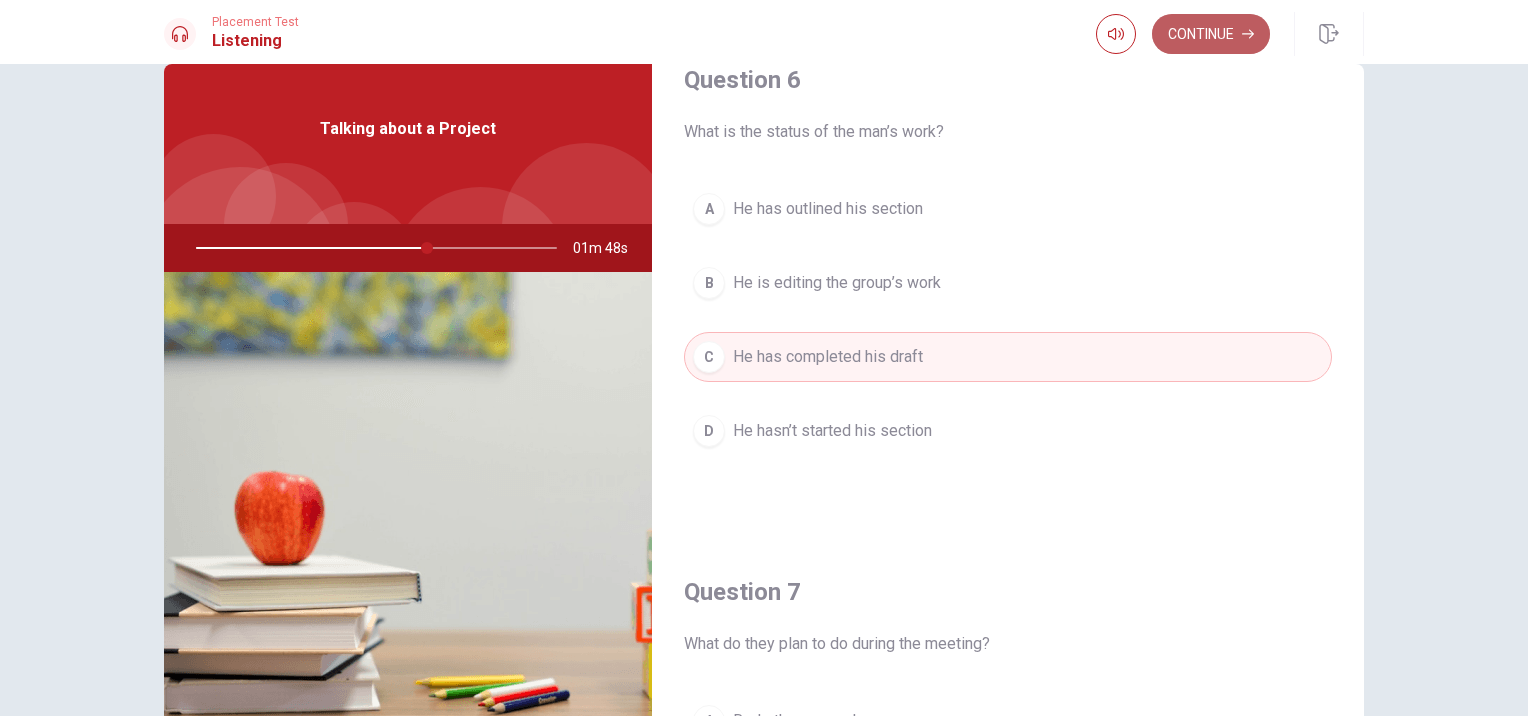 click on "Continue" at bounding box center (1211, 34) 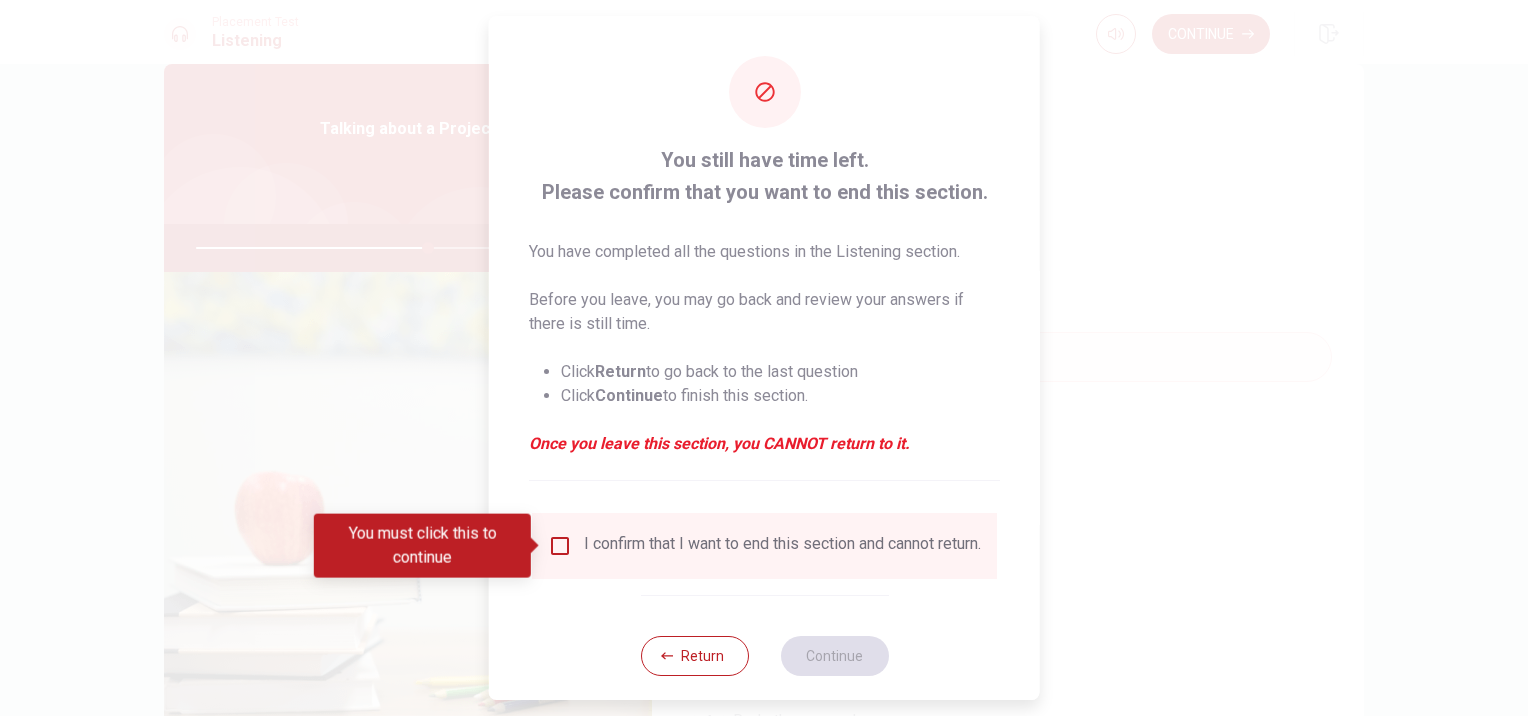 click on "I confirm that I want to end this section and cannot return." at bounding box center [782, 546] 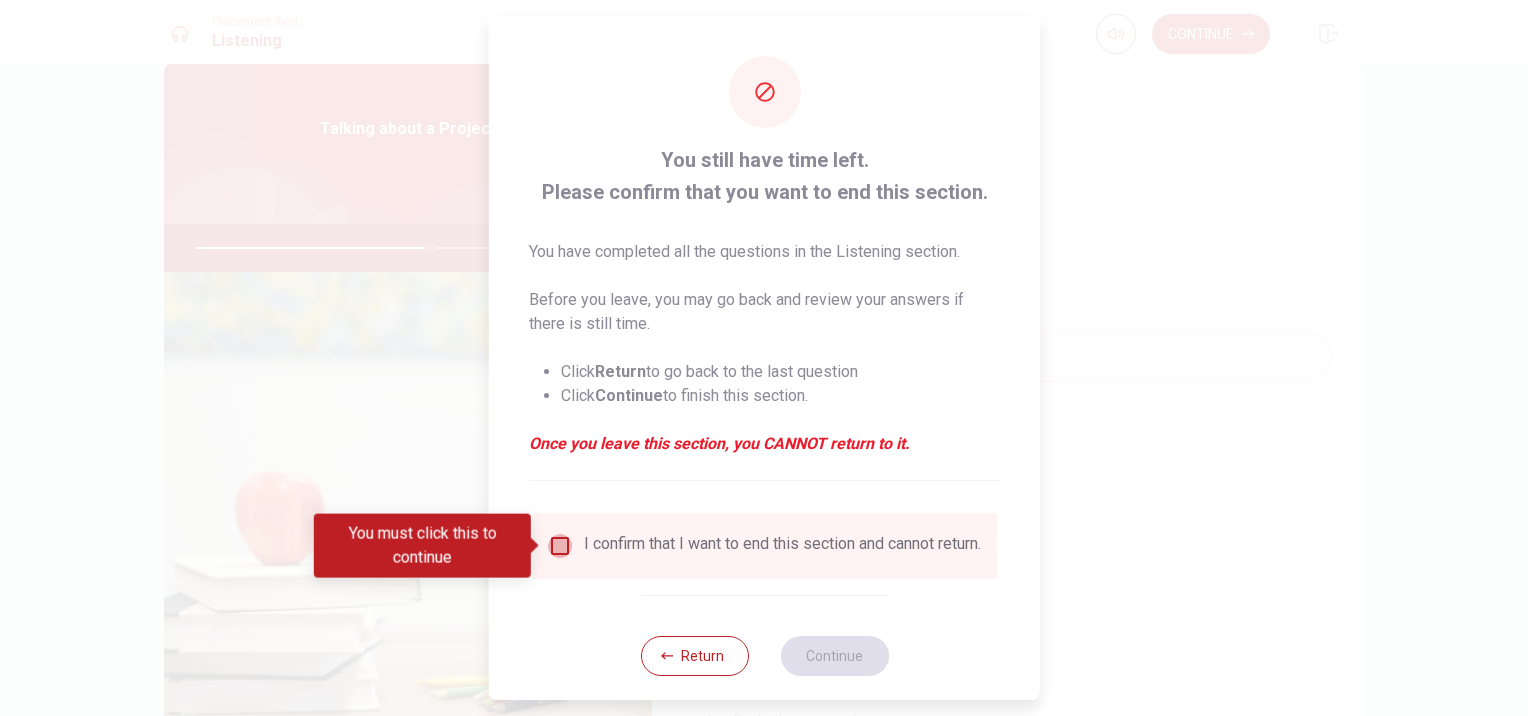 click at bounding box center (560, 546) 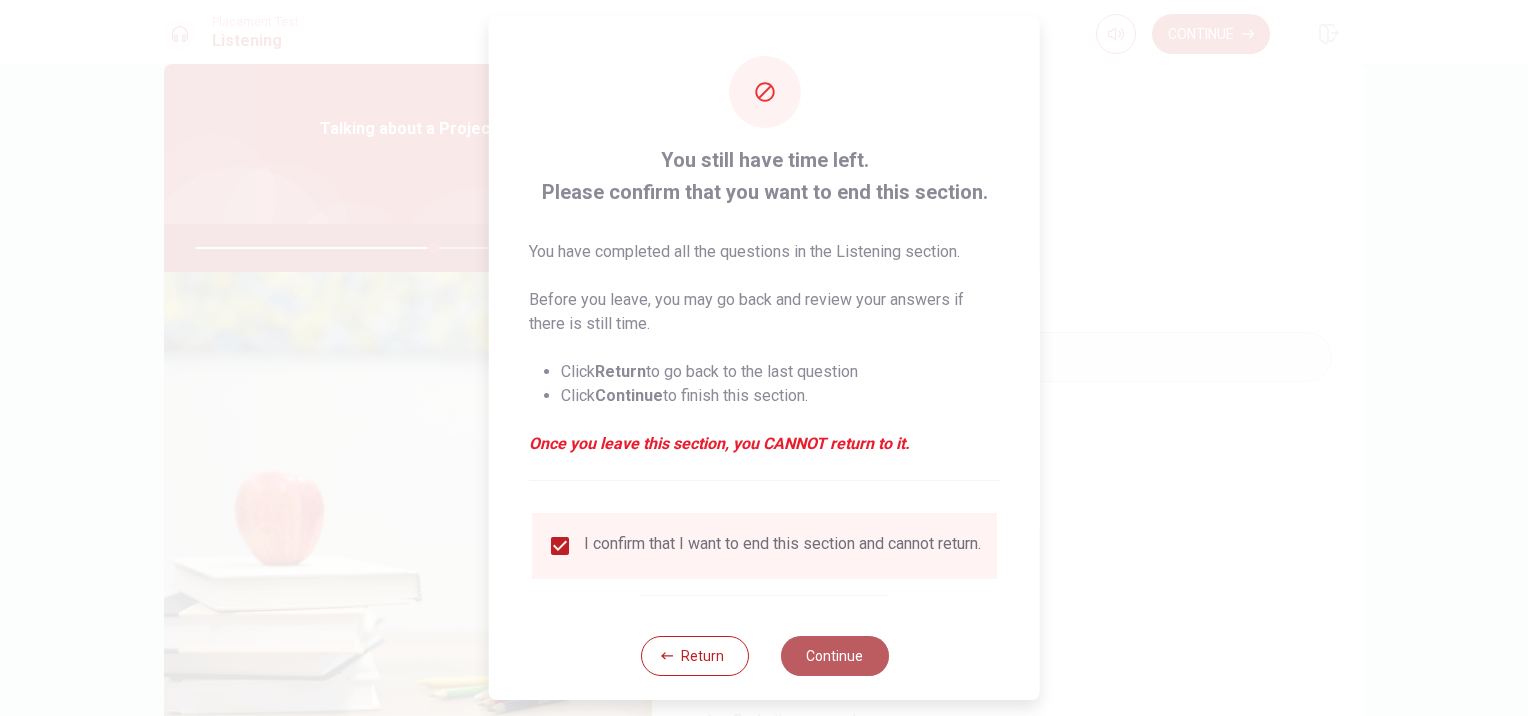 click on "Continue" at bounding box center (834, 656) 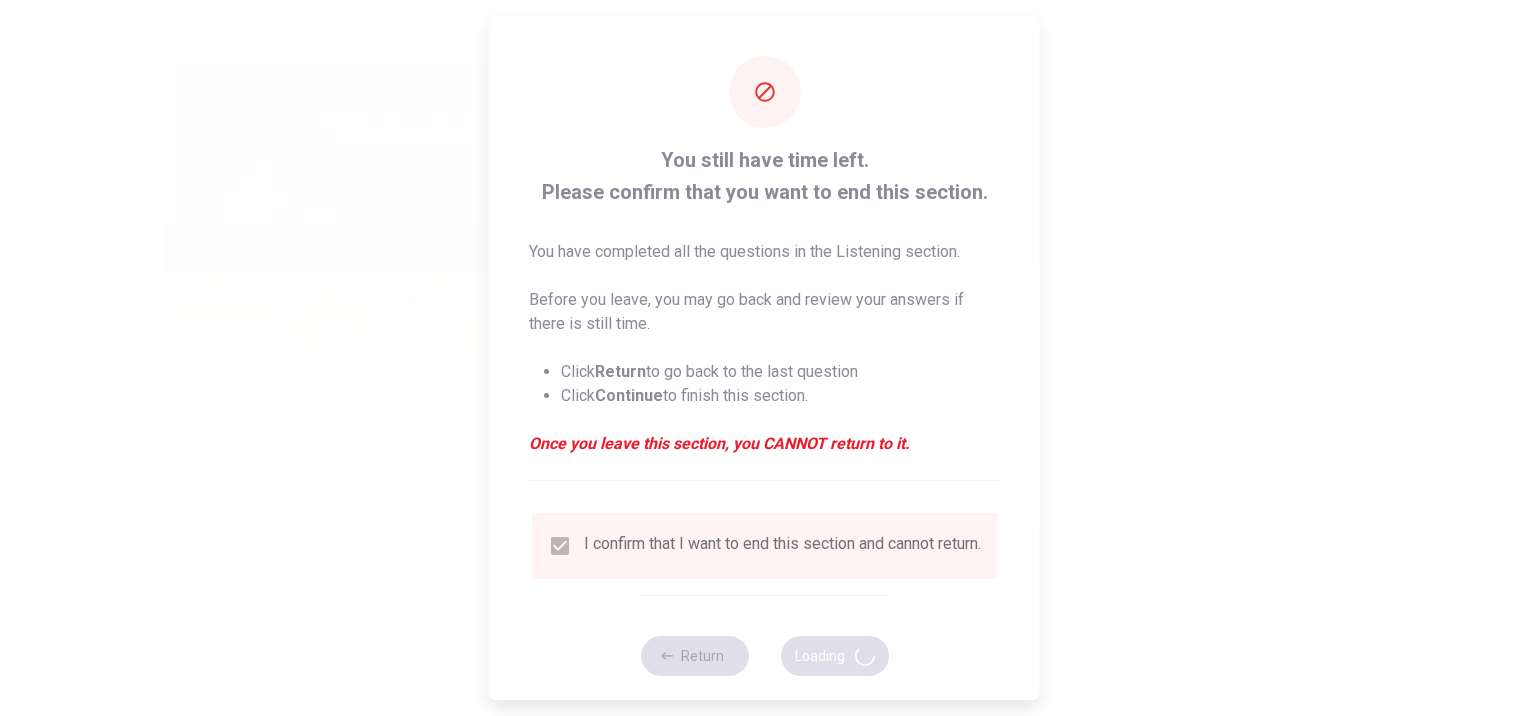 type on "66" 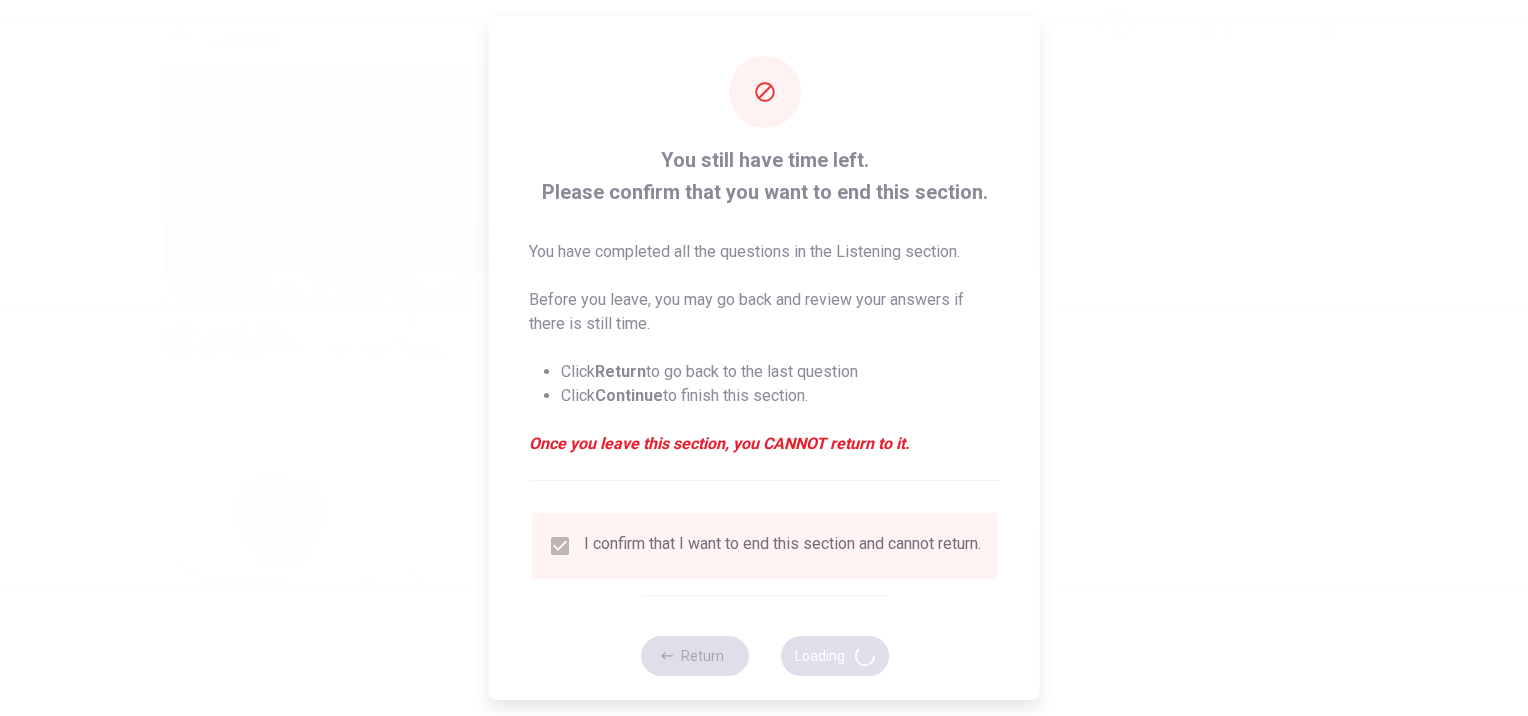 scroll, scrollTop: 0, scrollLeft: 0, axis: both 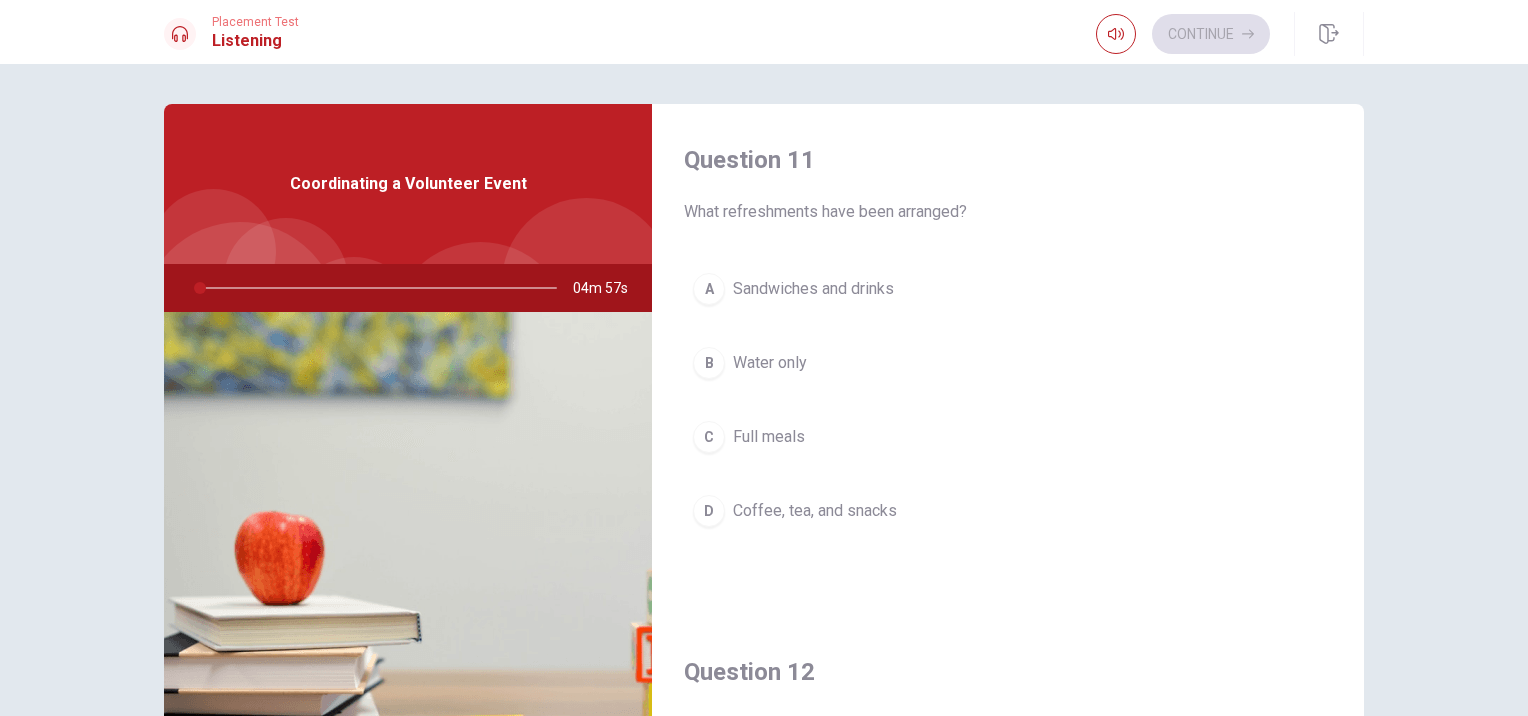 click on "Coordinating a Volunteer Event" at bounding box center [408, 184] 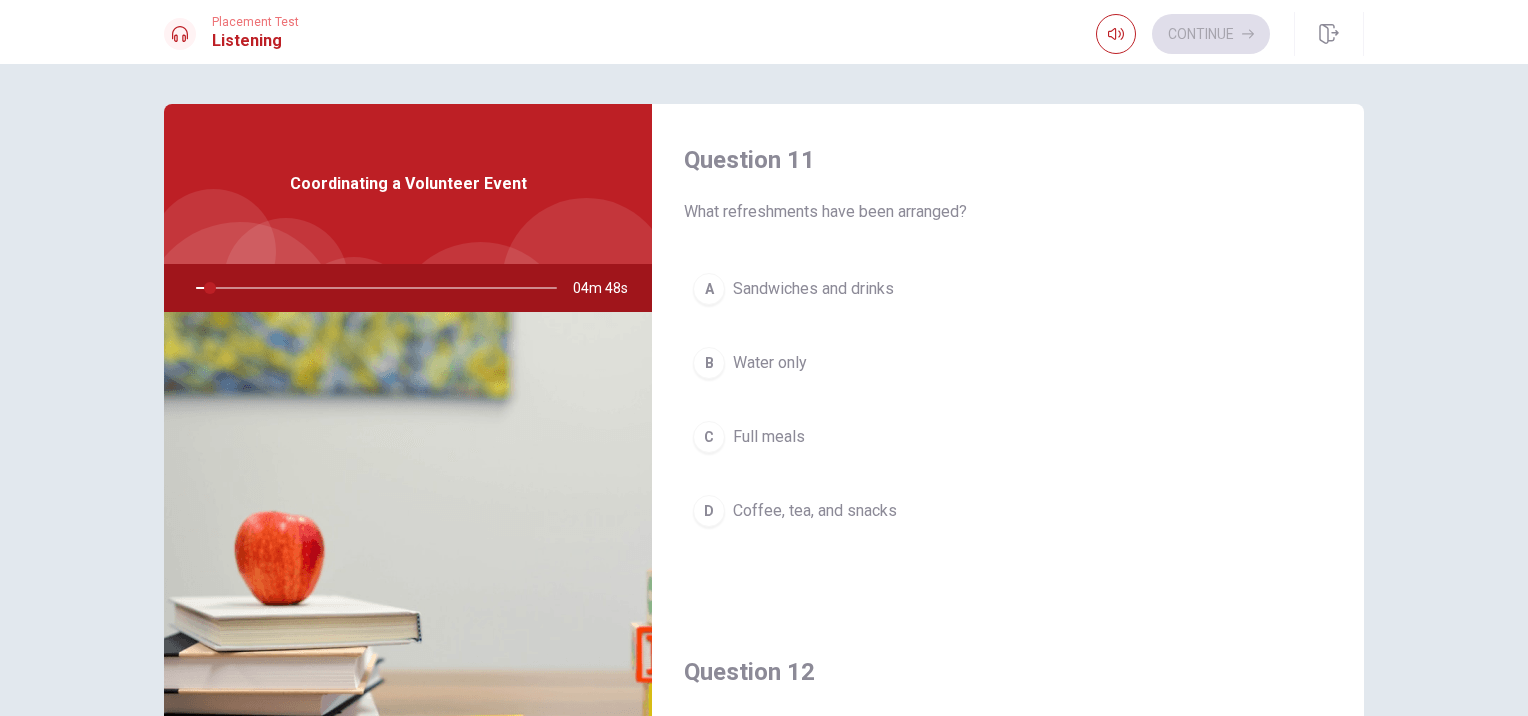 scroll, scrollTop: 608, scrollLeft: 0, axis: vertical 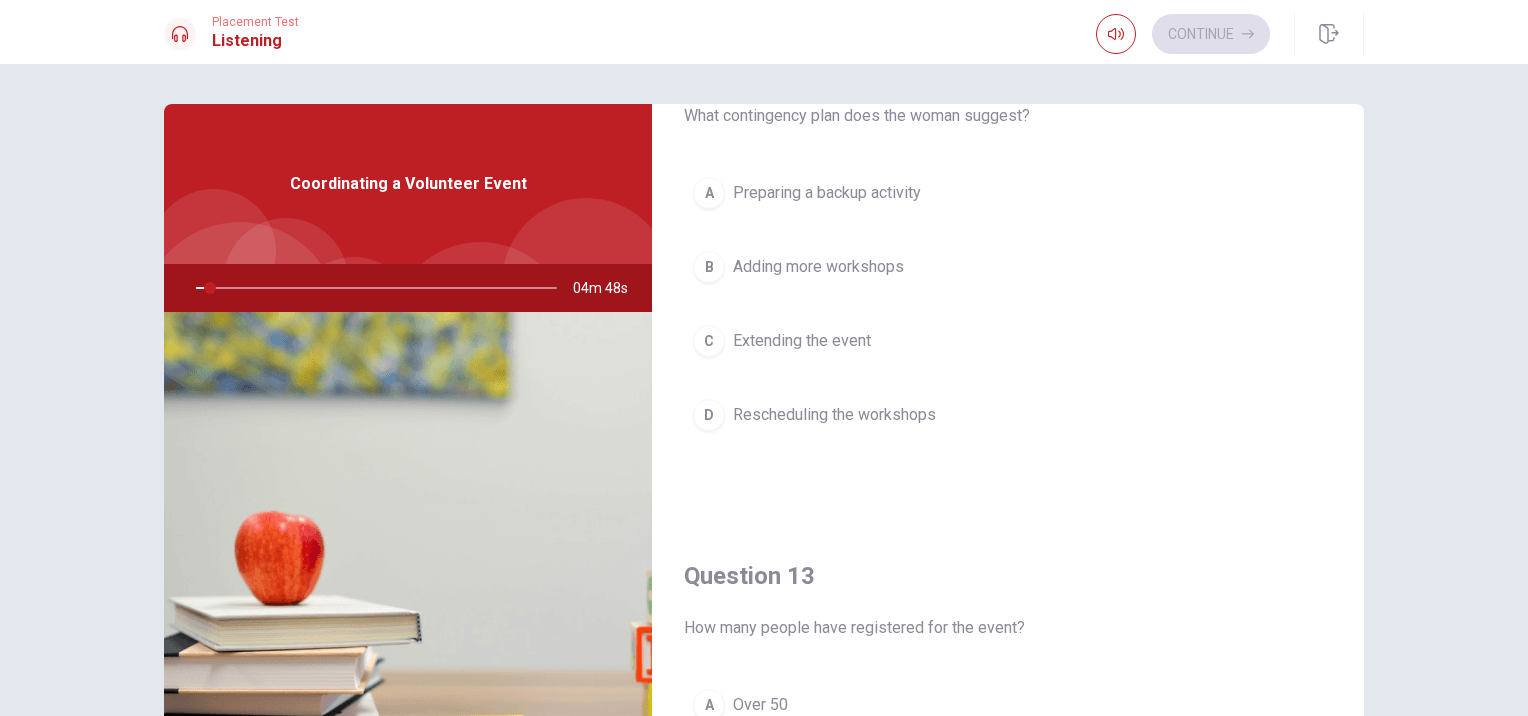 click on "Question 11 What refreshments have been arranged? A Sandwiches and drinks B Water only C Full meals D Coffee, tea, and snacks Question 12 What contingency plan does the woman suggest? A Preparing a backup activity B Adding more workshops C Extending the event D Rescheduling the workshops Question 13 How many people have registered for the event? A Over 50 B Over 150 C Over 200 D Over 100 Question 14 What does the man offer to do? A Help with finalizing the refreshments B Manage the registrations C Assist with contingency planning D Follow up on the T-shirts Question 15 What supplies are the team waiting for? A Registration forms B T-shirts for the volunteers C Food for attendees D Cleaning equipment" at bounding box center (1008, 451) 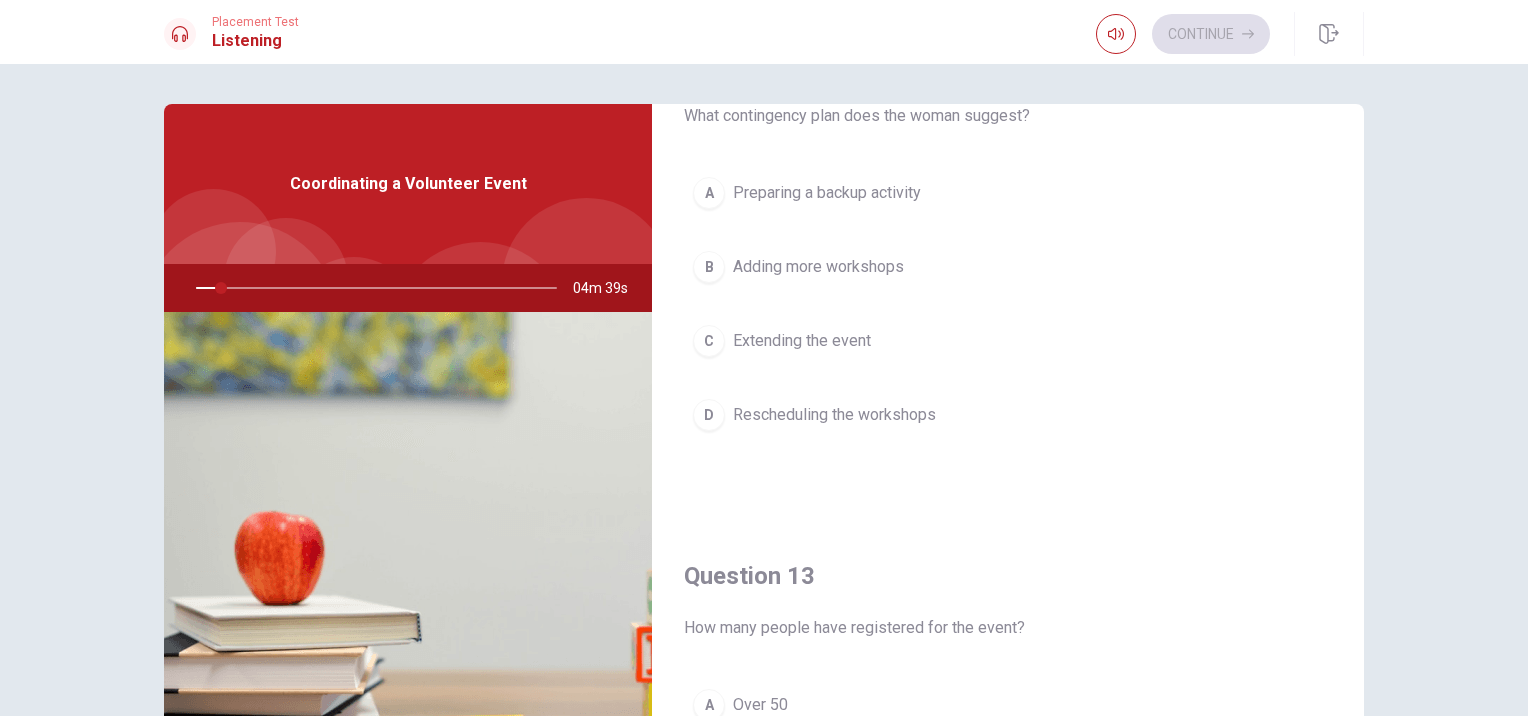scroll, scrollTop: 1216, scrollLeft: 0, axis: vertical 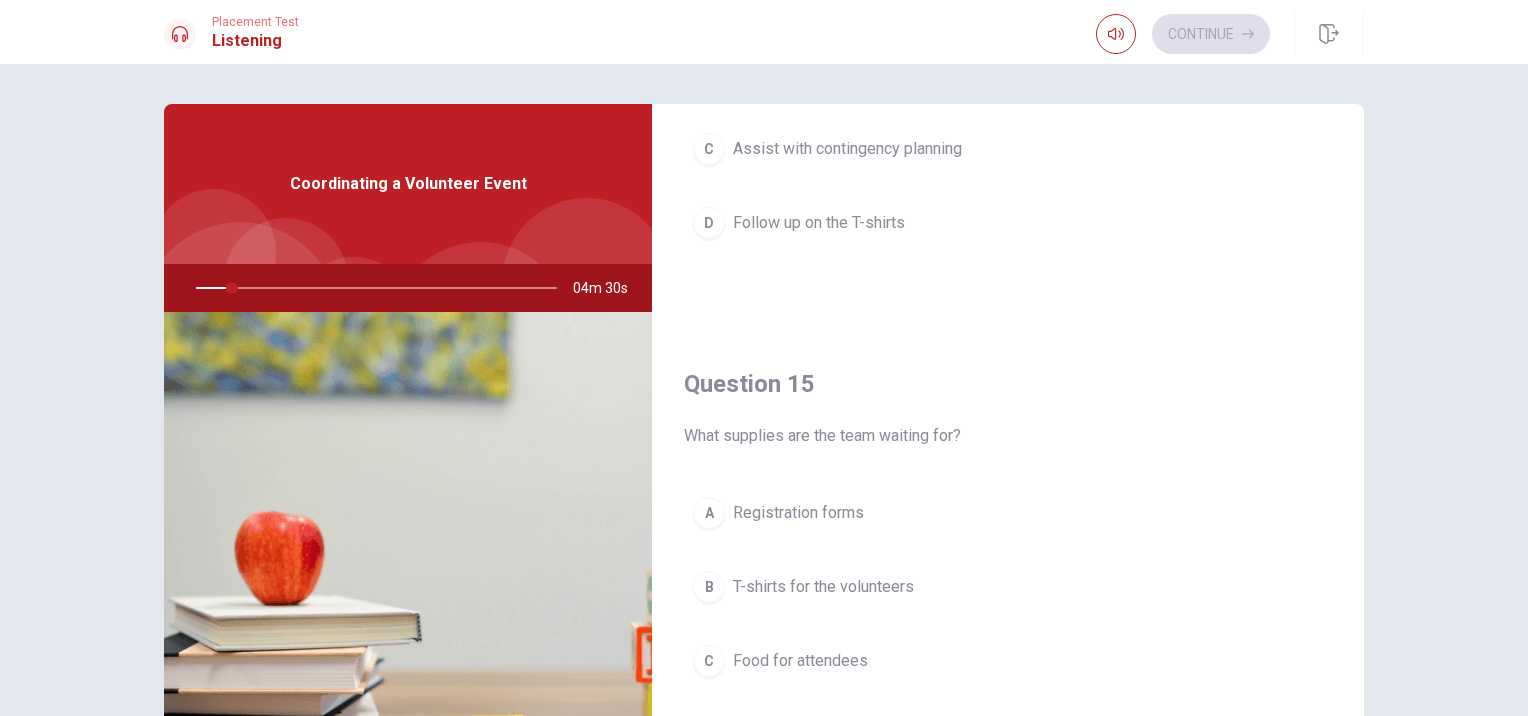 click on "Question 14 What does the man offer to do? A Help with finalizing the refreshments B Manage the registrations C Assist with contingency planning D Follow up on the T-shirts" at bounding box center [1008, 72] 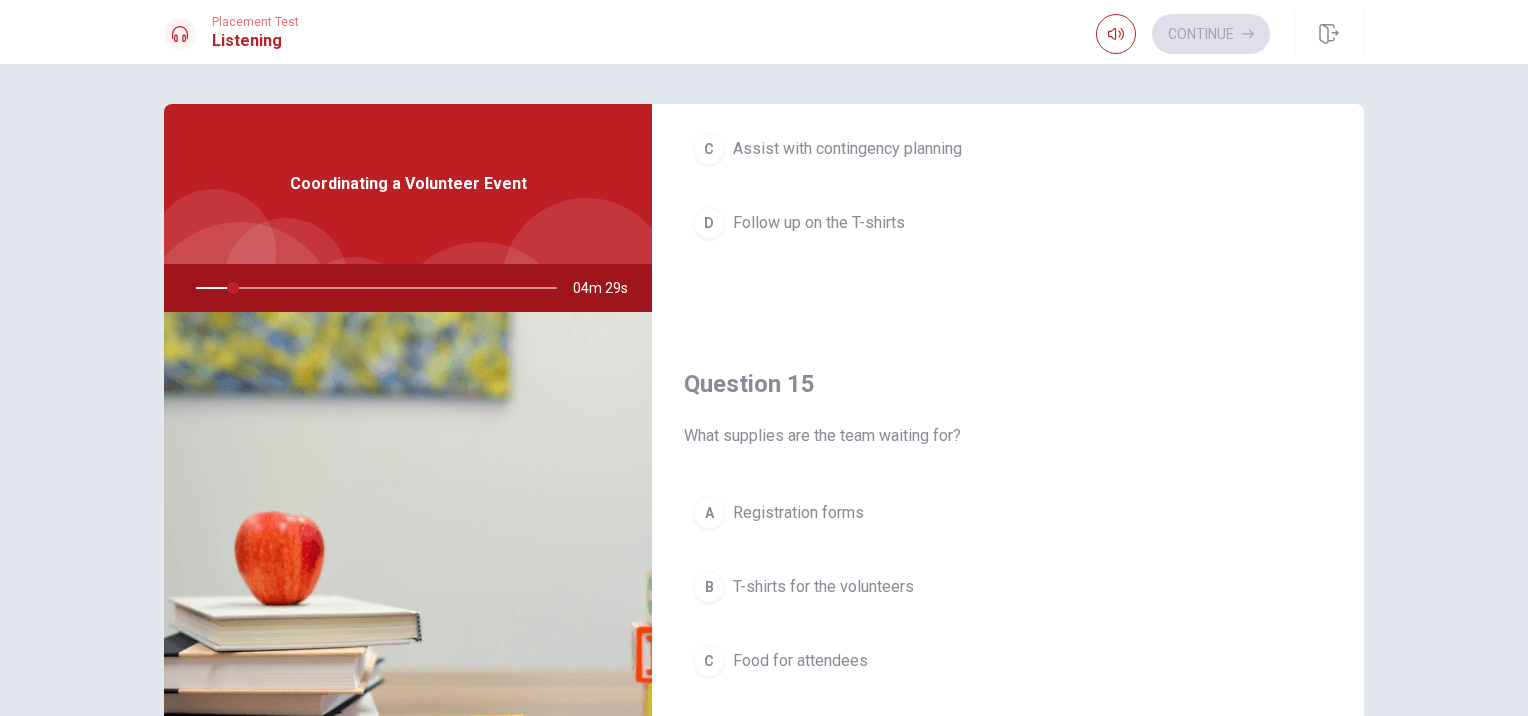 click on "Question 11 What refreshments have been arranged? A Sandwiches and drinks B Water only C Full meals D Coffee, tea, and snacks Question 12 What contingency plan does the woman suggest? A Preparing a backup activity B Adding more workshops C Extending the event D Rescheduling the workshops Question 13 How many people have registered for the event? A Over 50 B Over 150 C Over 200 D Over 100 Question 14 What does the man offer to do? A Help with finalizing the refreshments B Manage the registrations C Assist with contingency planning D Follow up on the T-shirts Question 15 What supplies are the team waiting for? A Registration forms B T-shirts for the volunteers C Food for attendees D Cleaning equipment" at bounding box center (1008, 451) 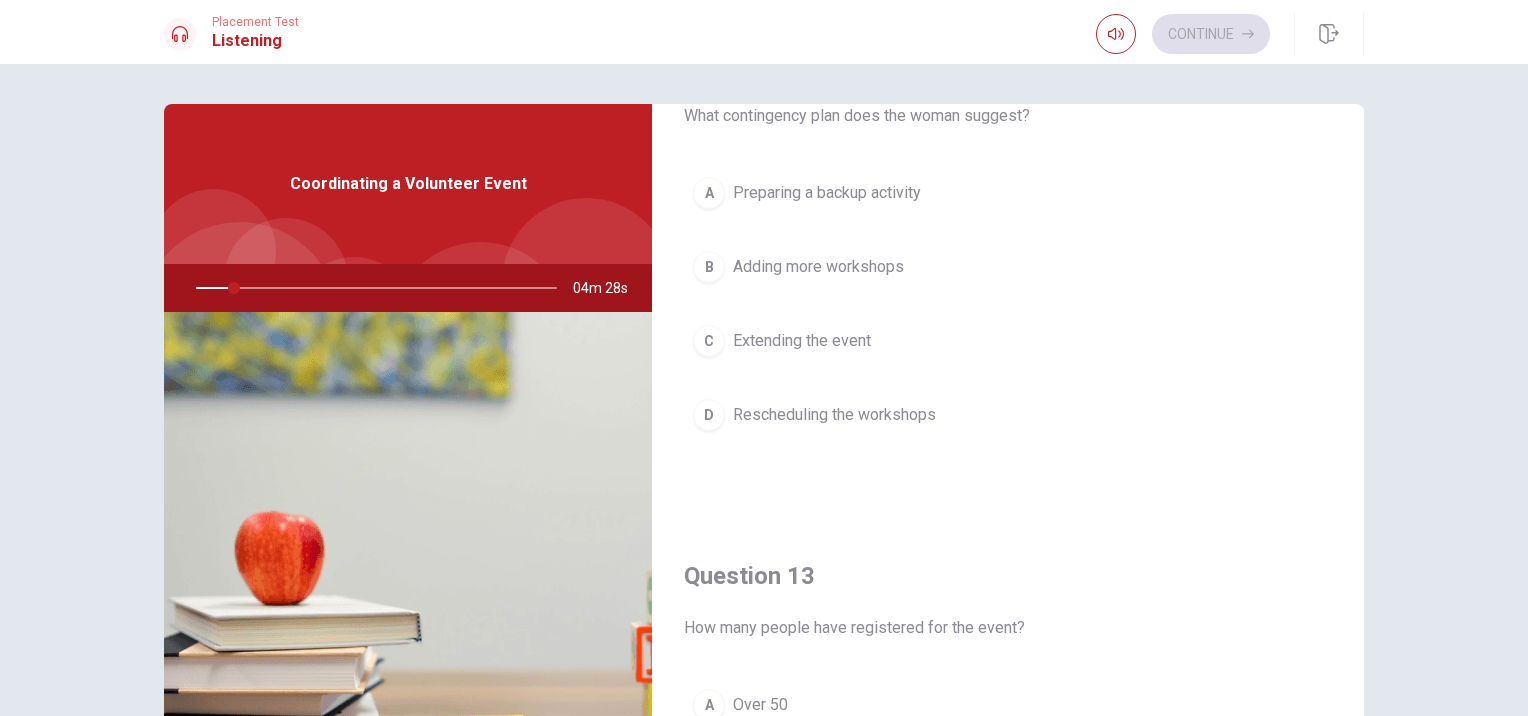 scroll, scrollTop: 0, scrollLeft: 0, axis: both 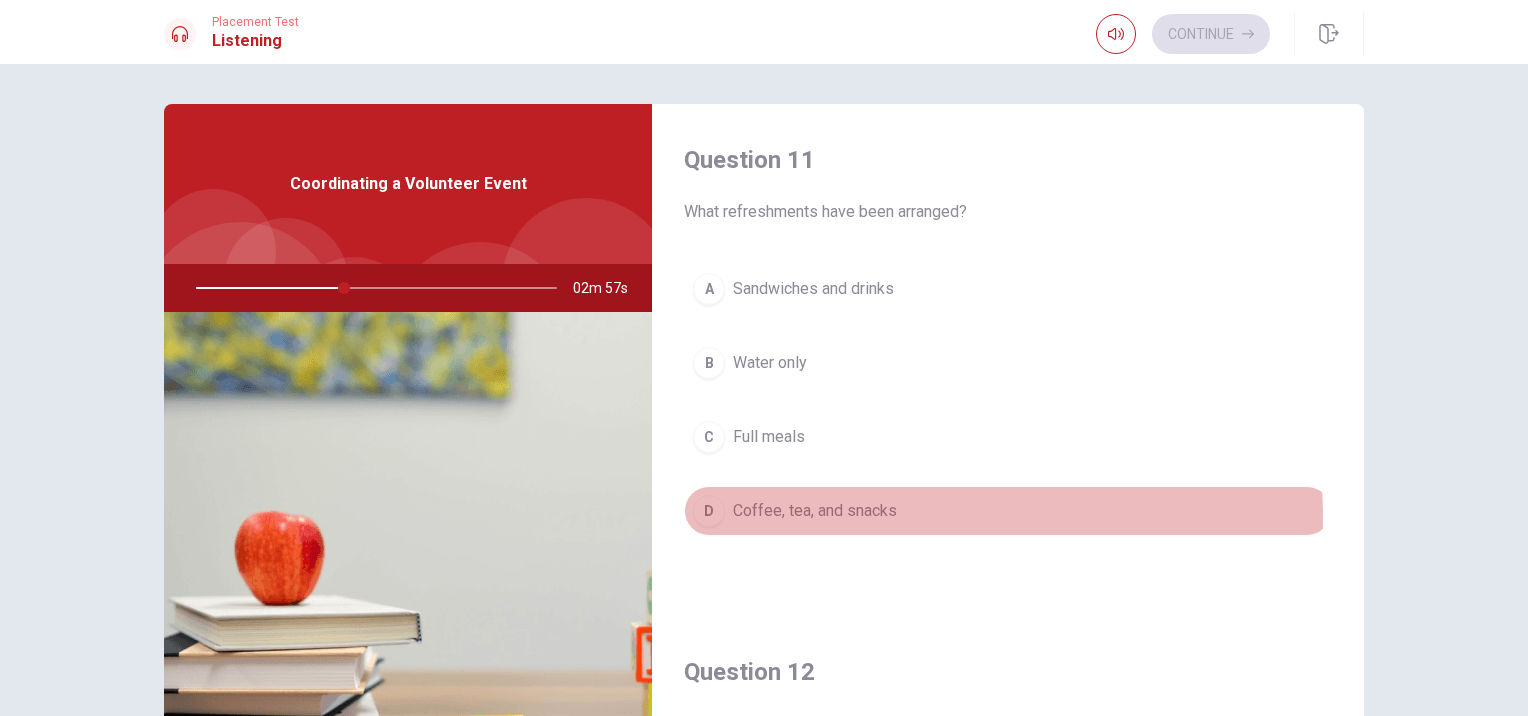 click on "Coffee, tea, and snacks" at bounding box center (815, 511) 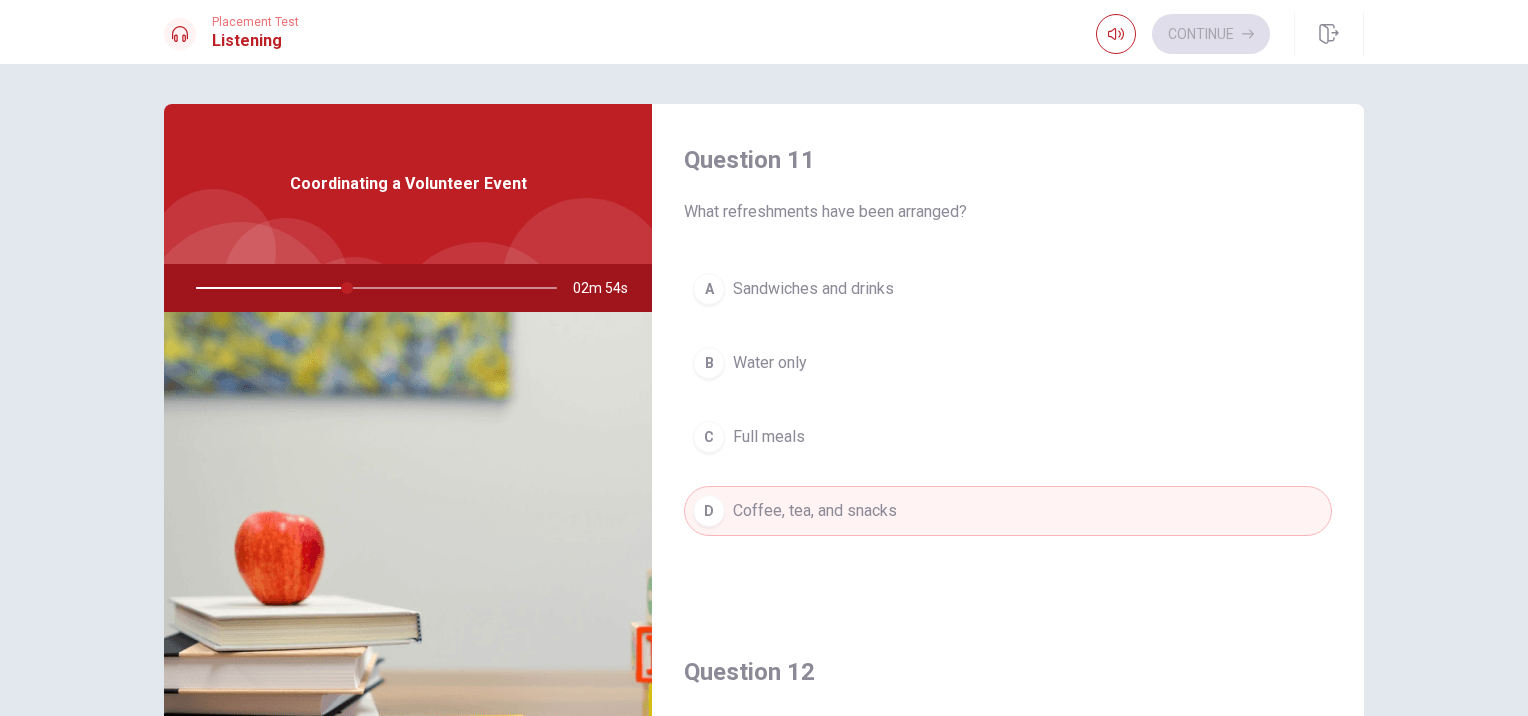 type on "42" 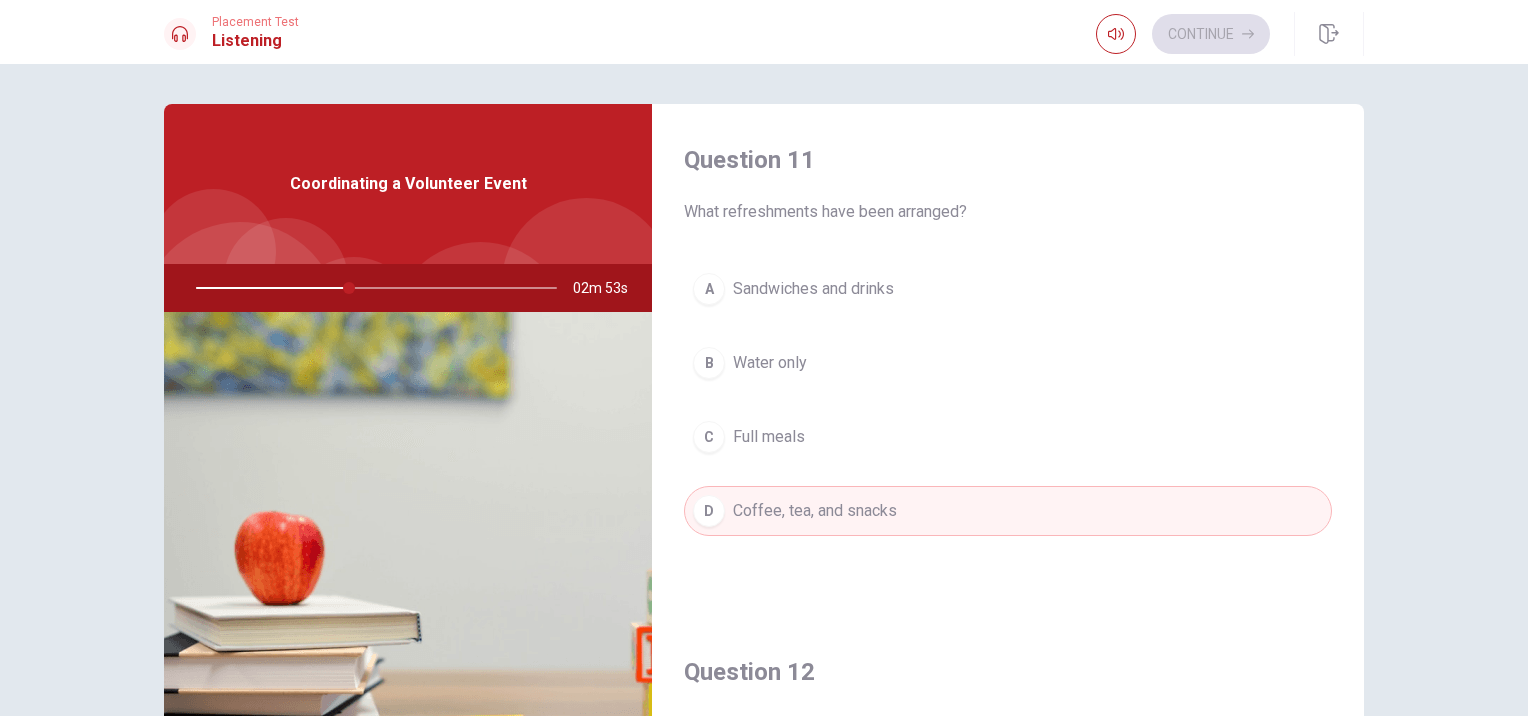 type 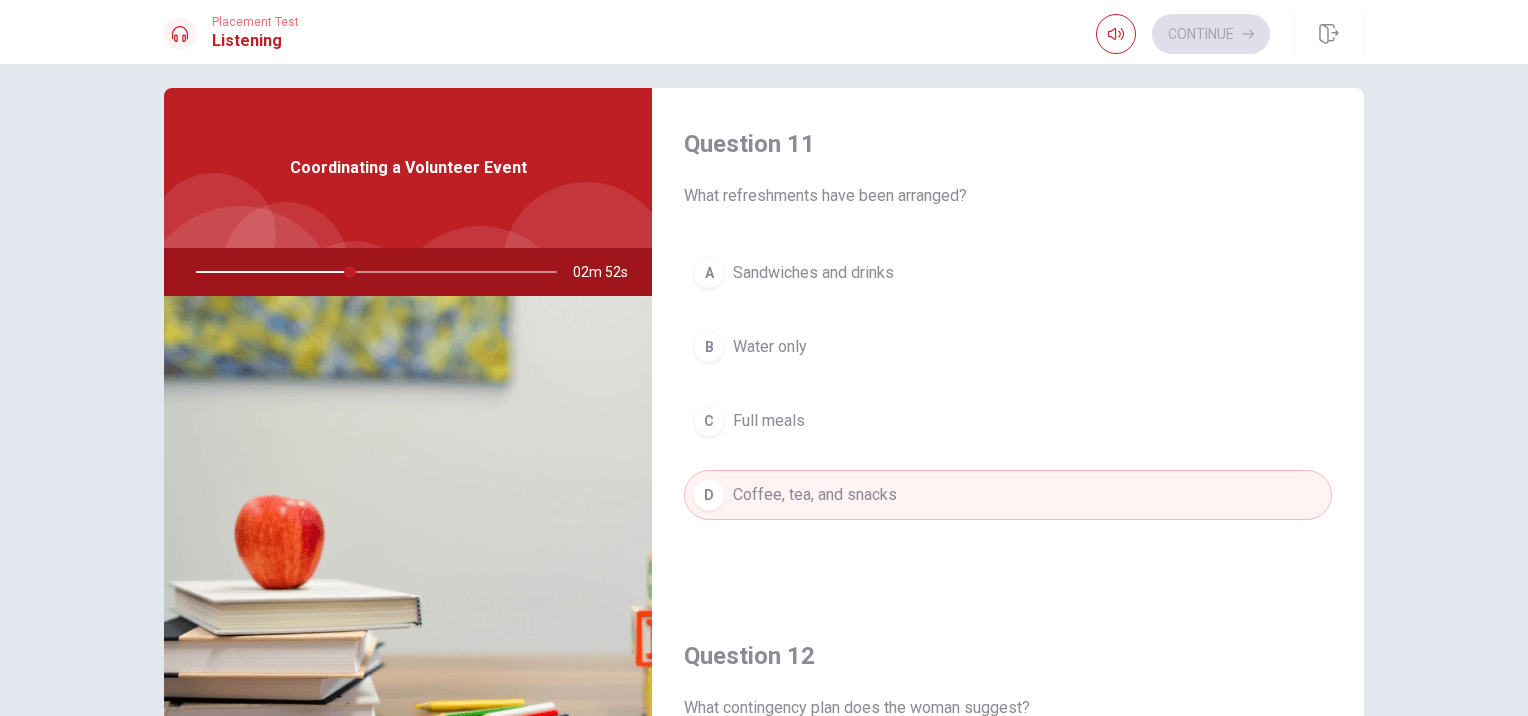 scroll, scrollTop: 1464, scrollLeft: 0, axis: vertical 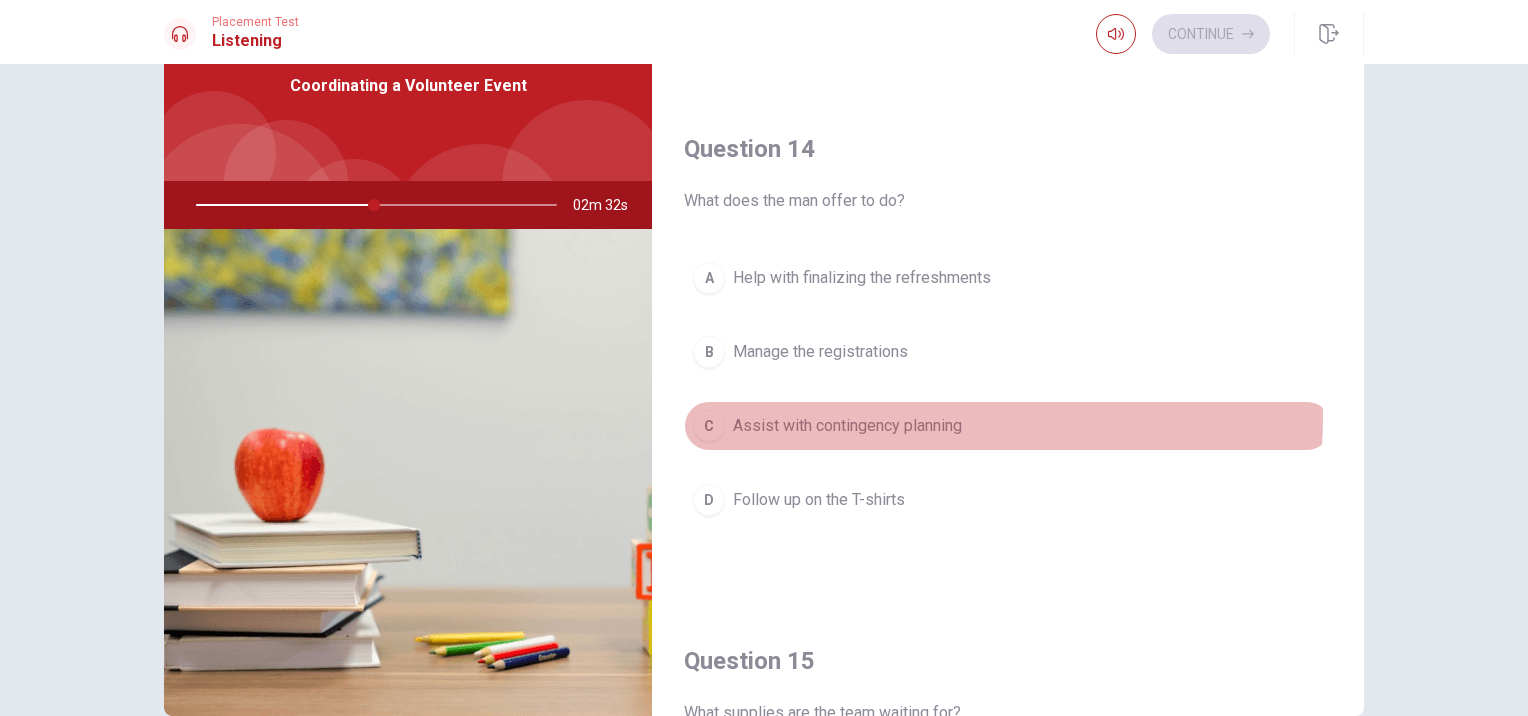 click on "Assist with contingency planning" at bounding box center (847, 426) 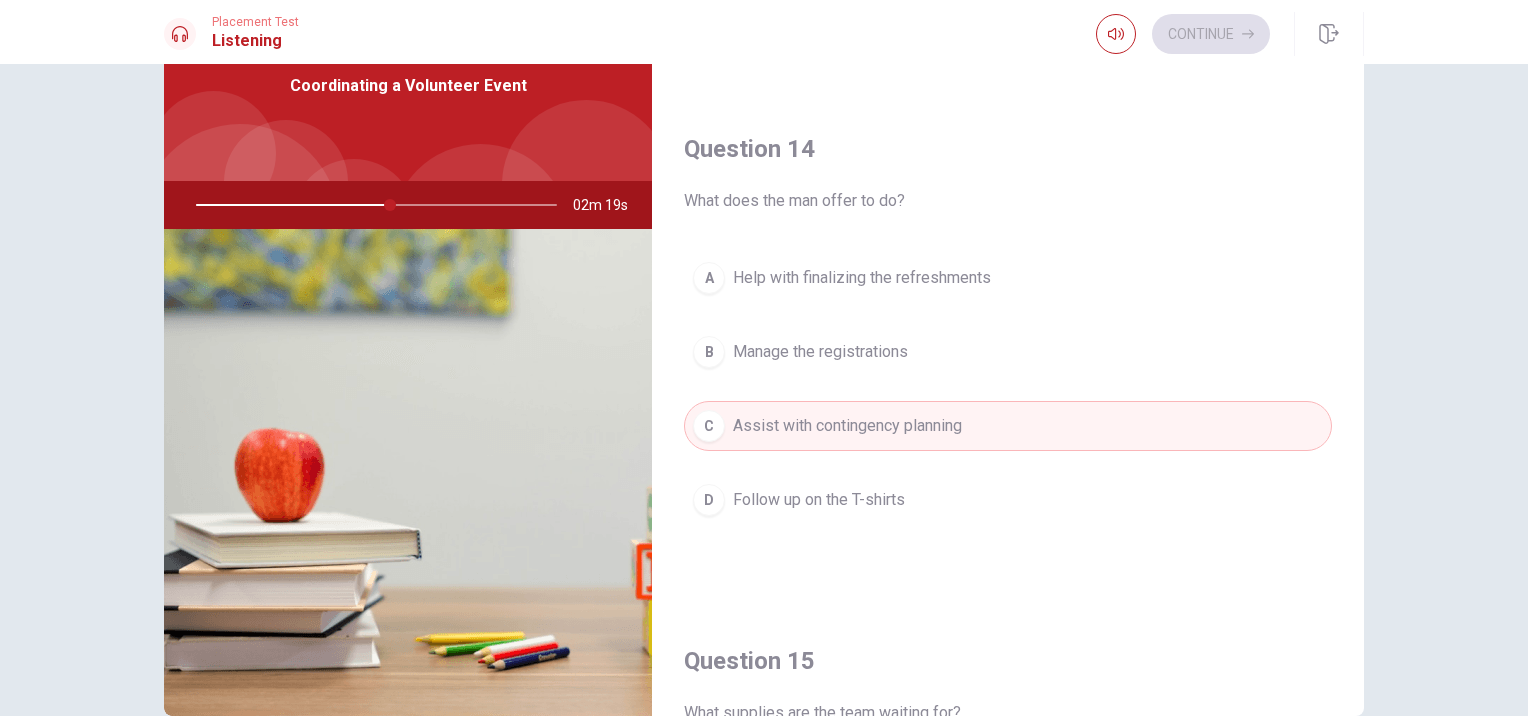 click on "Question 11 What refreshments have been arranged? A Sandwiches and drinks B Water only C Full meals D Coffee, tea, and snacks Question 12 What contingency plan does the woman suggest? A Preparing a backup activity B Adding more workshops C Extending the event D Rescheduling the workshops Question 13 How many people have registered for the event? A Over 50 B Over 150 C Over 200 D Over 100 Question 14 What does the man offer to do? A Help with finalizing the refreshments B Manage the registrations C Assist with contingency planning D Follow up on the T-shirts Question 15 What supplies are the team waiting for? A Registration forms B T-shirts for the volunteers C Food for attendees D Cleaning equipment Coordinating a Volunteer Event 02m 19s" at bounding box center [764, 368] 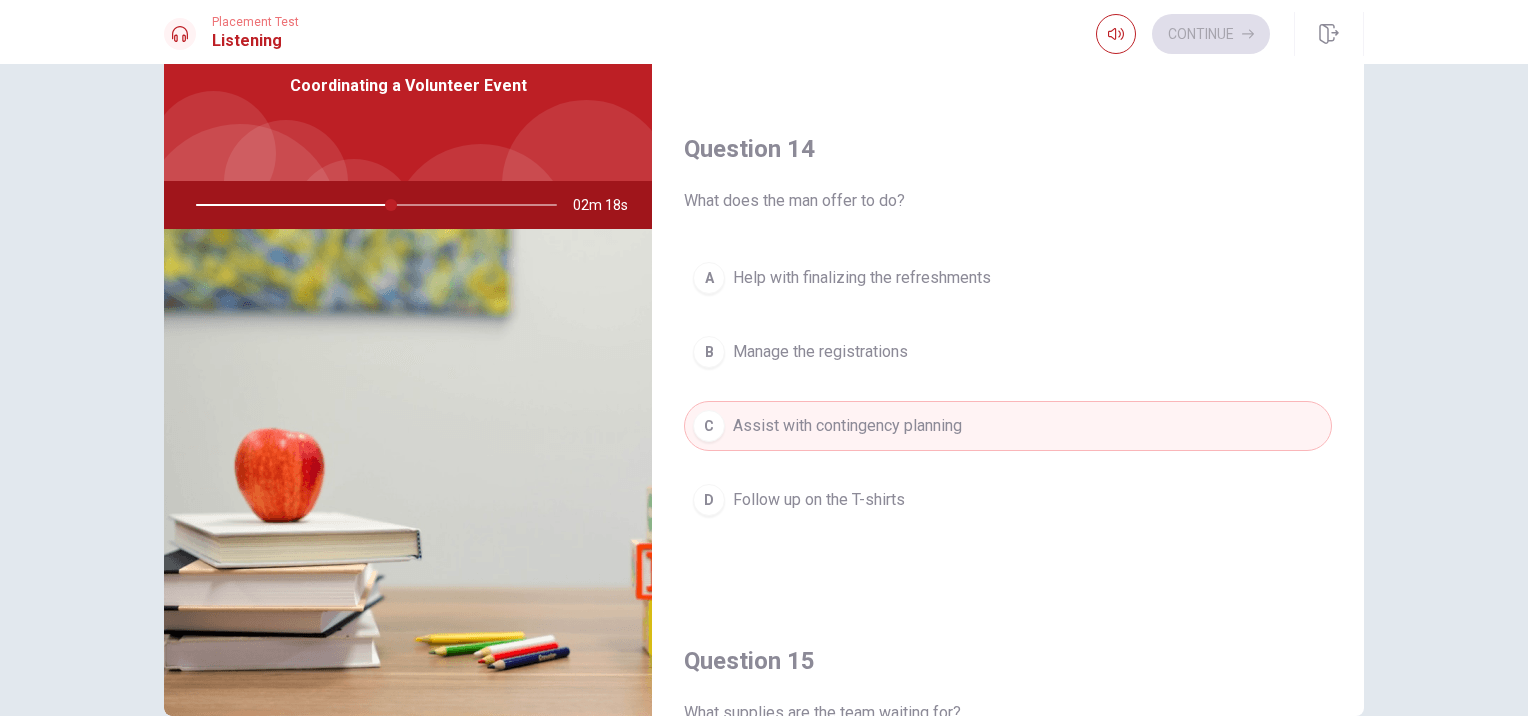 scroll, scrollTop: 1856, scrollLeft: 0, axis: vertical 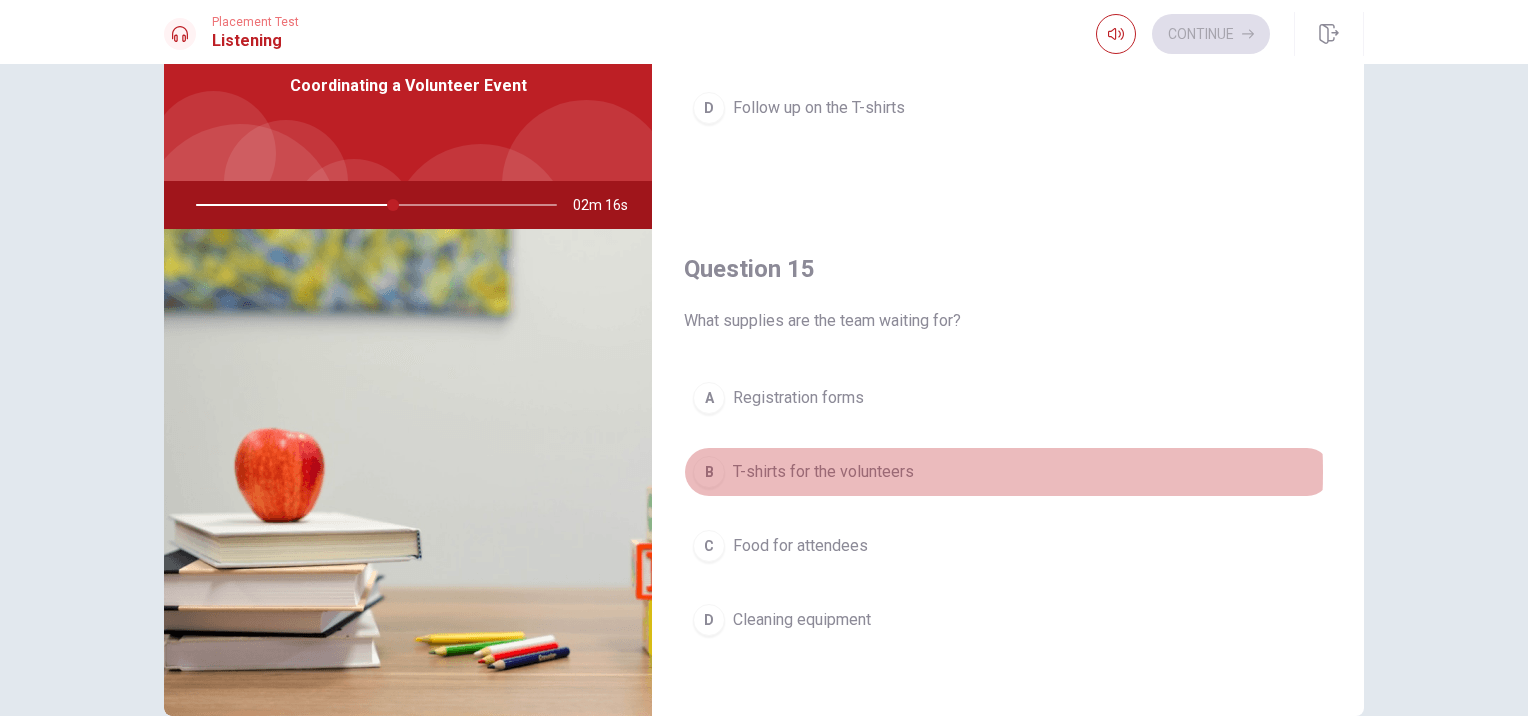 click on "T-shirts for the volunteers" at bounding box center [823, 472] 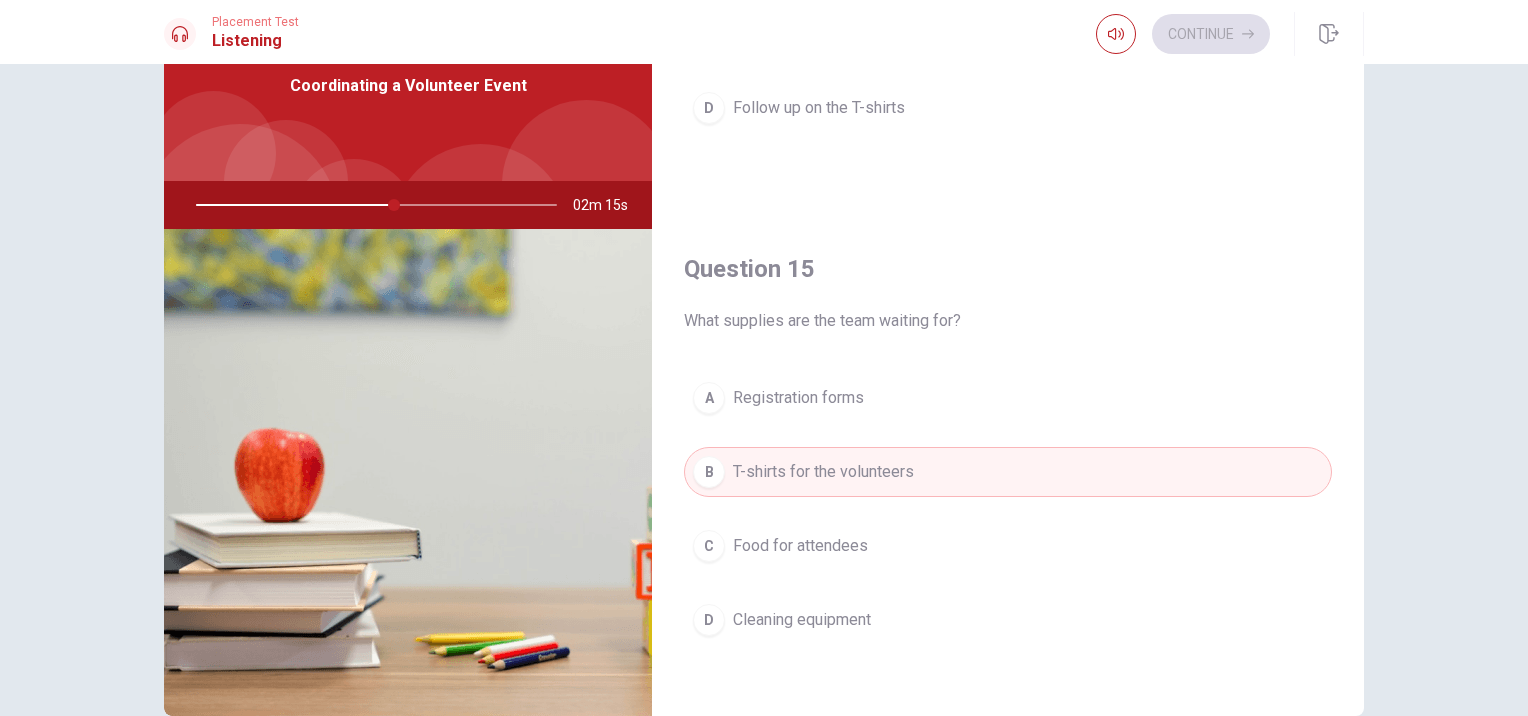scroll, scrollTop: 1248, scrollLeft: 0, axis: vertical 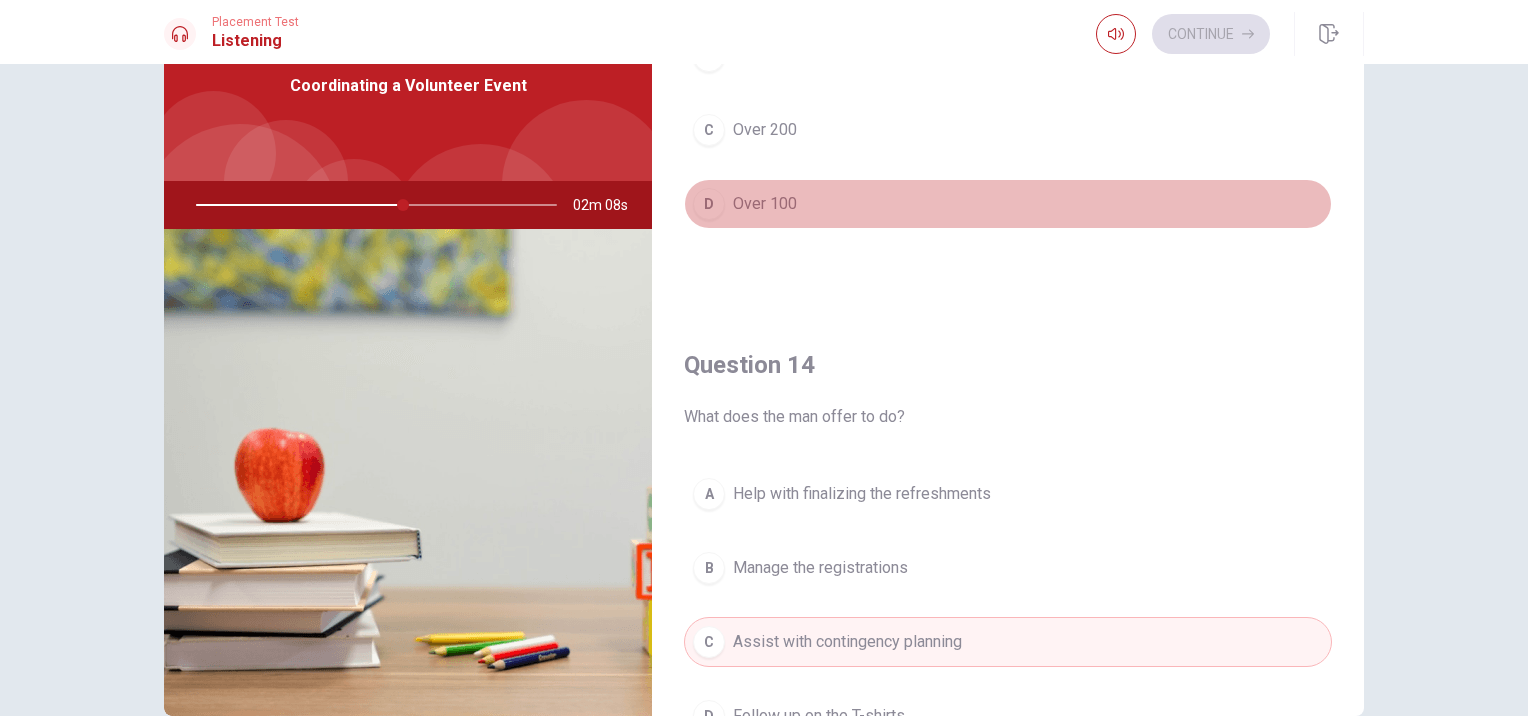 click on "D Over 100" at bounding box center (1008, 204) 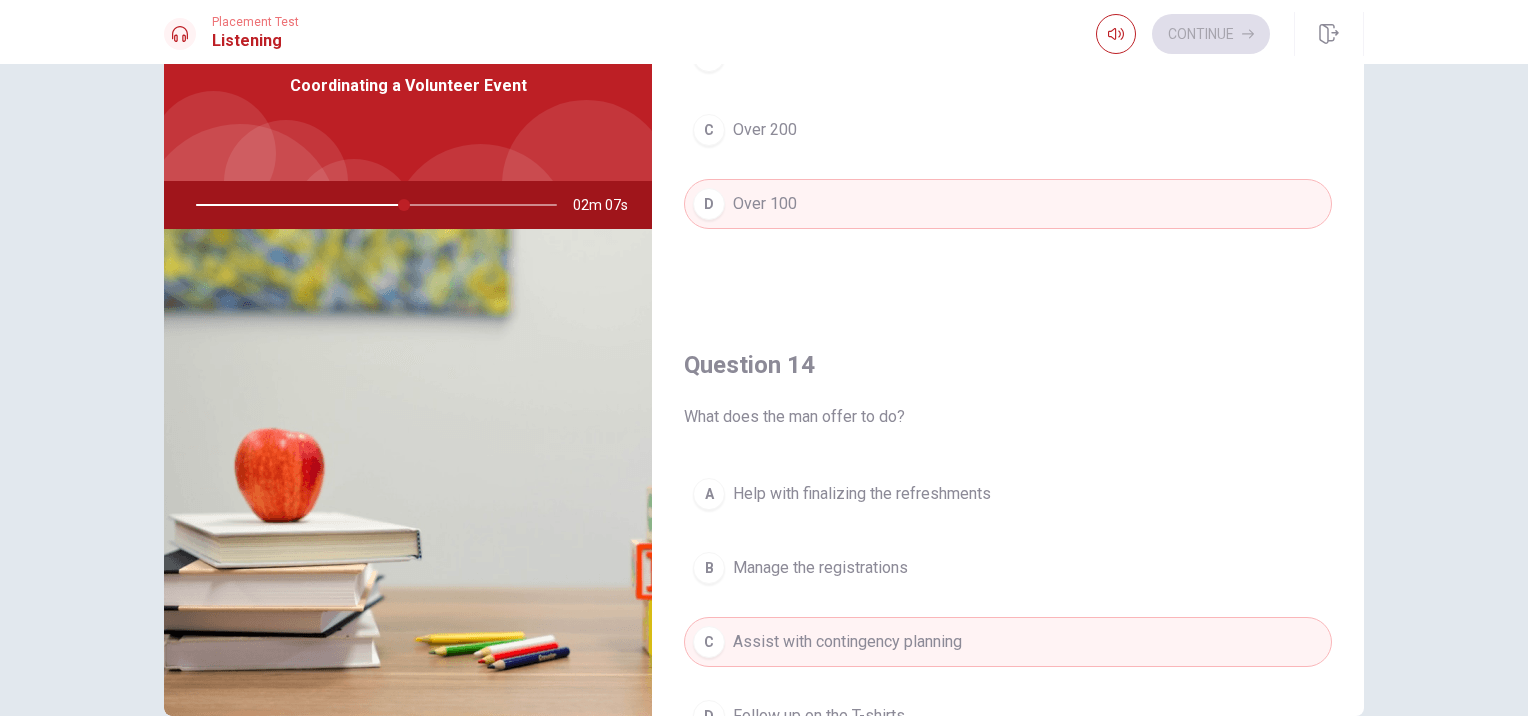 type 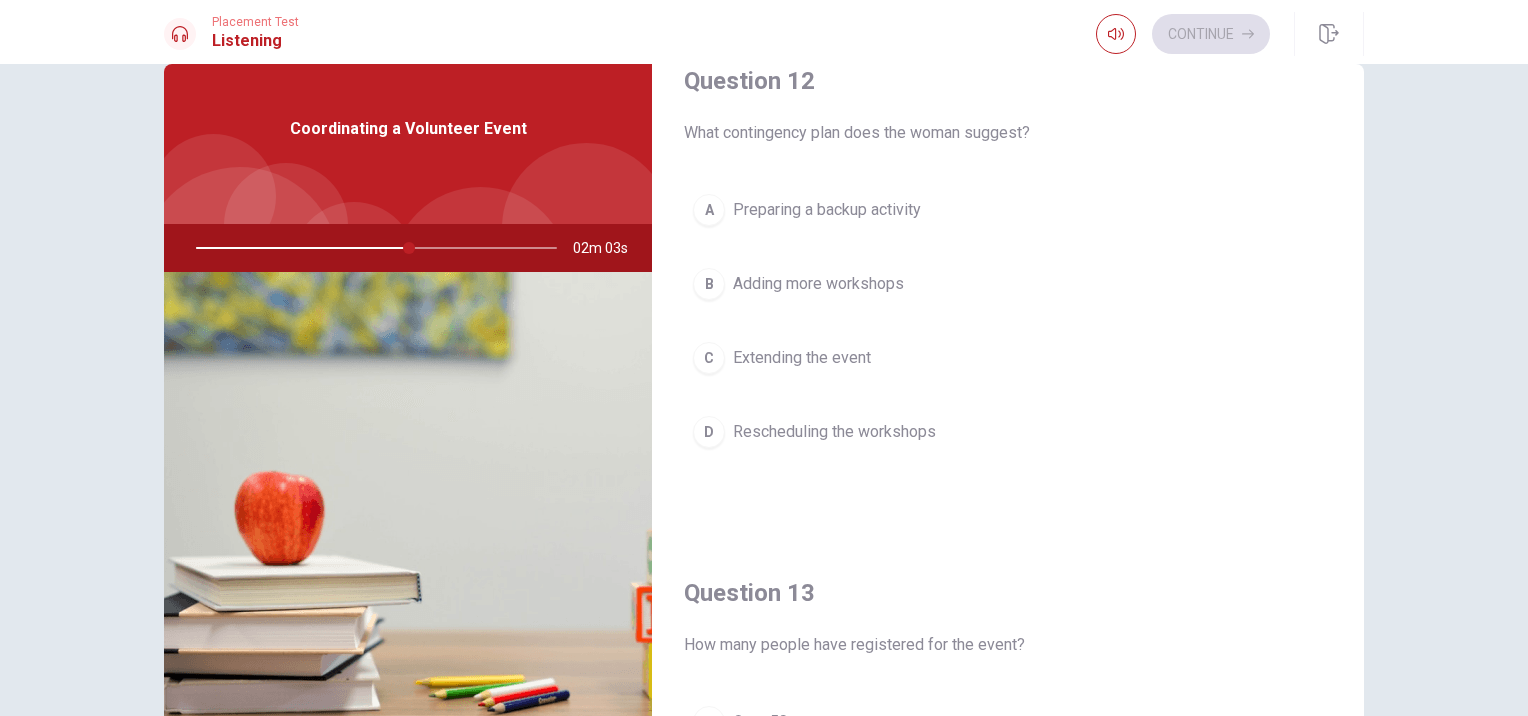 scroll, scrollTop: 1464, scrollLeft: 0, axis: vertical 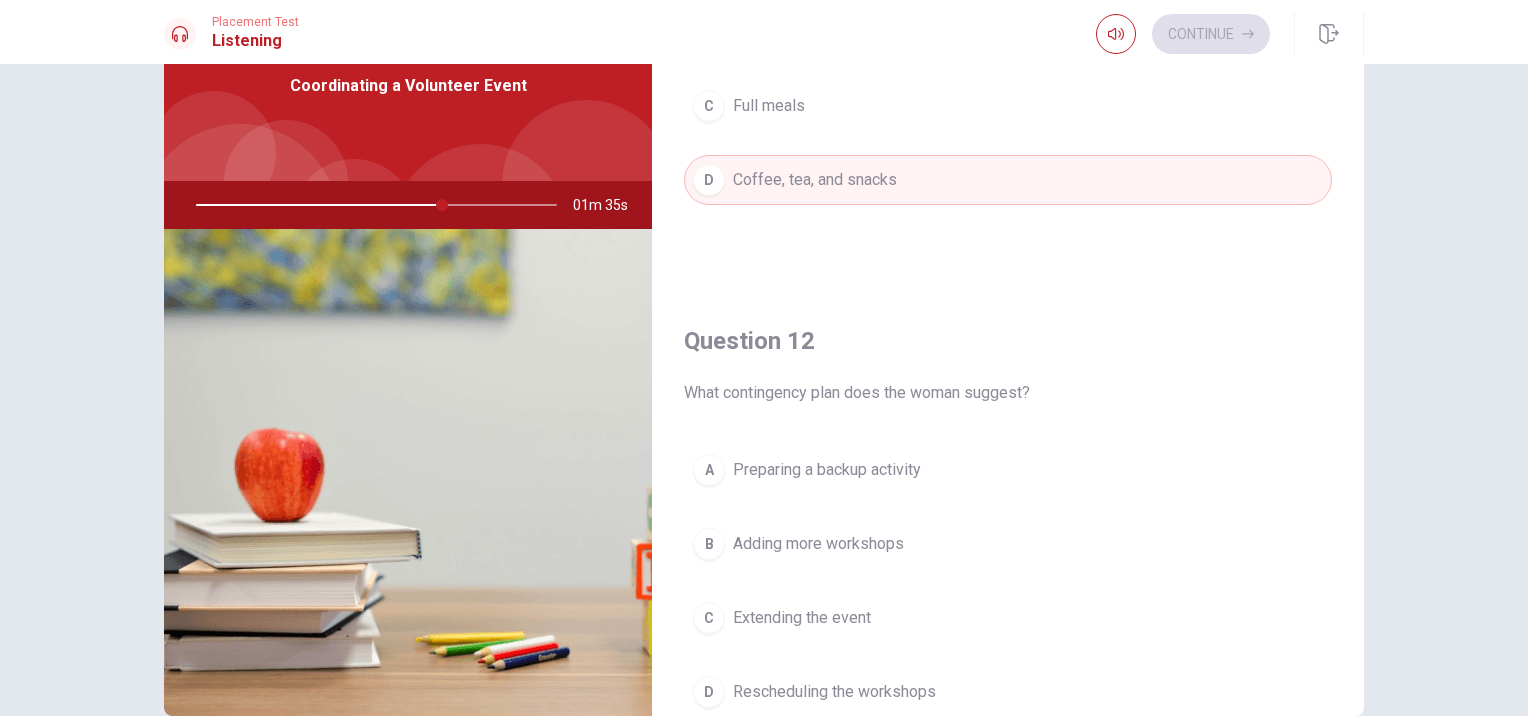 click on "A Preparing a backup activity" at bounding box center (1008, 470) 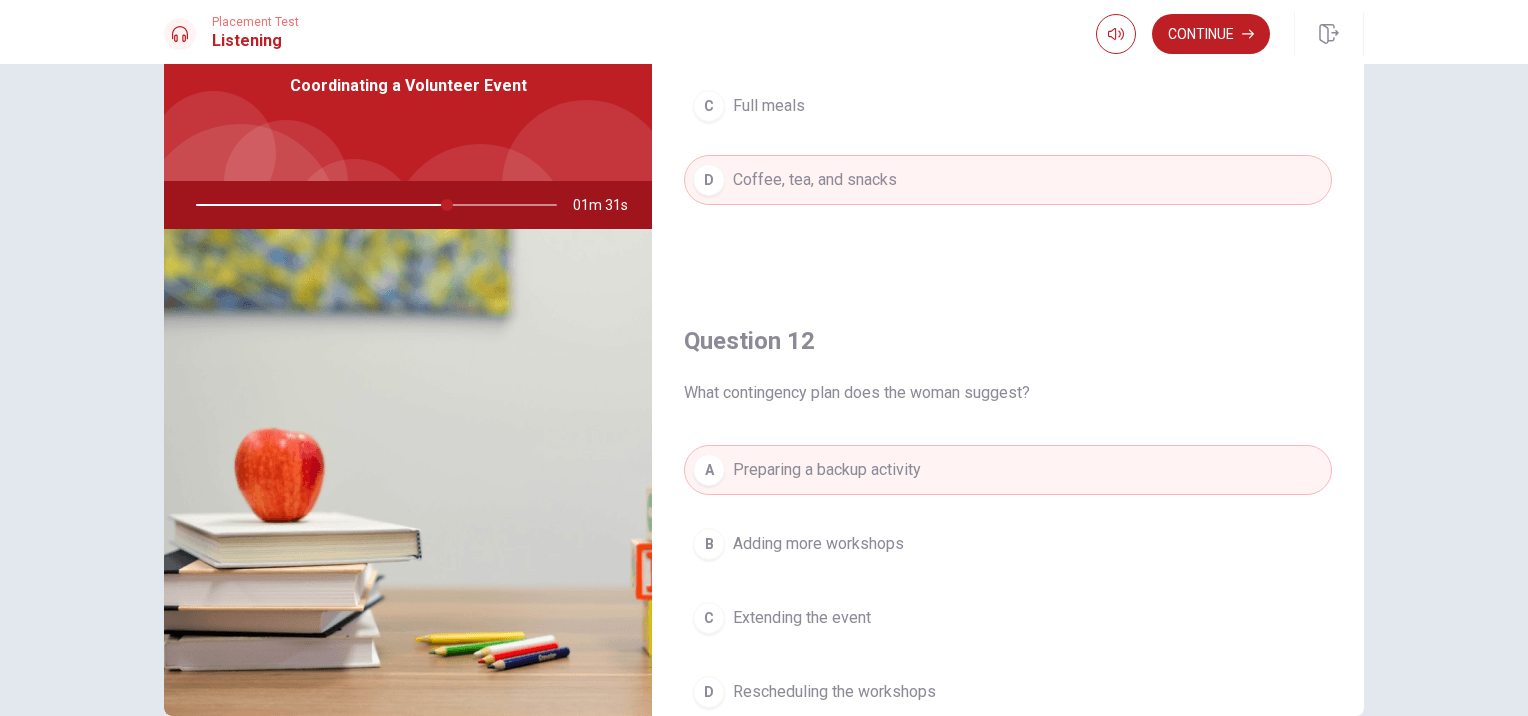 scroll, scrollTop: 856, scrollLeft: 0, axis: vertical 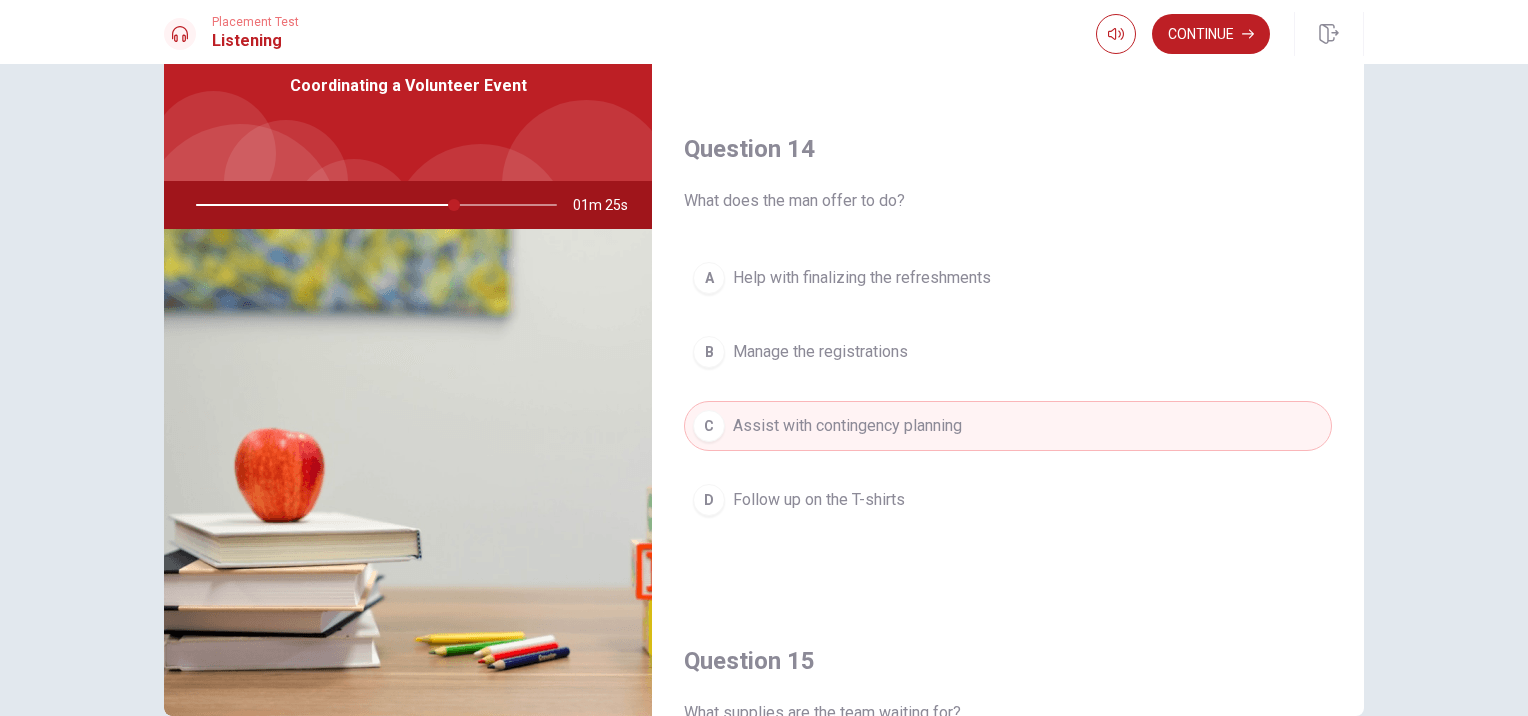 click on "Question 11 What refreshments have been arranged? A Sandwiches and drinks B Water only C Full meals D Coffee, tea, and snacks Question 12 What contingency plan does the woman suggest? A Preparing a backup activity B Adding more workshops C Extending the event D Rescheduling the workshops Question 13 How many people have registered for the event? A Over 50 B Over 150 C Over 200 D Over 100 Question 14 What does the man offer to do? A Help with finalizing the refreshments B Manage the registrations C Assist with contingency planning D Follow up on the T-shirts Question 15 What supplies are the team waiting for? A Registration forms B T-shirts for the volunteers C Food for attendees D Cleaning equipment Coordinating a Volunteer Event 01m 25s" at bounding box center (764, 368) 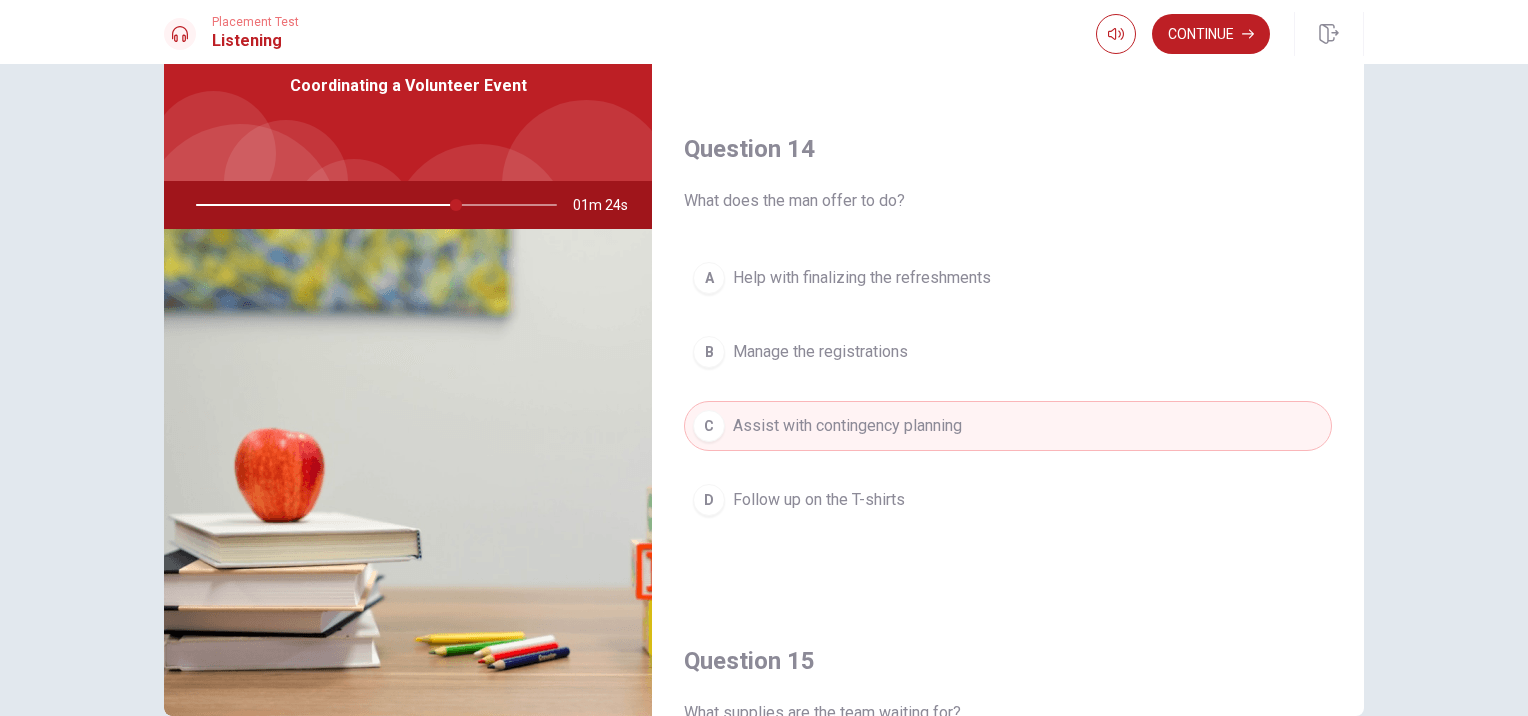 scroll, scrollTop: 1856, scrollLeft: 0, axis: vertical 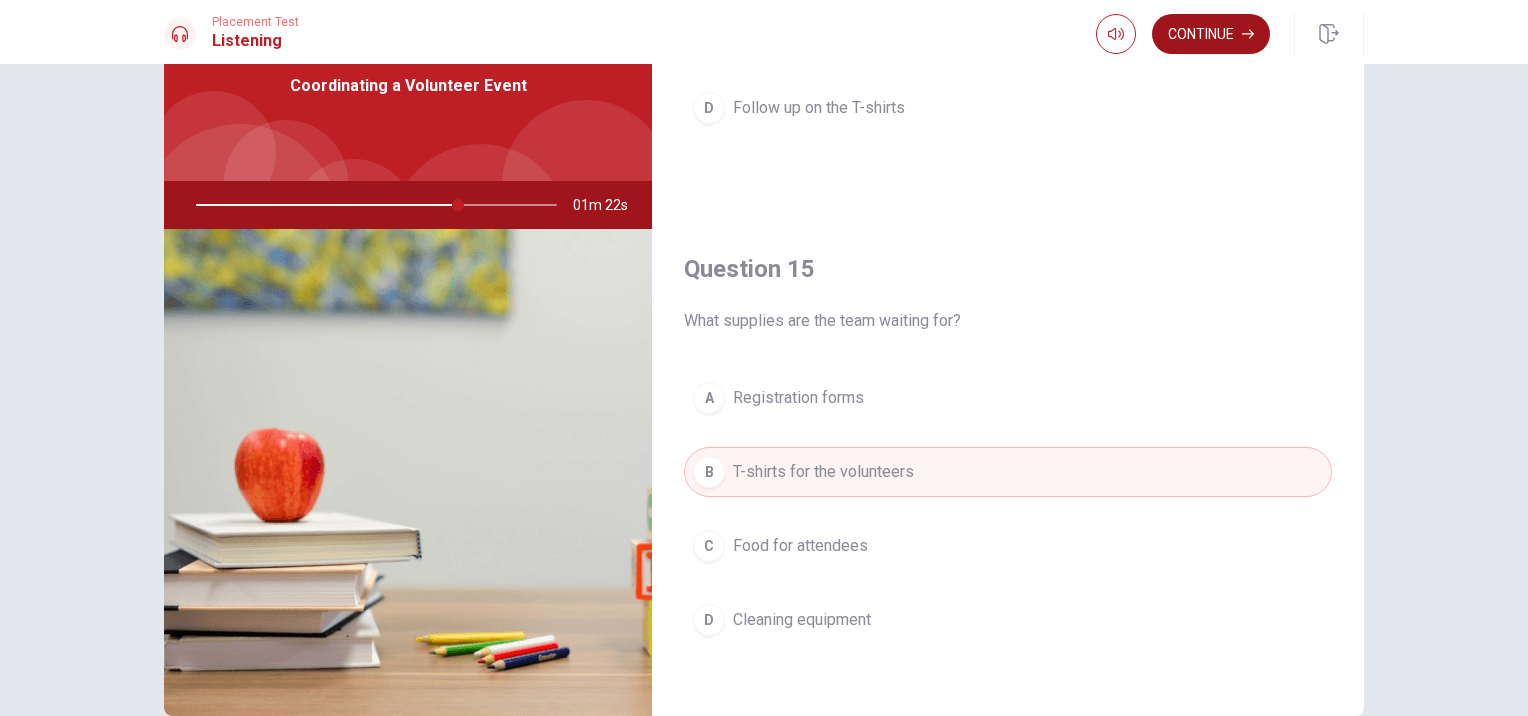click on "Continue" at bounding box center [1211, 34] 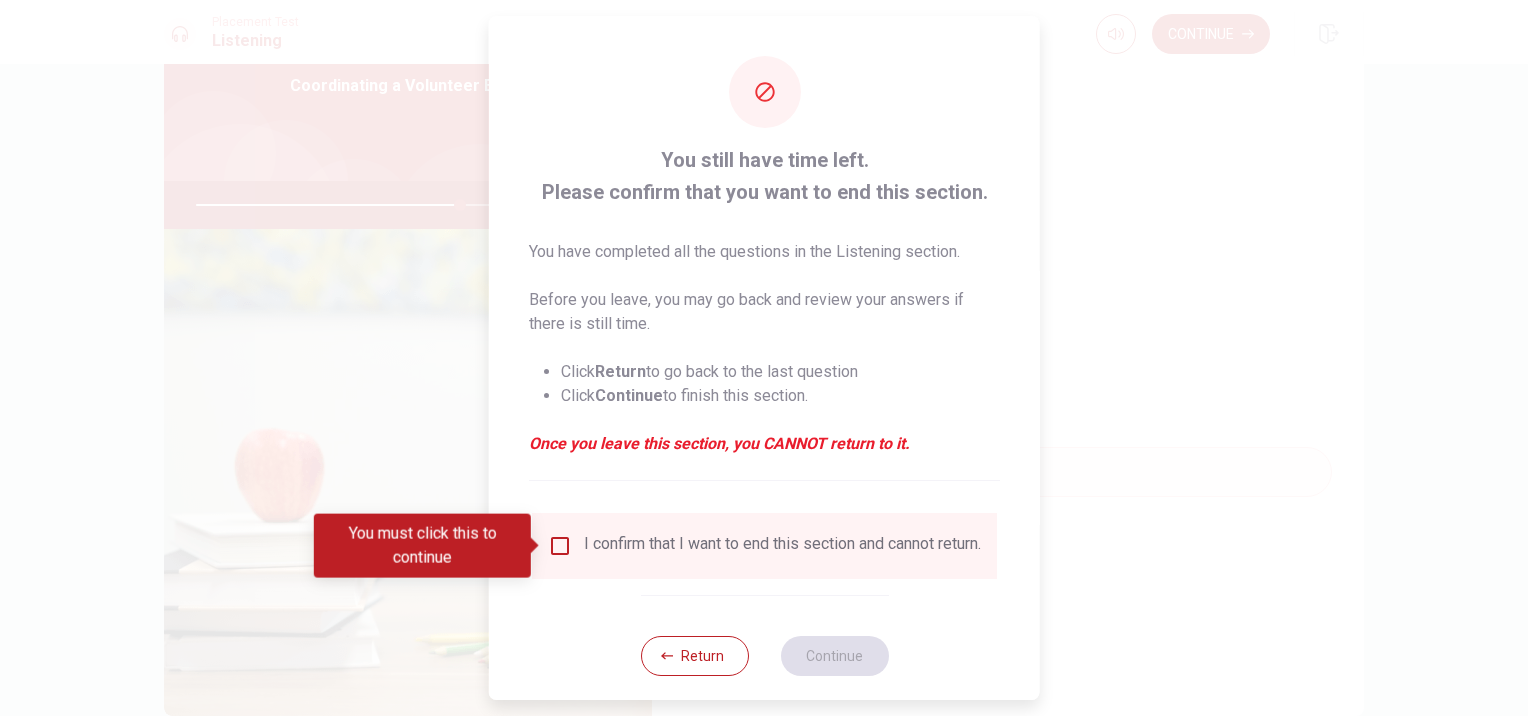 click at bounding box center [560, 546] 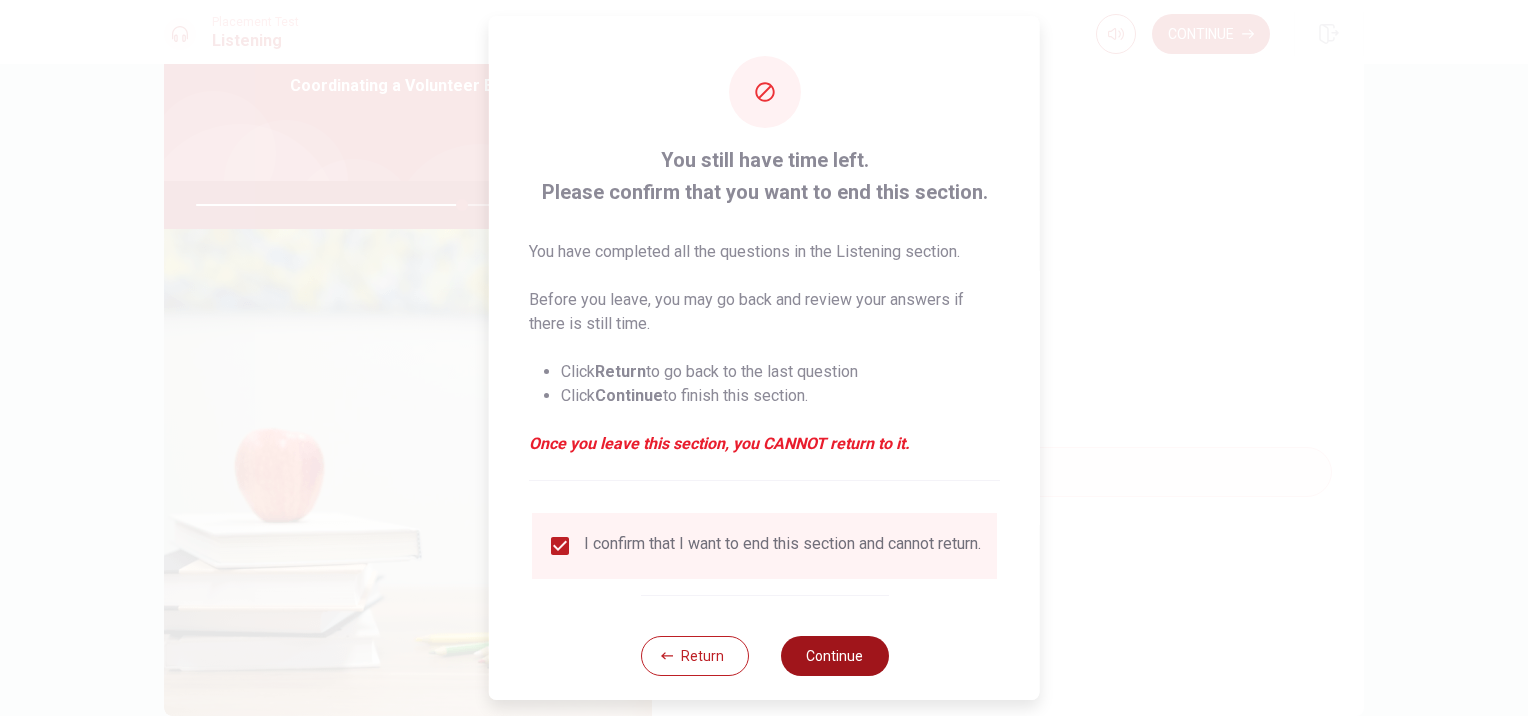 click on "Continue" at bounding box center [834, 656] 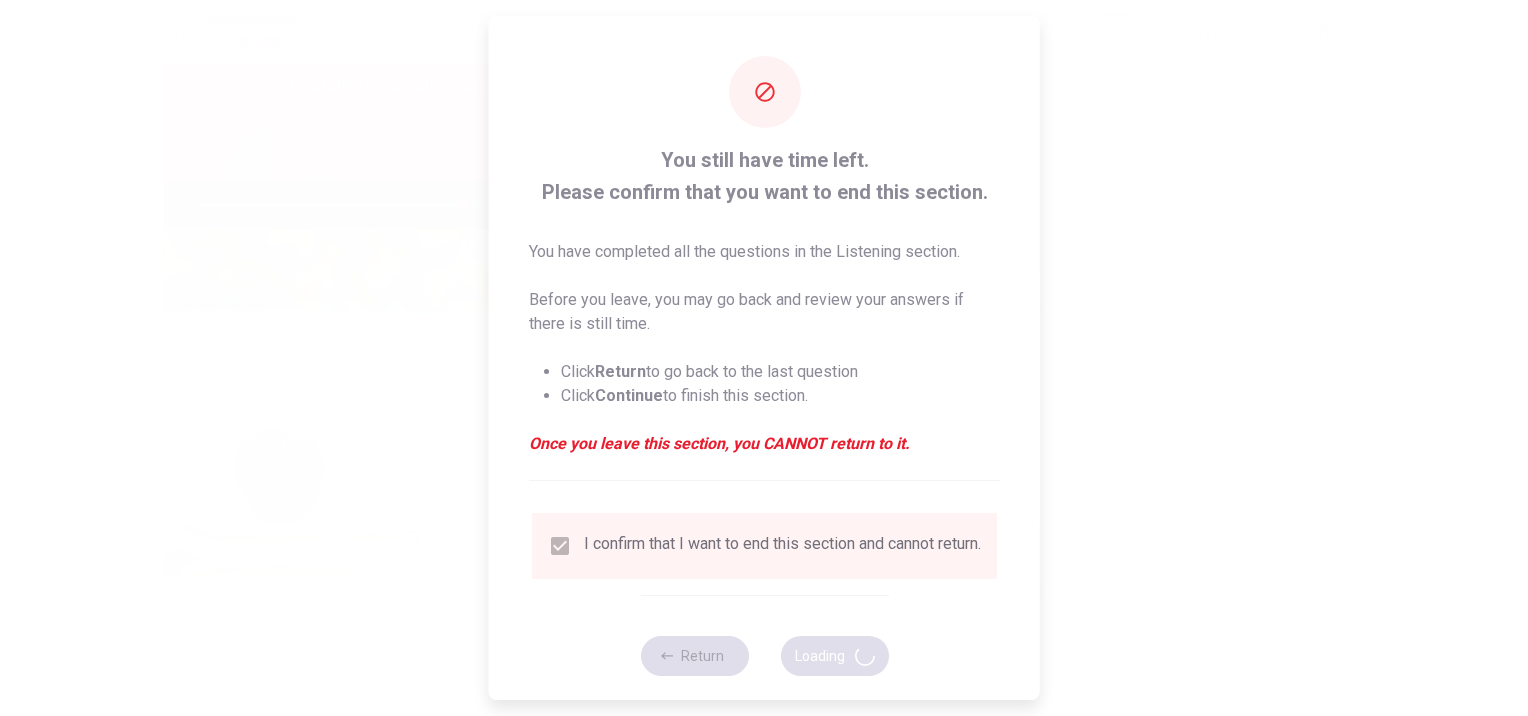 type on "75" 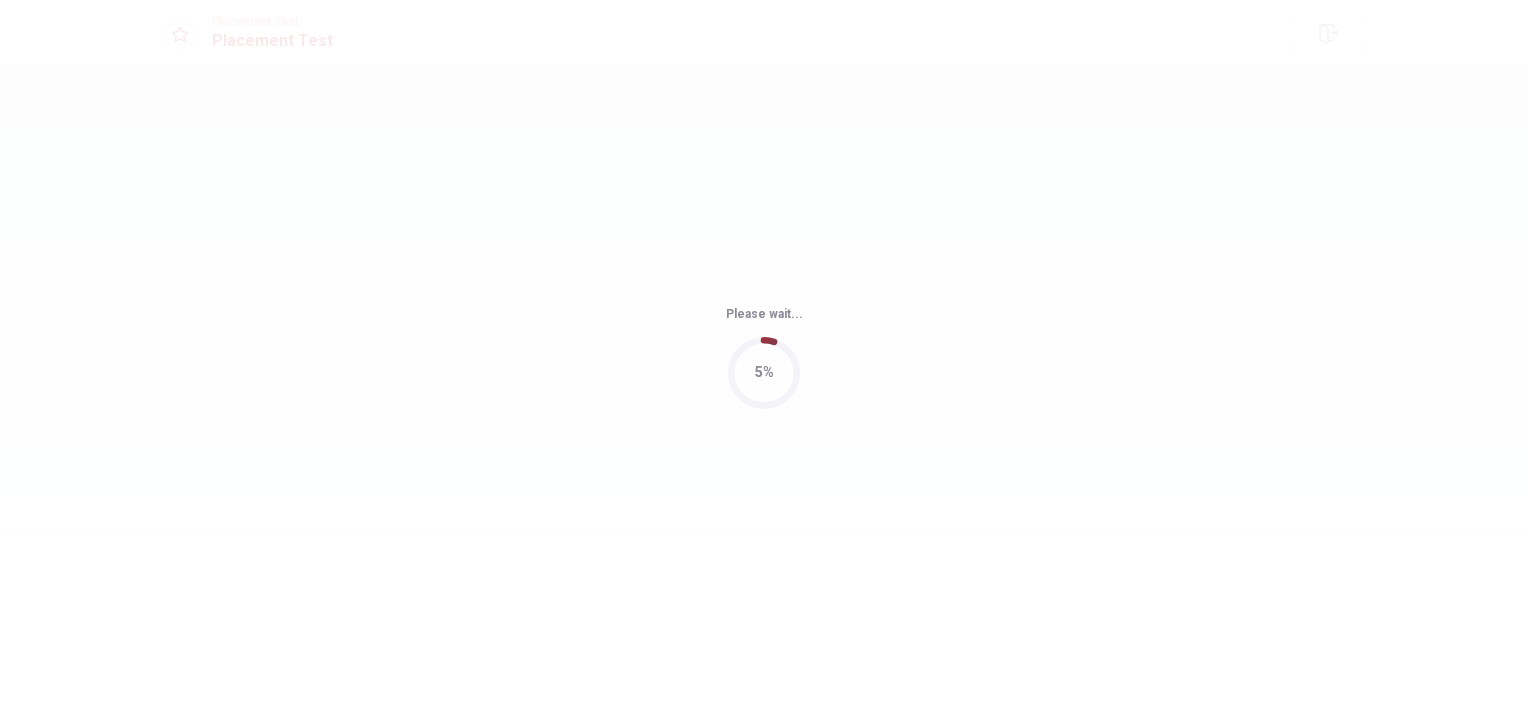 scroll, scrollTop: 0, scrollLeft: 0, axis: both 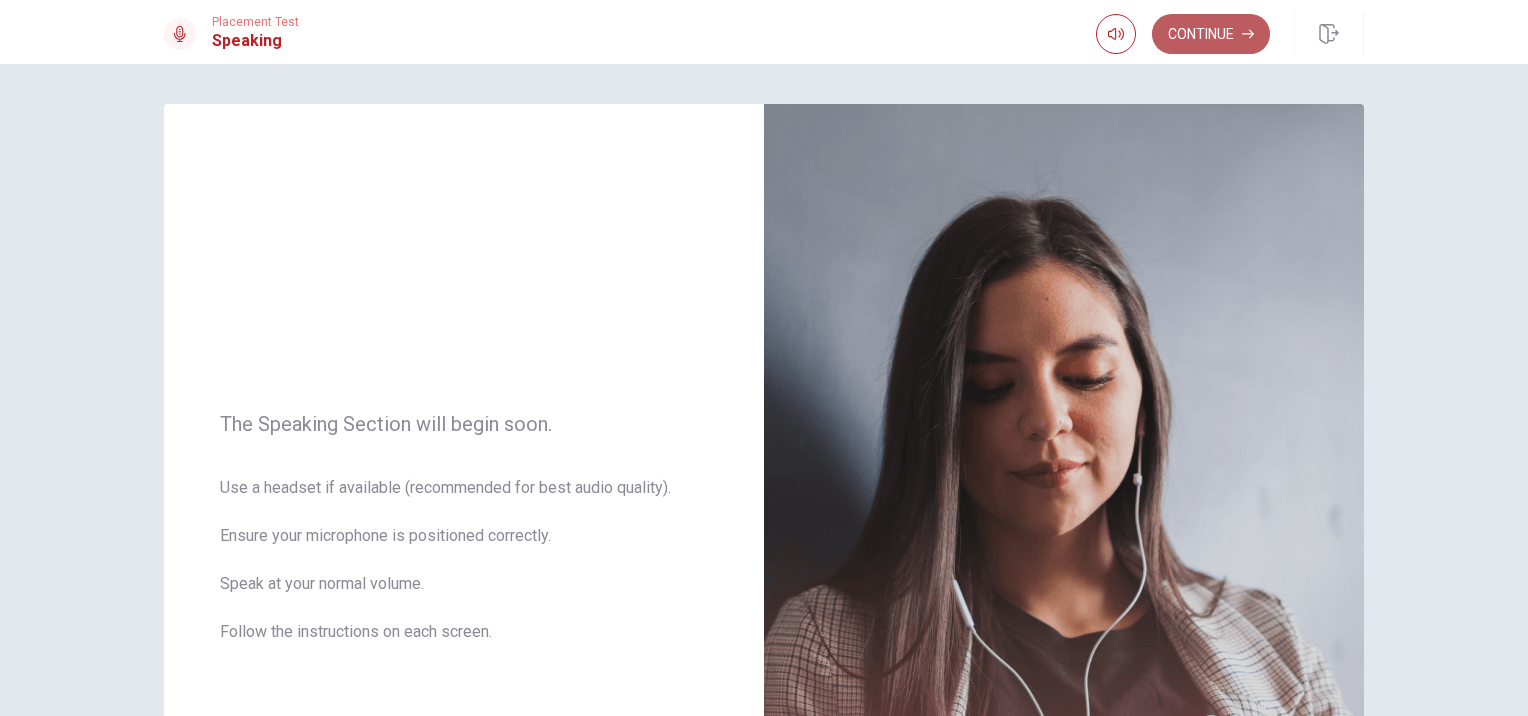 click on "Continue" at bounding box center [1211, 34] 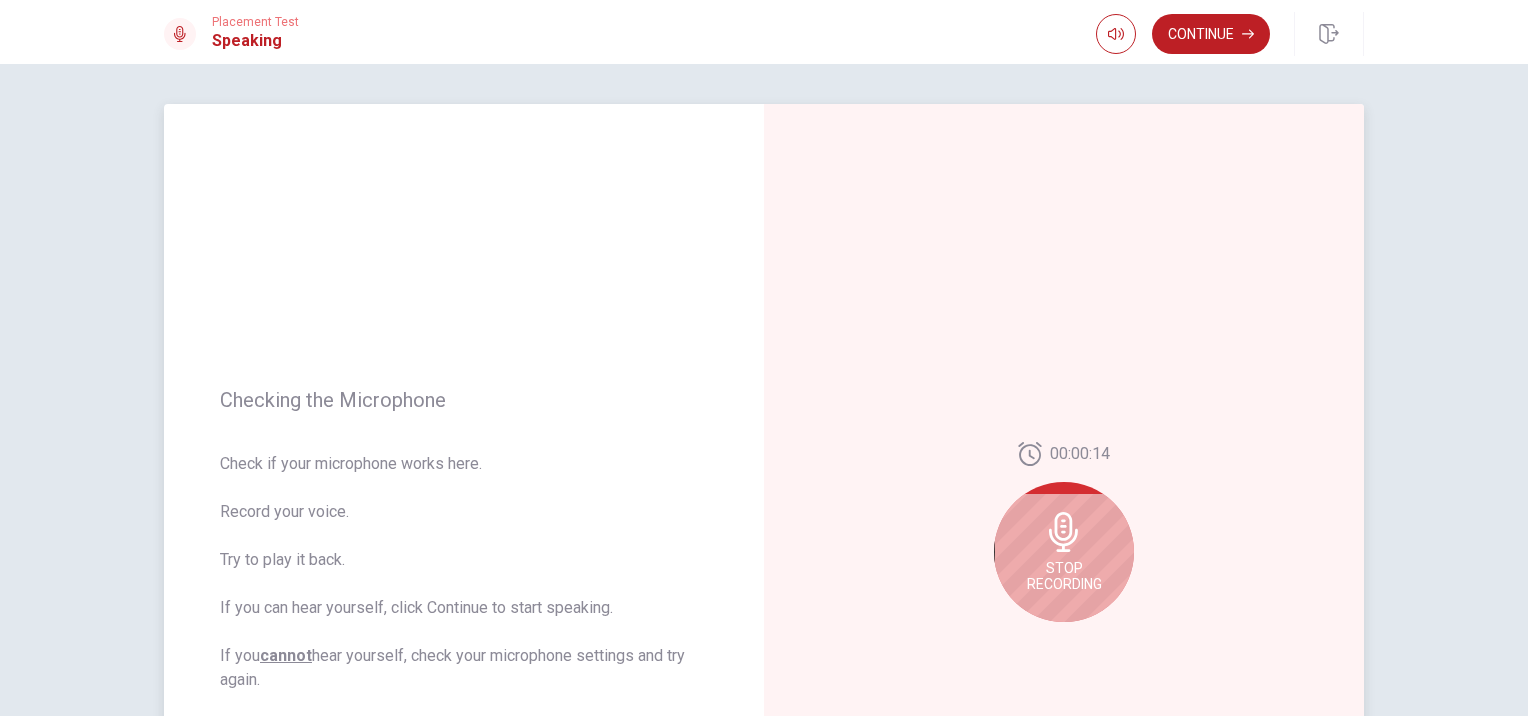 click on "Stop   Recording" at bounding box center (1064, 552) 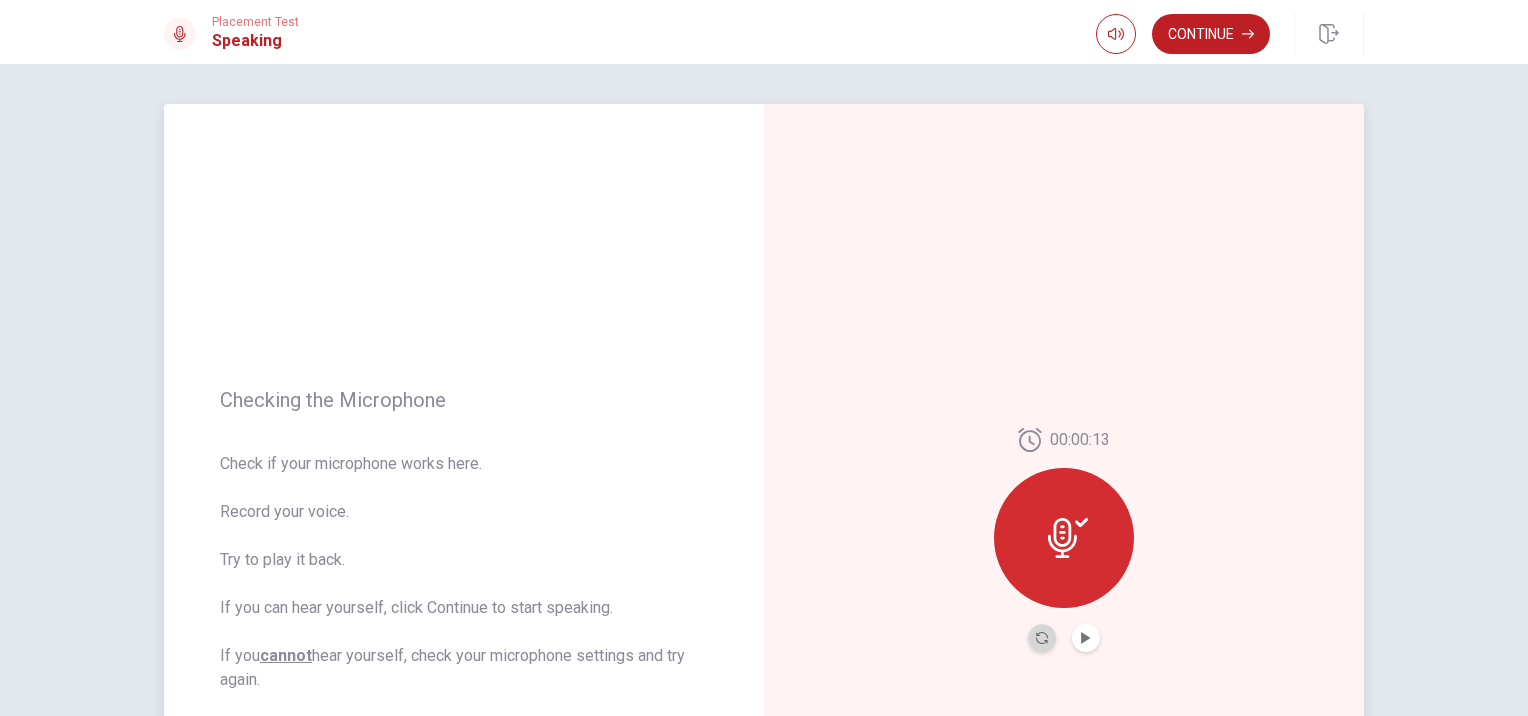 click at bounding box center (1042, 638) 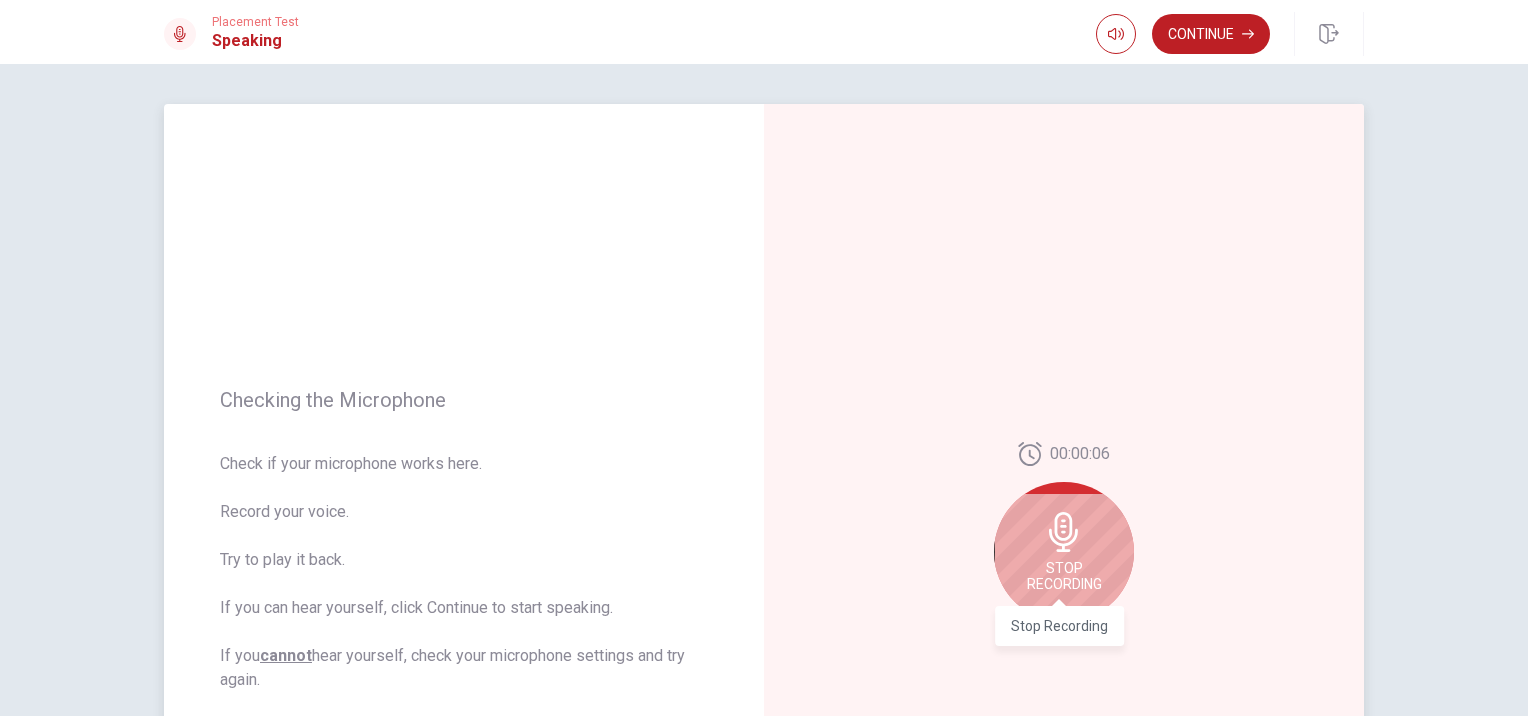 click on "Stop   Recording" at bounding box center (1064, 576) 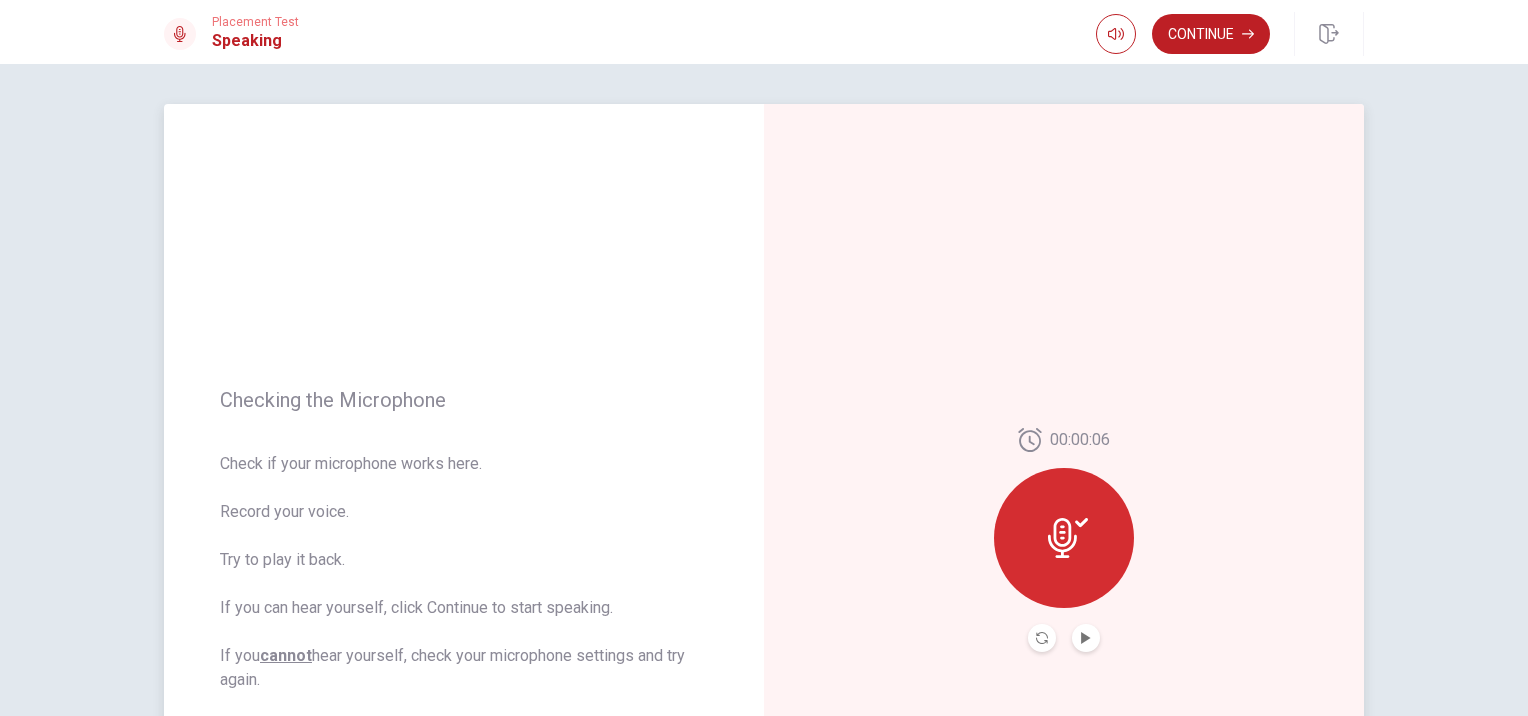 scroll, scrollTop: 364, scrollLeft: 0, axis: vertical 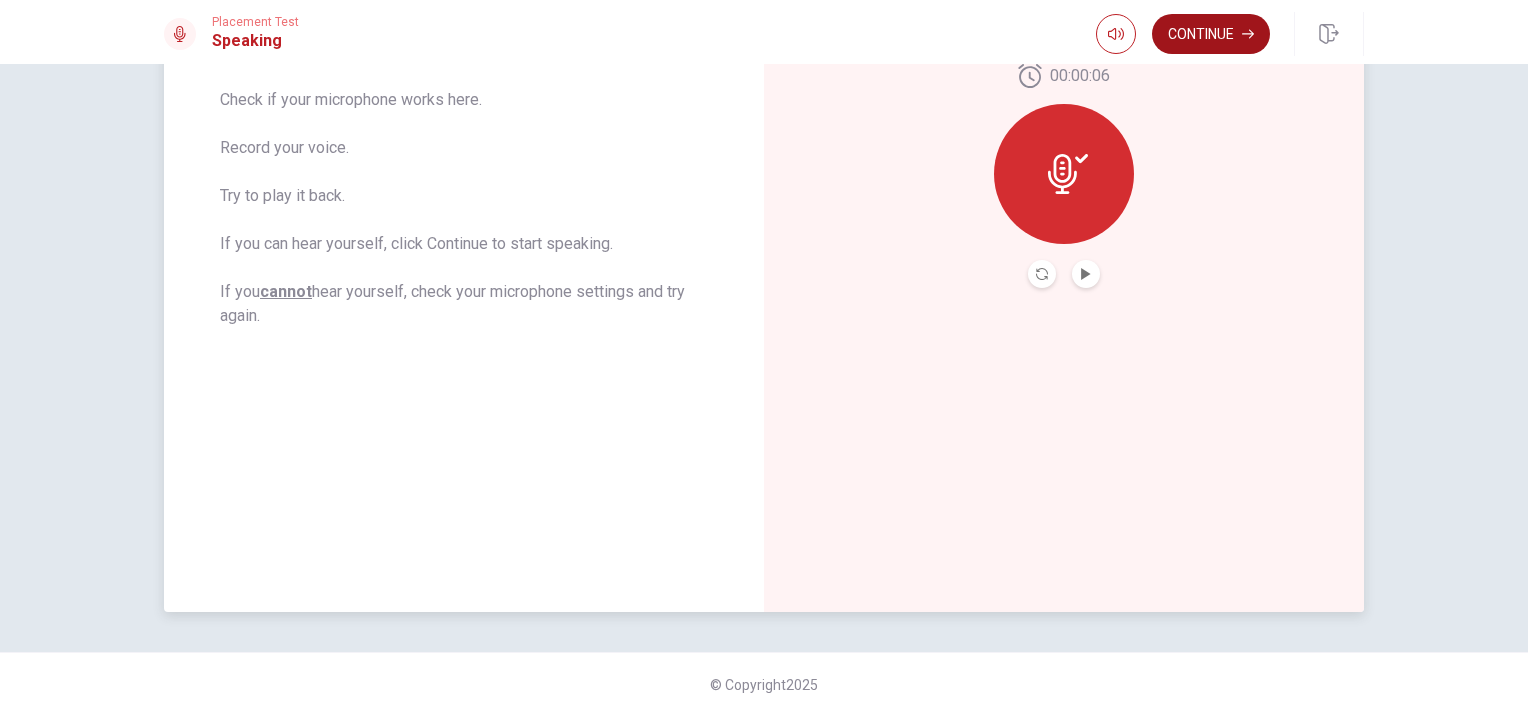 click on "Continue" at bounding box center [1211, 34] 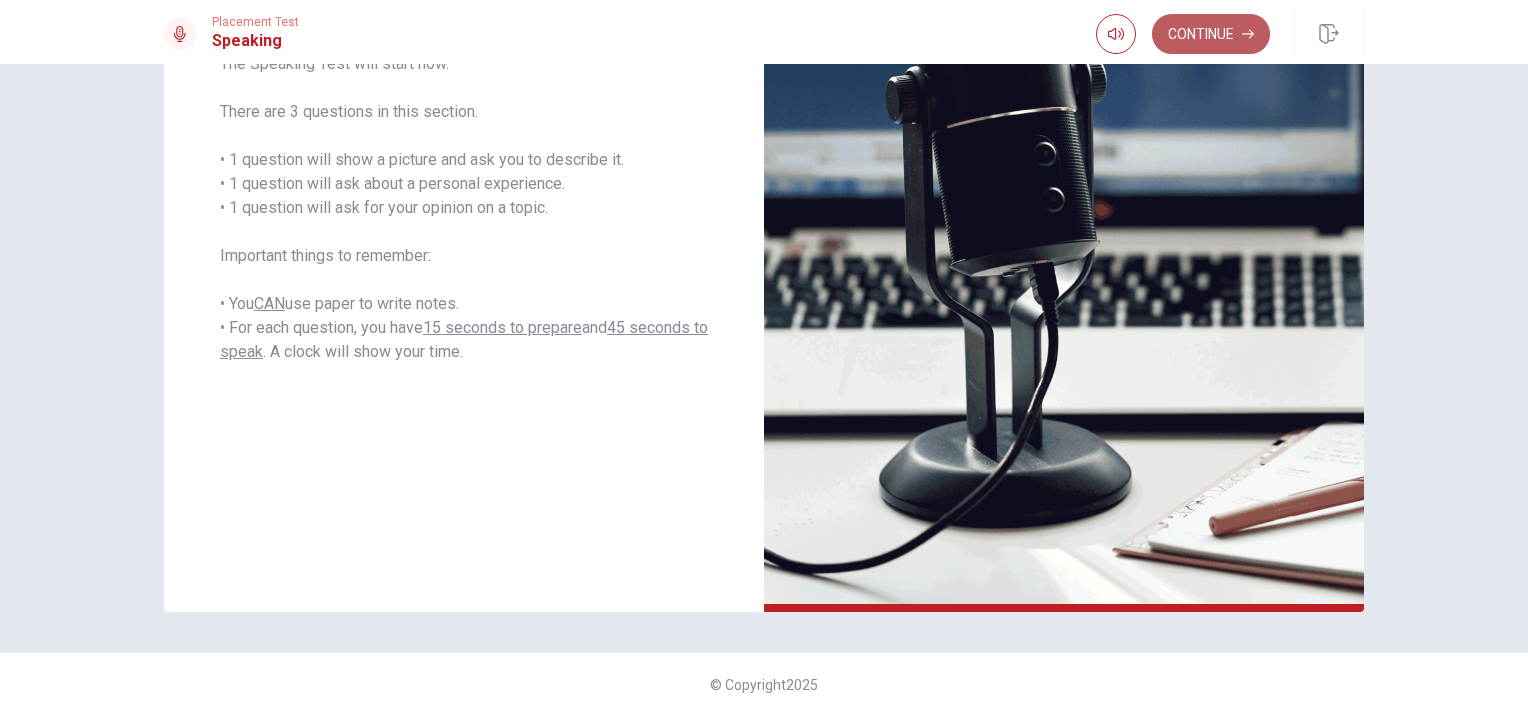 click on "Continue" at bounding box center (1211, 34) 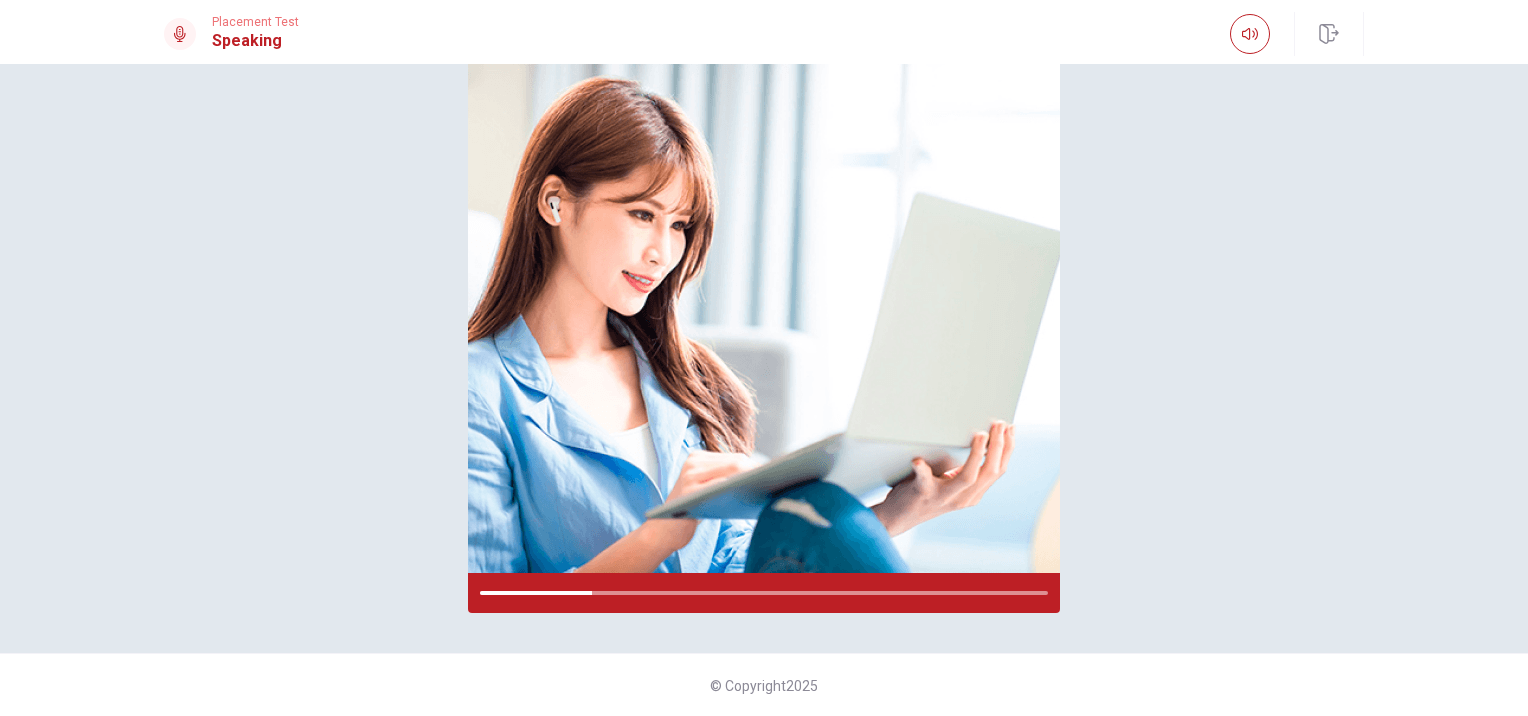 scroll, scrollTop: 0, scrollLeft: 0, axis: both 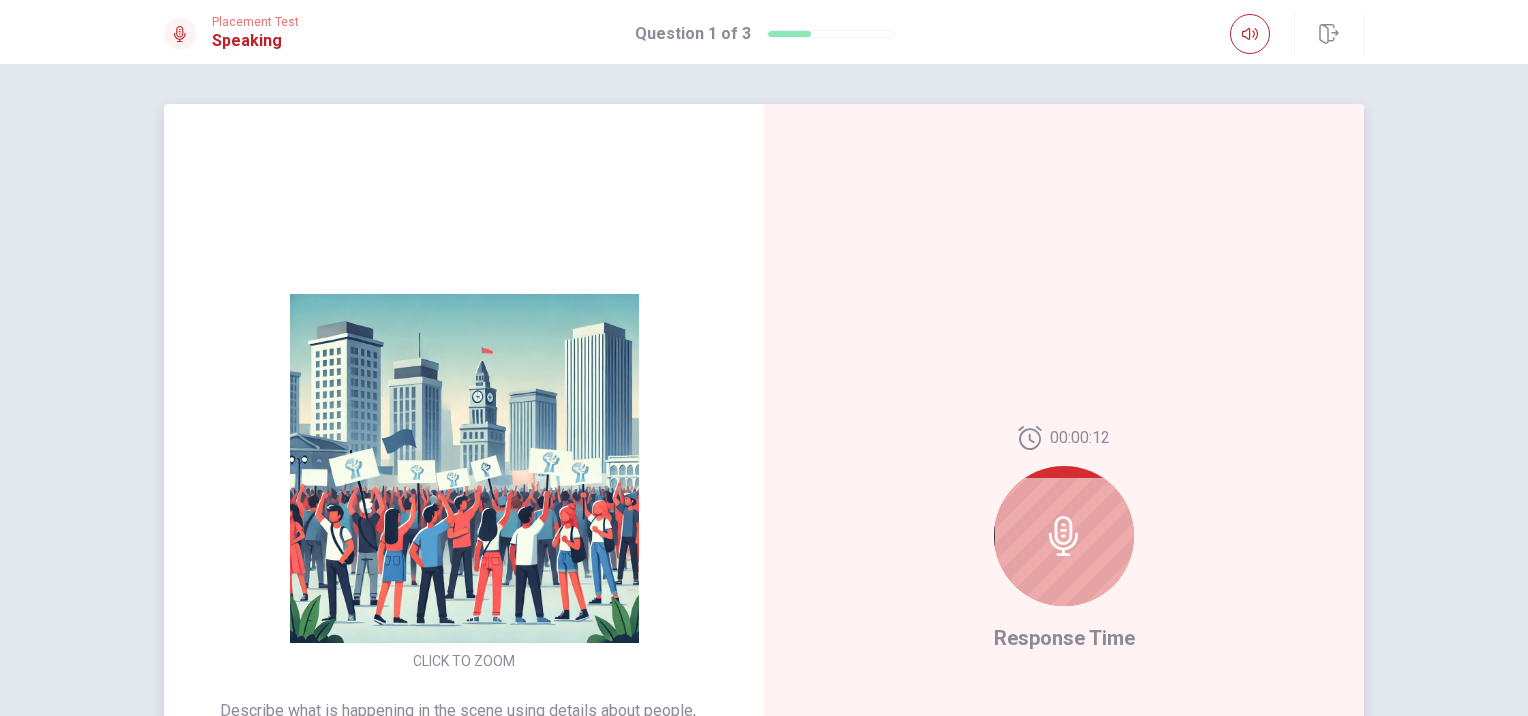 click at bounding box center [1064, 536] 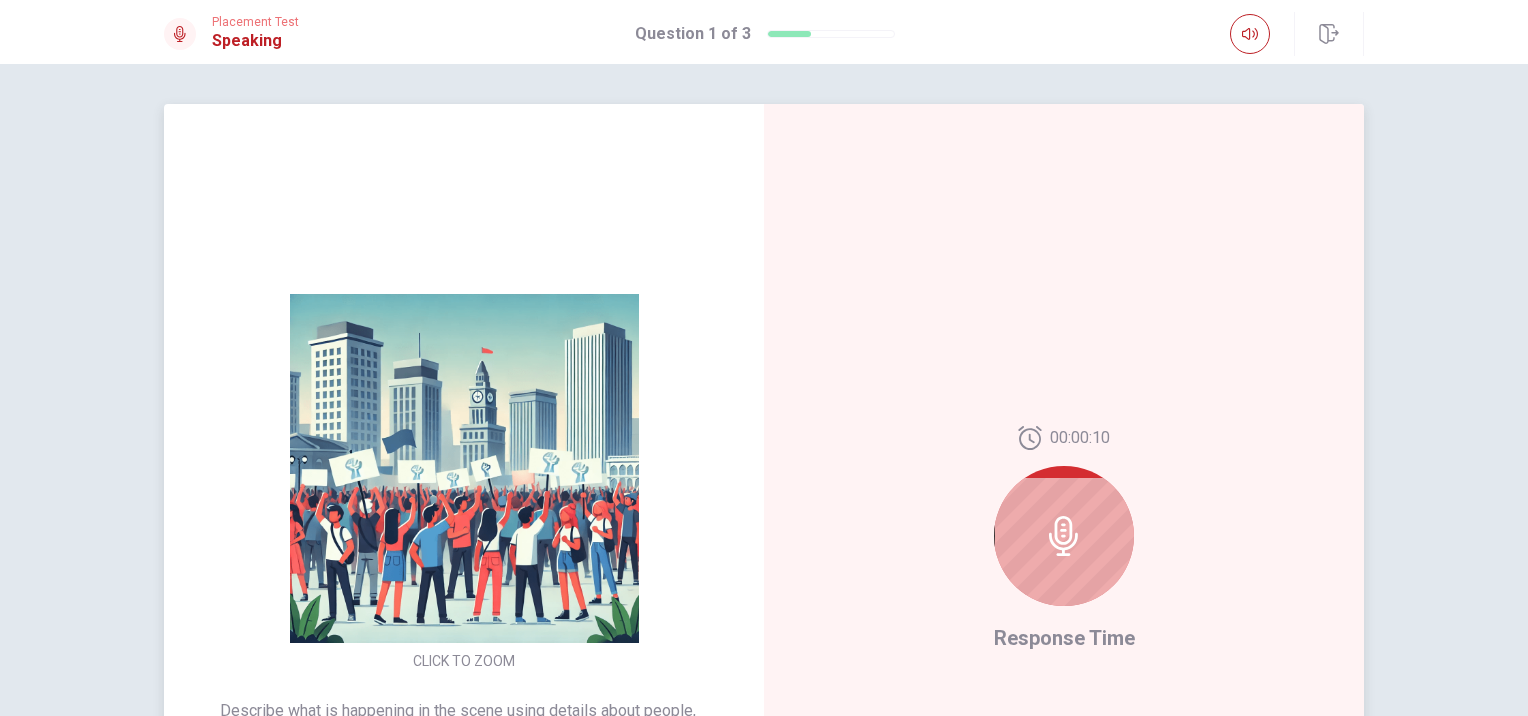 click 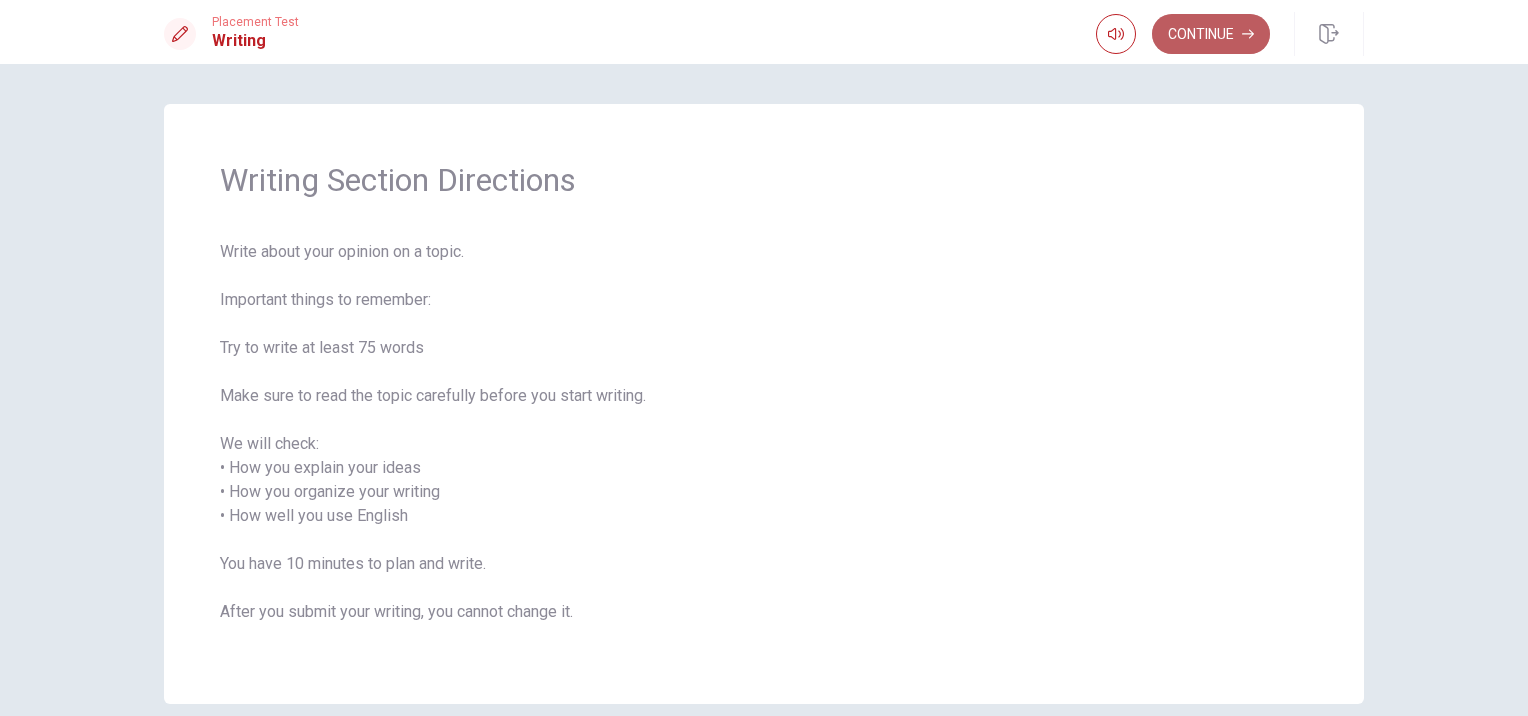 click on "Continue" at bounding box center [1211, 34] 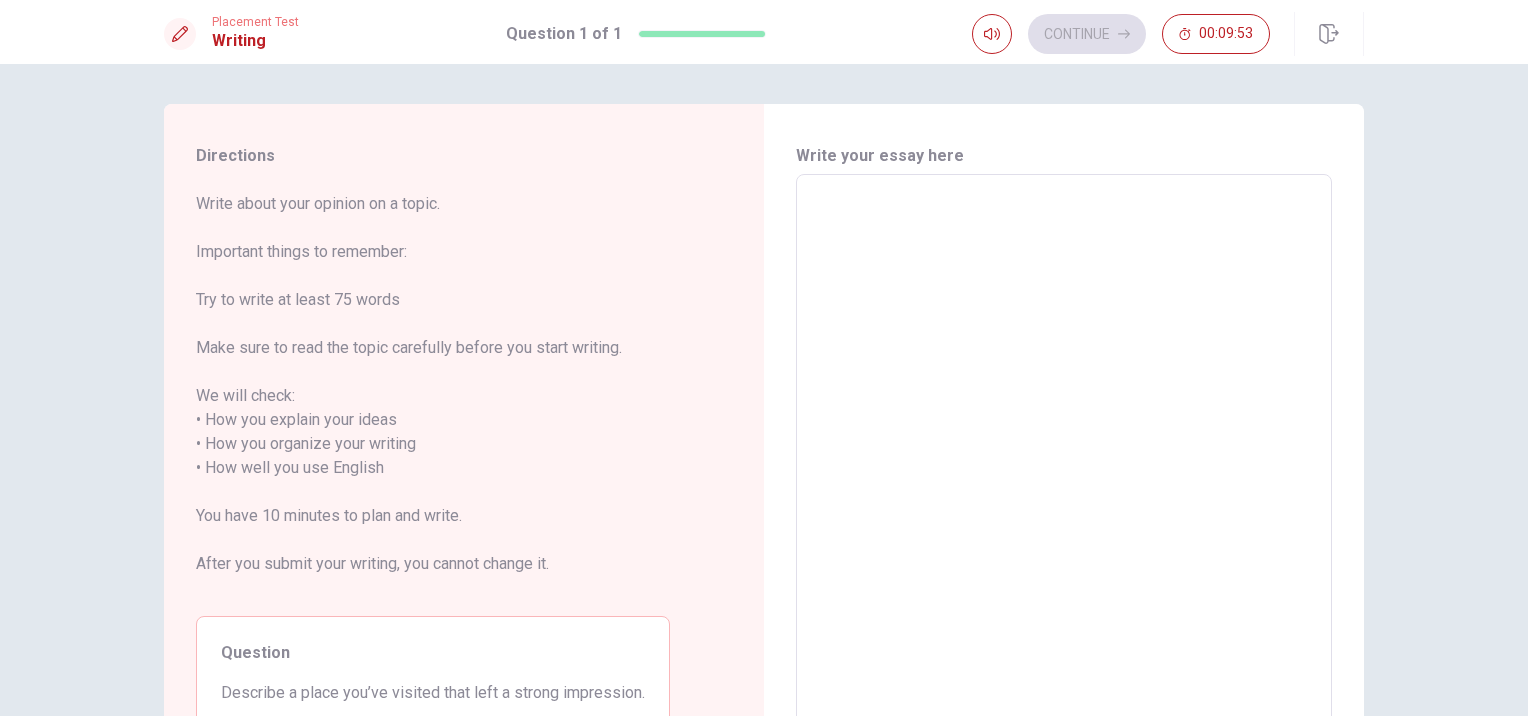 click at bounding box center (1064, 456) 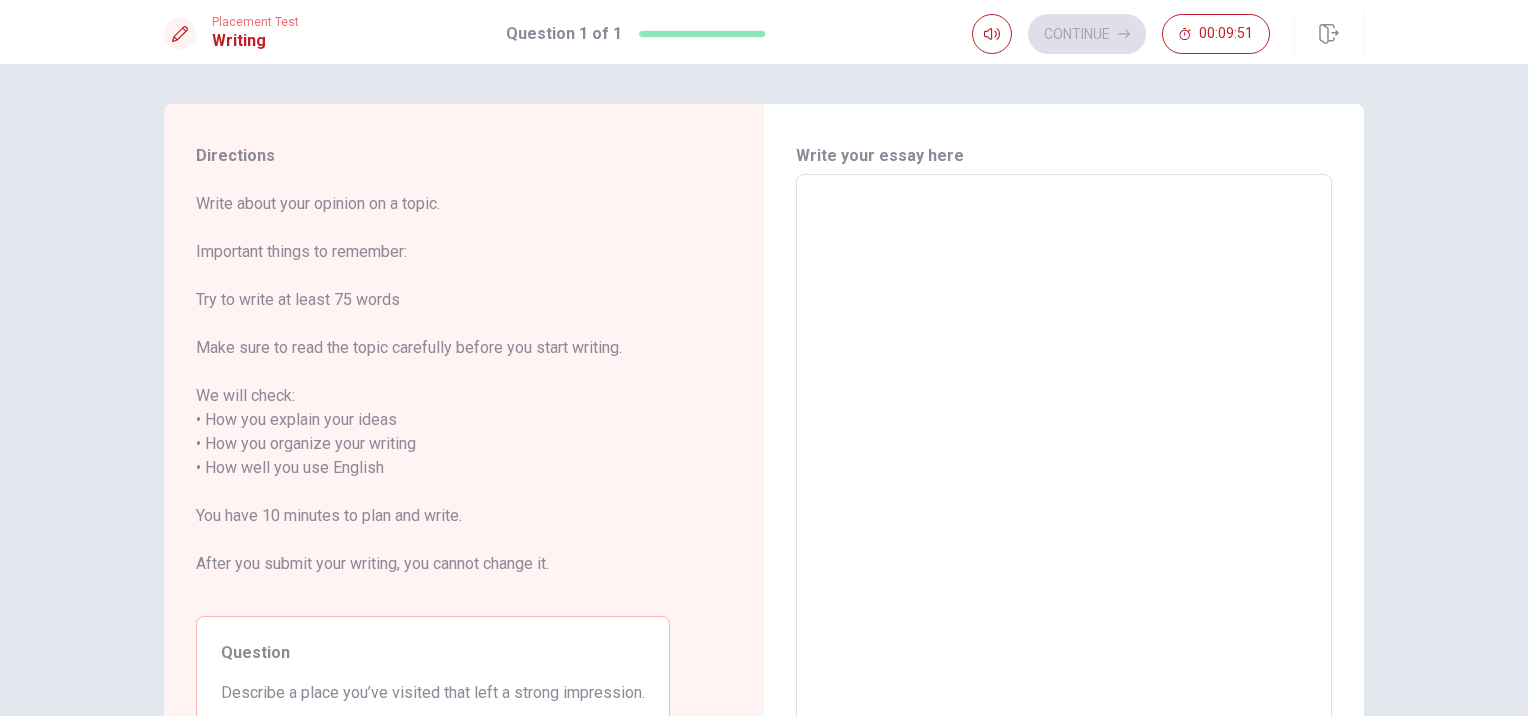 type on "W" 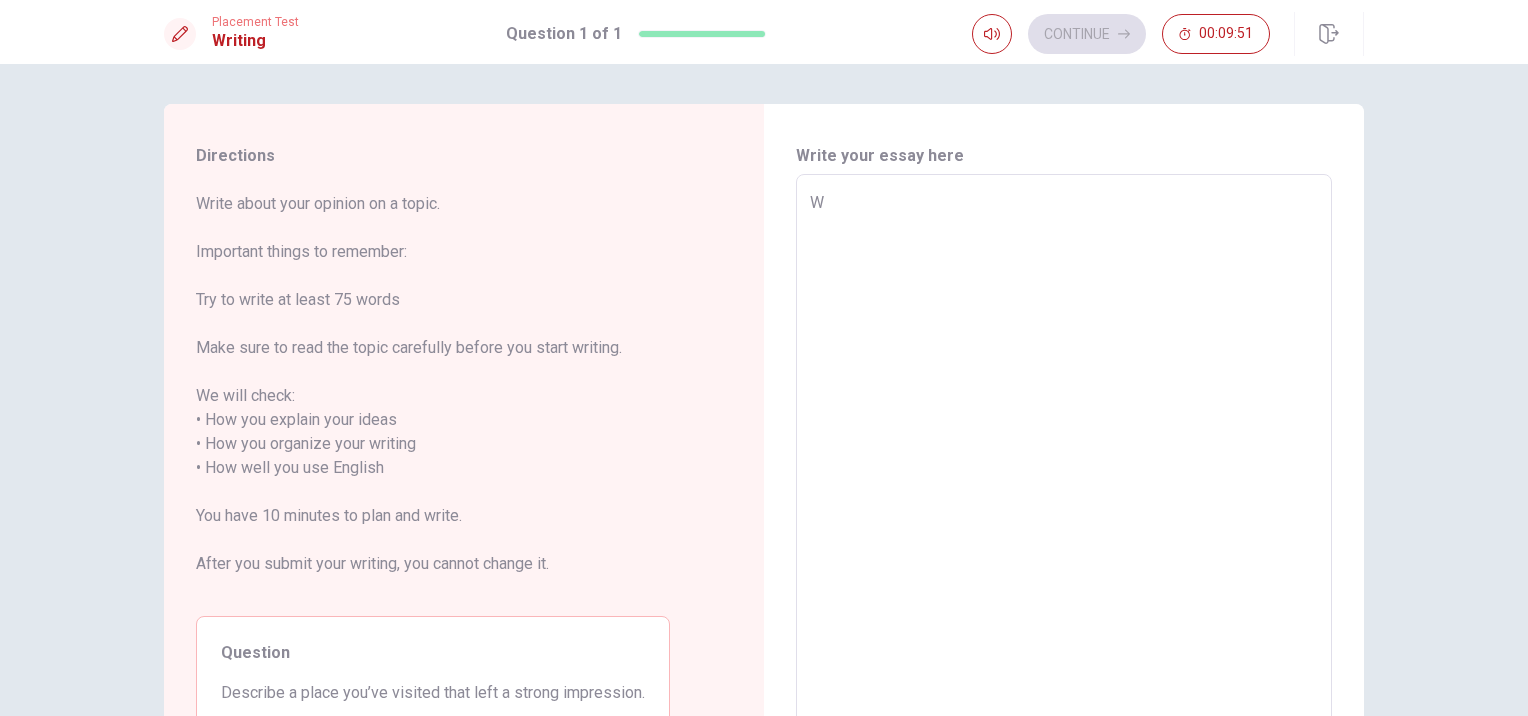 type on "x" 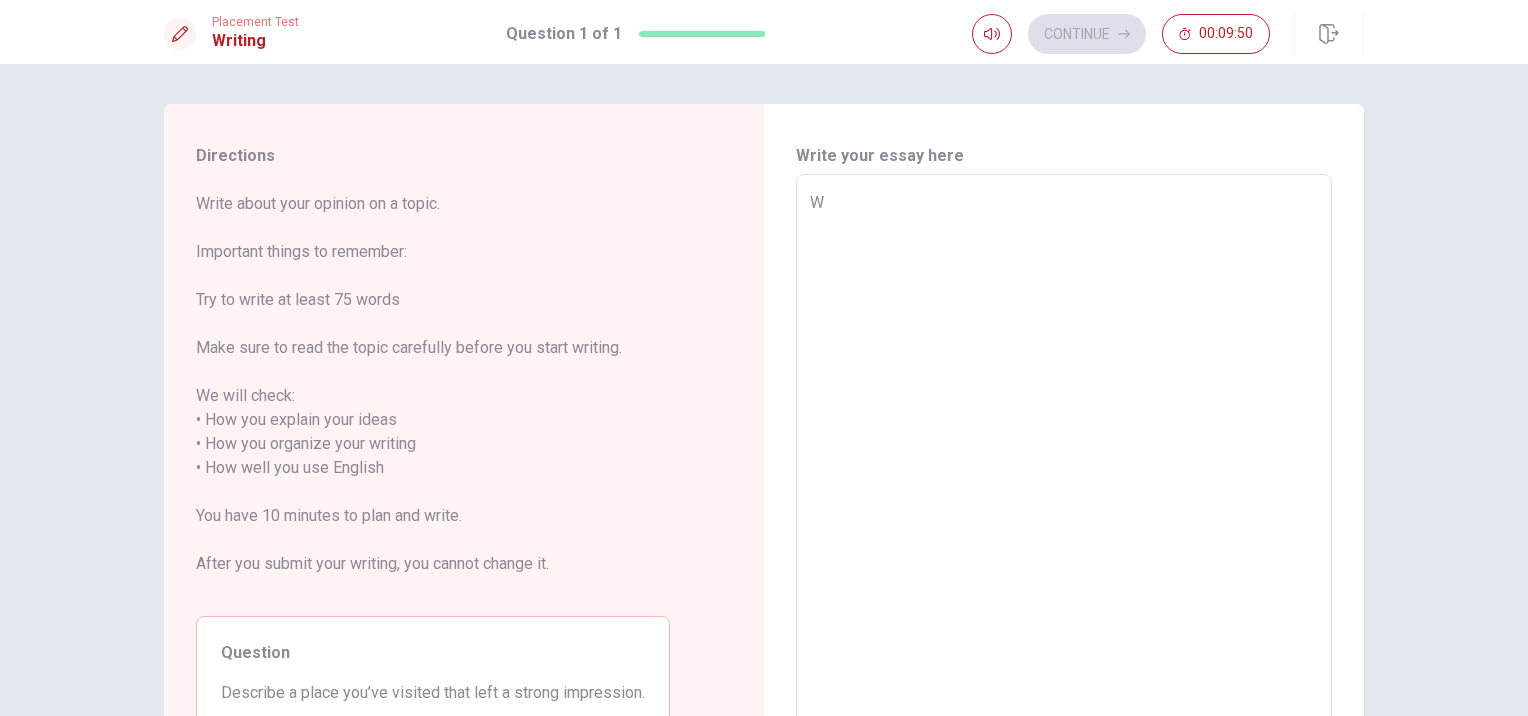 type on "Wh" 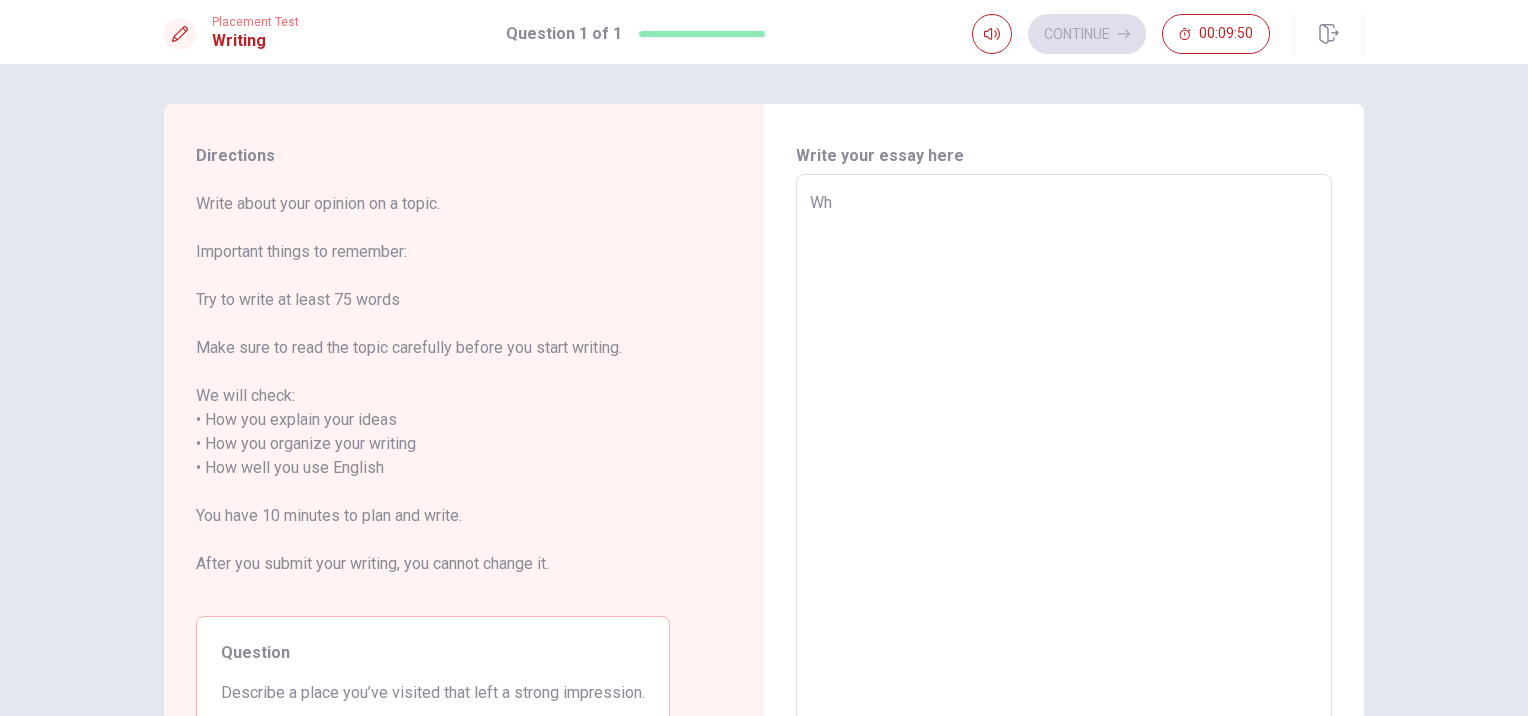 type on "x" 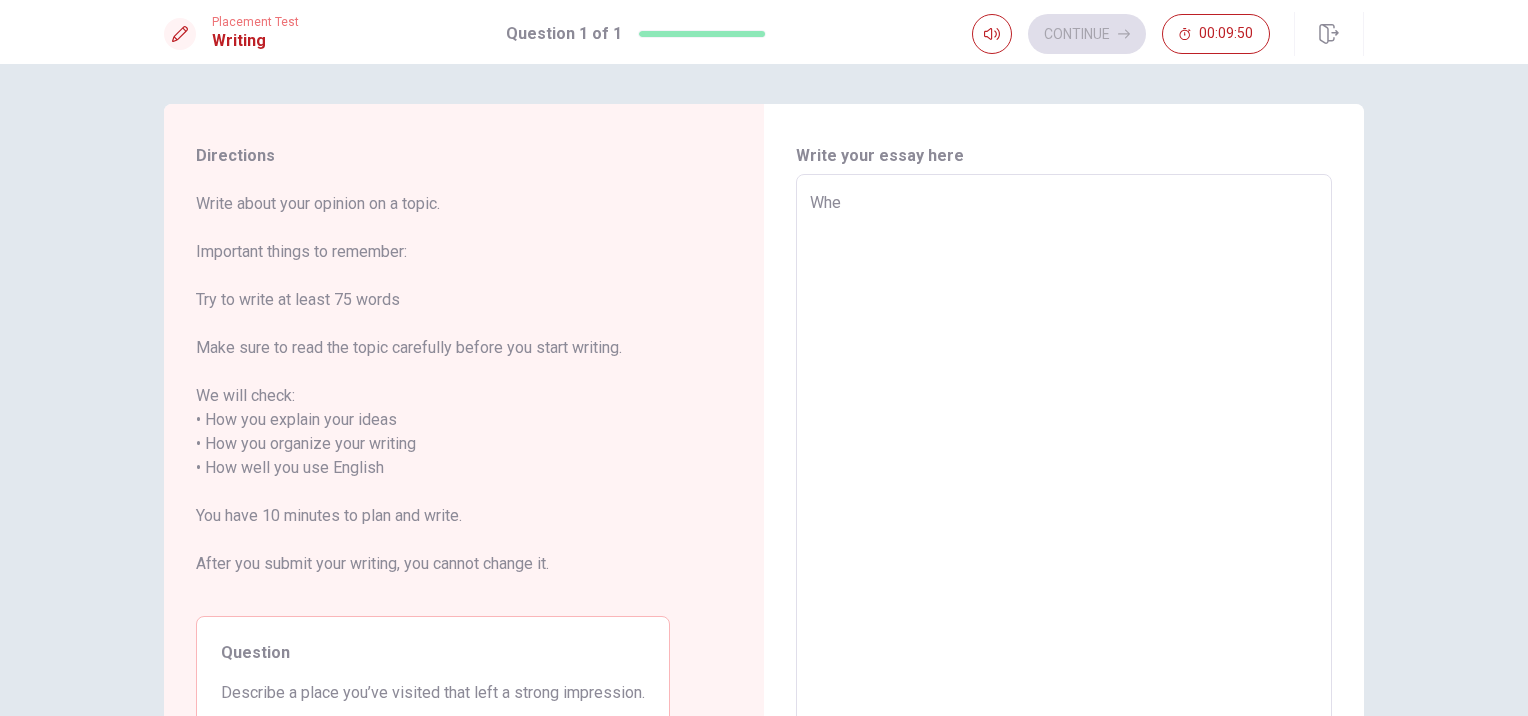 type on "x" 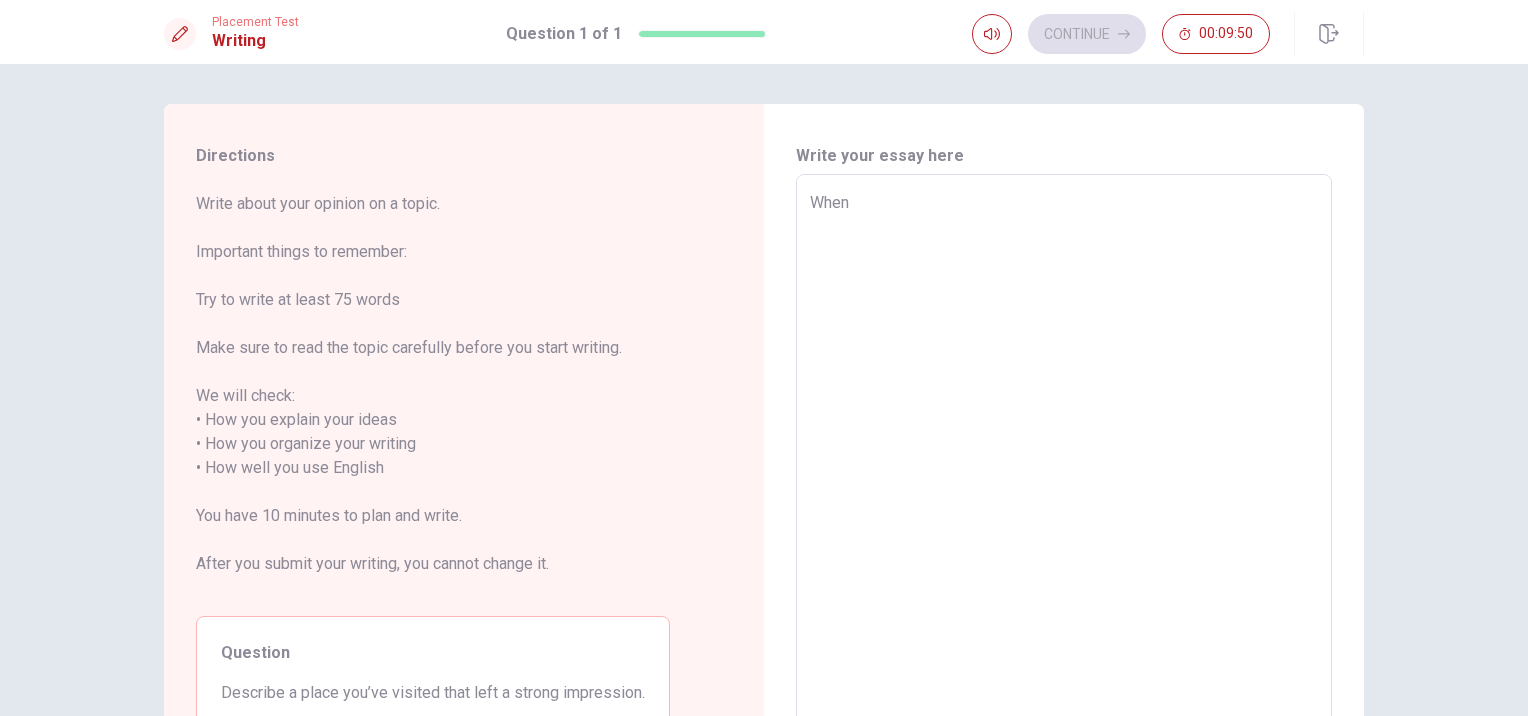 type on "x" 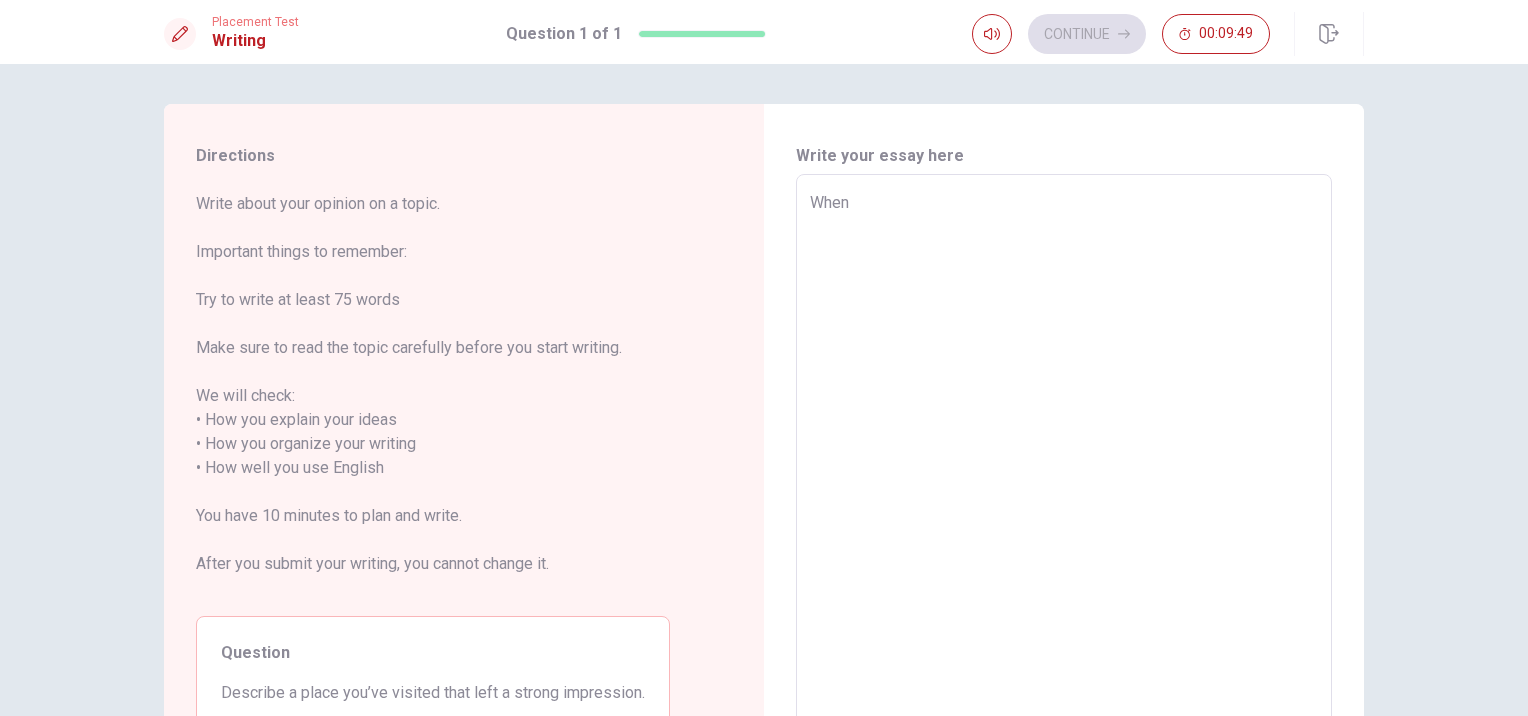 type on "When" 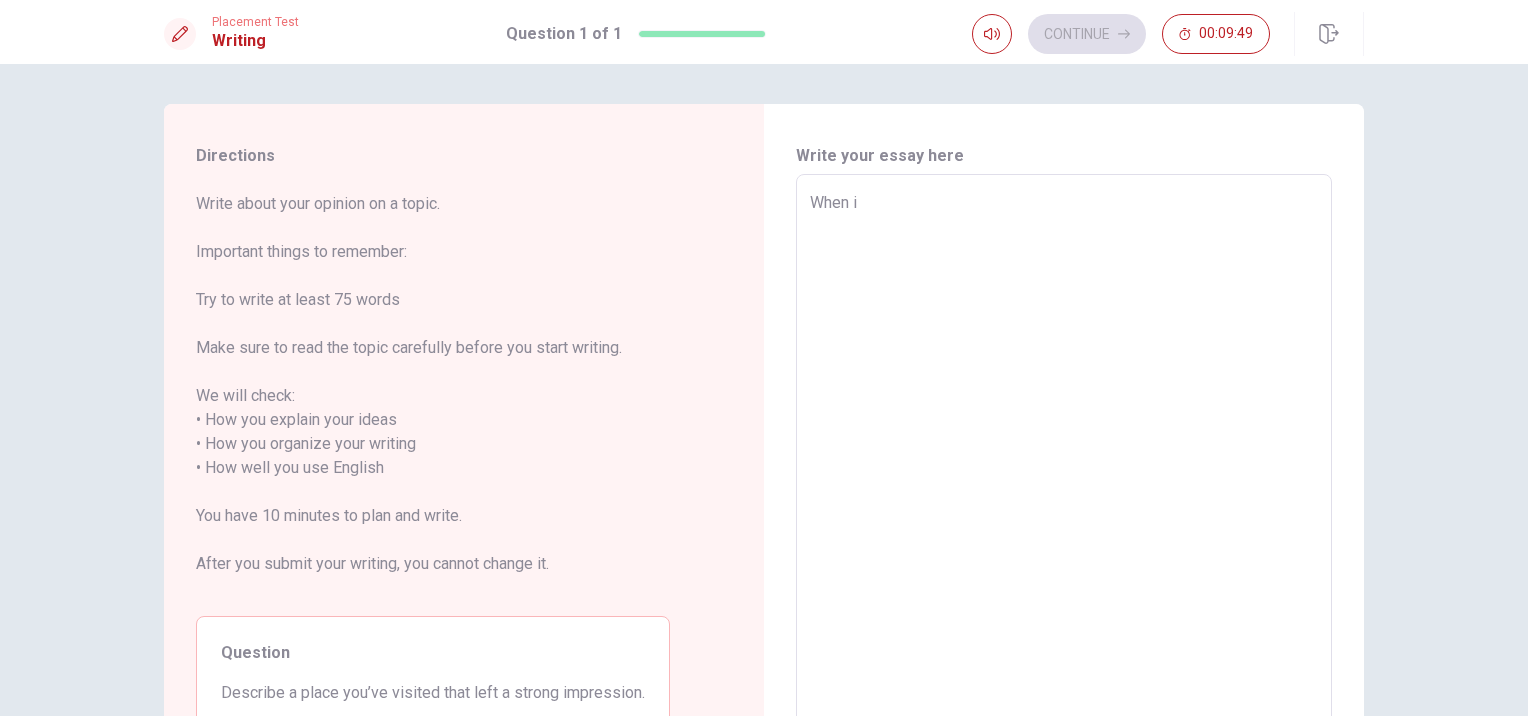 type on "x" 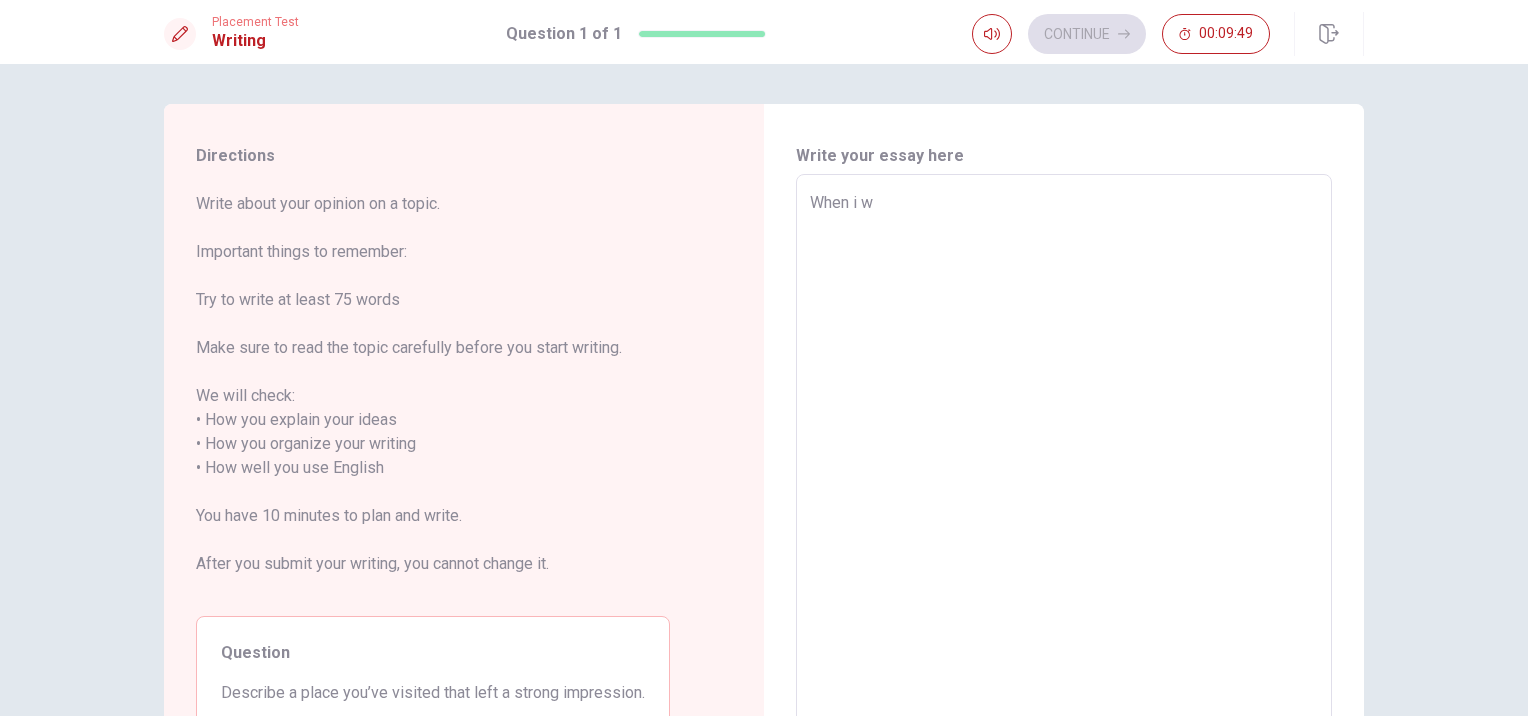 type on "x" 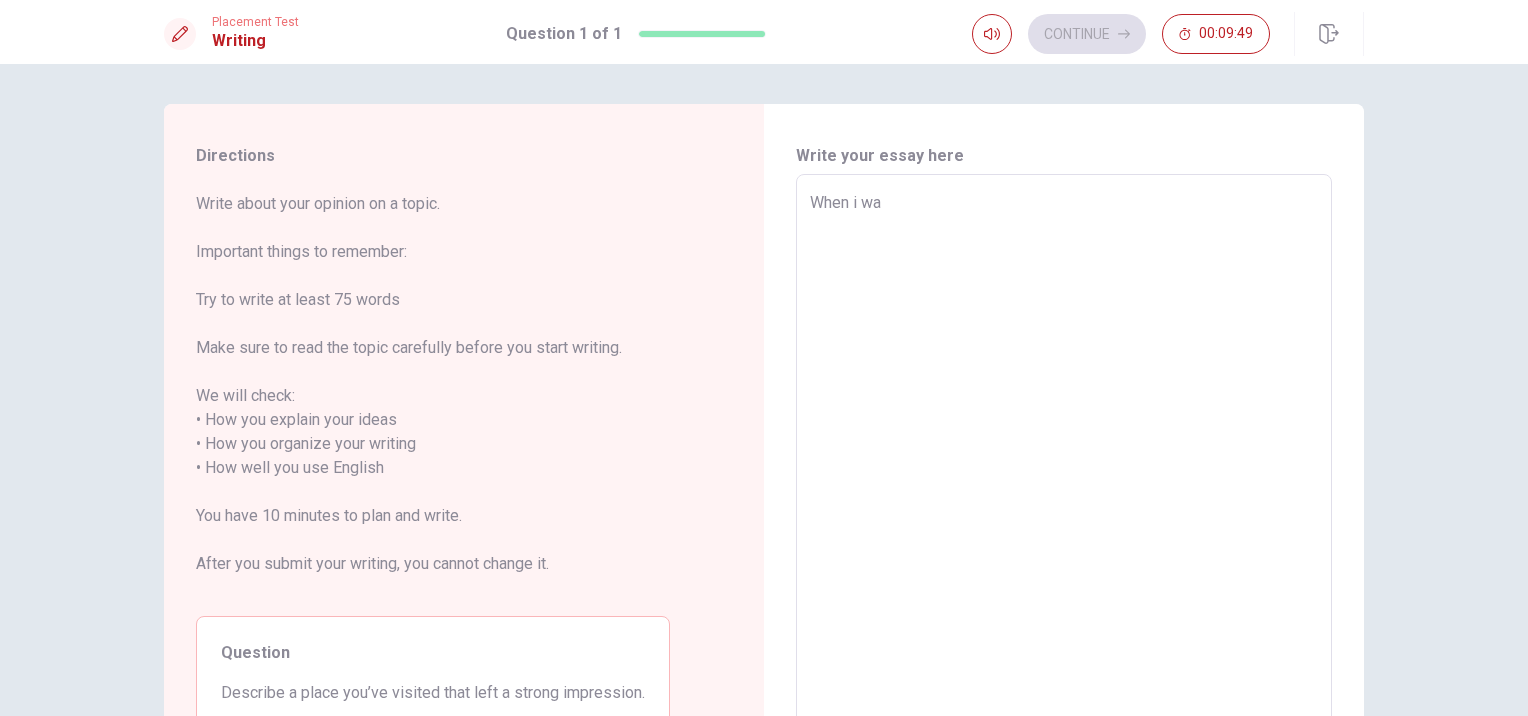 type on "x" 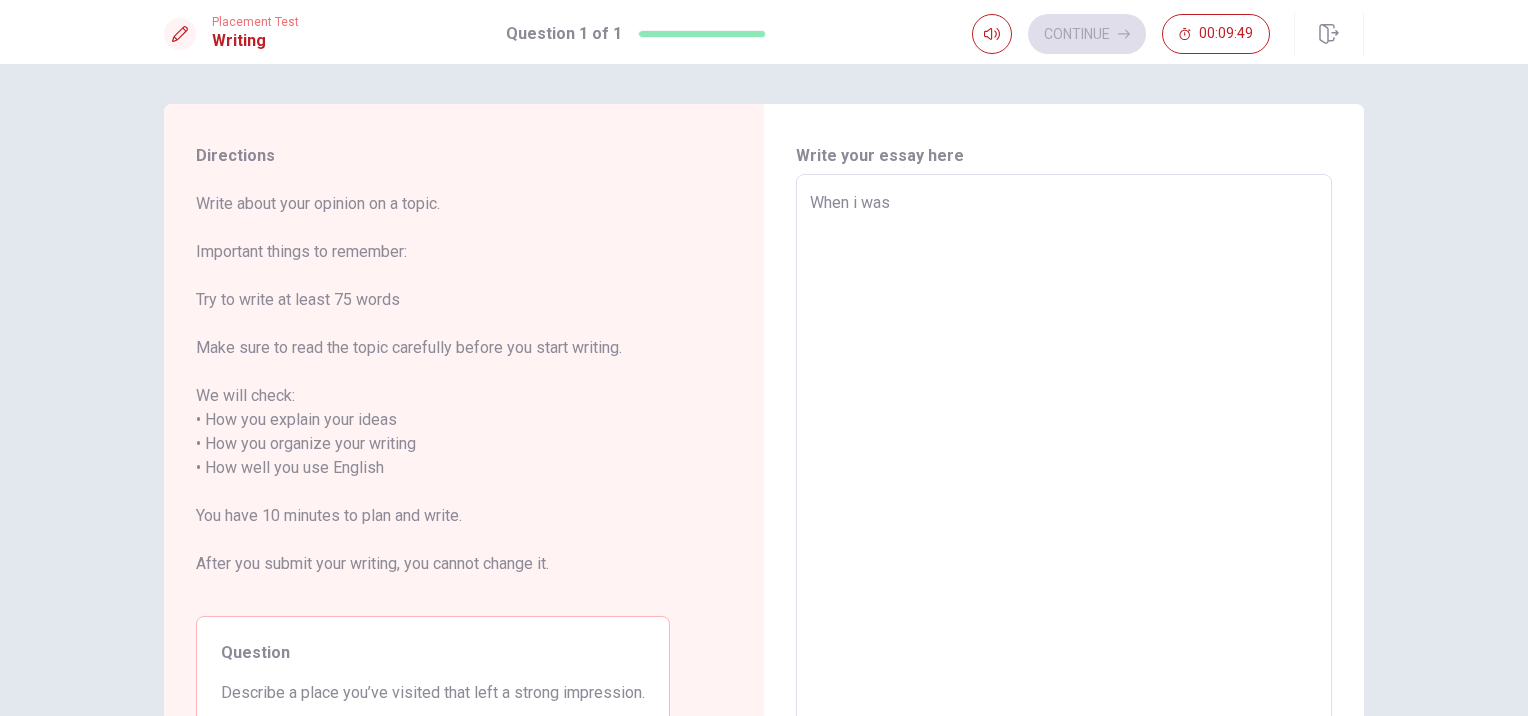 type on "x" 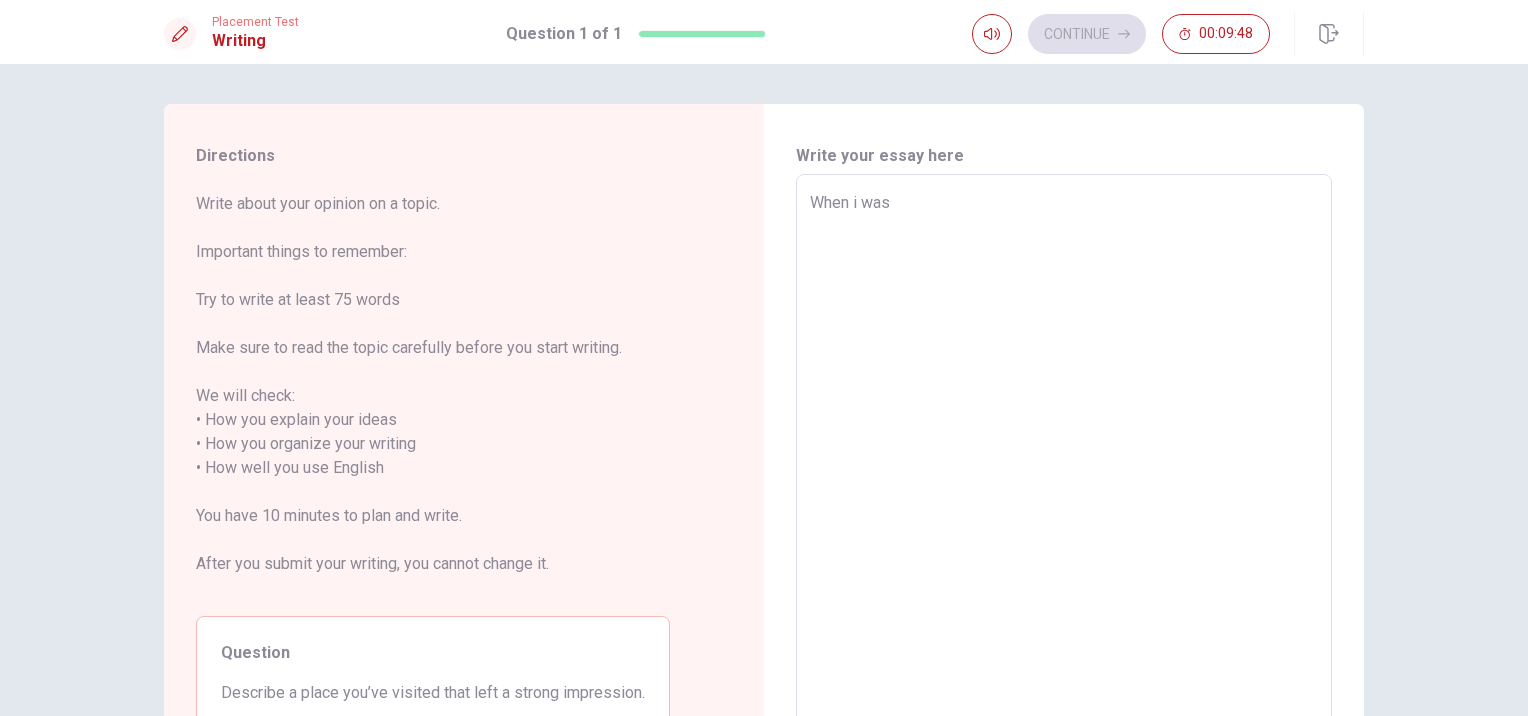 type on "When i was" 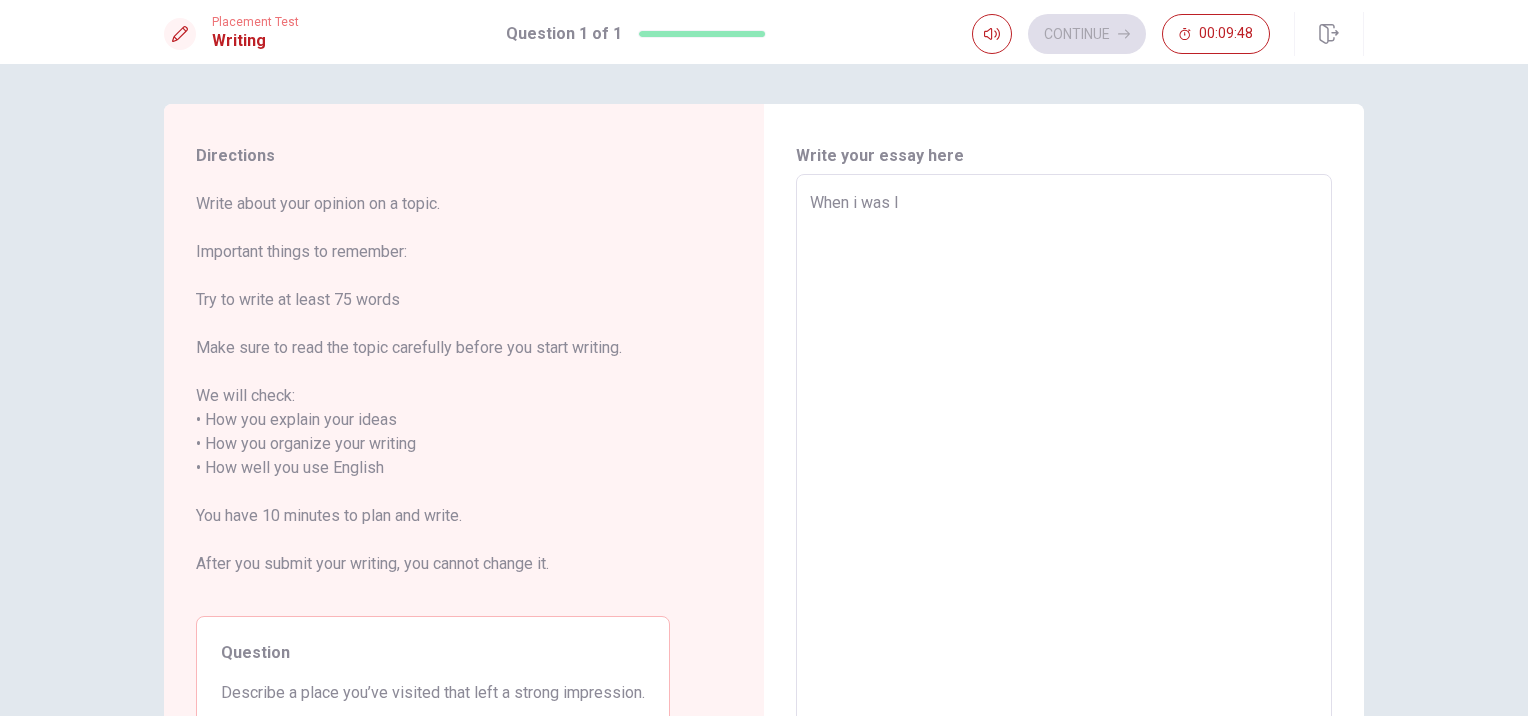 type on "x" 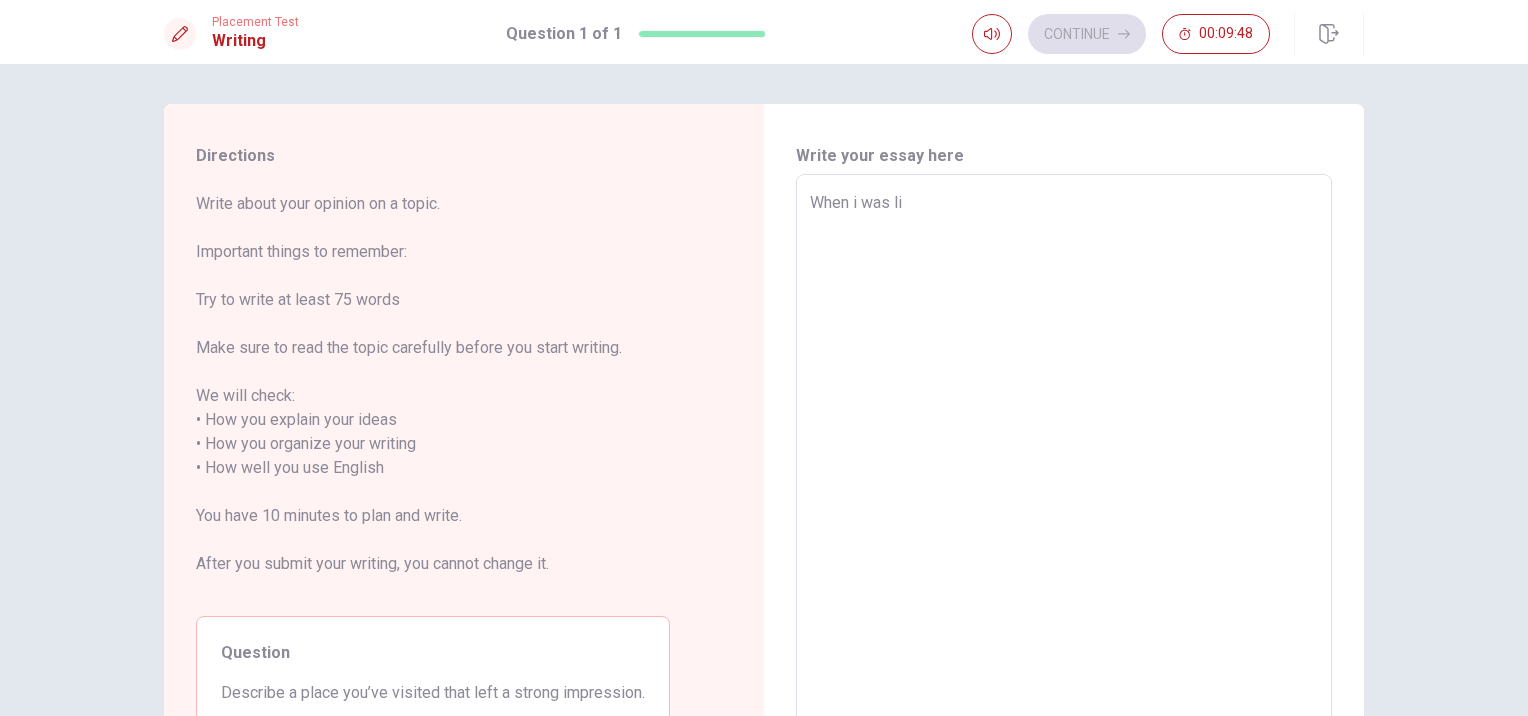 type on "x" 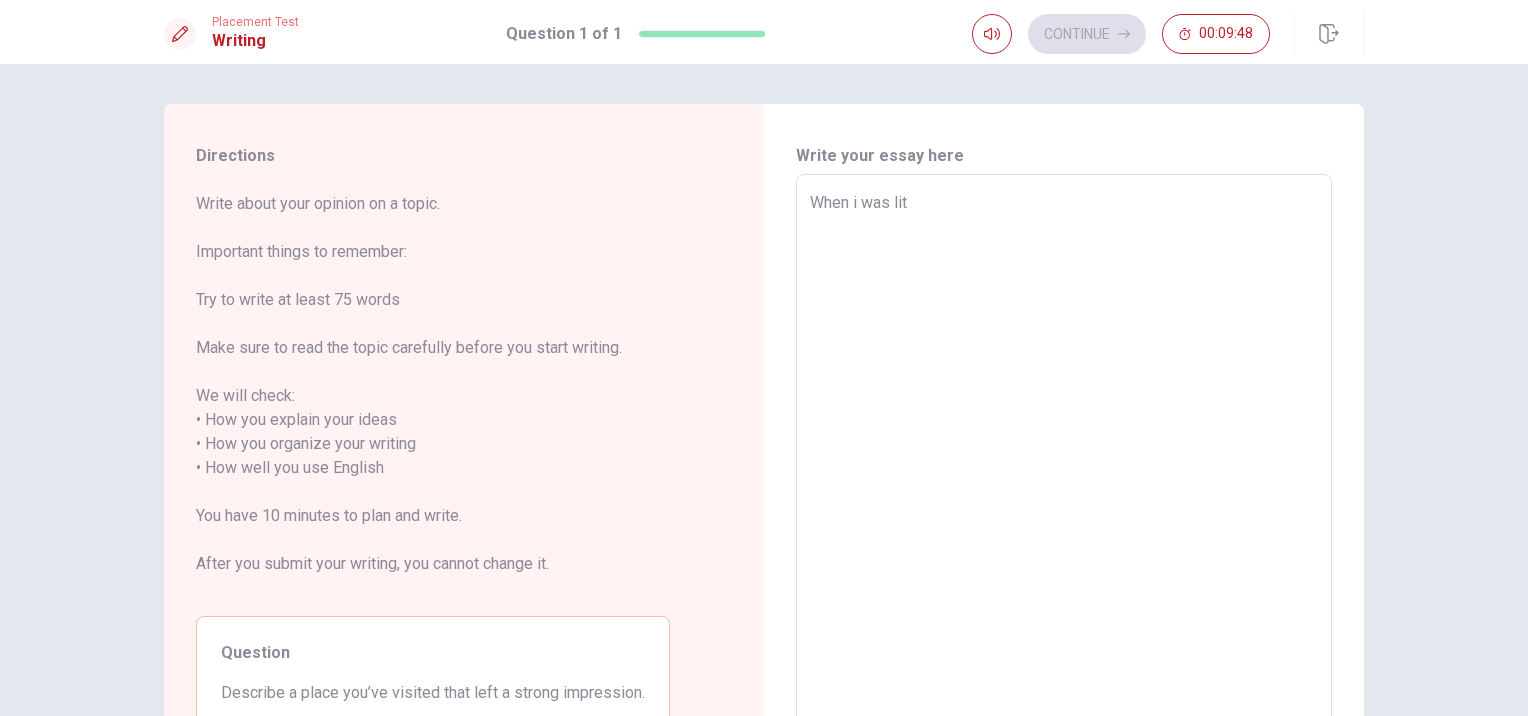 type on "x" 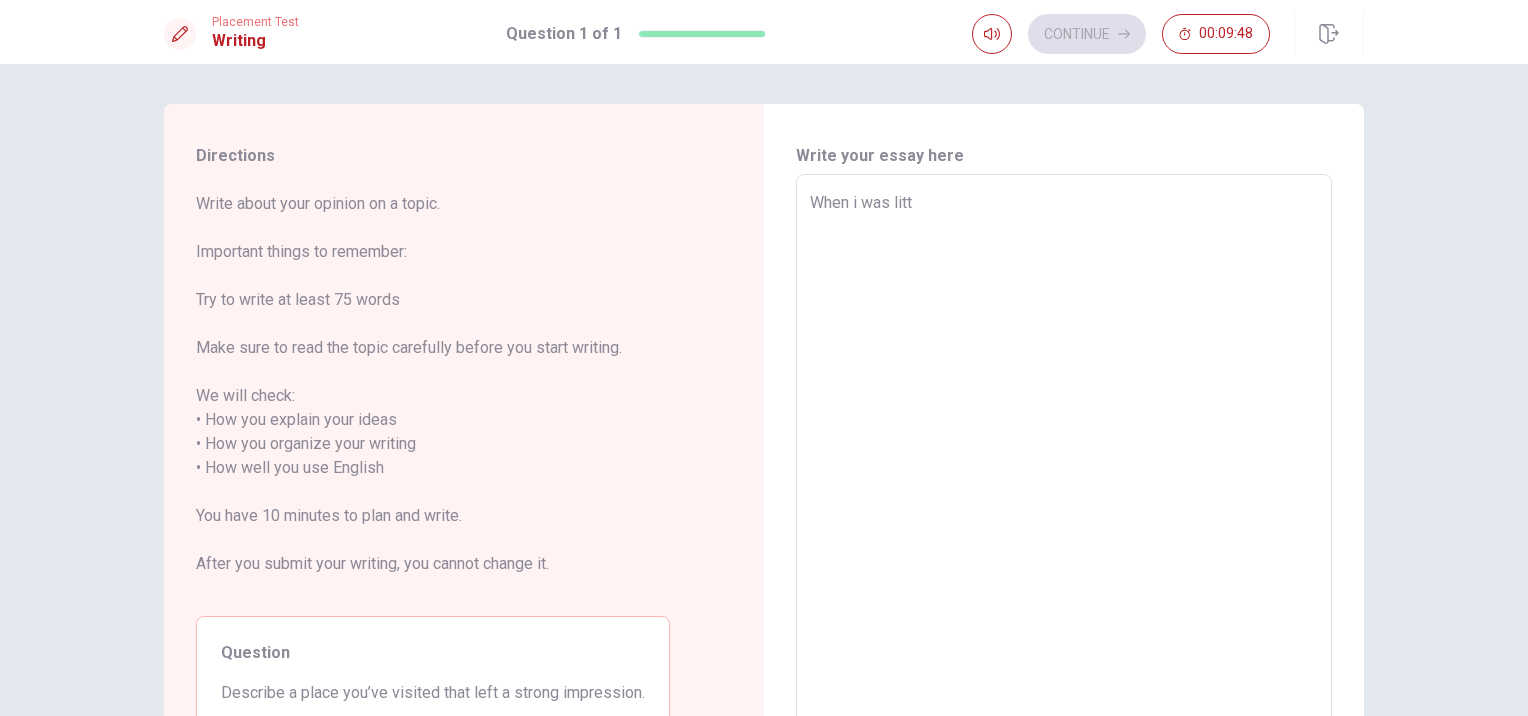 type on "x" 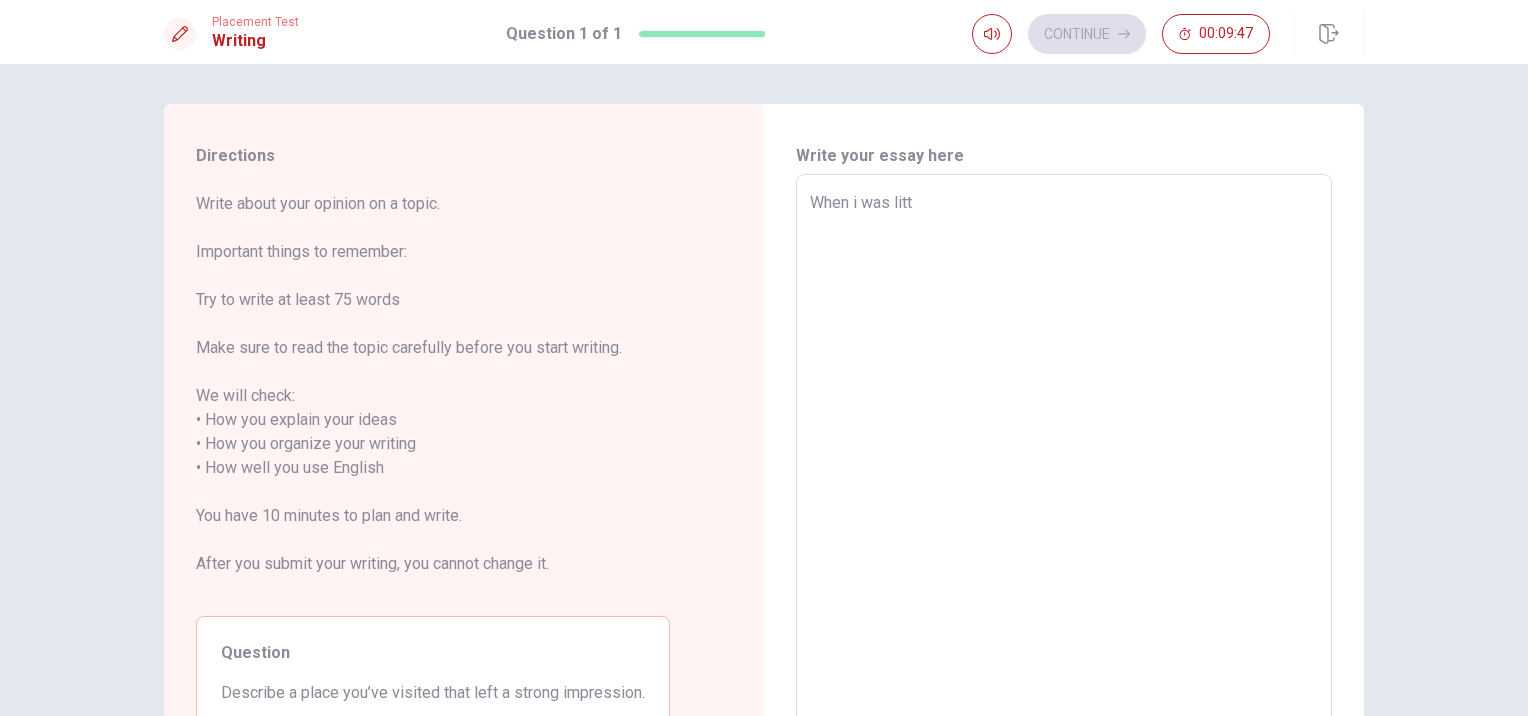 type on "When i was littl" 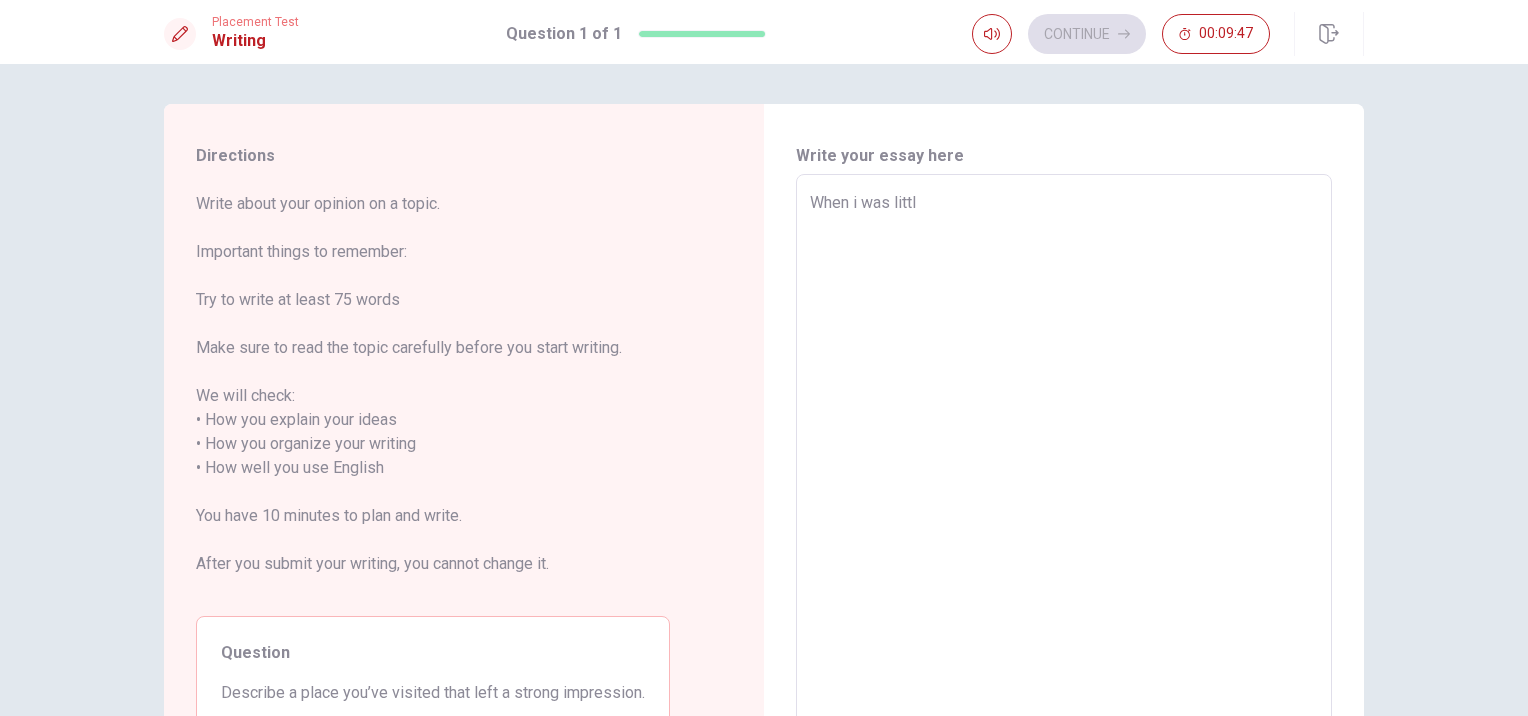 type on "x" 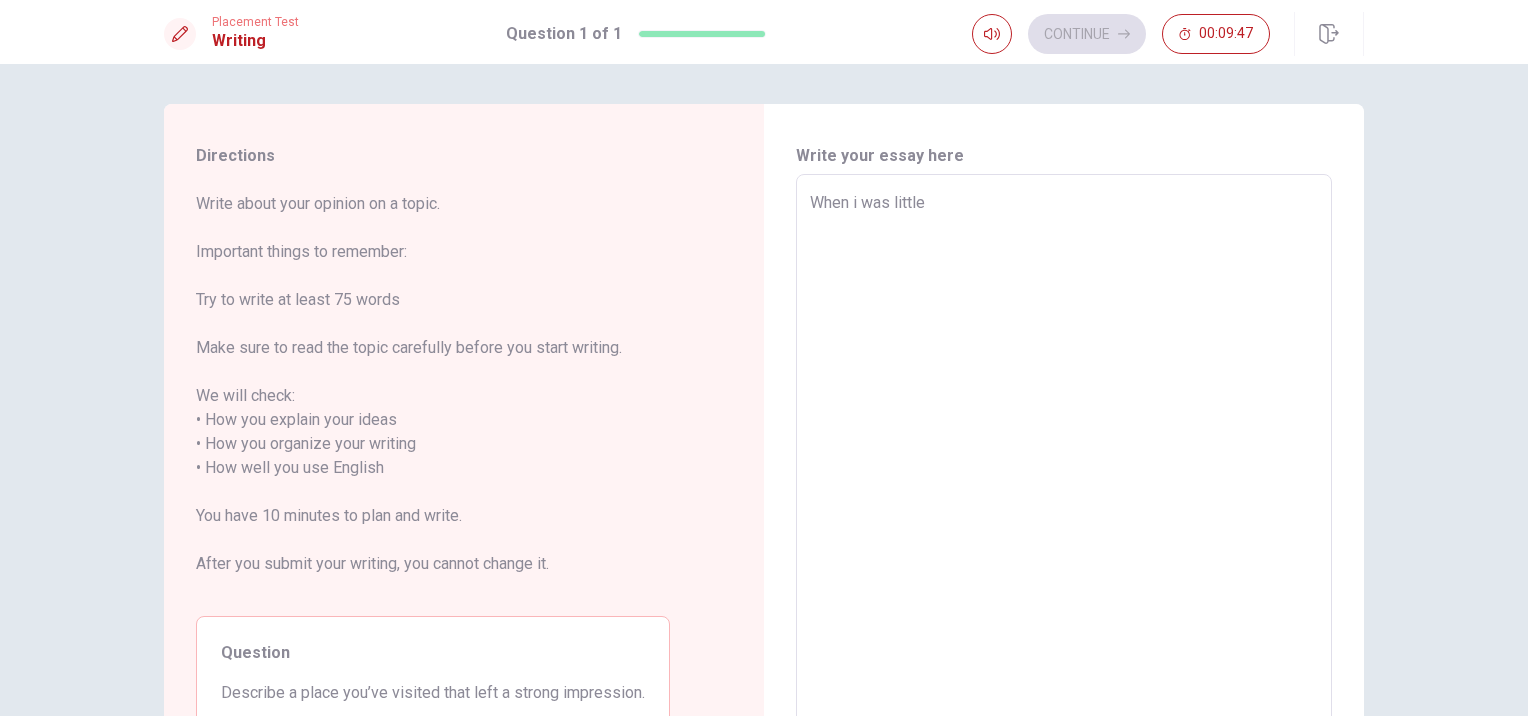 type on "When i was little" 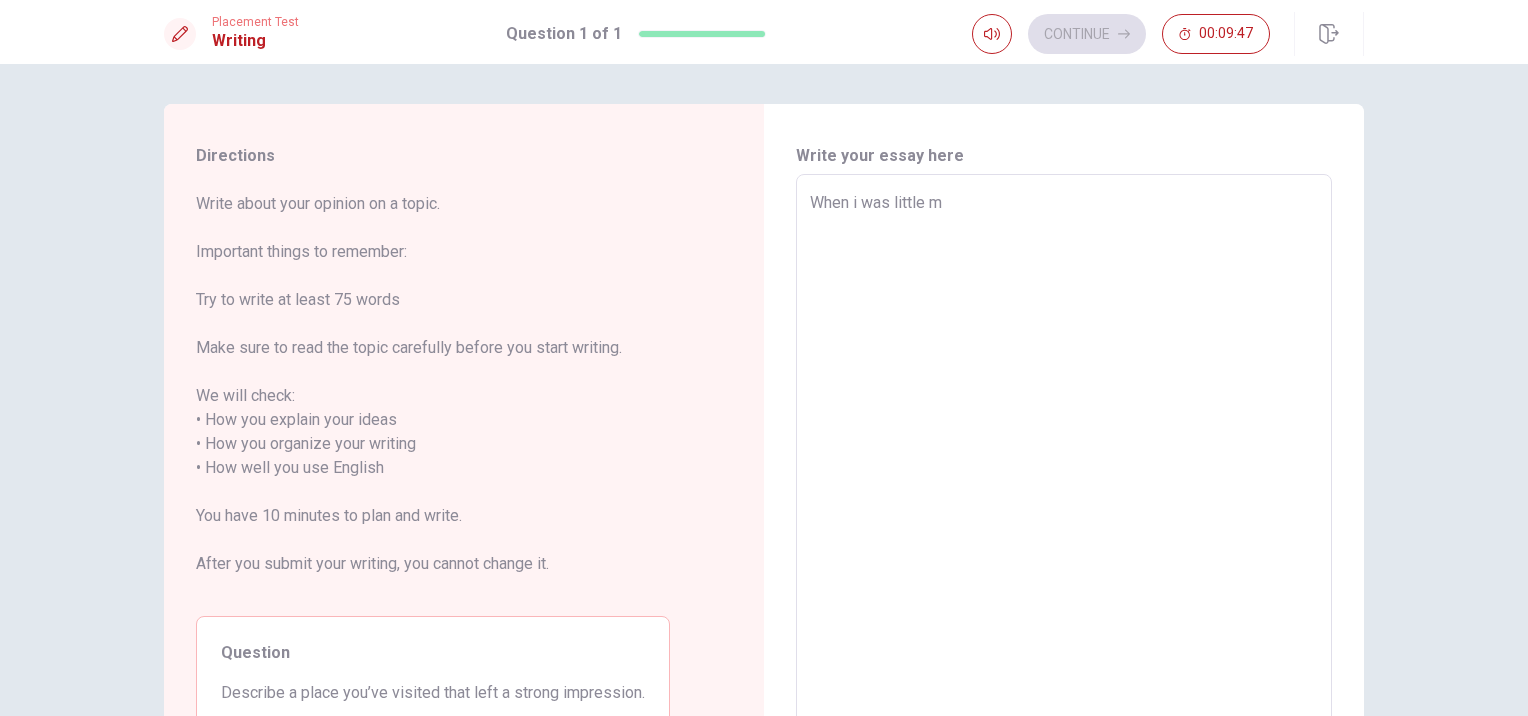 type on "x" 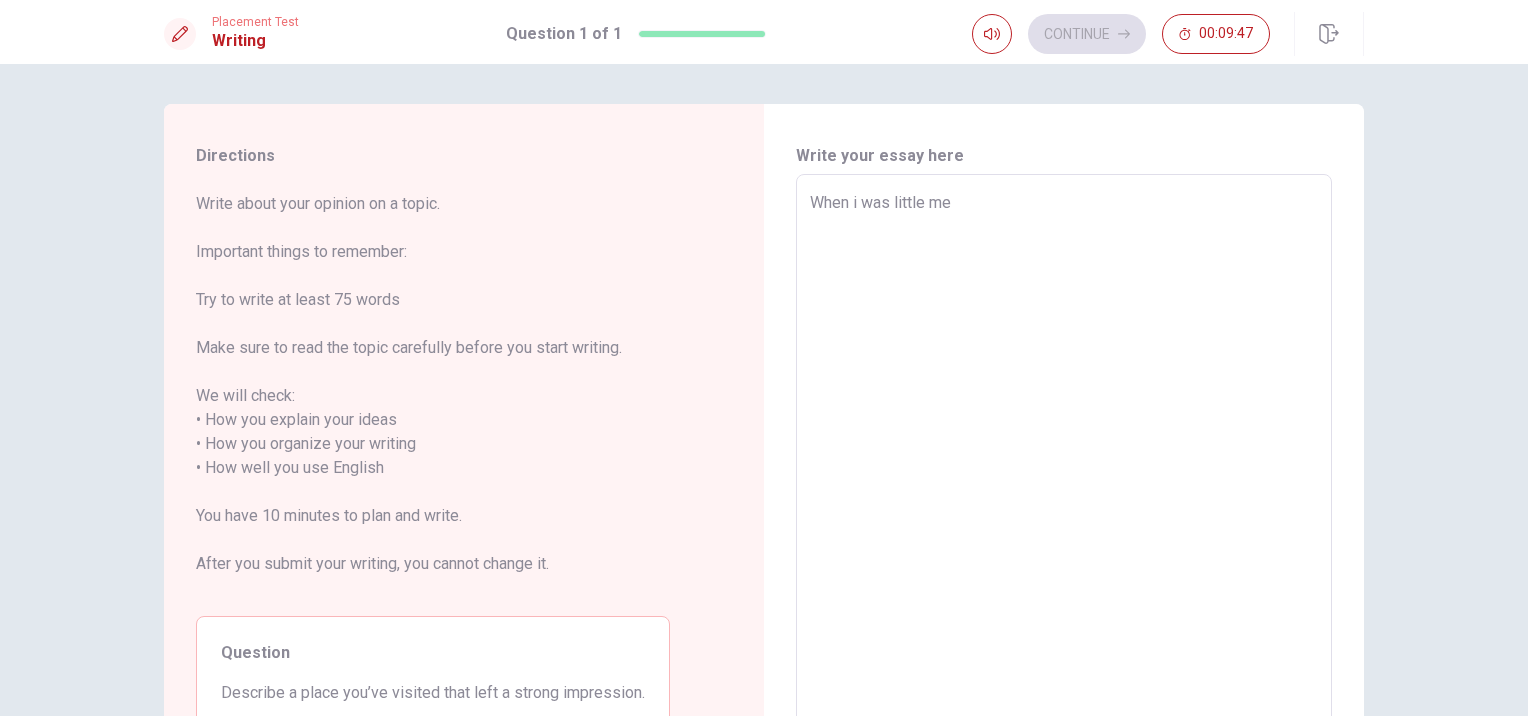 type on "x" 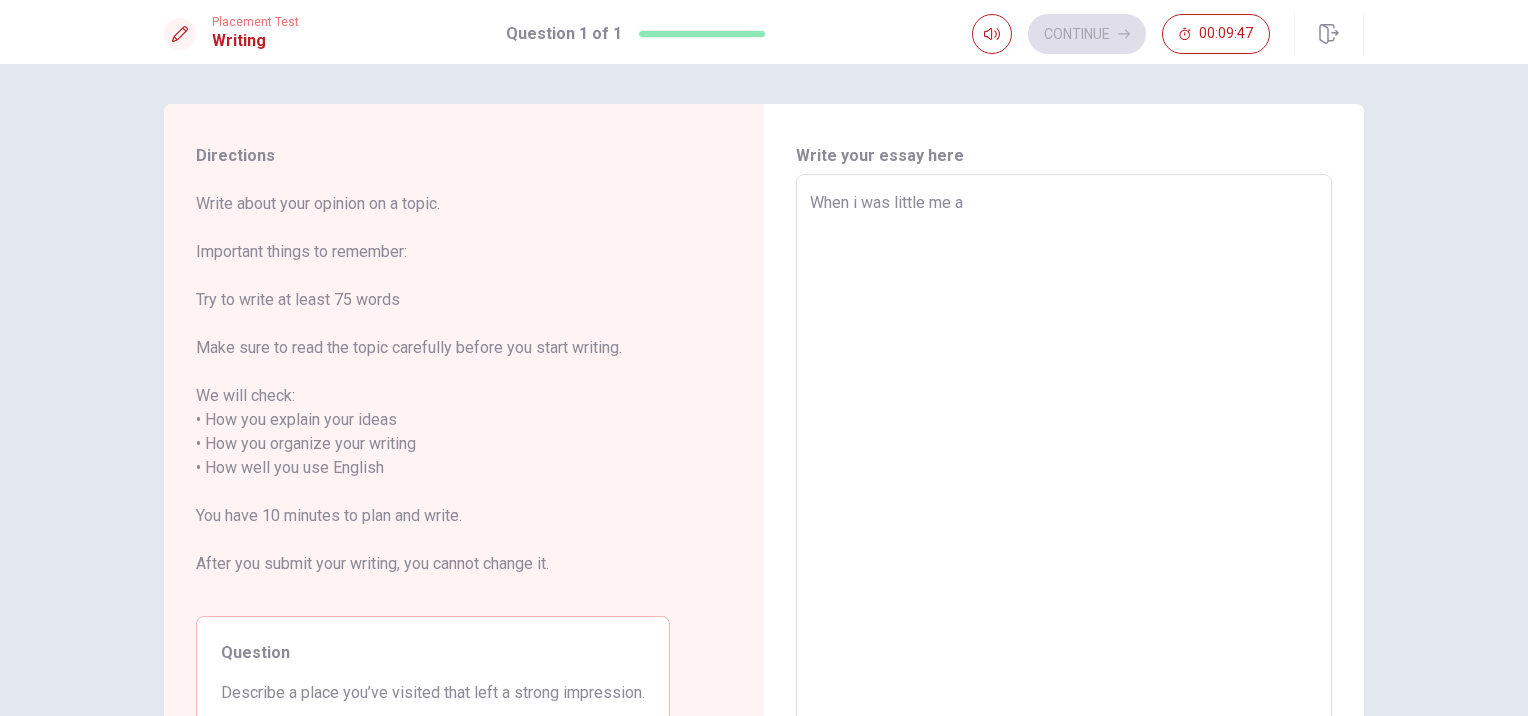 type on "x" 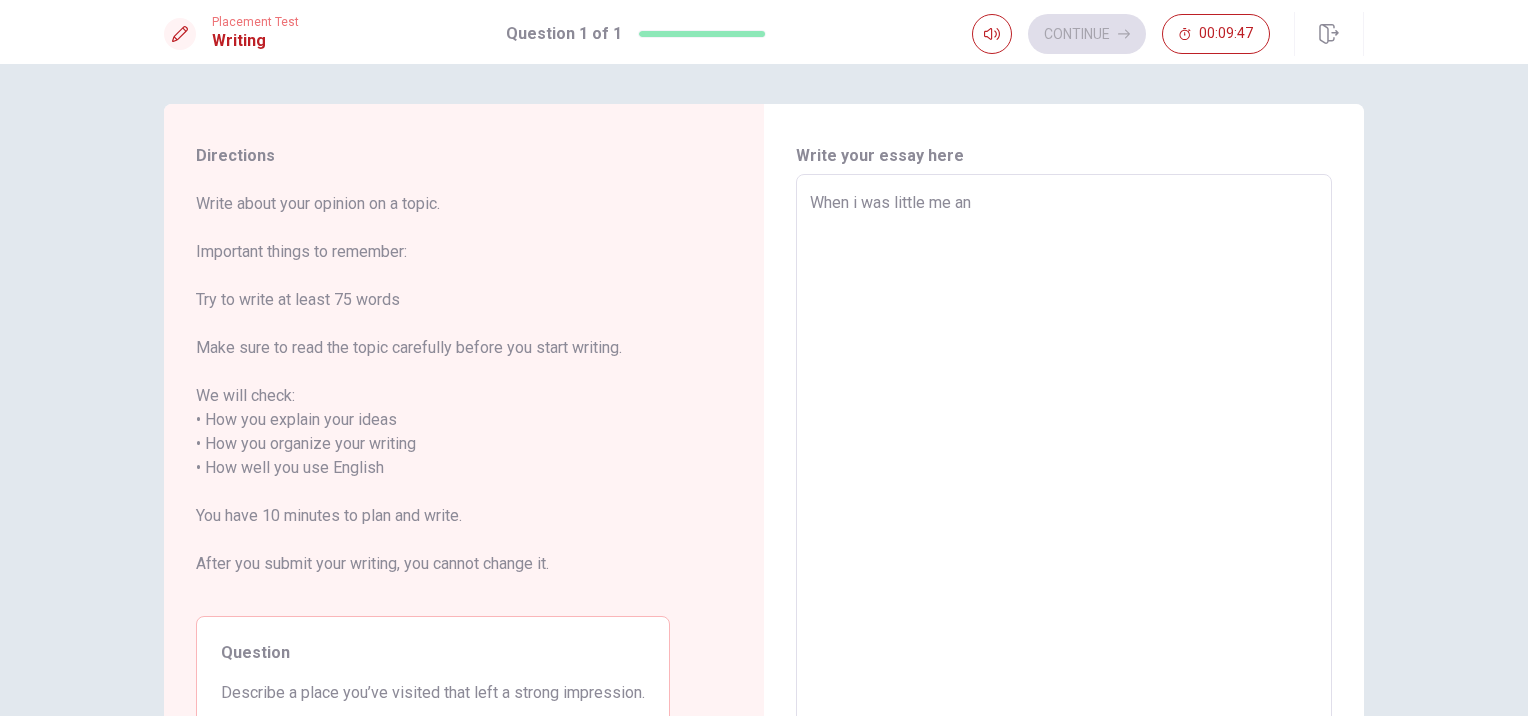 type on "x" 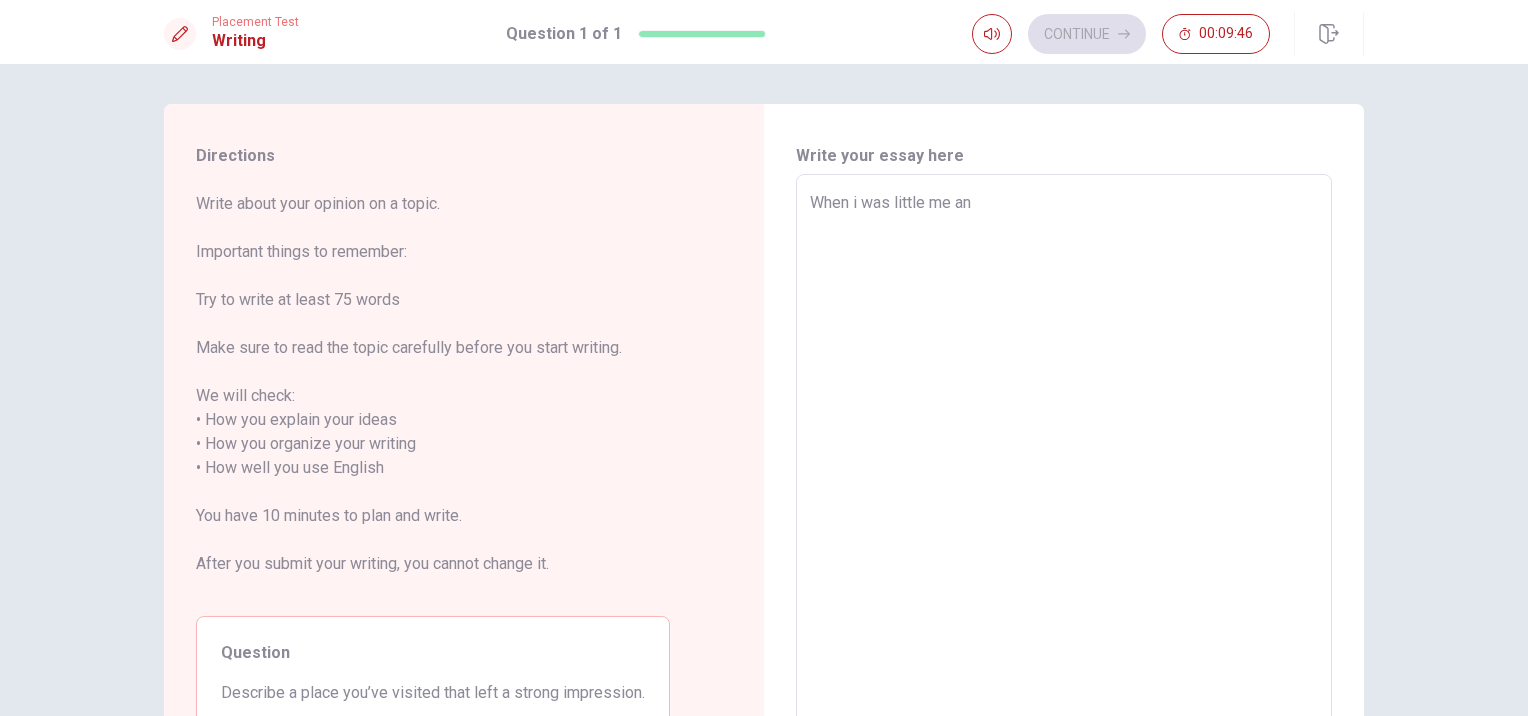 type on "When i was little me and" 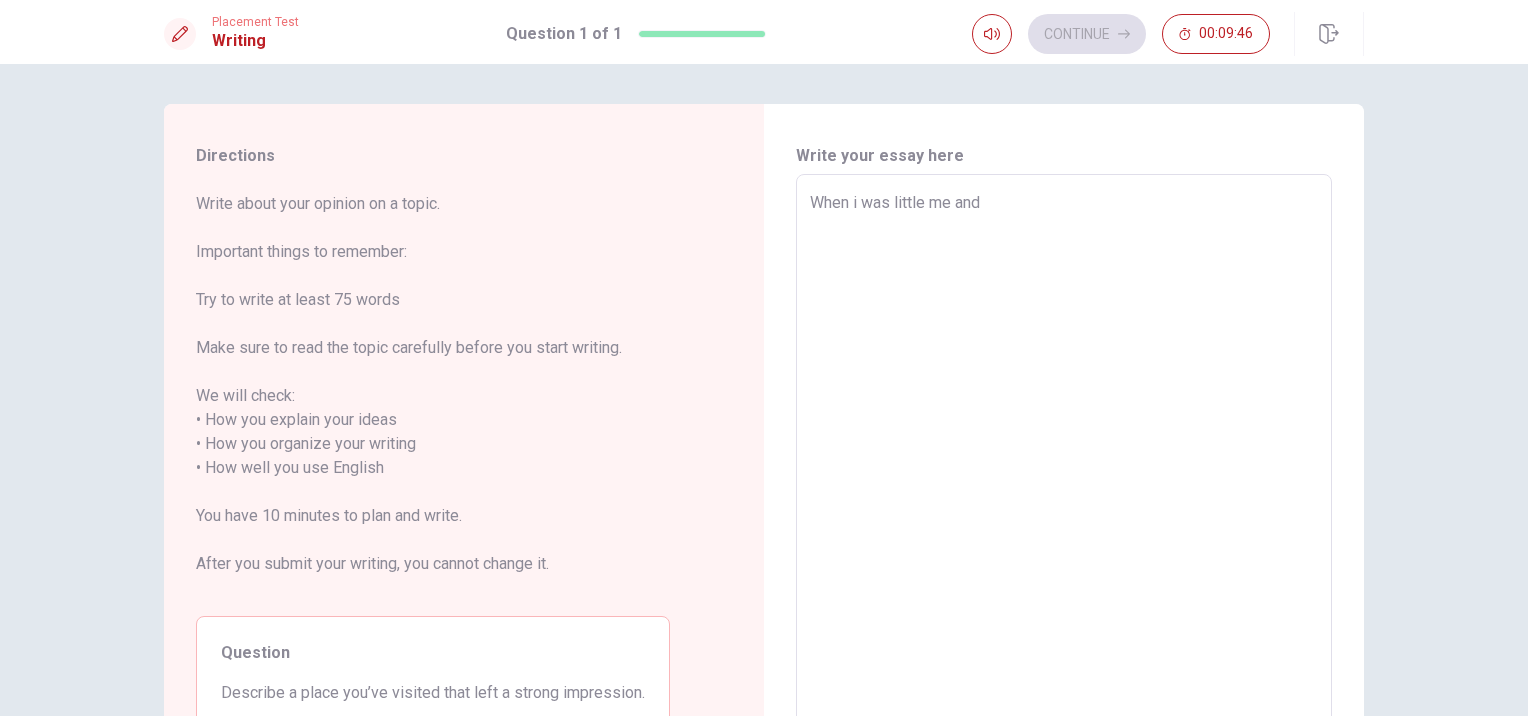 type on "x" 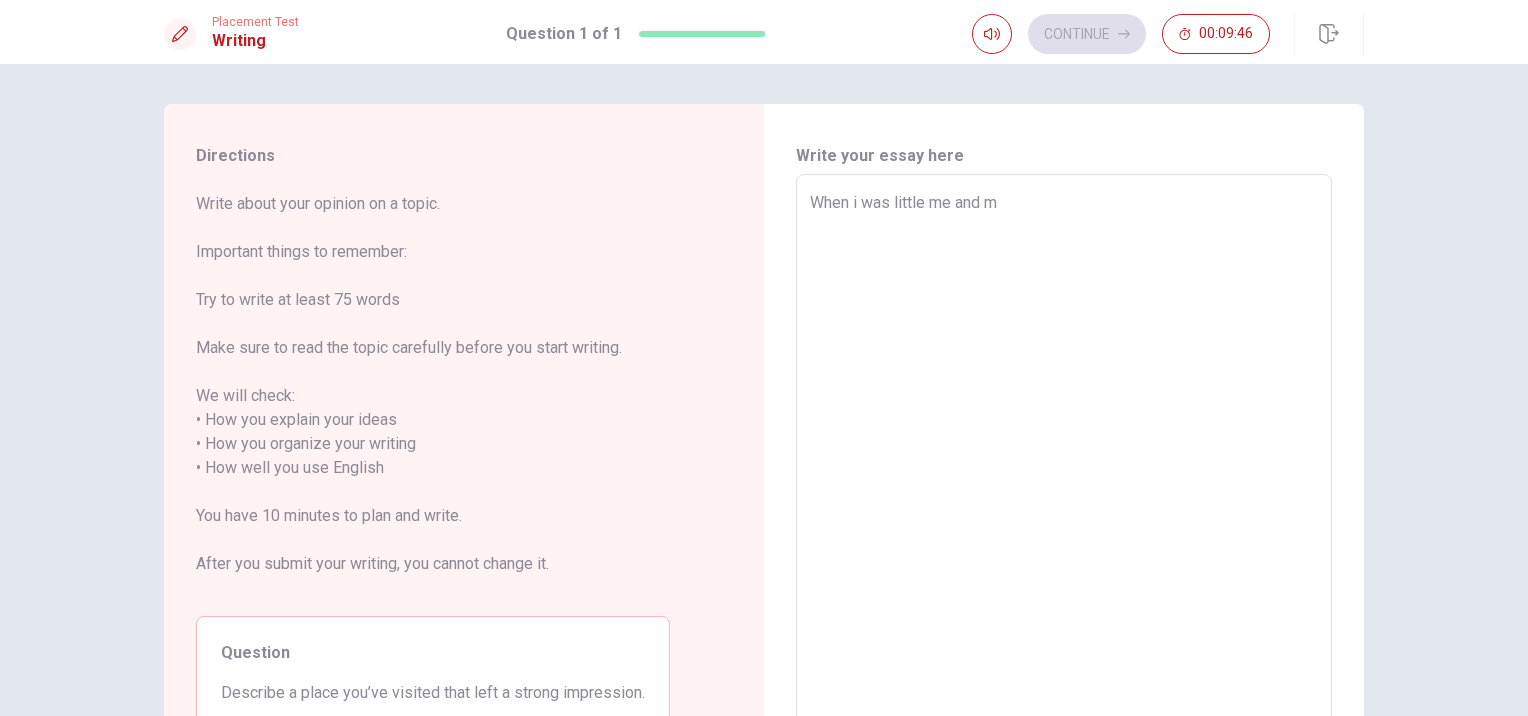 type on "x" 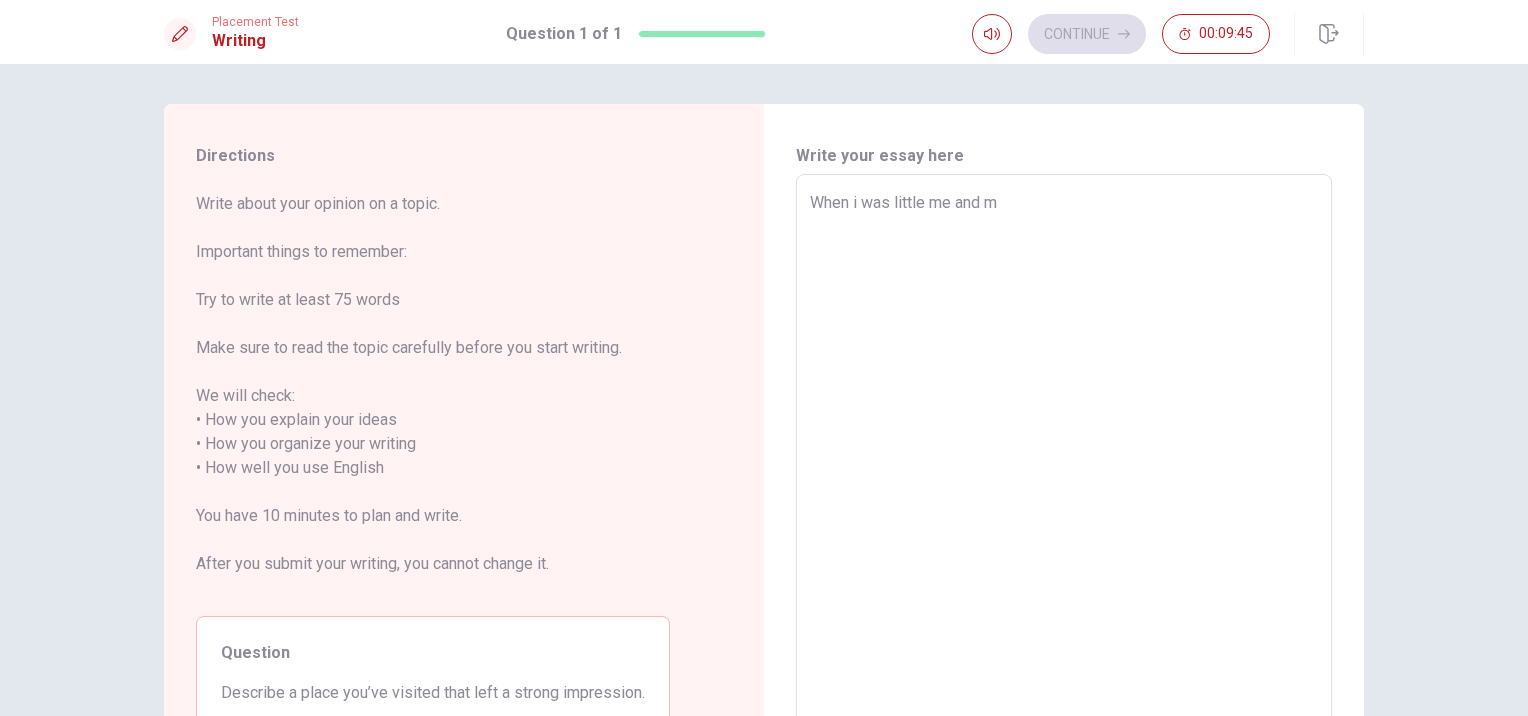 type on "When i was little me and my" 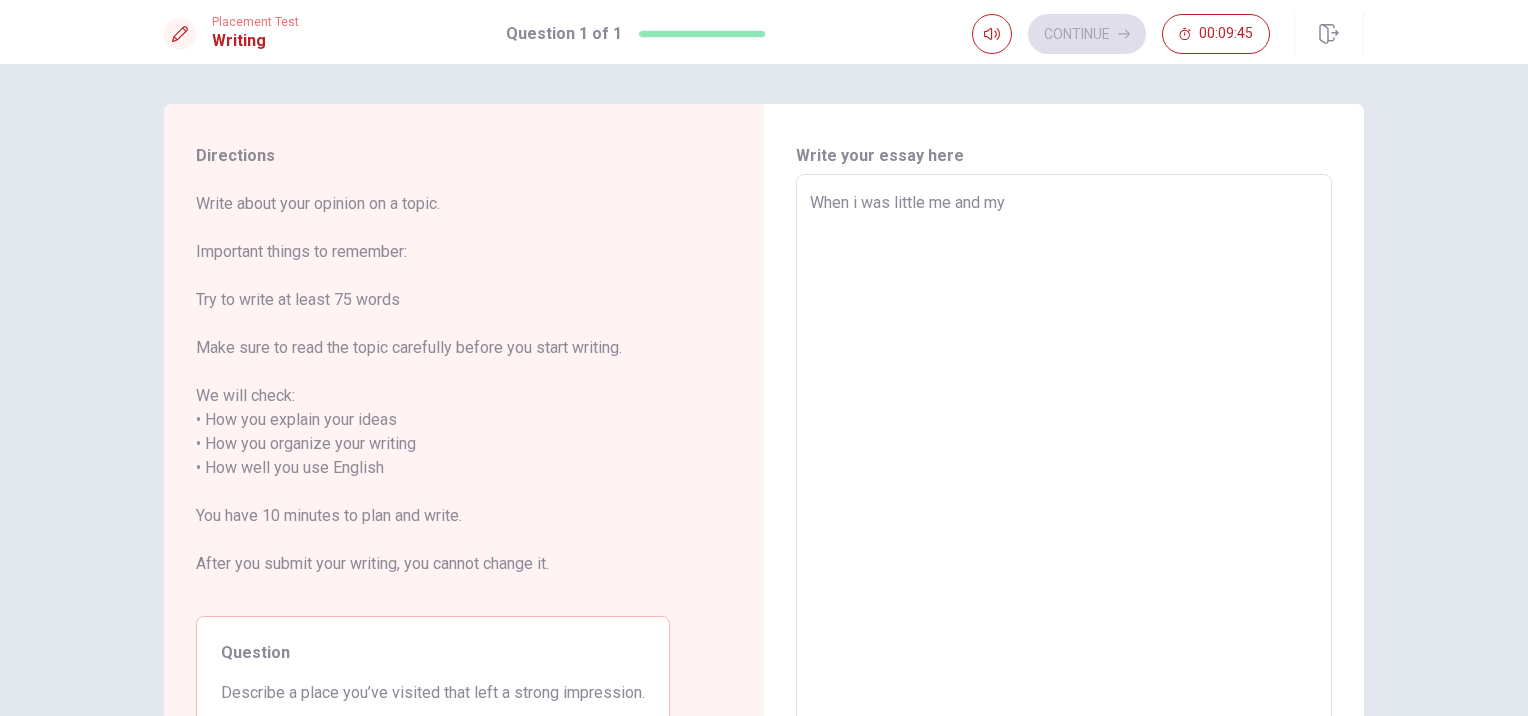 type on "x" 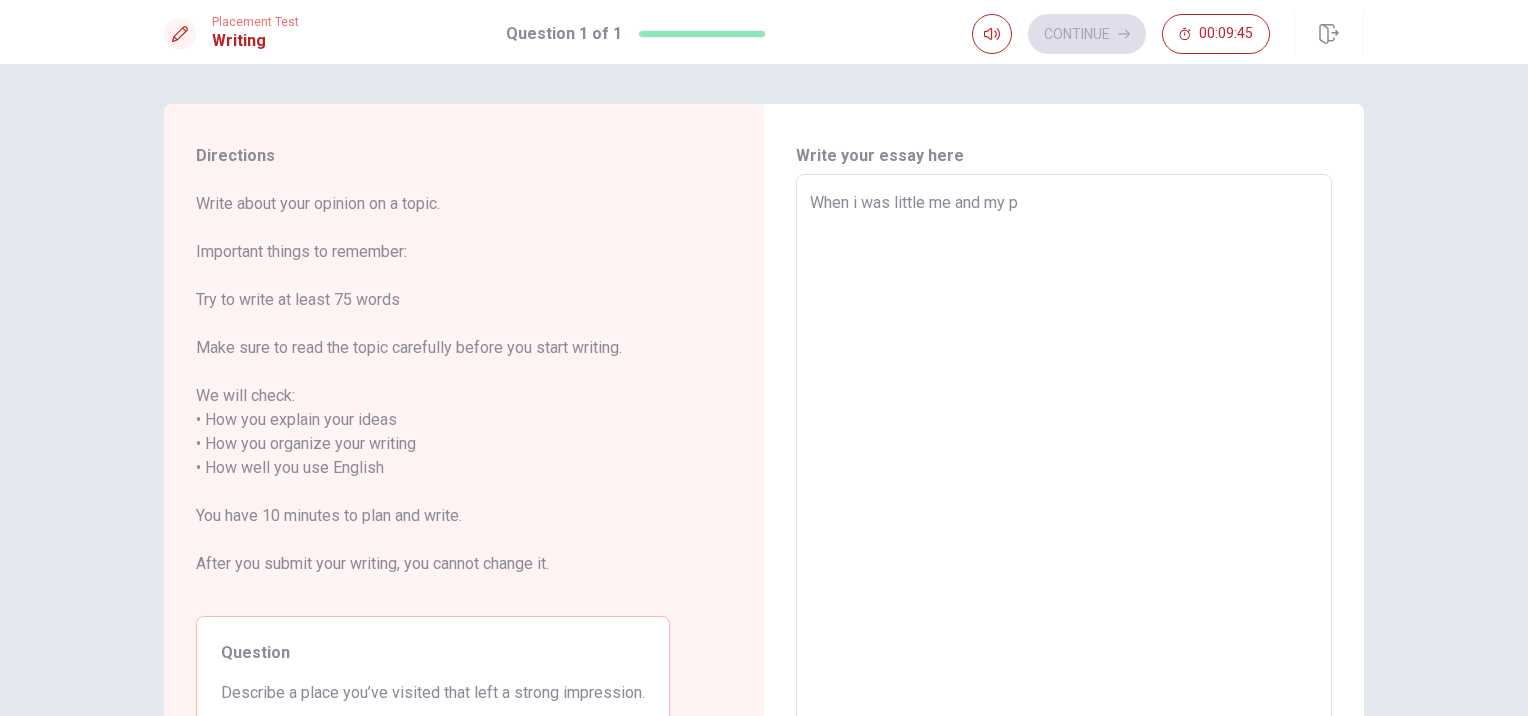 type on "x" 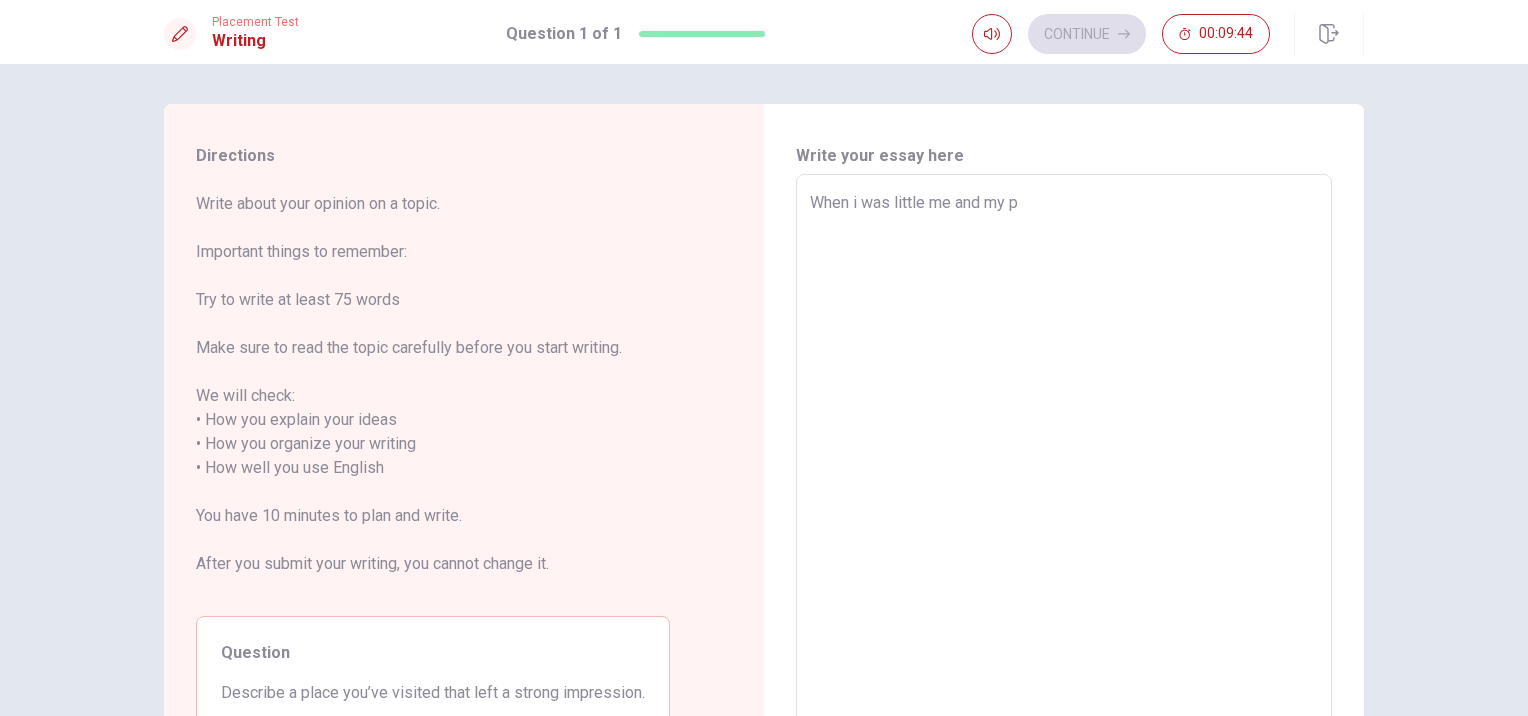 type on "When i was little me and my pa" 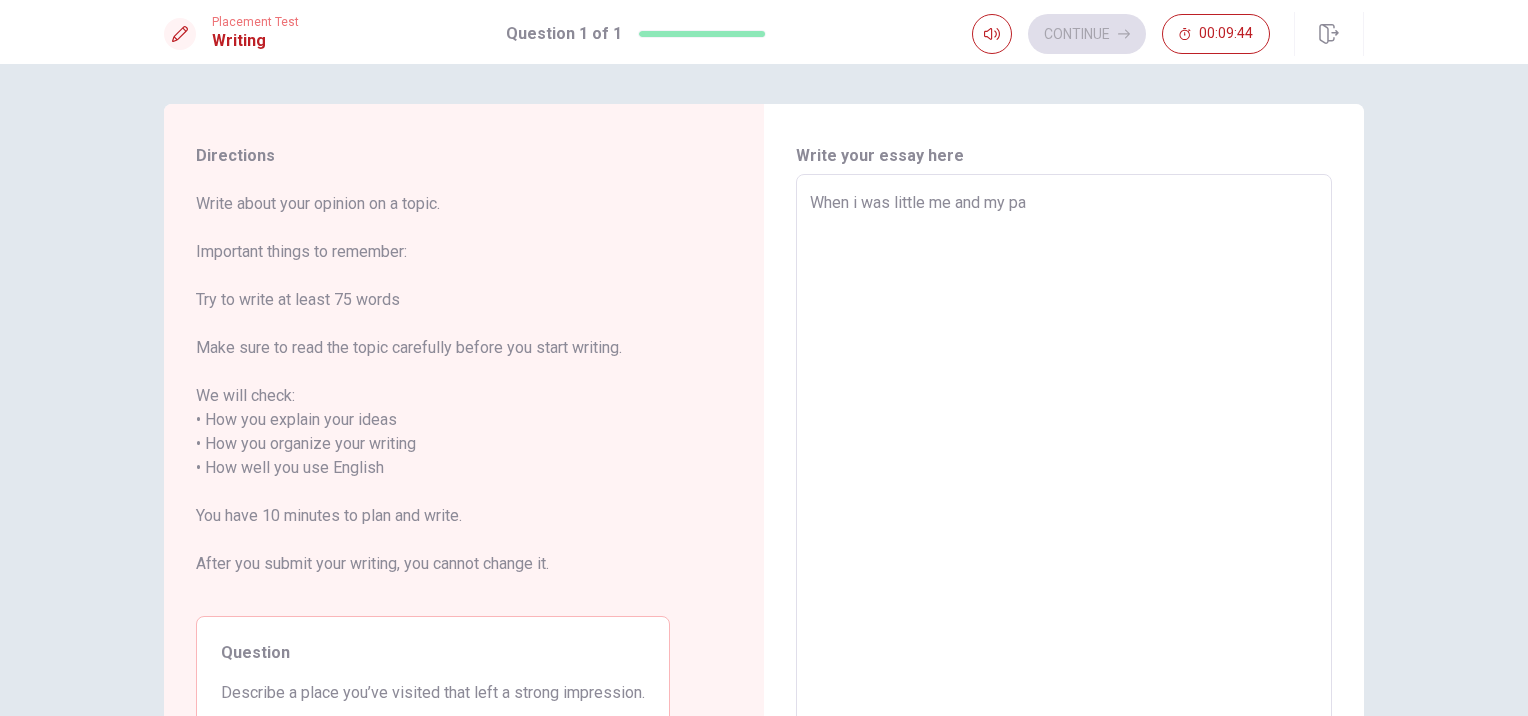 type on "x" 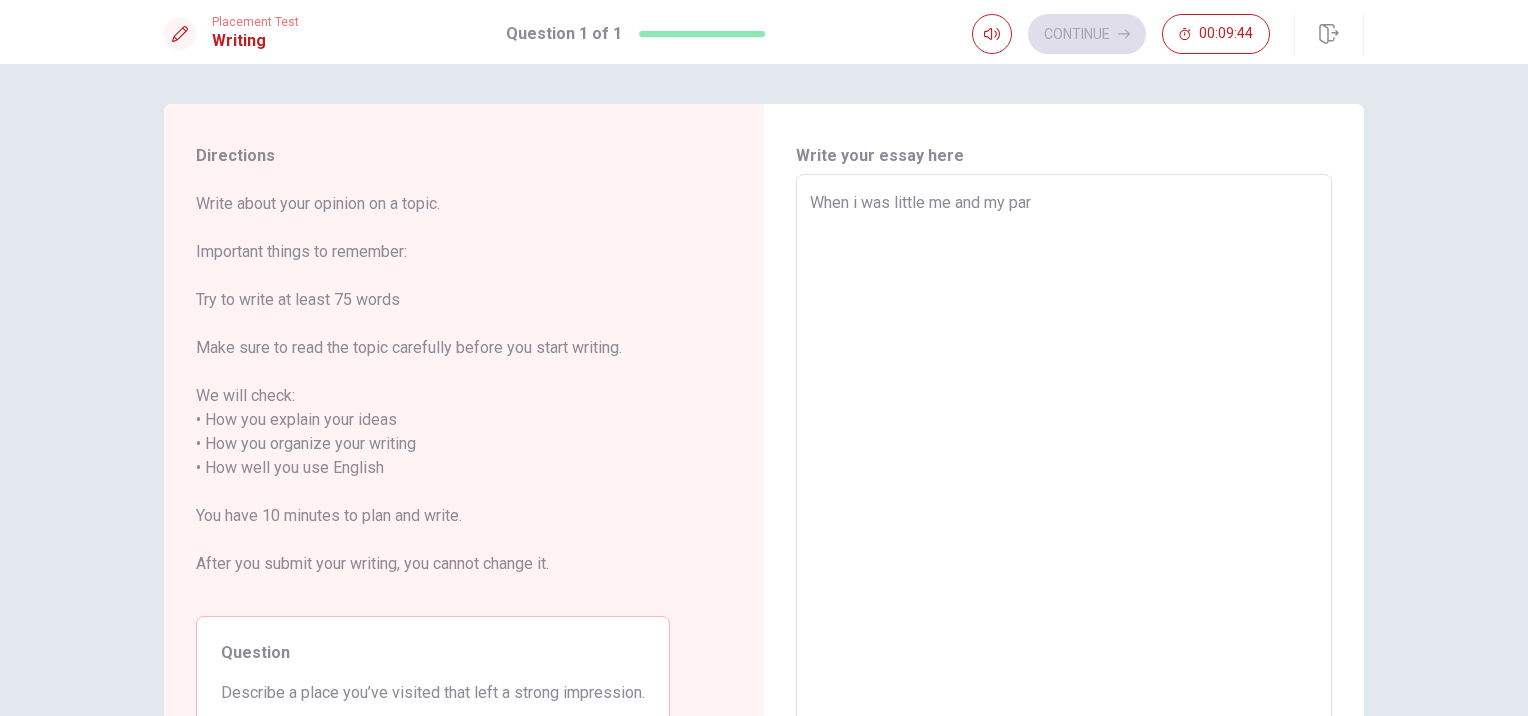 type on "x" 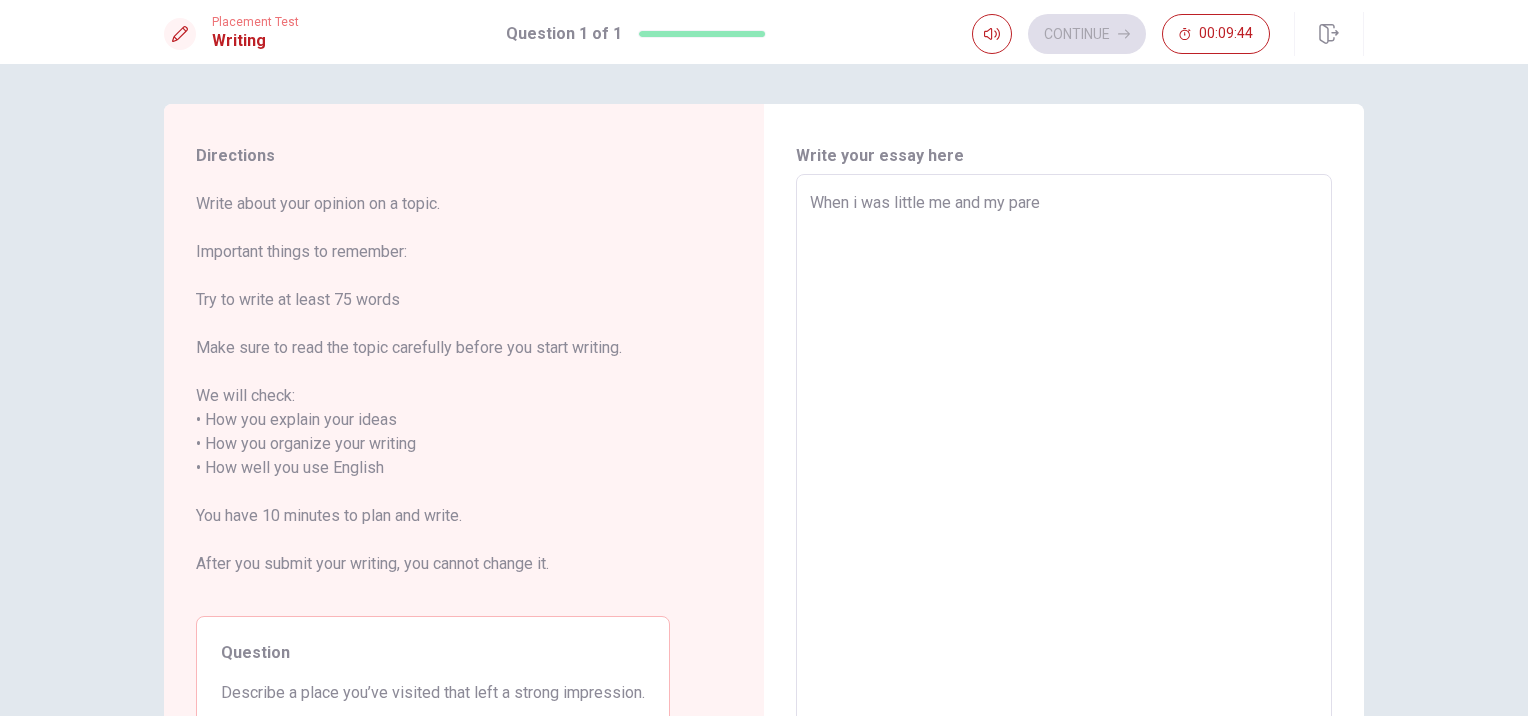 type on "x" 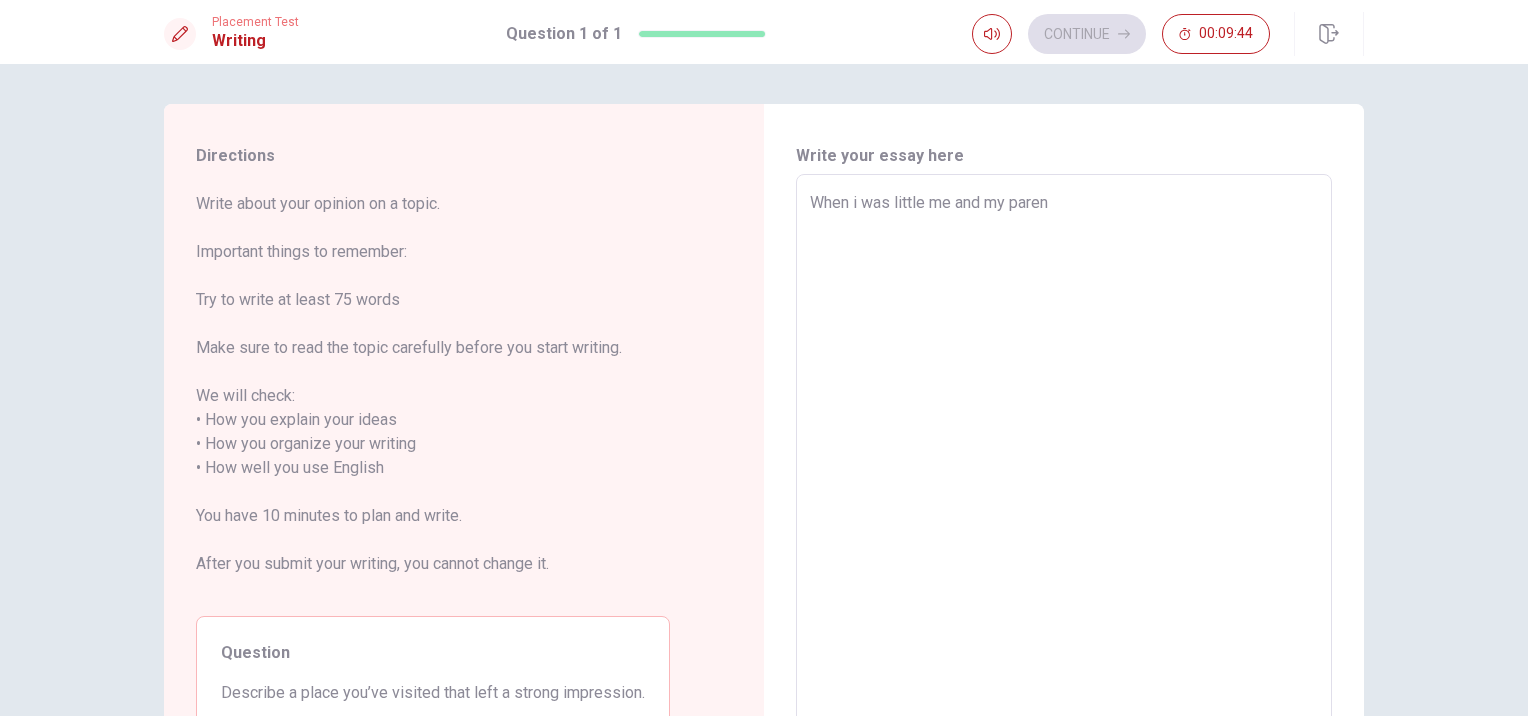 type on "x" 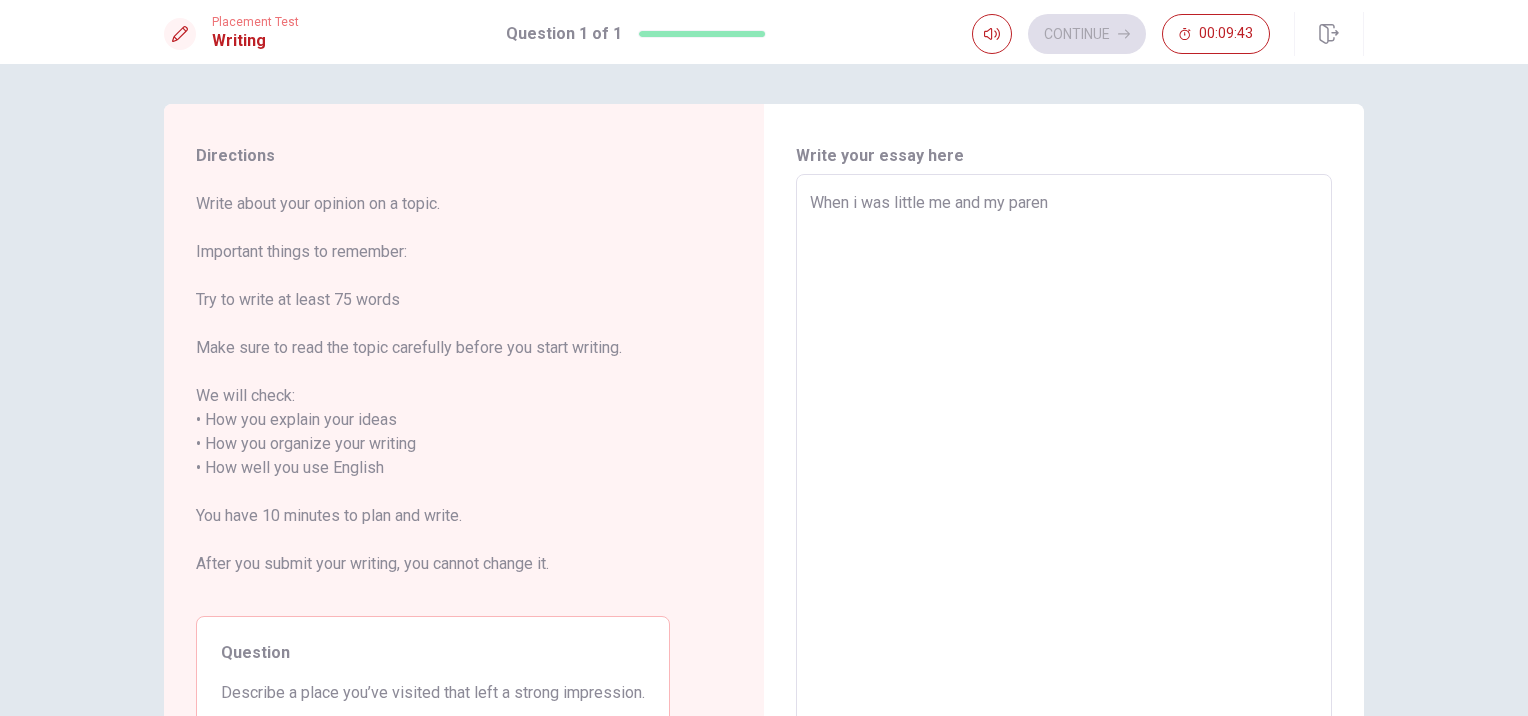 type on "When i was little me and my parent" 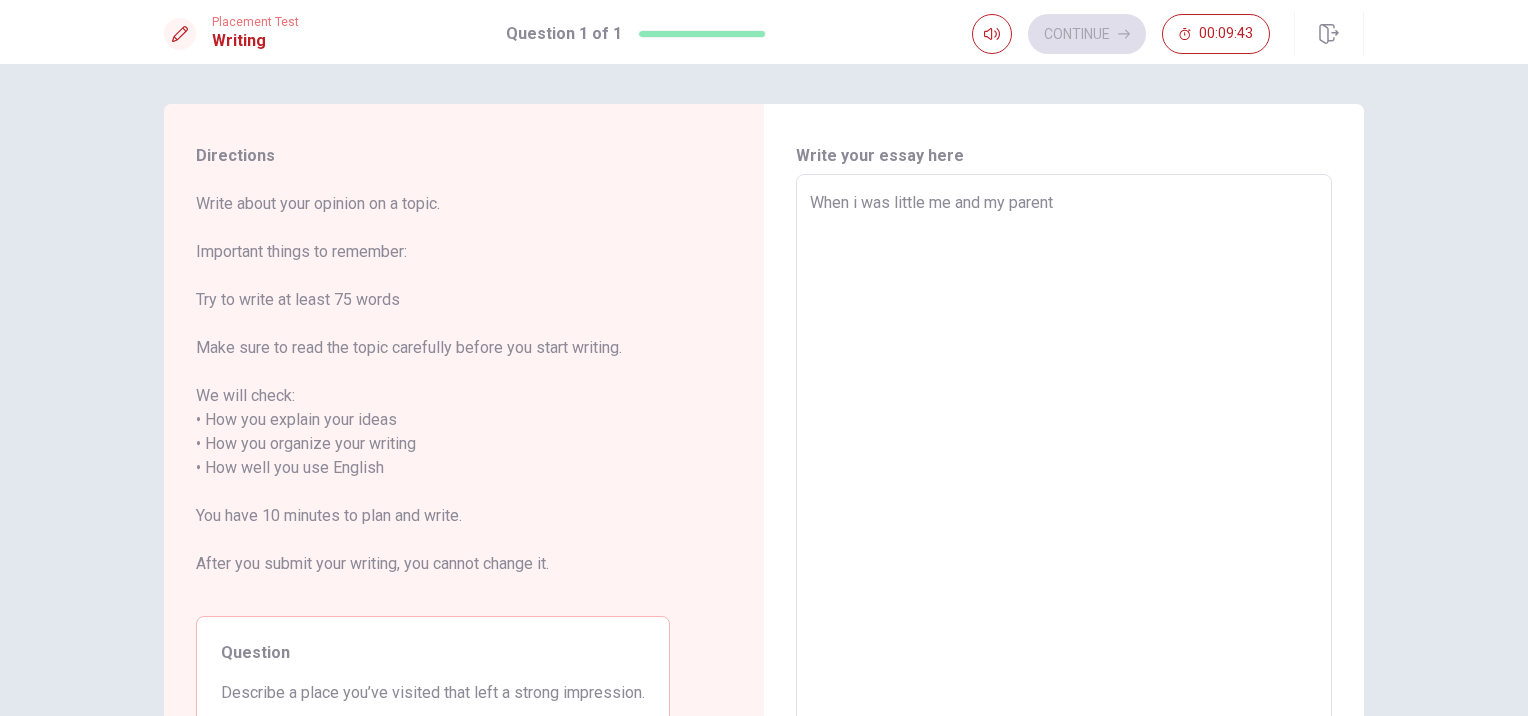 type on "x" 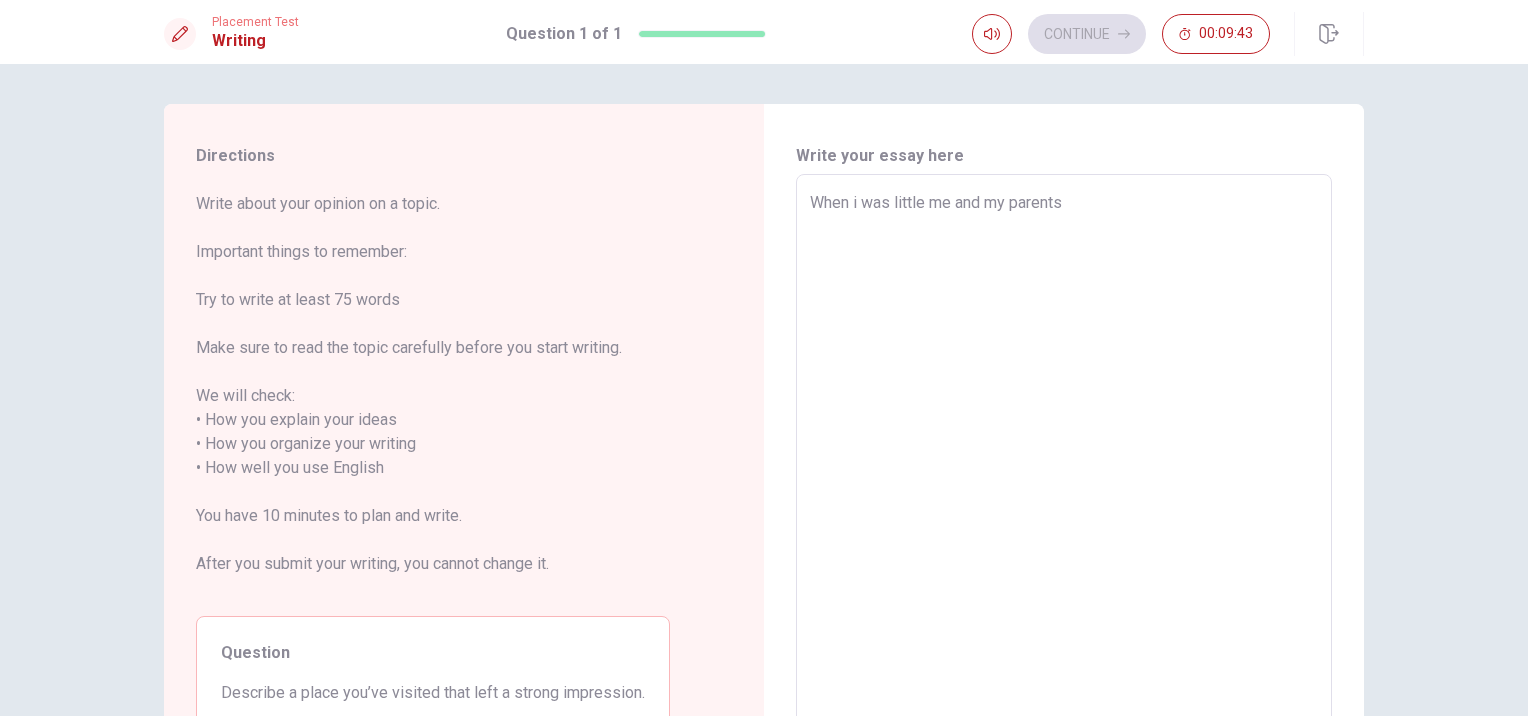 type on "x" 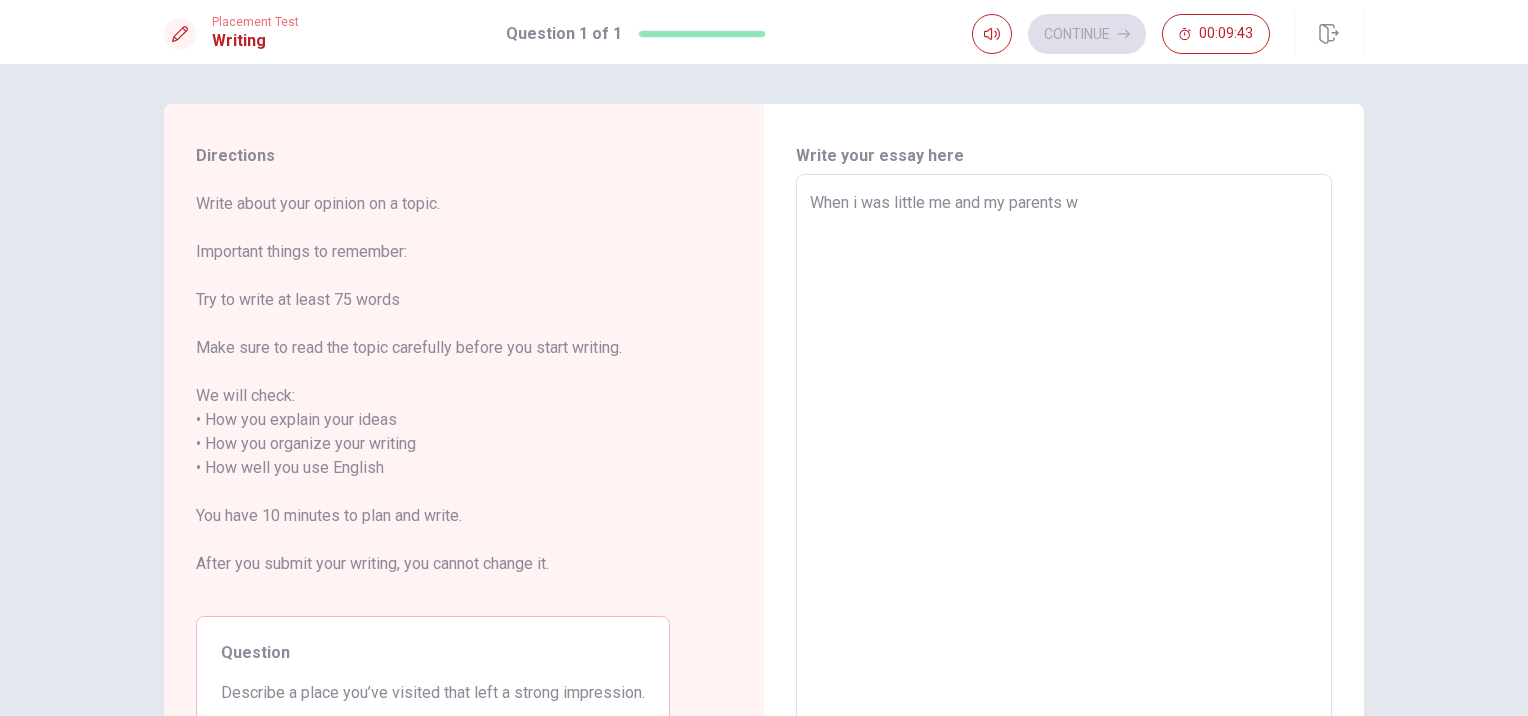 type on "x" 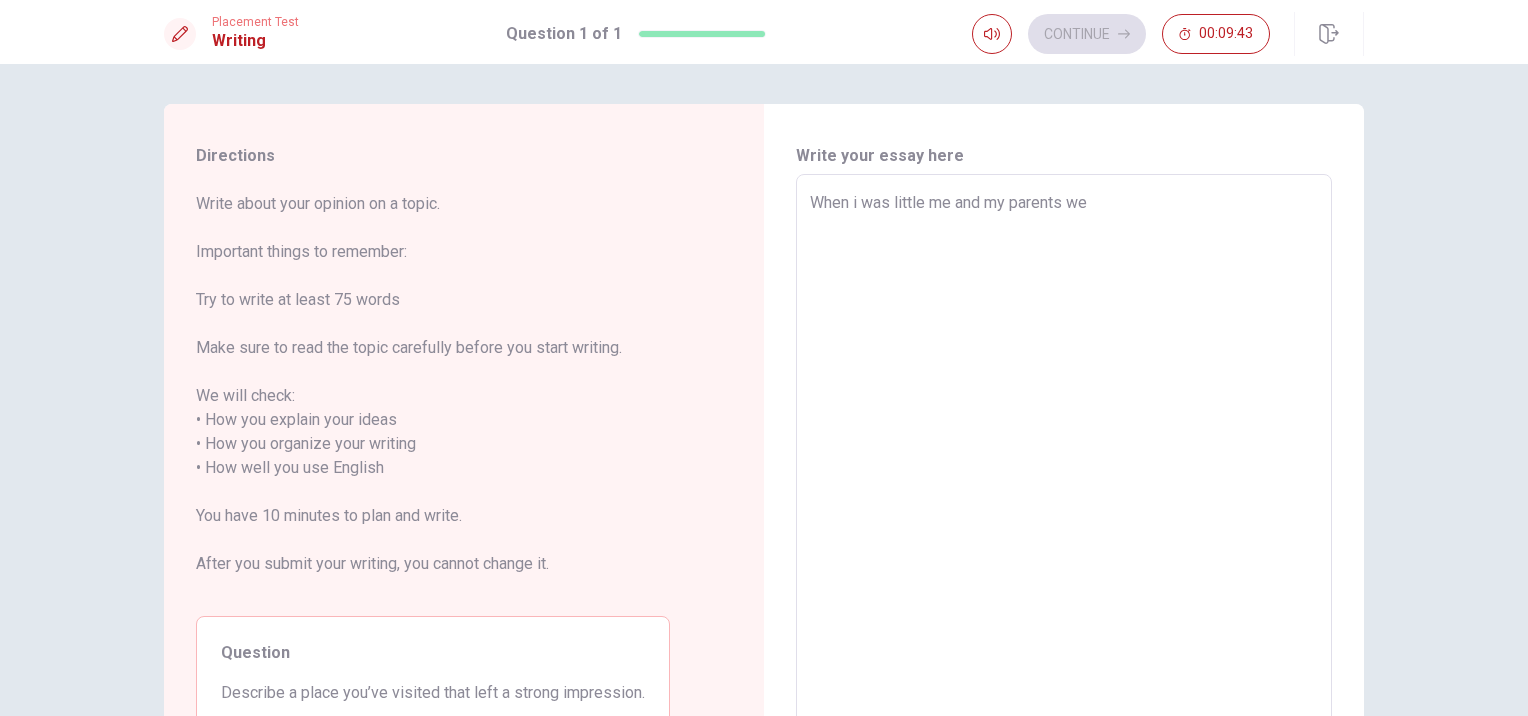 type on "x" 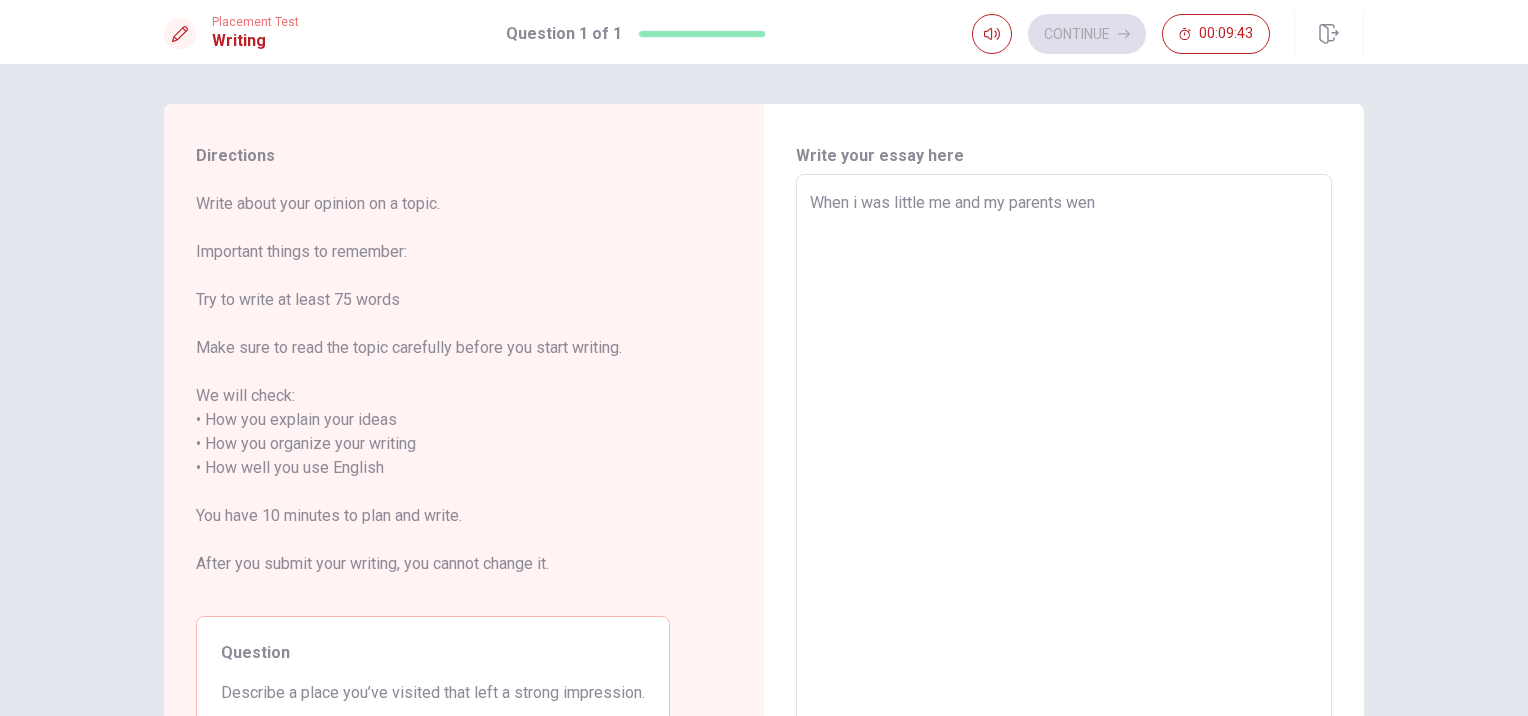 type on "x" 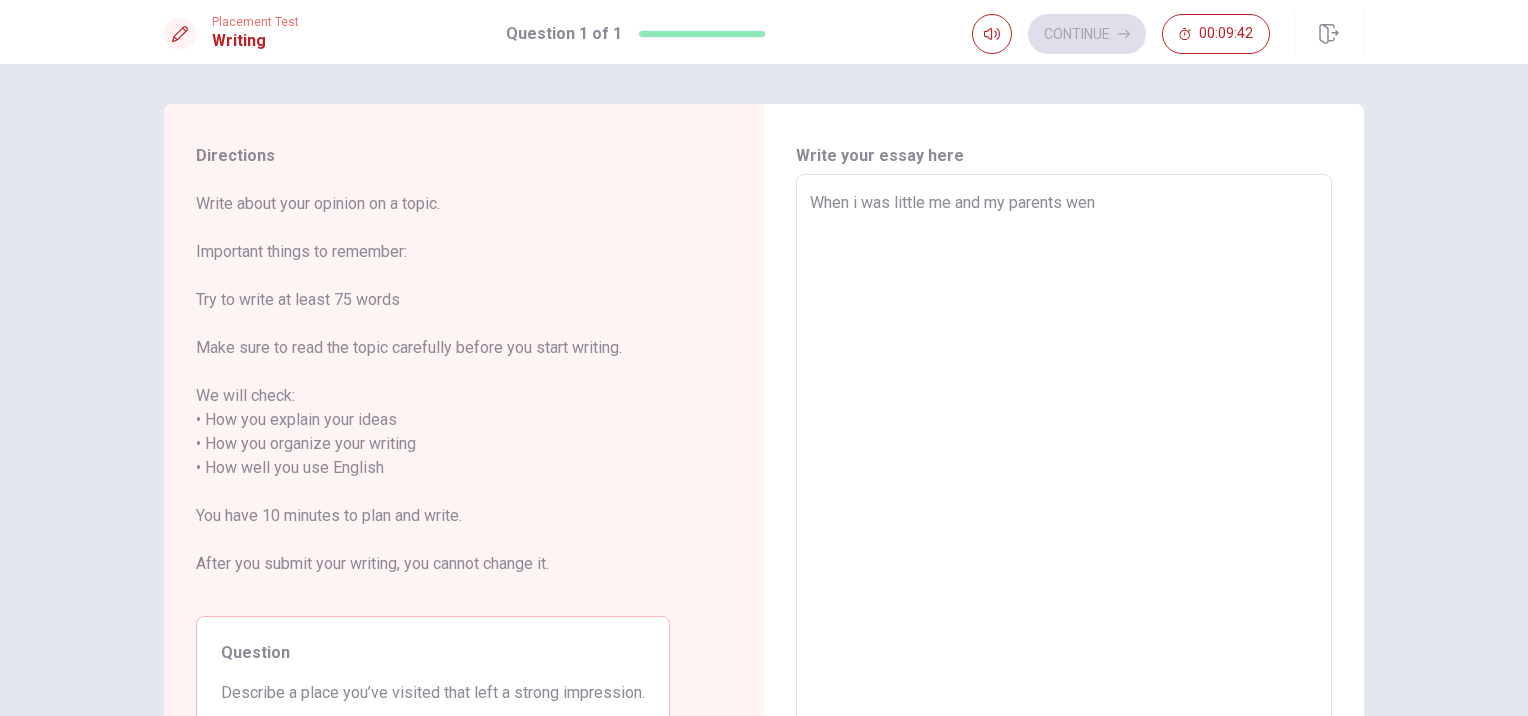 type on "When i was little me and my parents went" 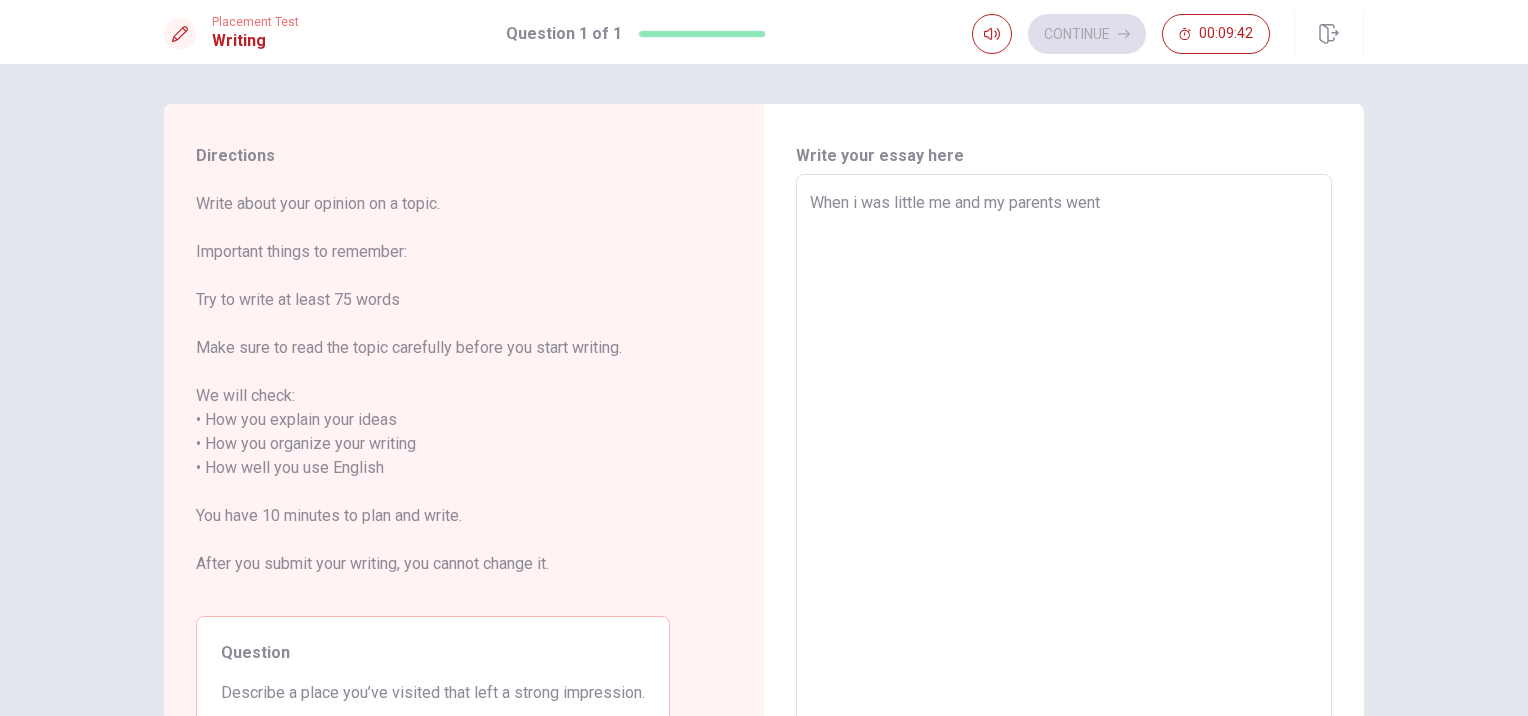 type on "x" 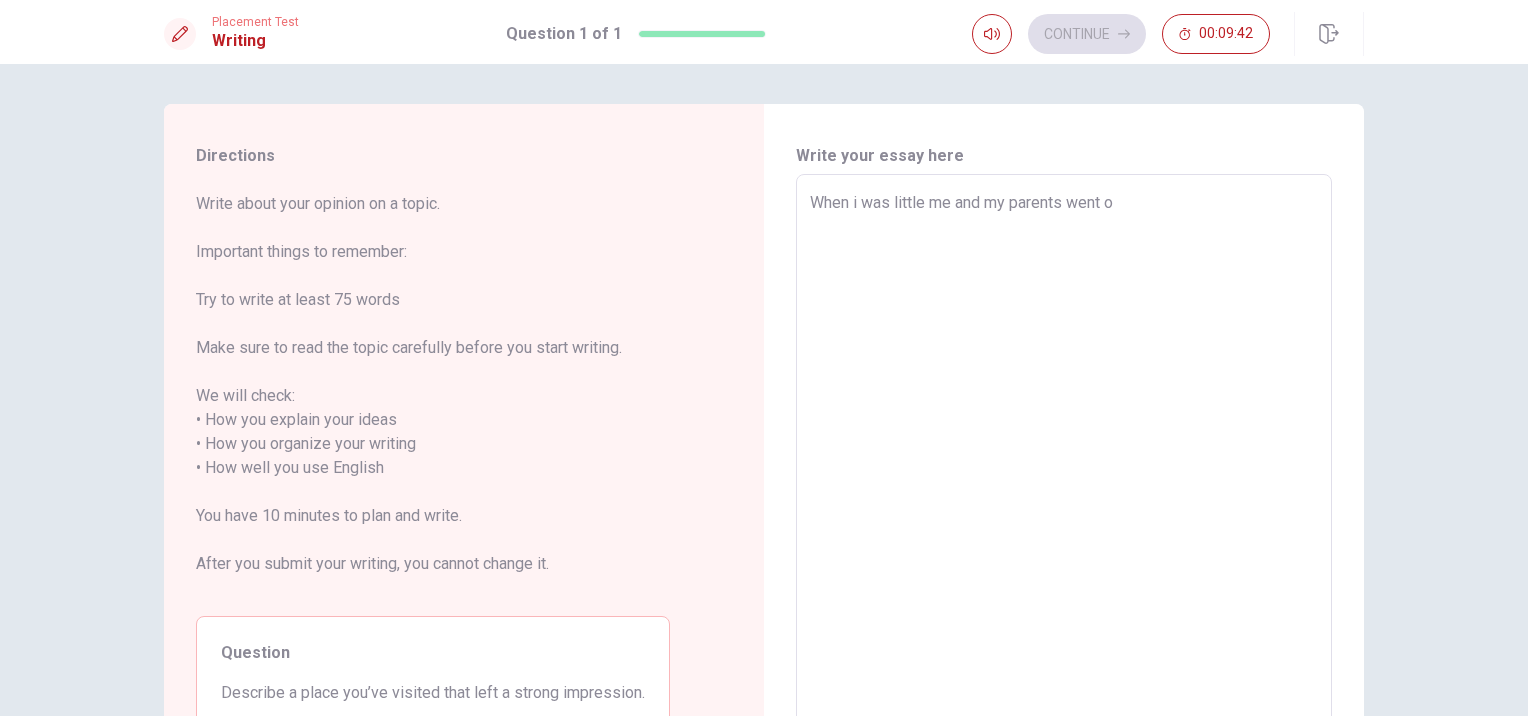 type on "x" 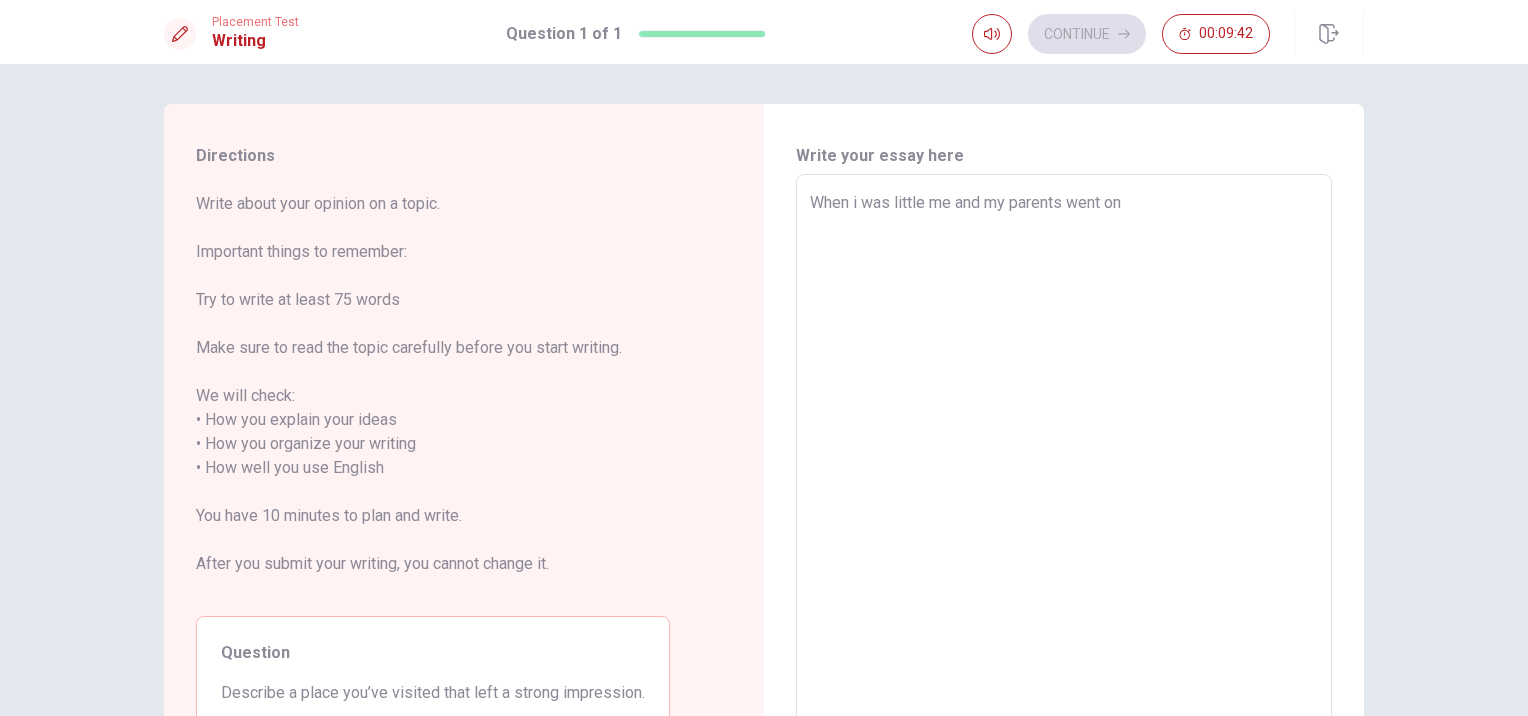 type on "x" 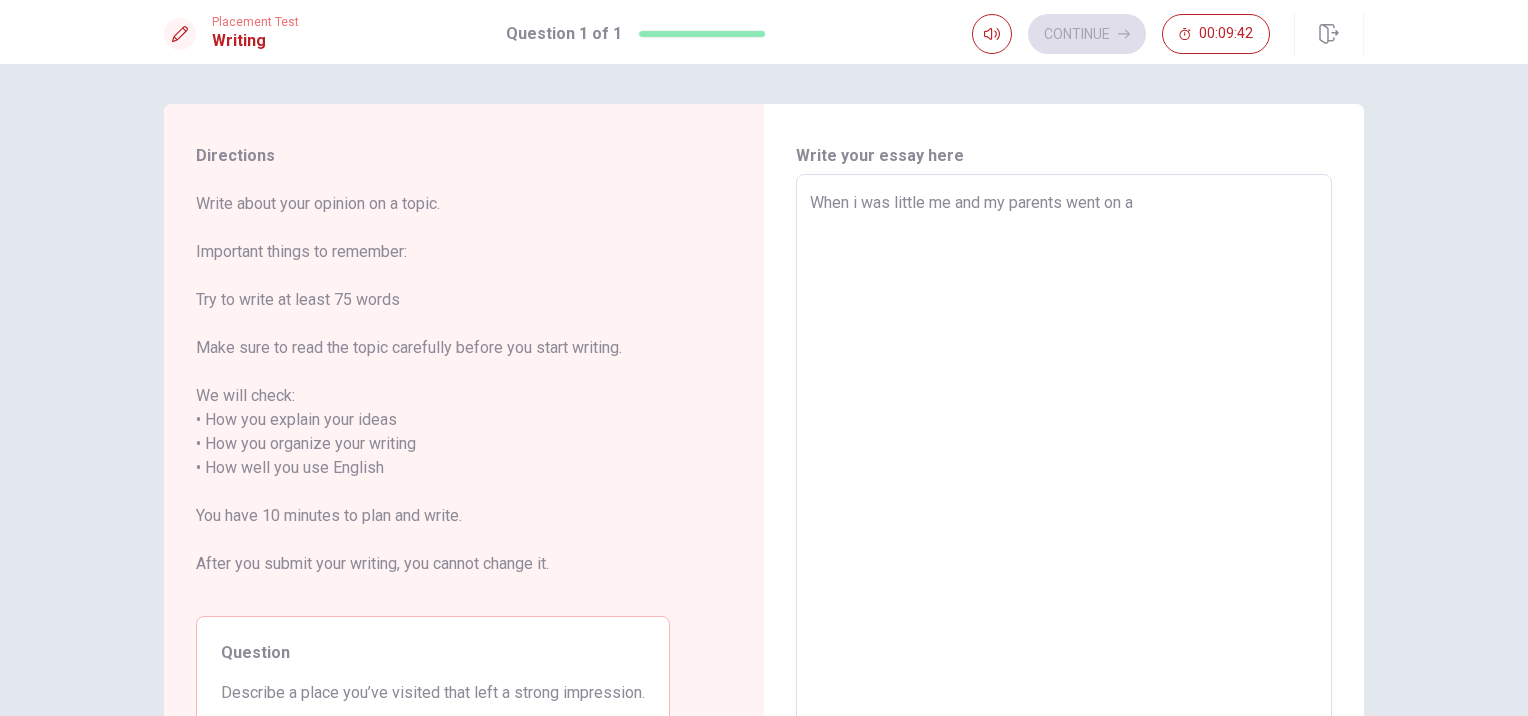 type on "x" 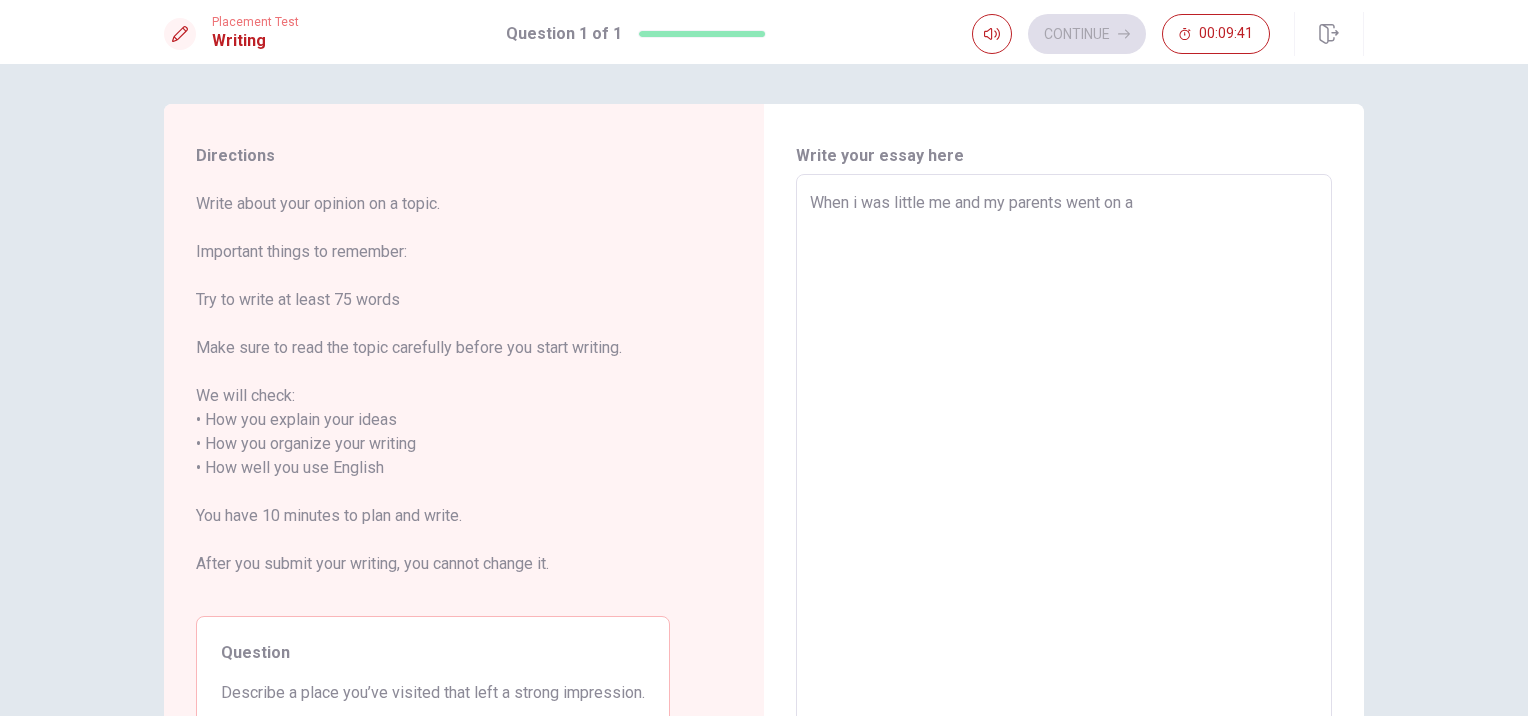 type on "When i was little me and my parents went on a" 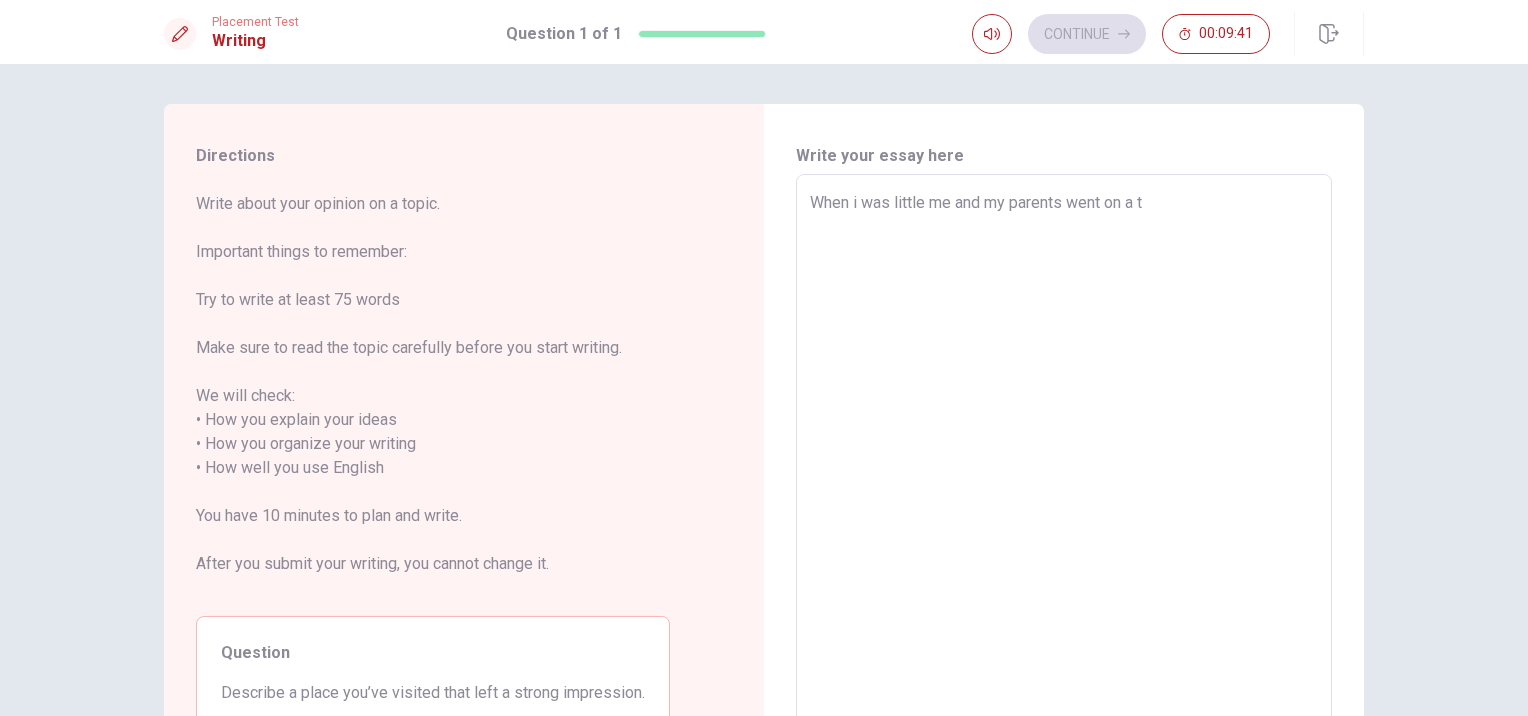 type on "x" 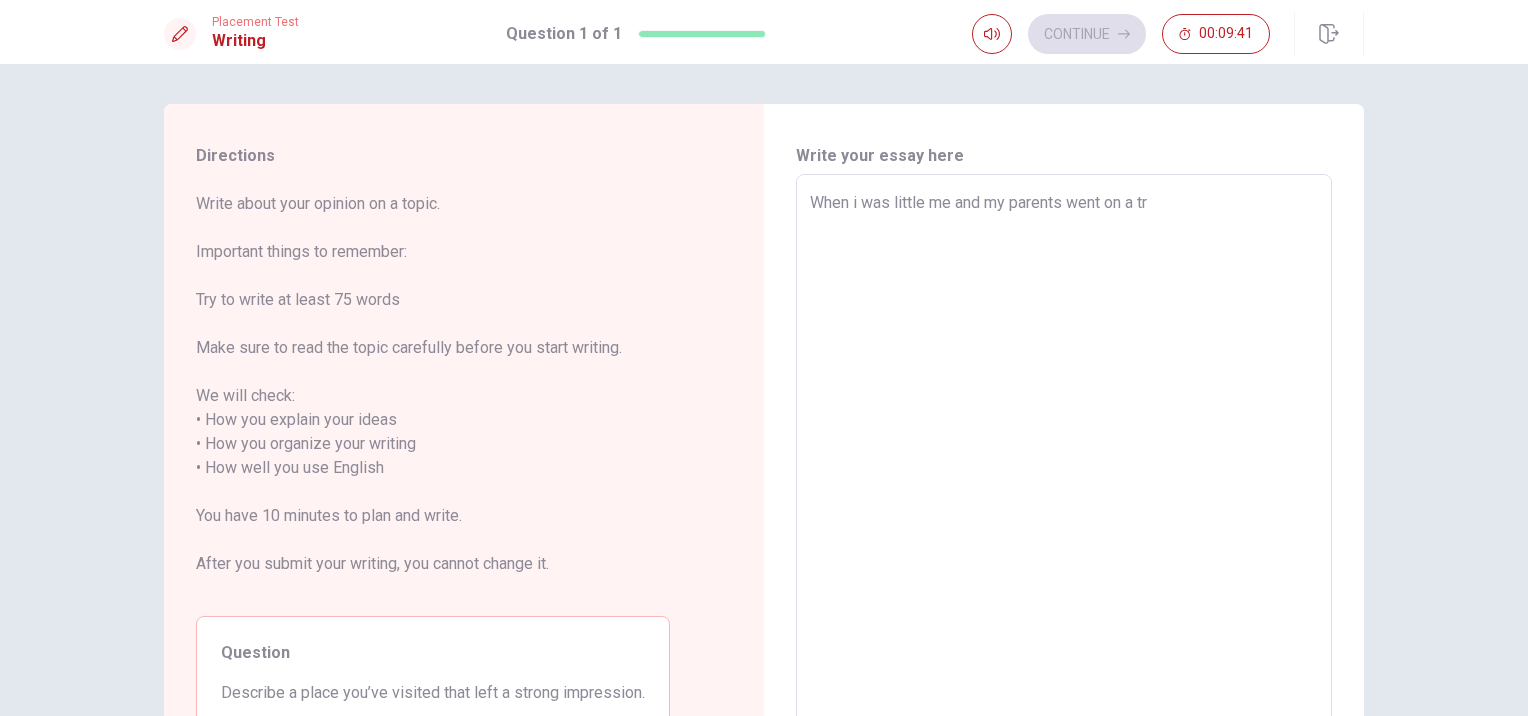 type on "x" 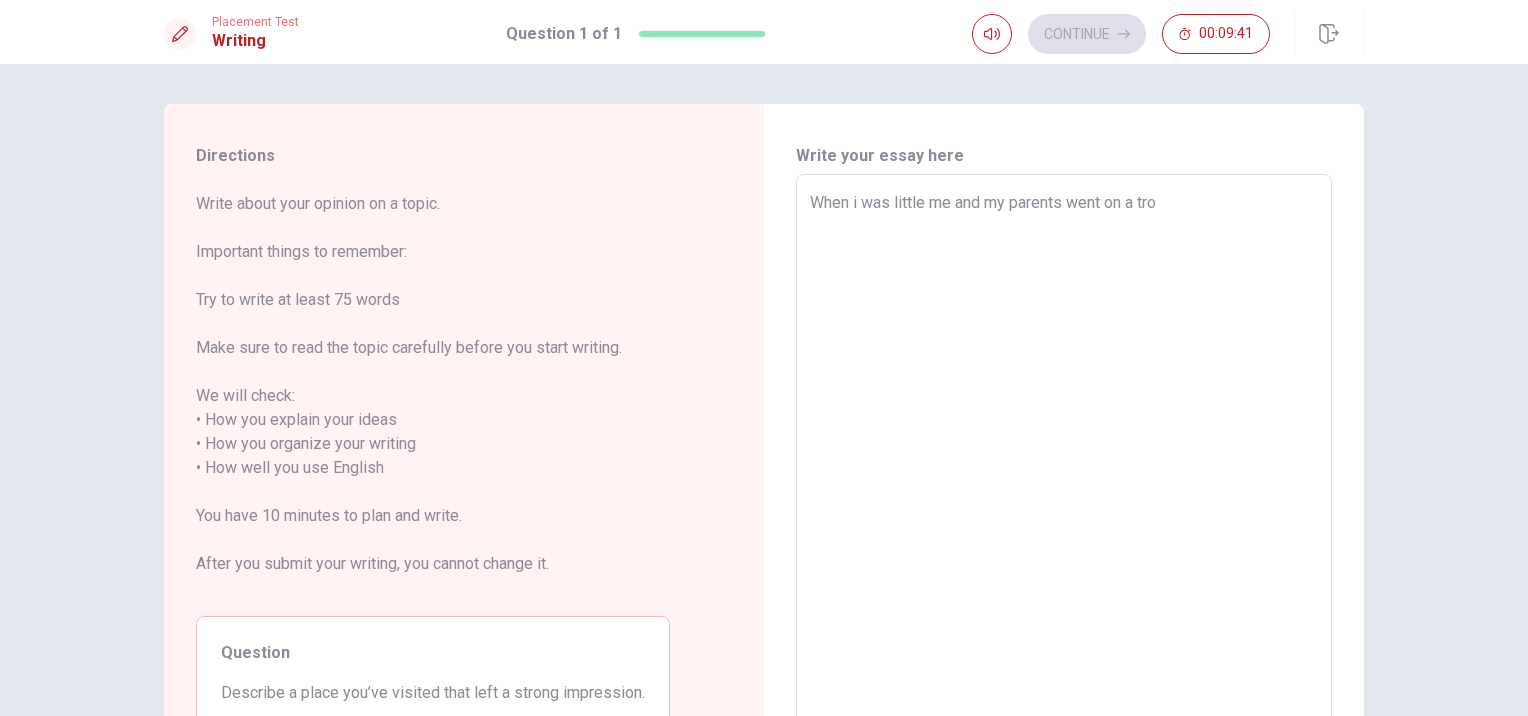 type on "x" 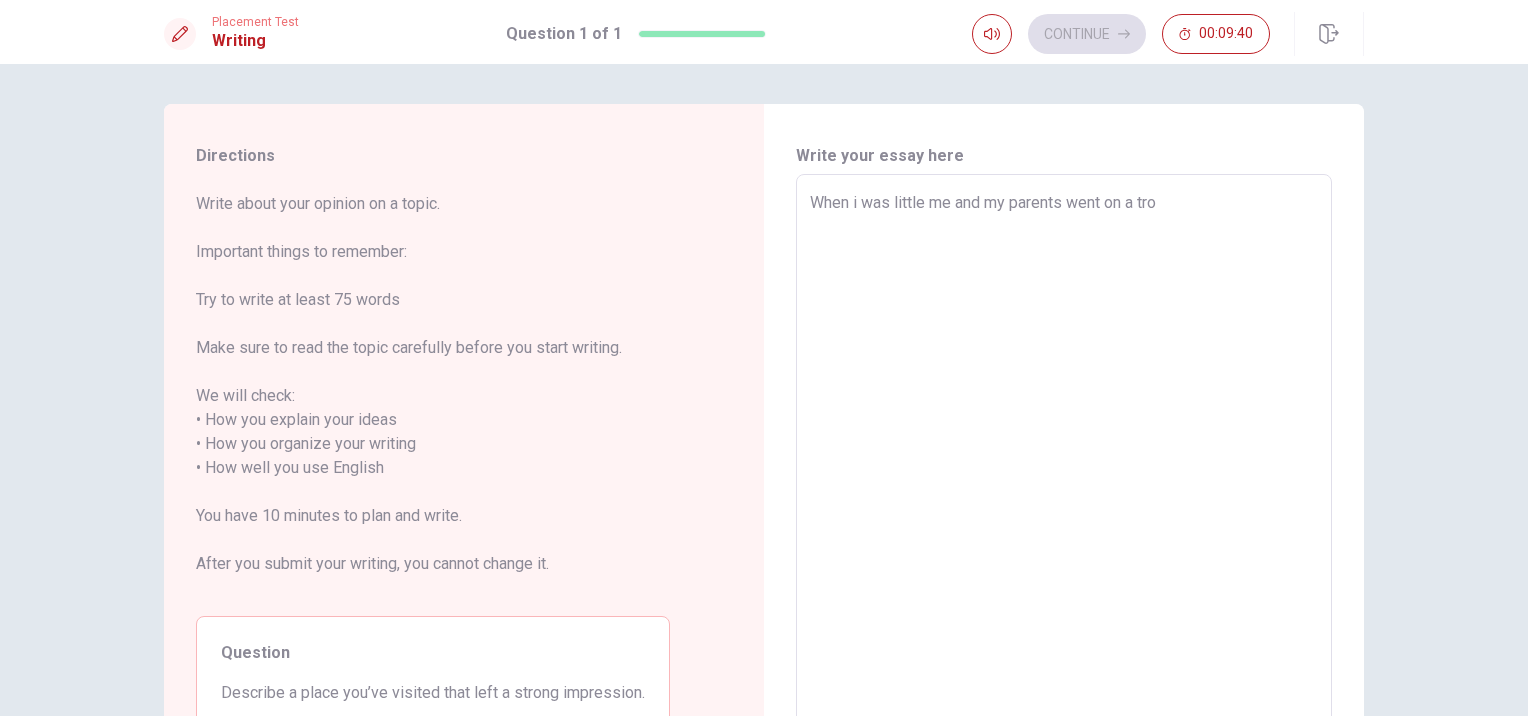 type on "When i was little me and my parents went on a tr" 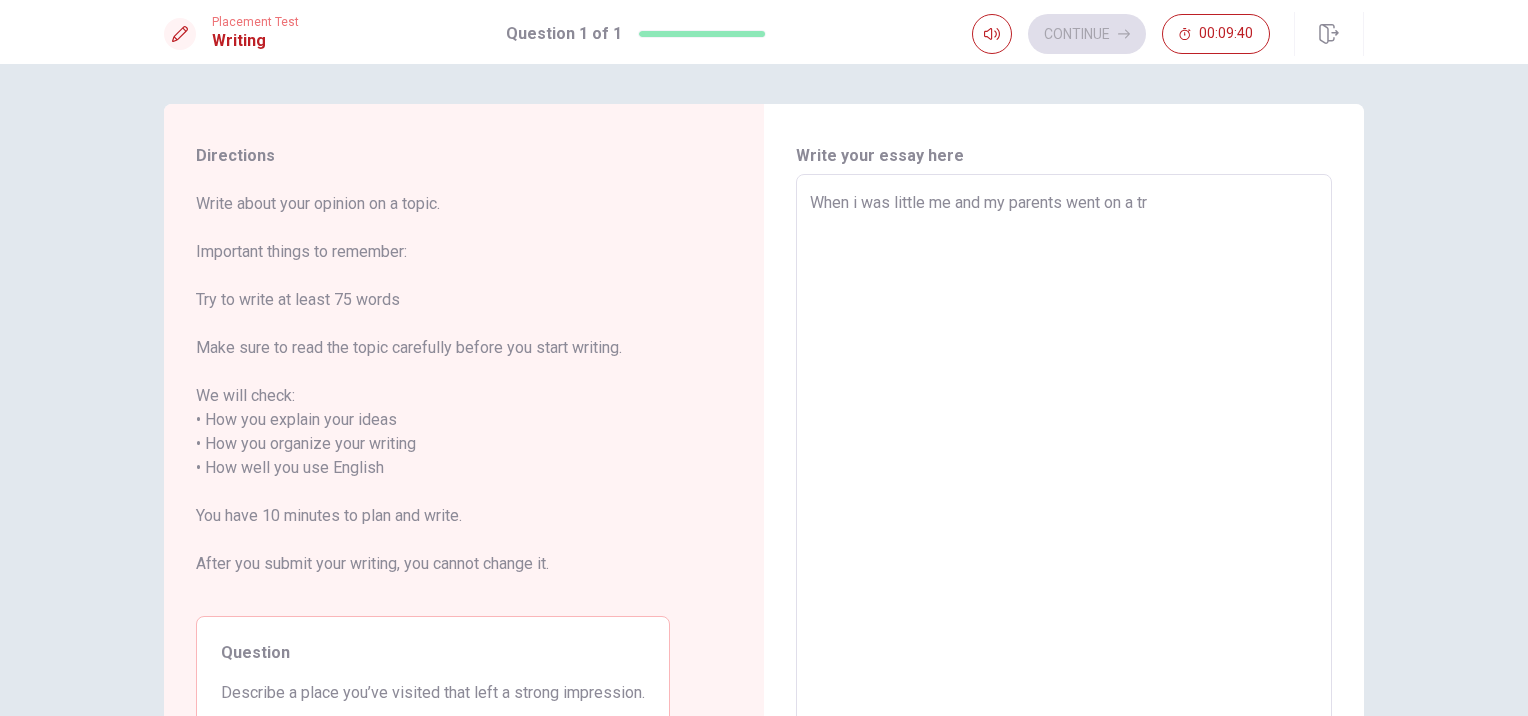 type on "x" 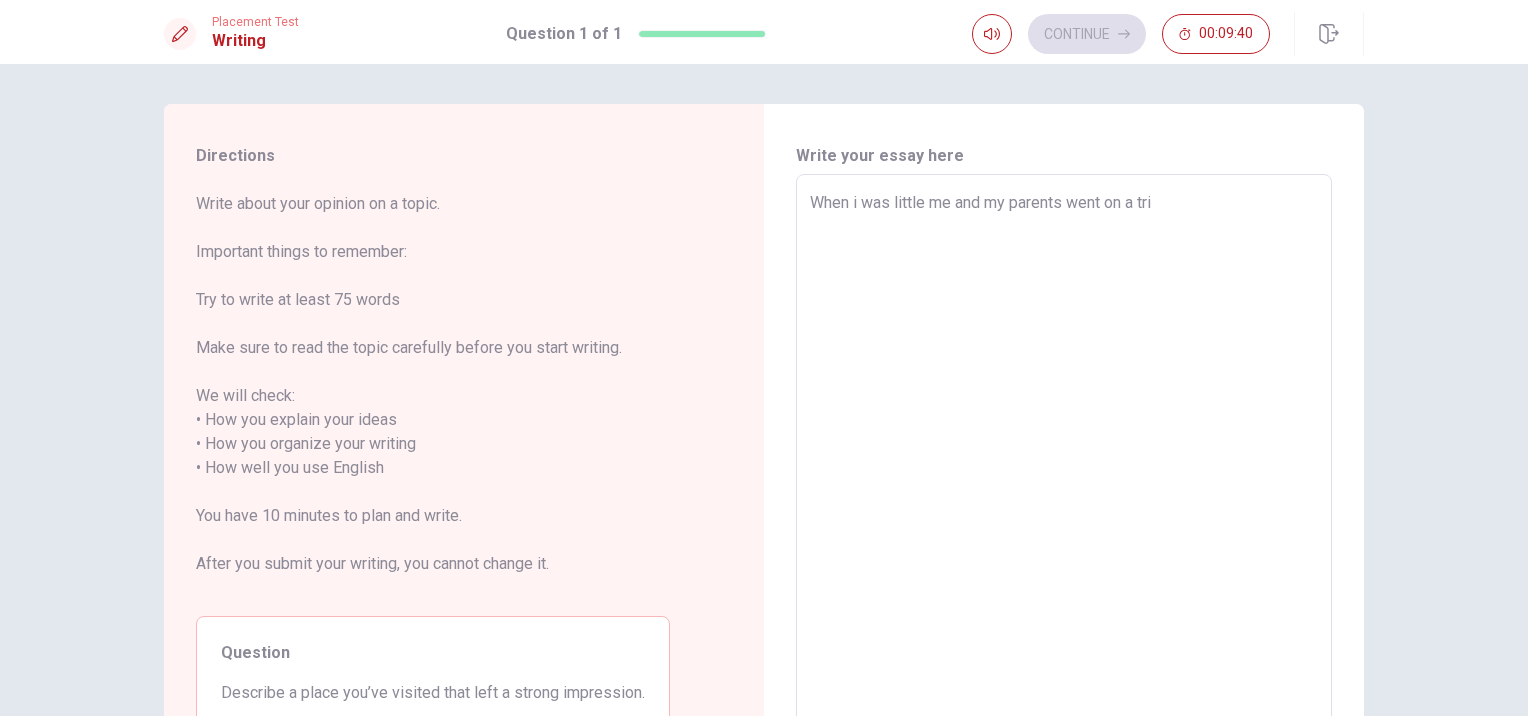 type on "x" 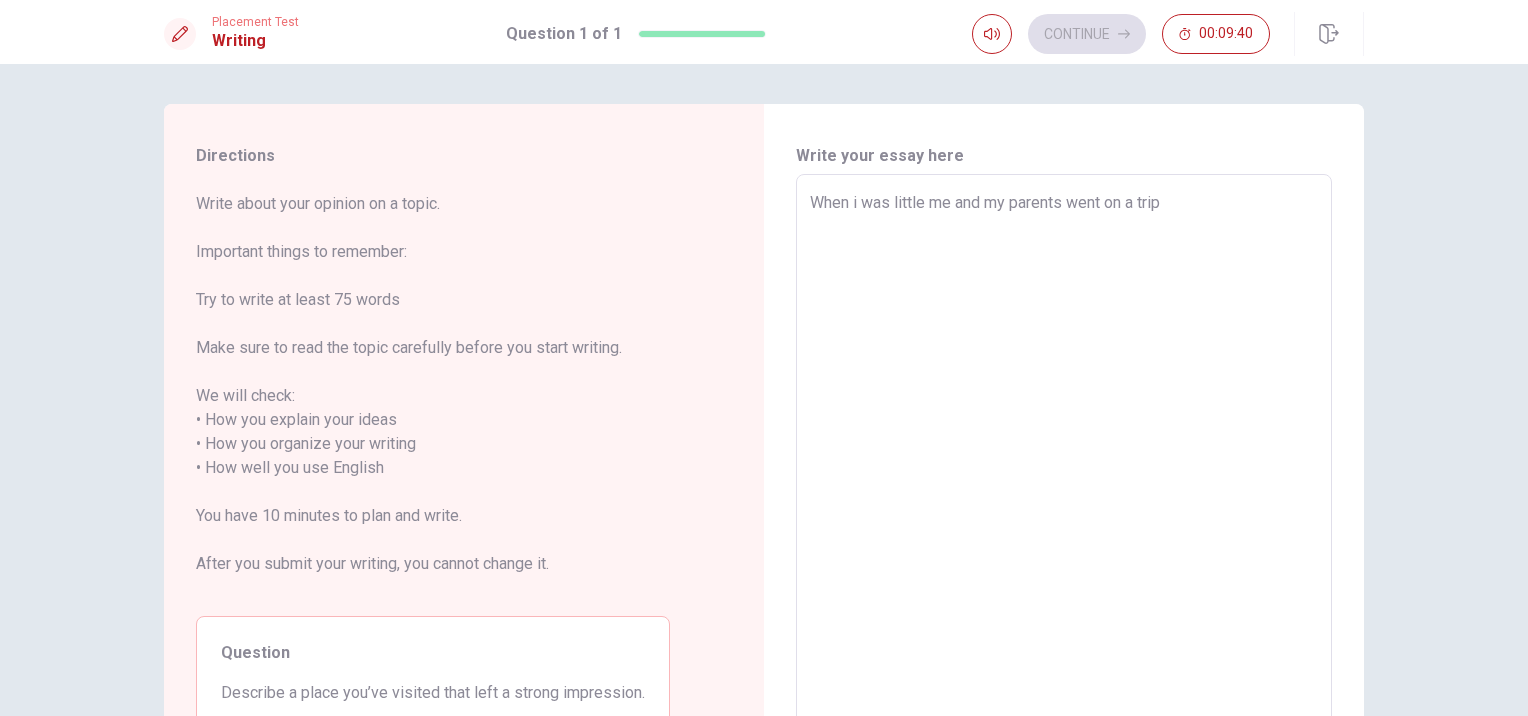 type on "x" 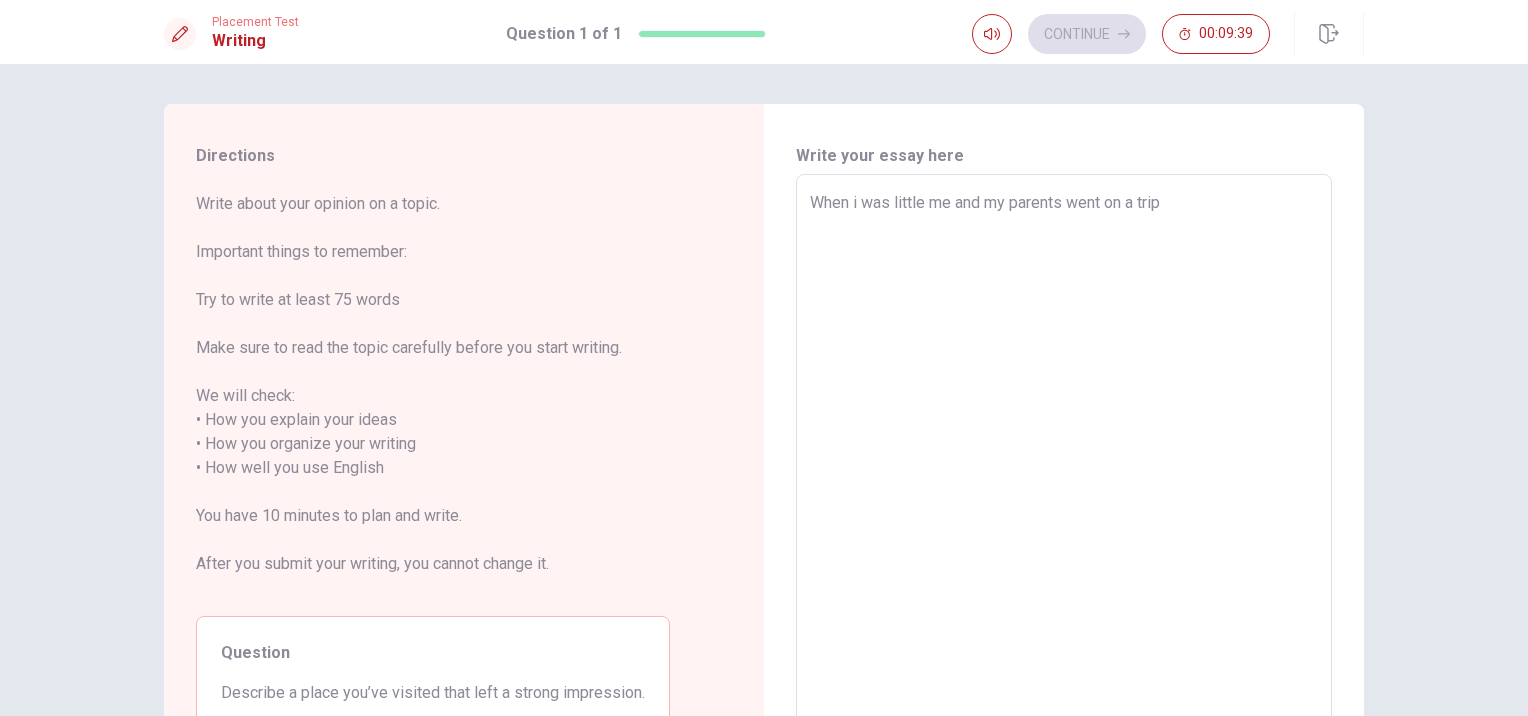 type on "When i was little me and my parents went on a trip" 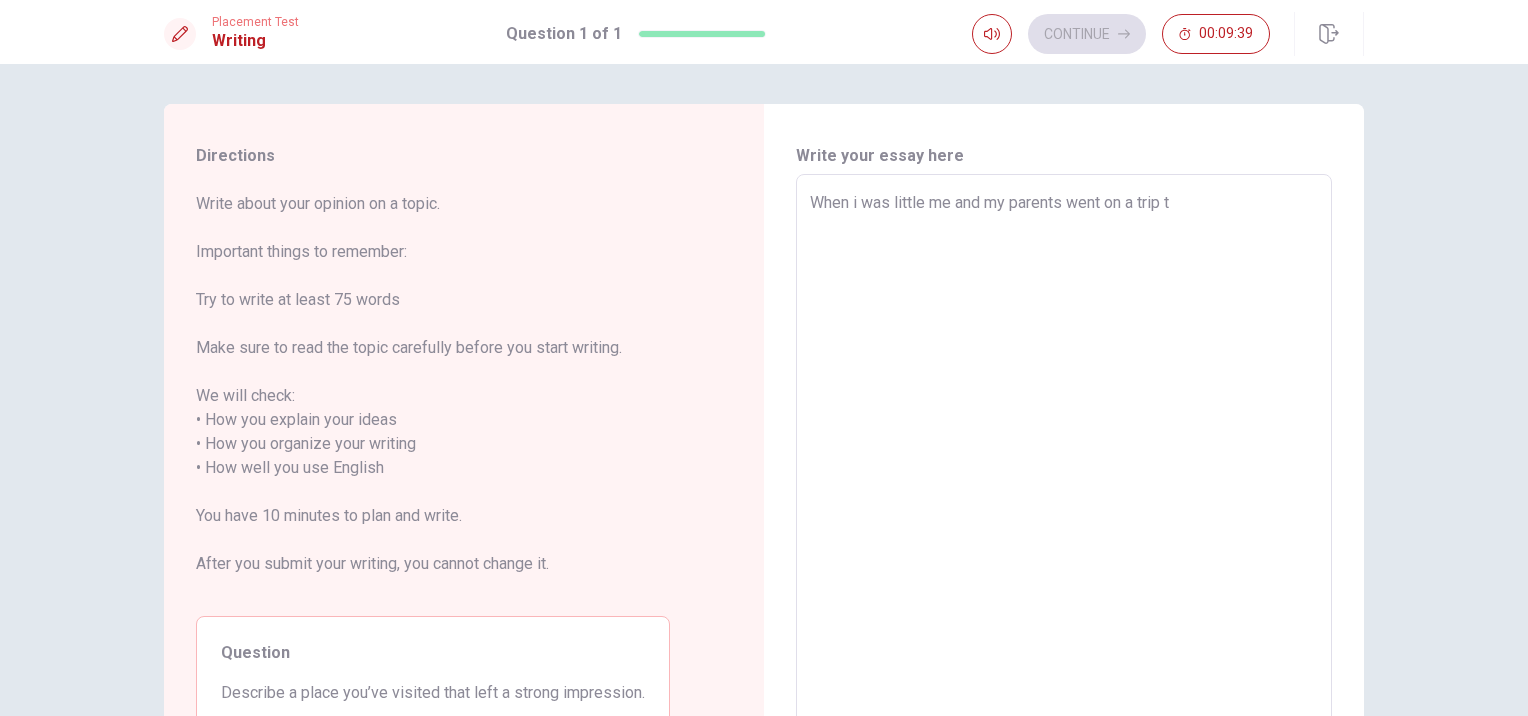 type on "x" 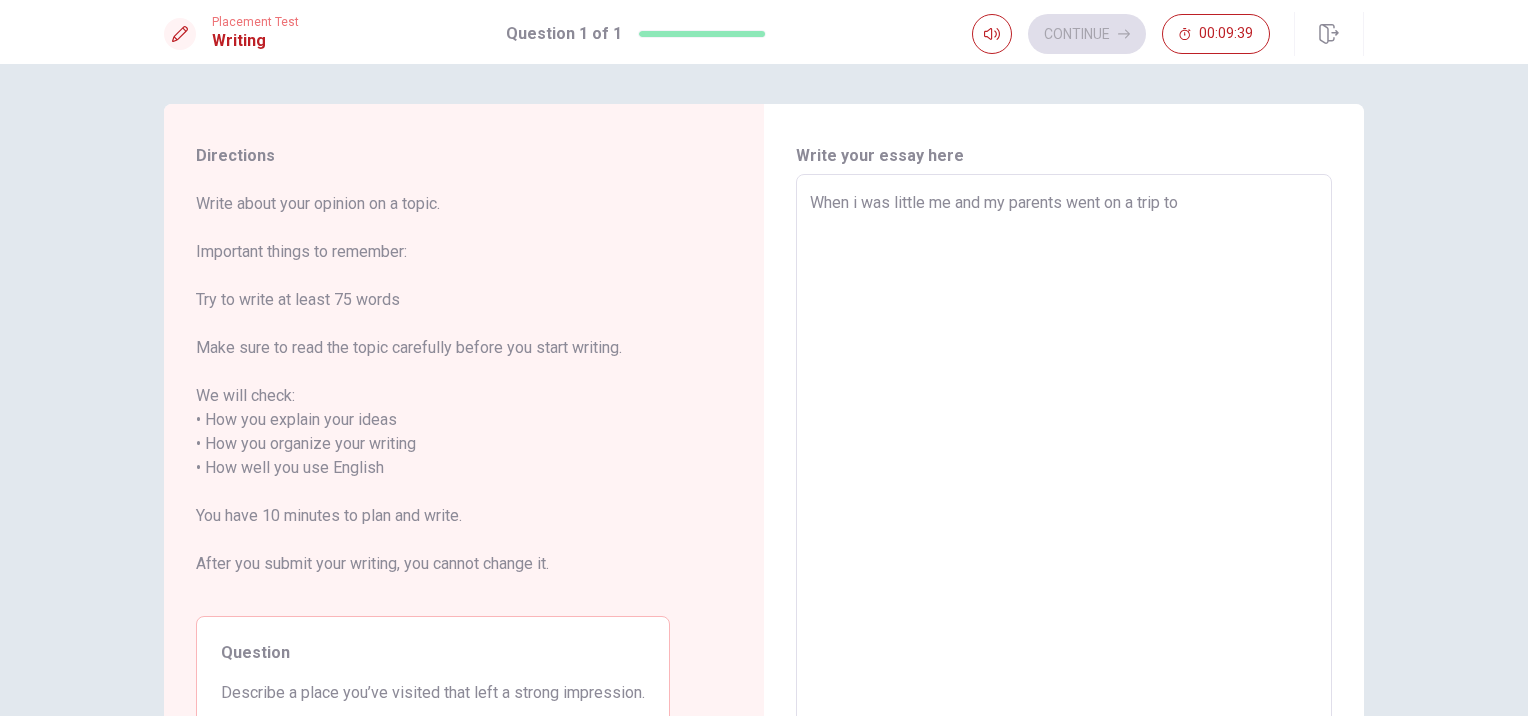 type on "x" 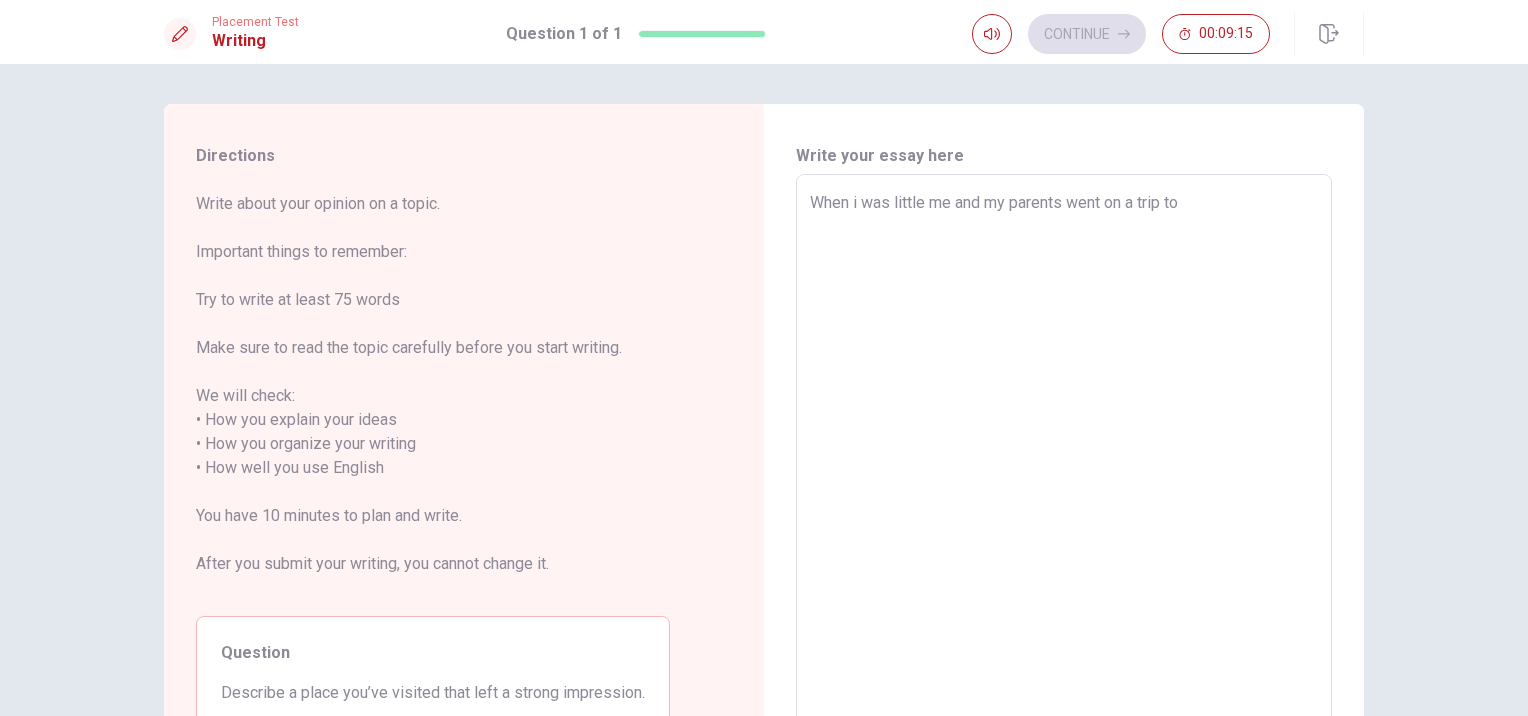 type on "x" 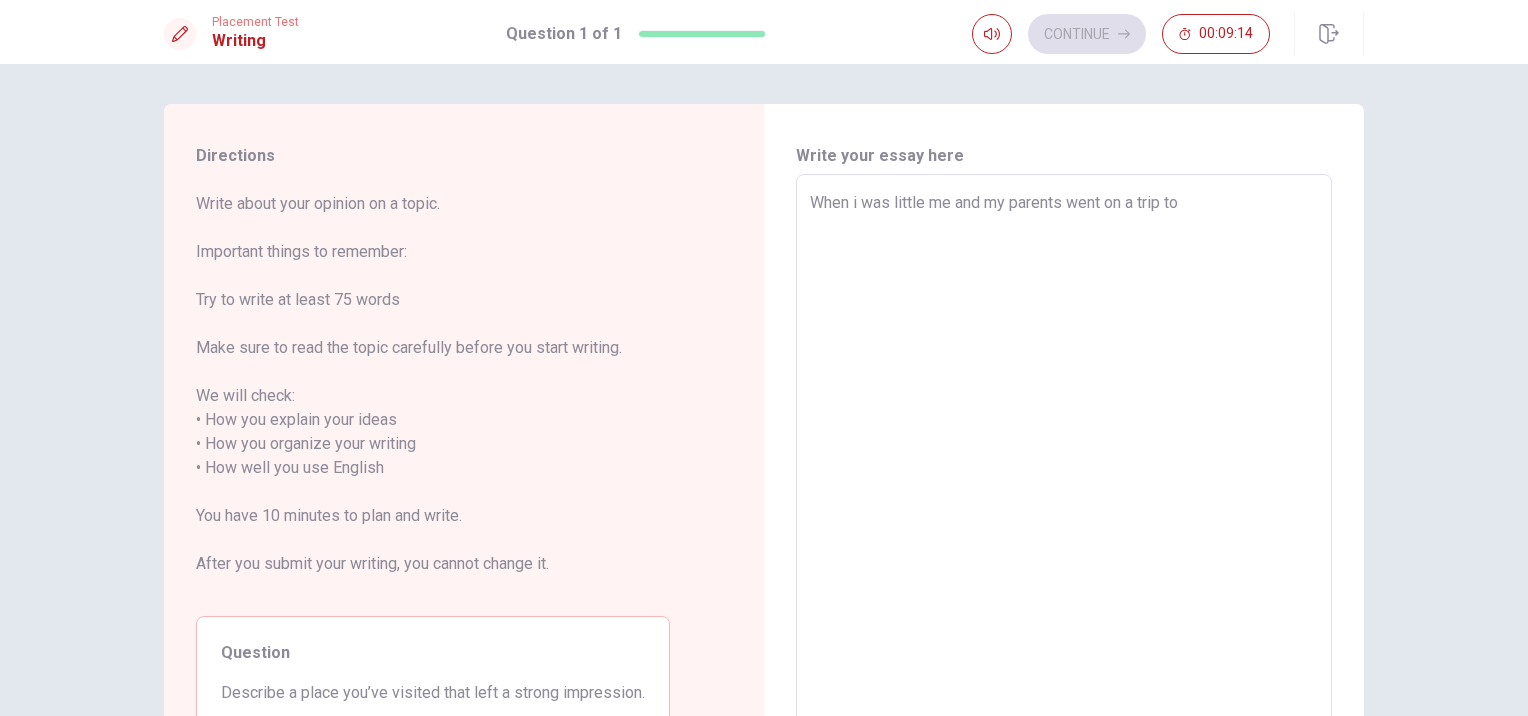 type on "When i was little me and my parents went on a trip to F" 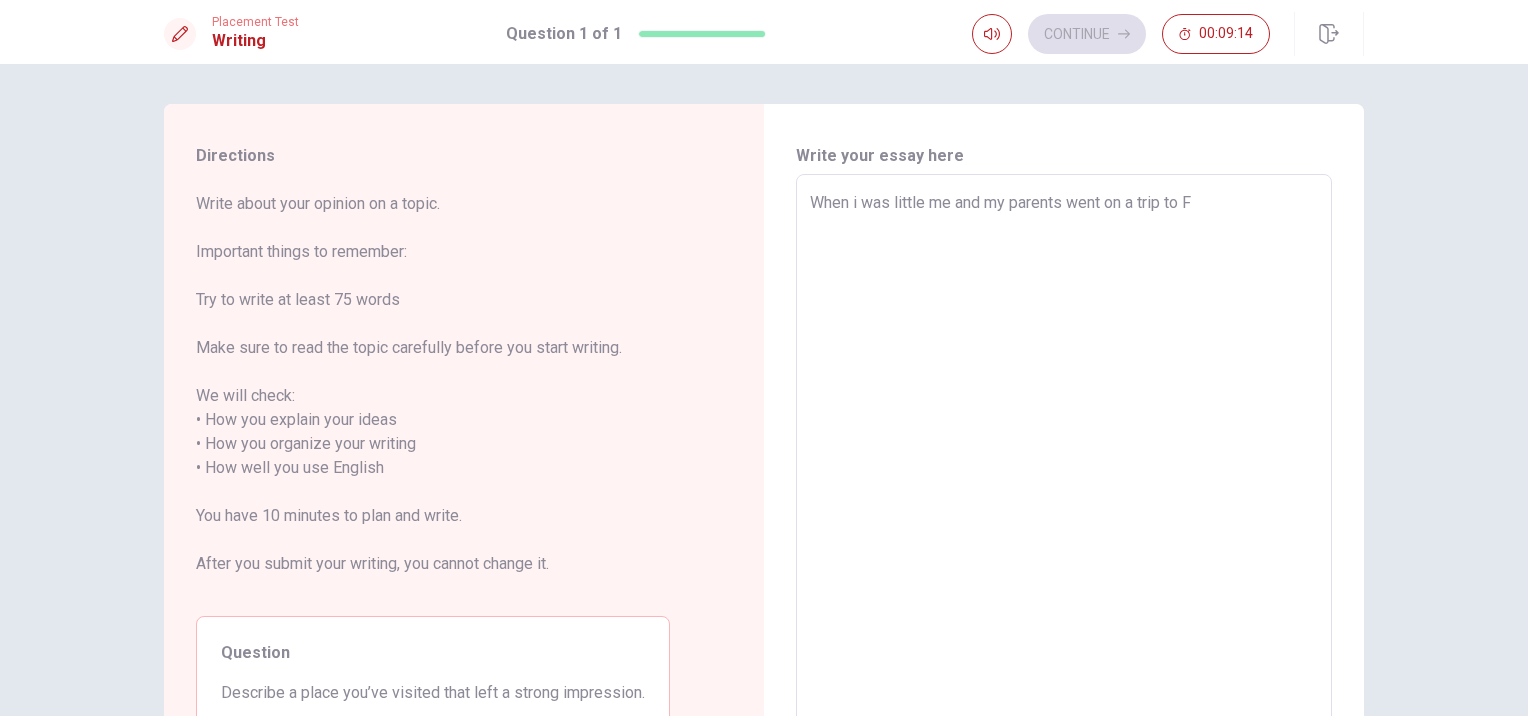 type on "x" 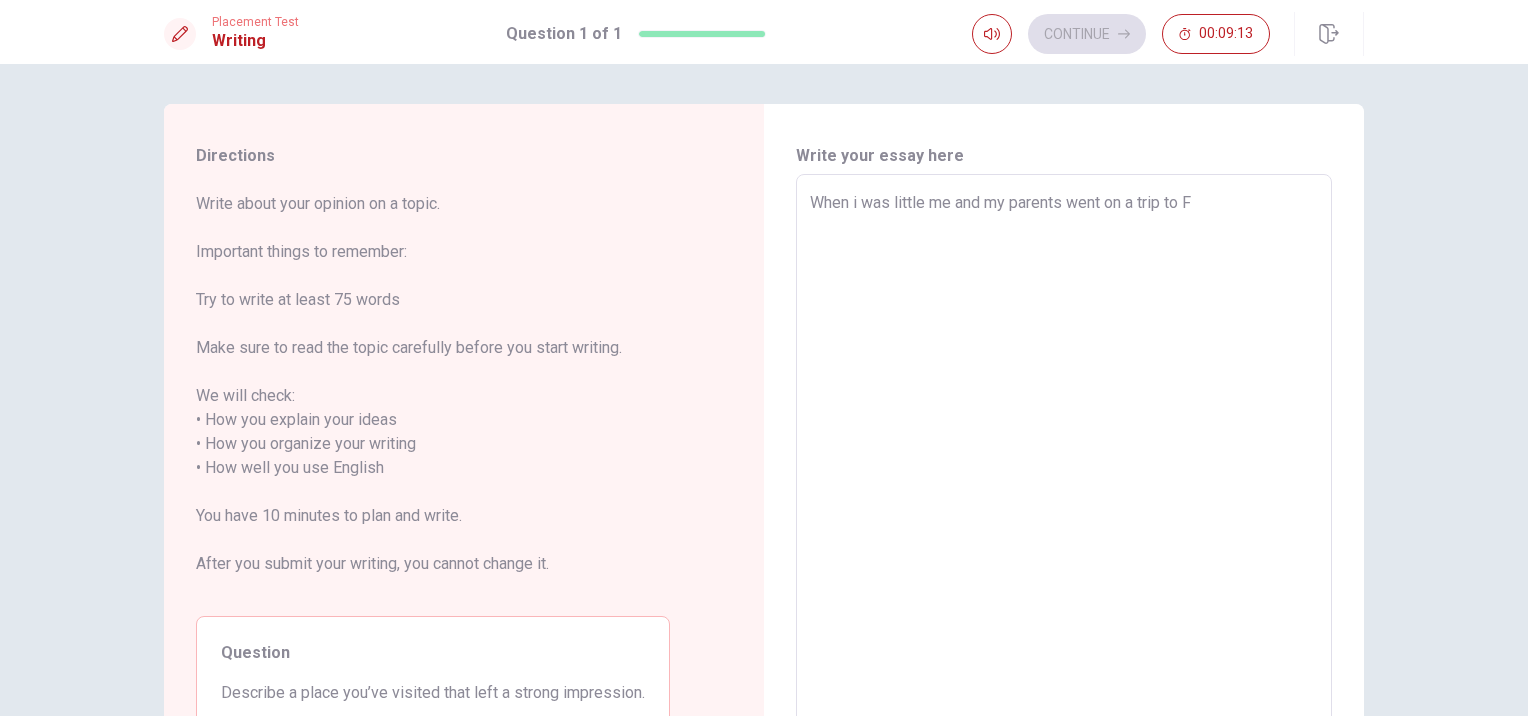 type on "When i was little me and my parents went on a trip to [GEOGRAPHIC_DATA]" 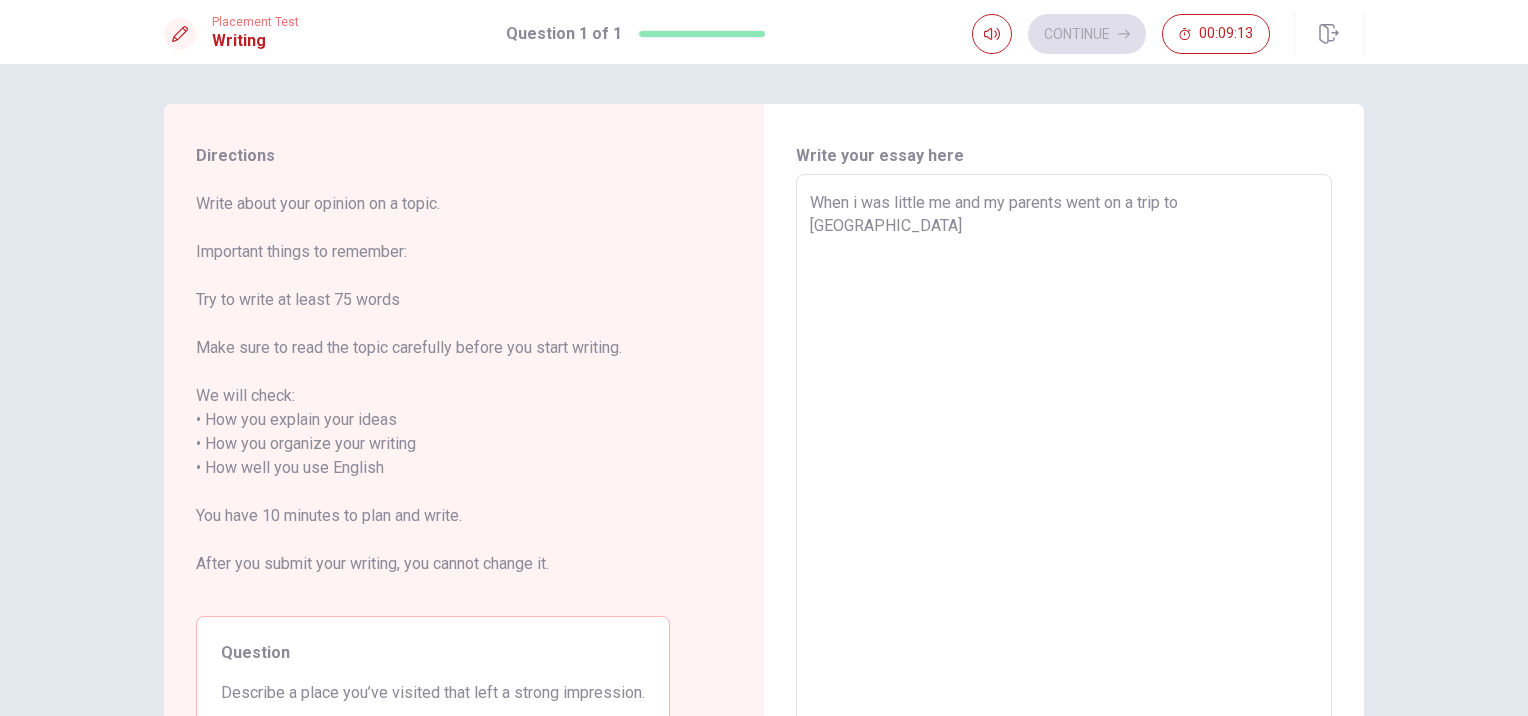 type on "x" 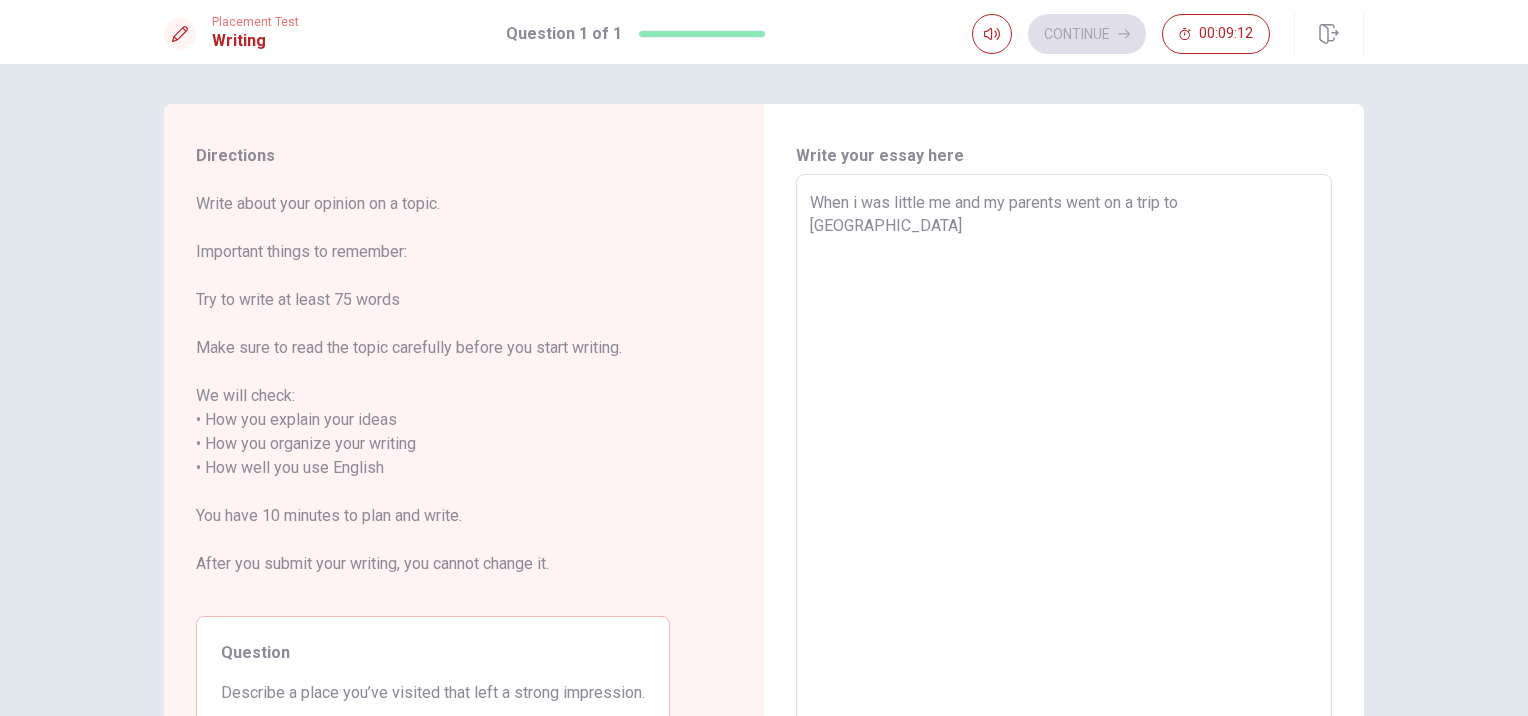 type on "When i was little me and my parents went on a trip to [GEOGRAPHIC_DATA]" 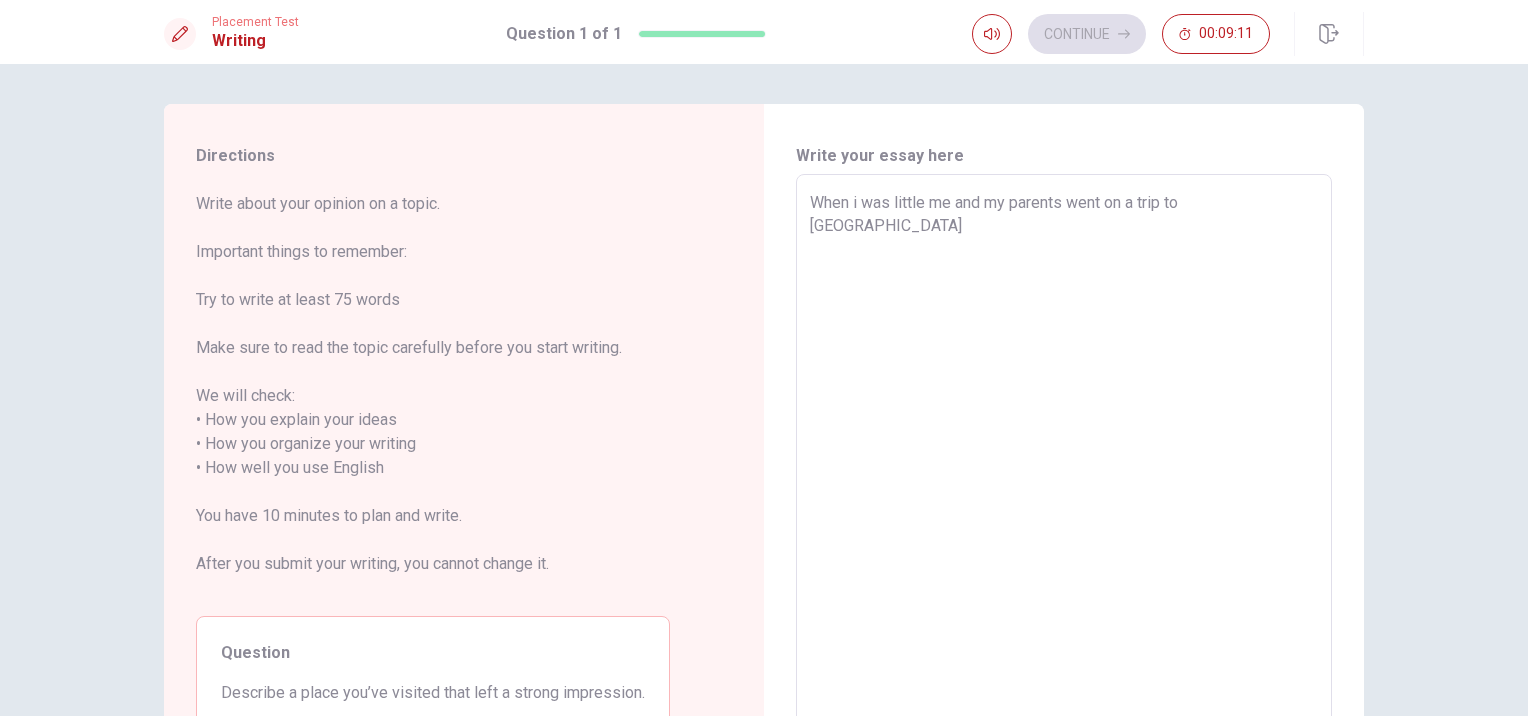 type on "When i was little me and my parents went on a trip to Foz D" 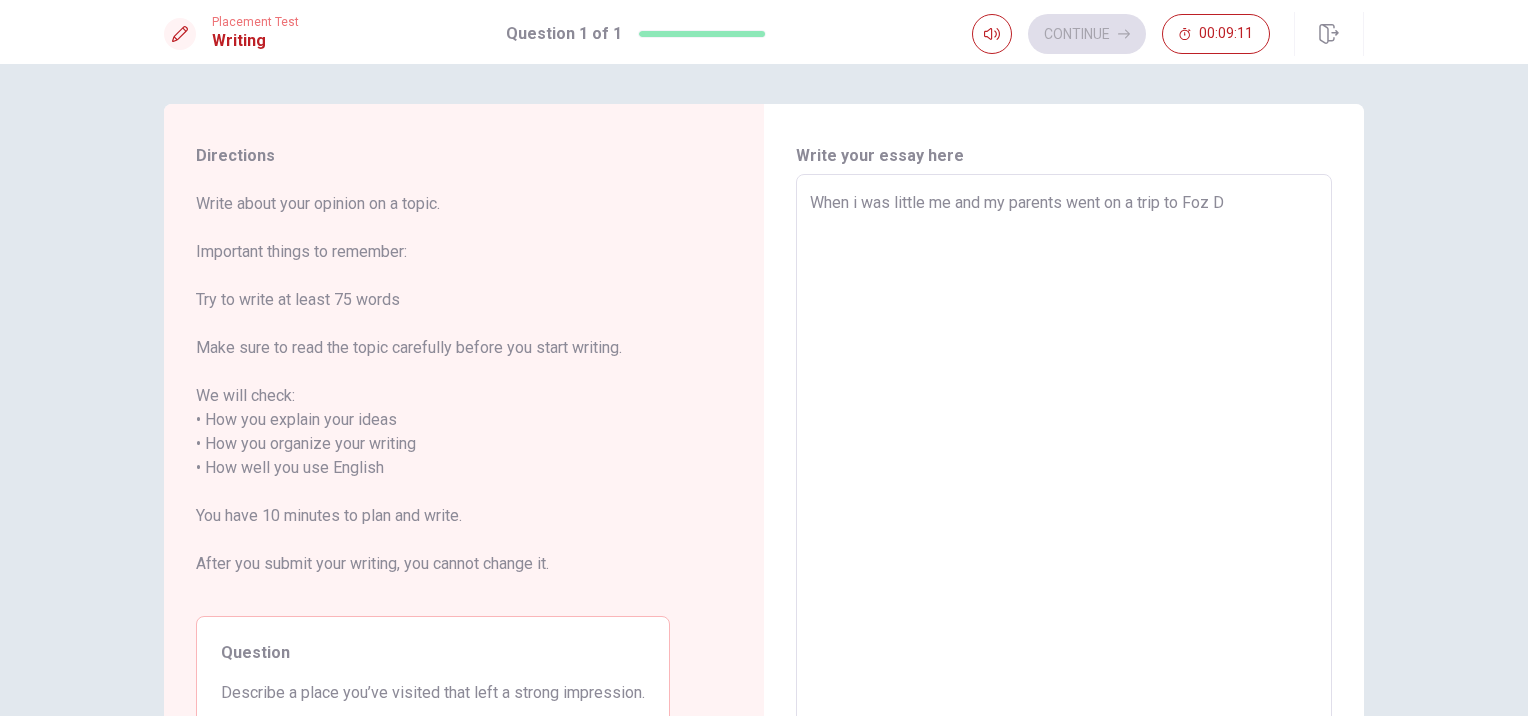 type on "x" 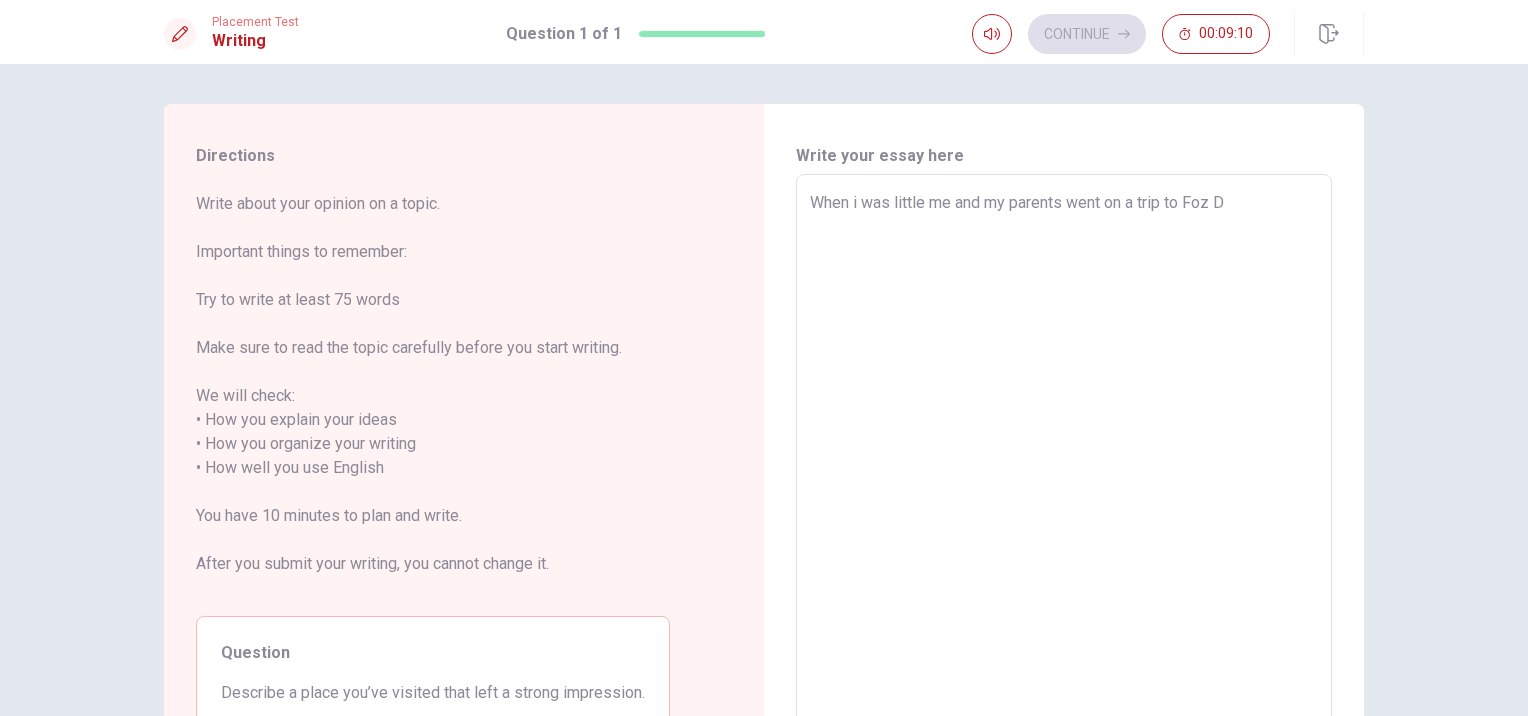 type on "When i was little me and my parents went on a trip to Foz Do" 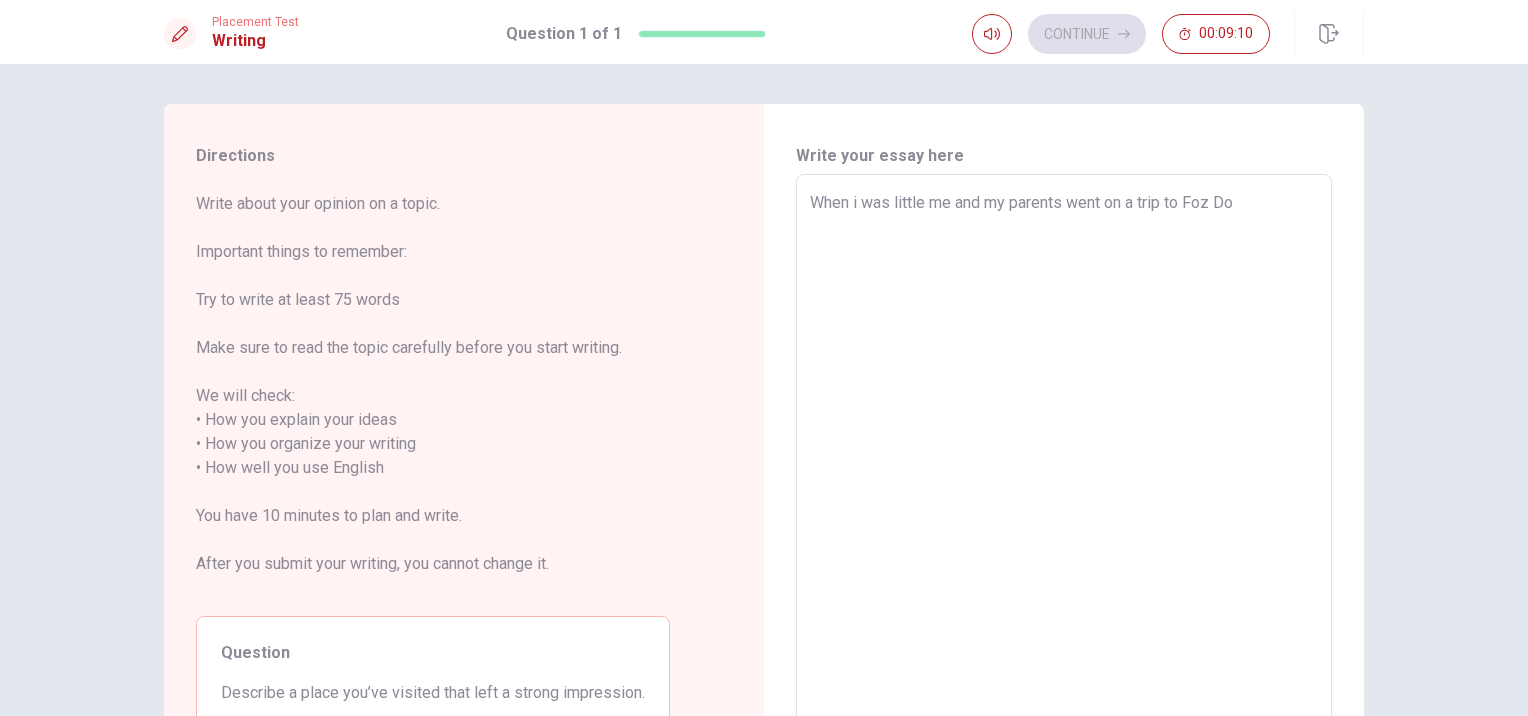 type on "x" 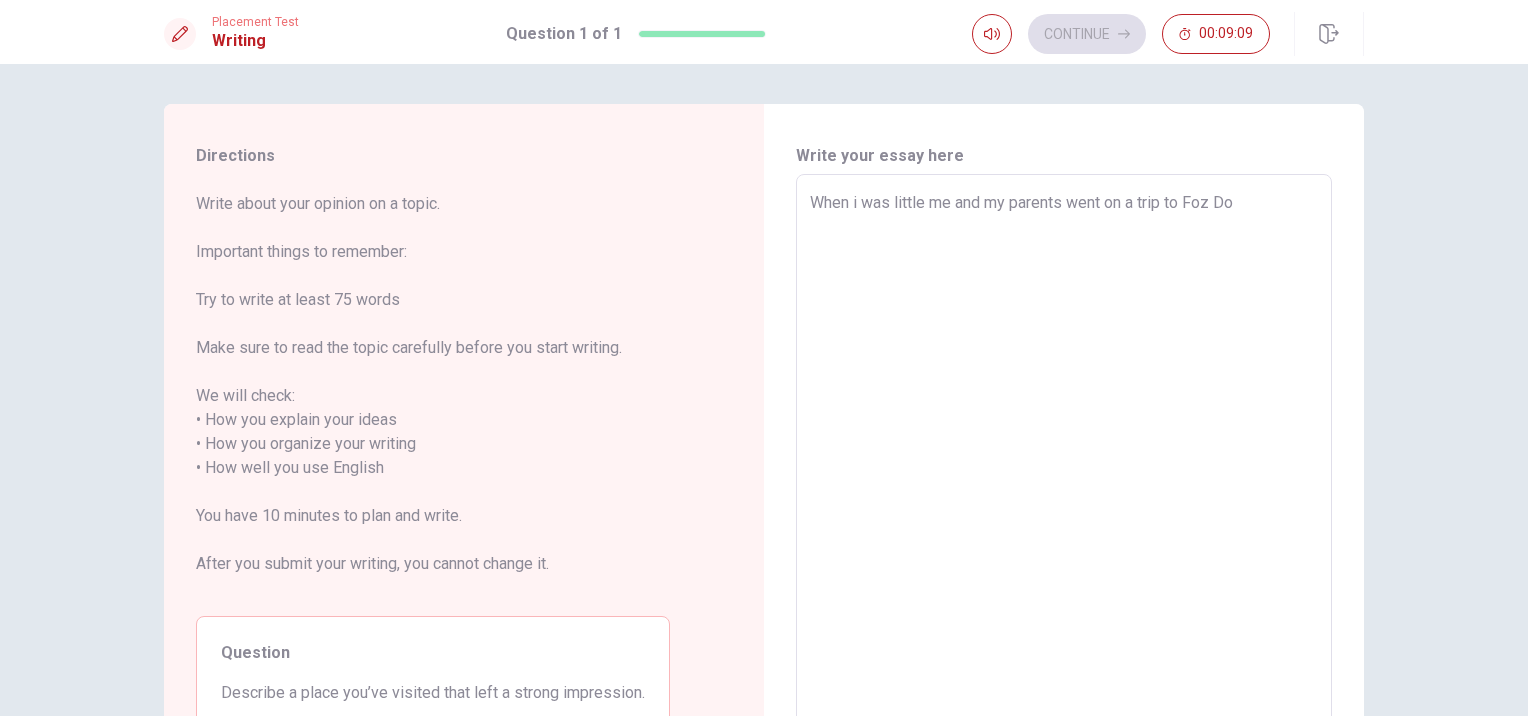 type on "When i was little me and my parents went on a trip to [GEOGRAPHIC_DATA] I" 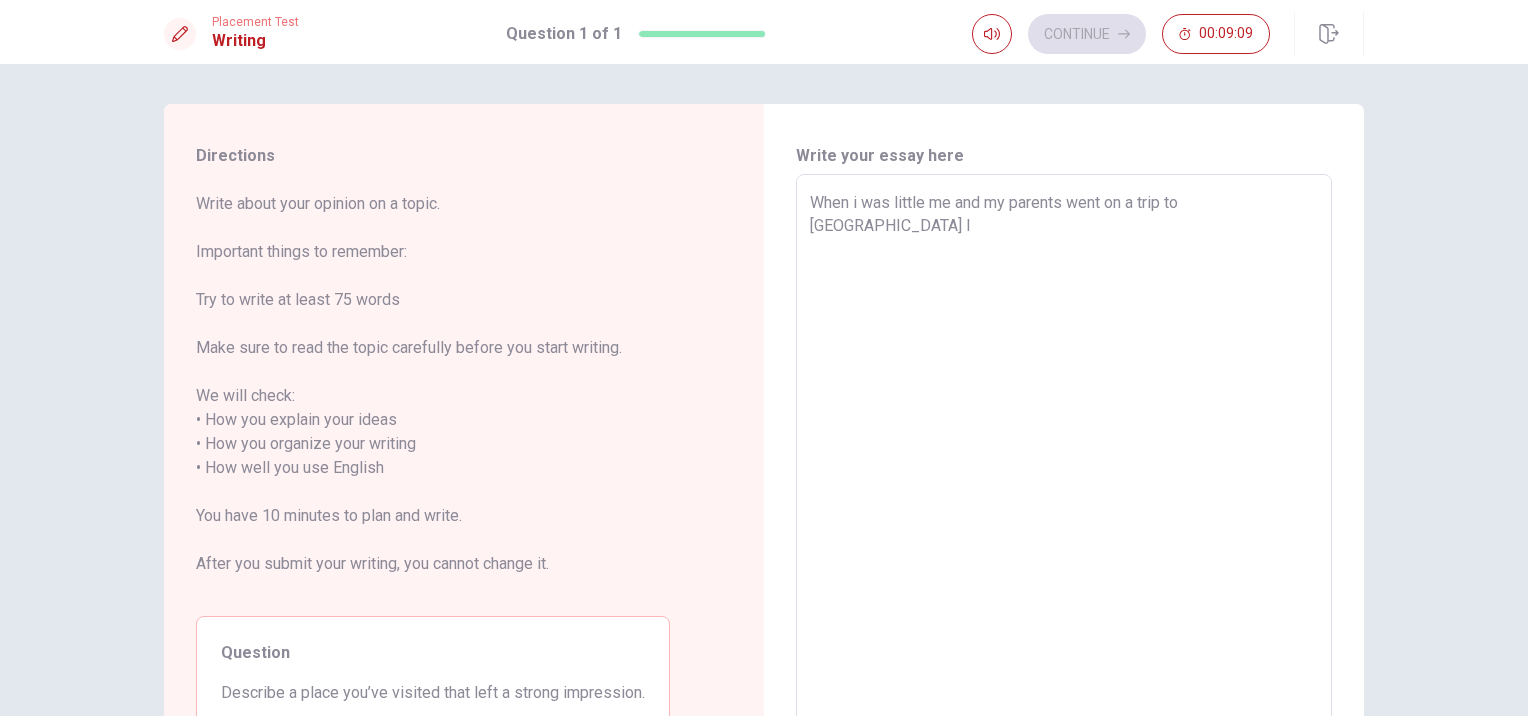 type on "x" 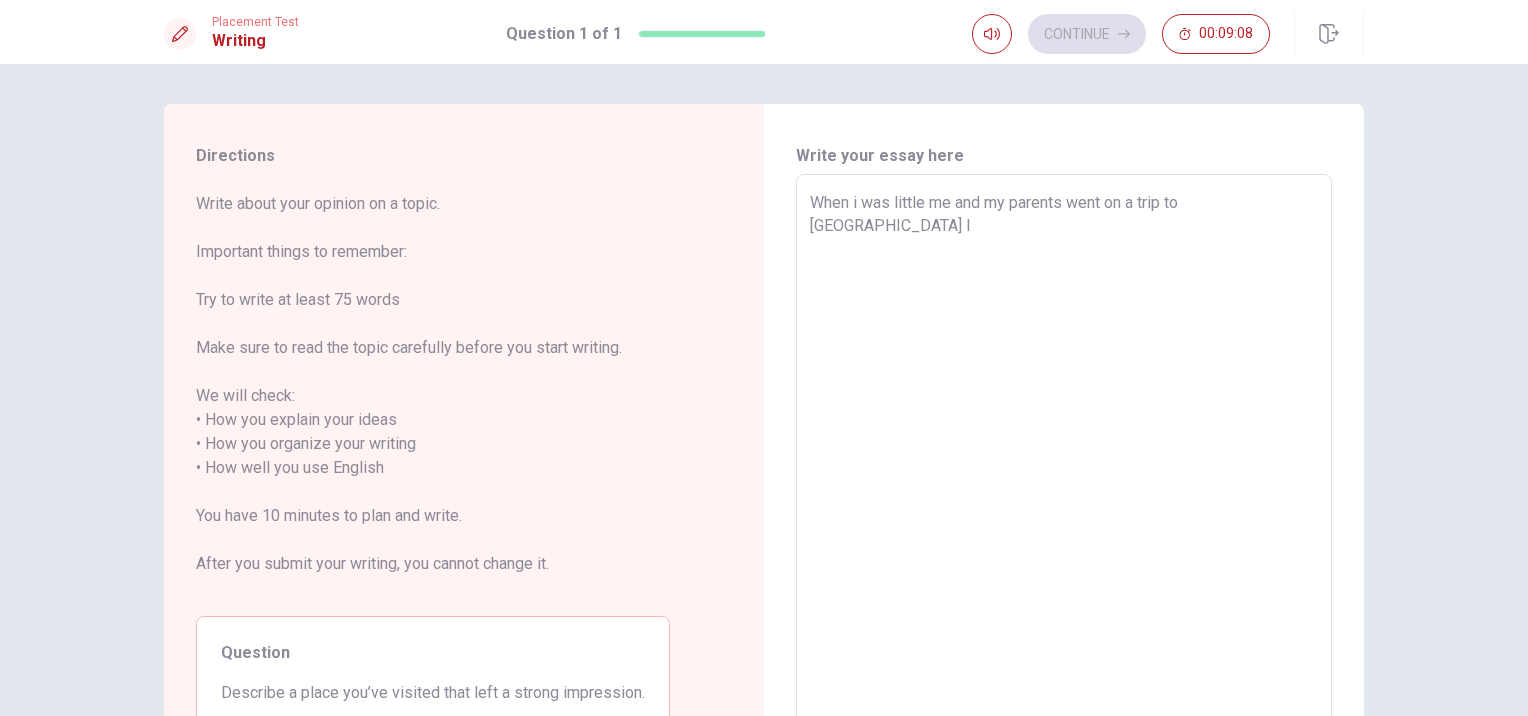 type on "When i was little me and my parents went on a trip to [GEOGRAPHIC_DATA]" 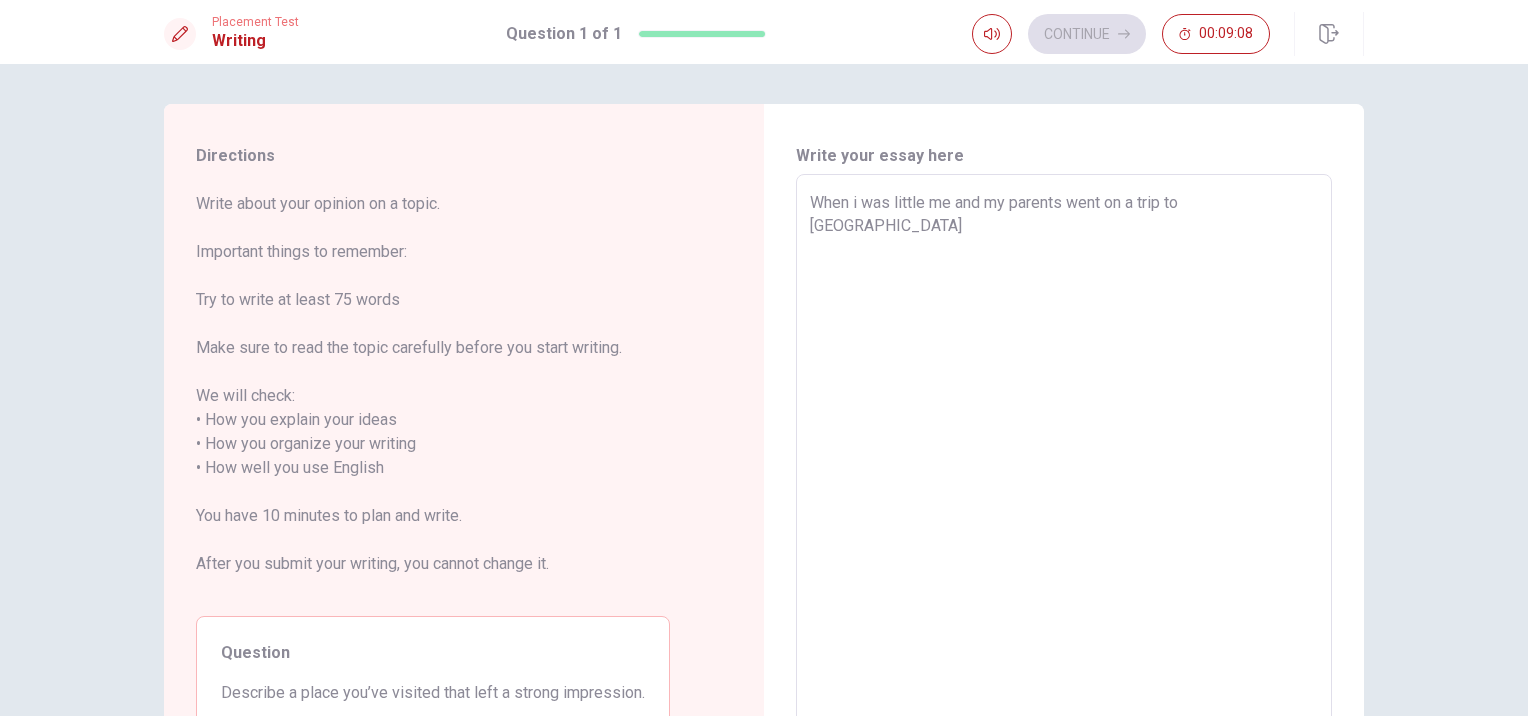 type on "x" 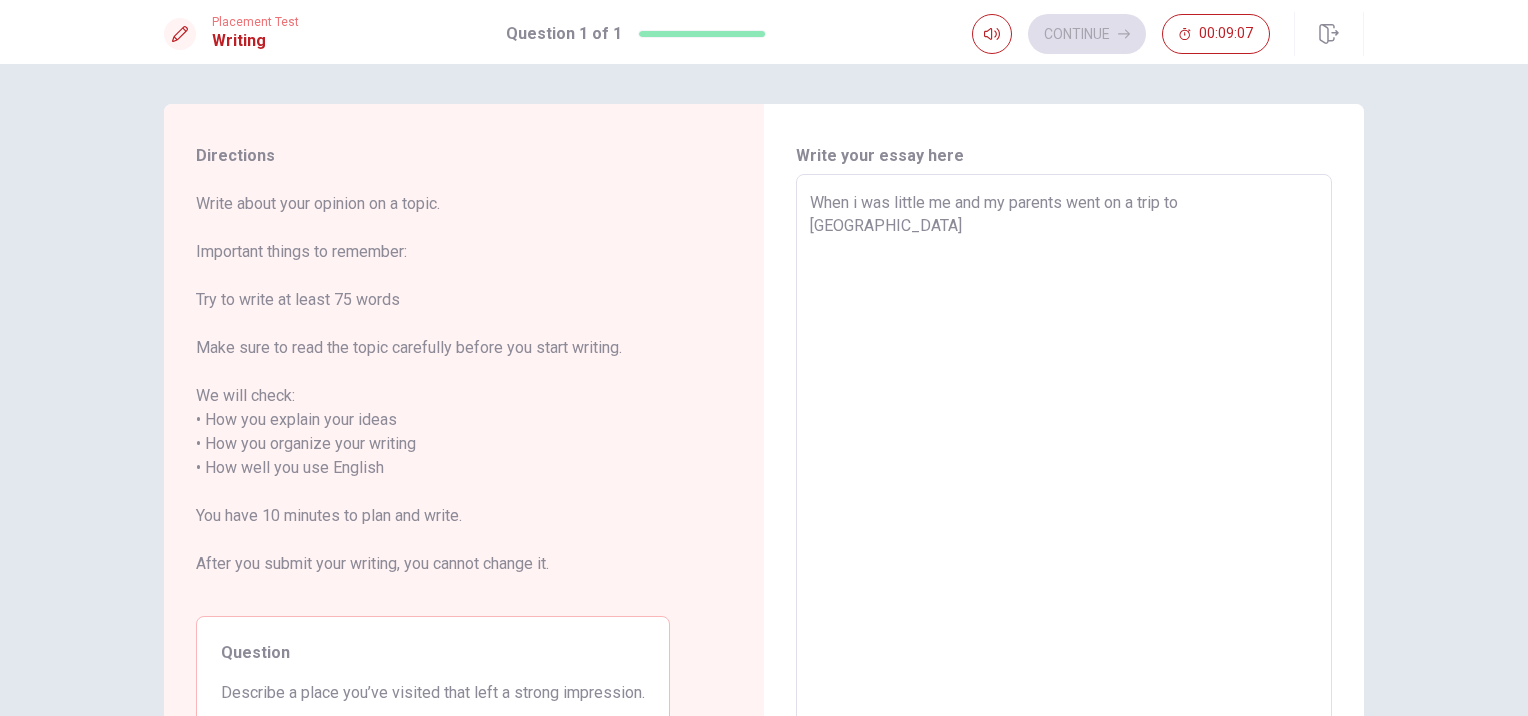 type on "When i was little me and my parents went on a trip to [GEOGRAPHIC_DATA]" 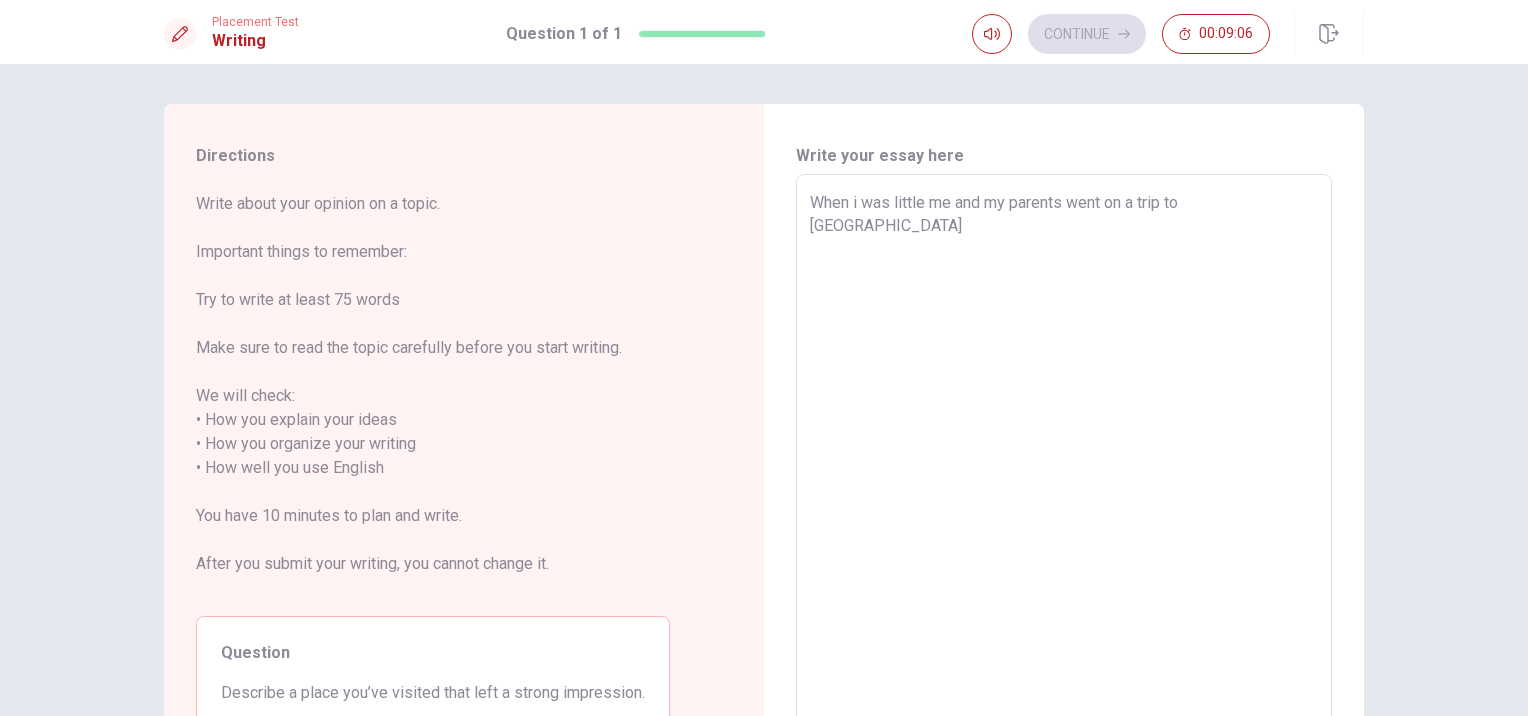type on "When i was little me and my parents went on a trip to [GEOGRAPHIC_DATA]" 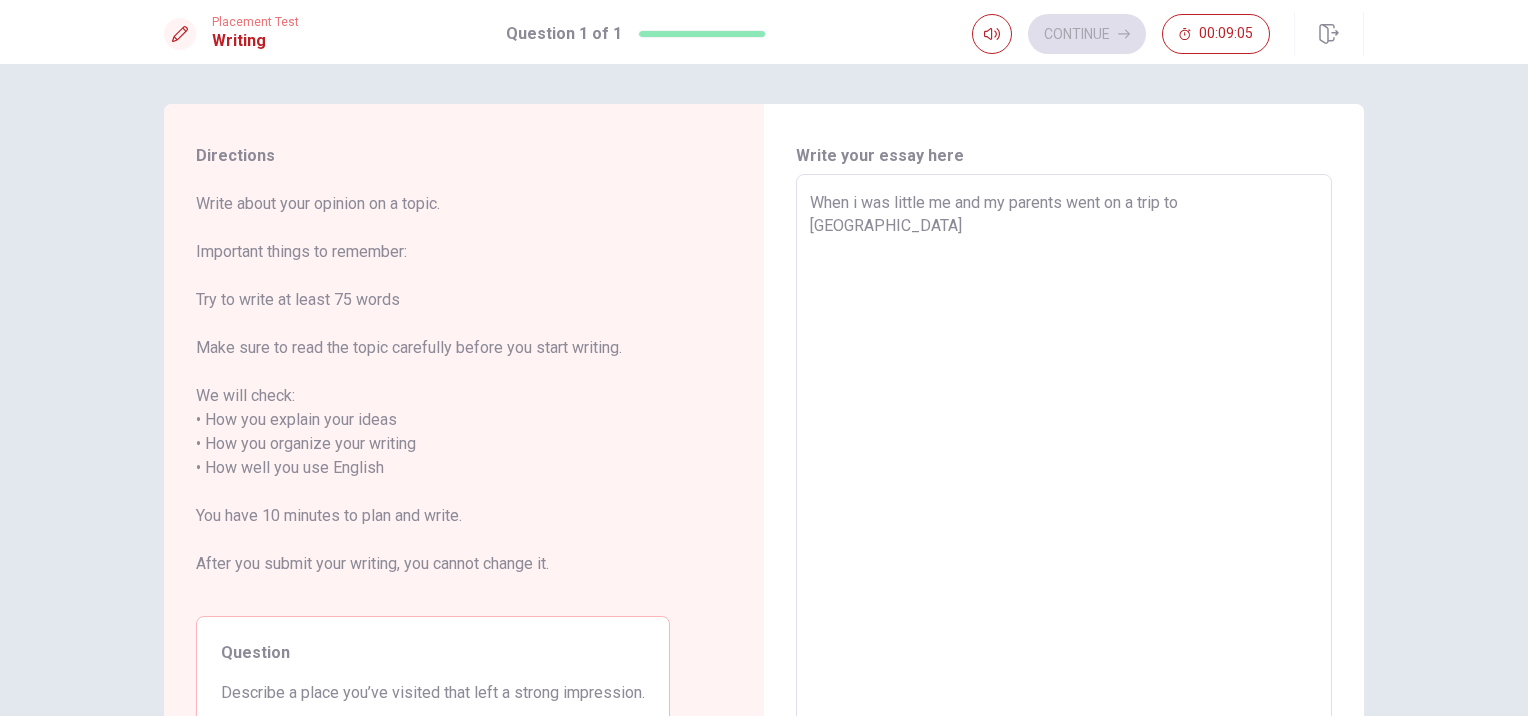 type on "When i was little me and my parents went on a trip to [GEOGRAPHIC_DATA]," 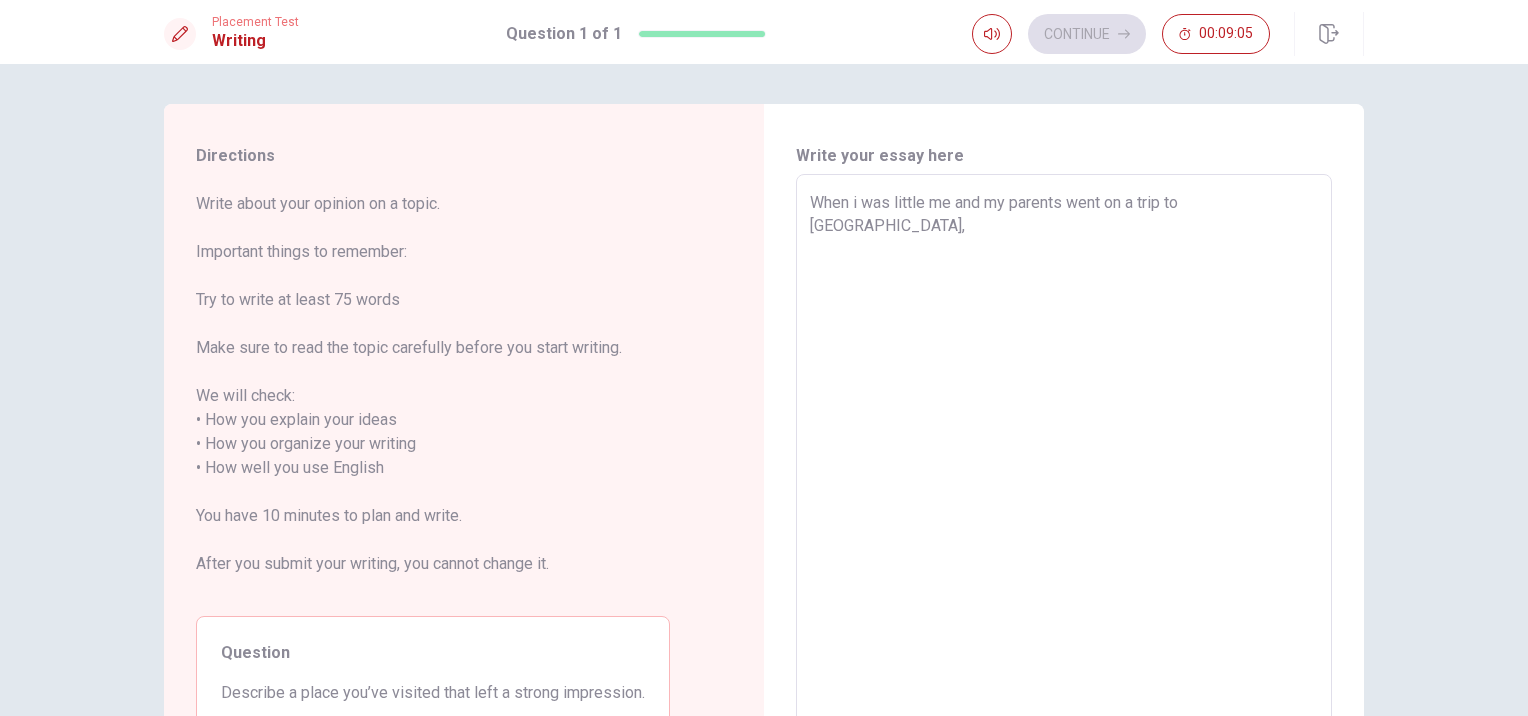 type on "x" 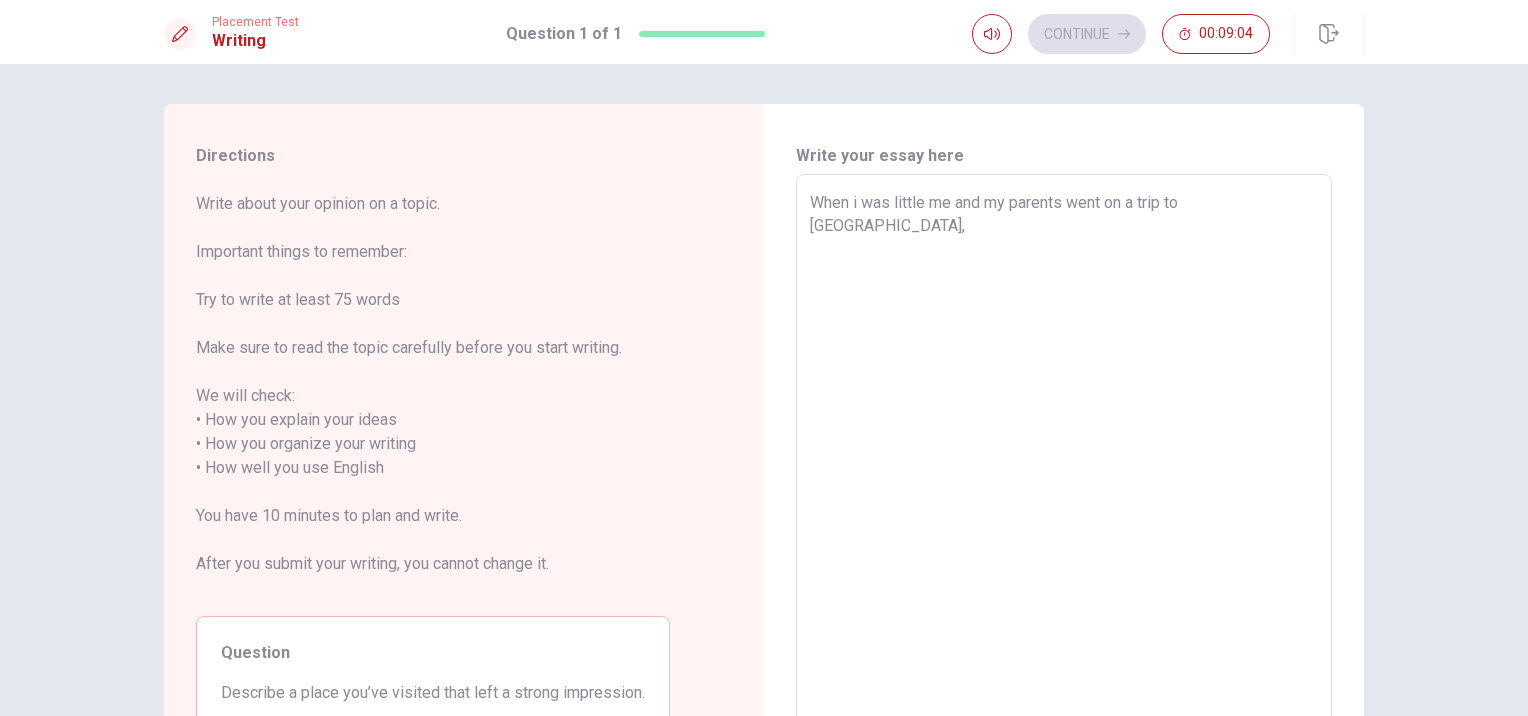 type on "When i was little me and my parents went on a trip to [GEOGRAPHIC_DATA], i" 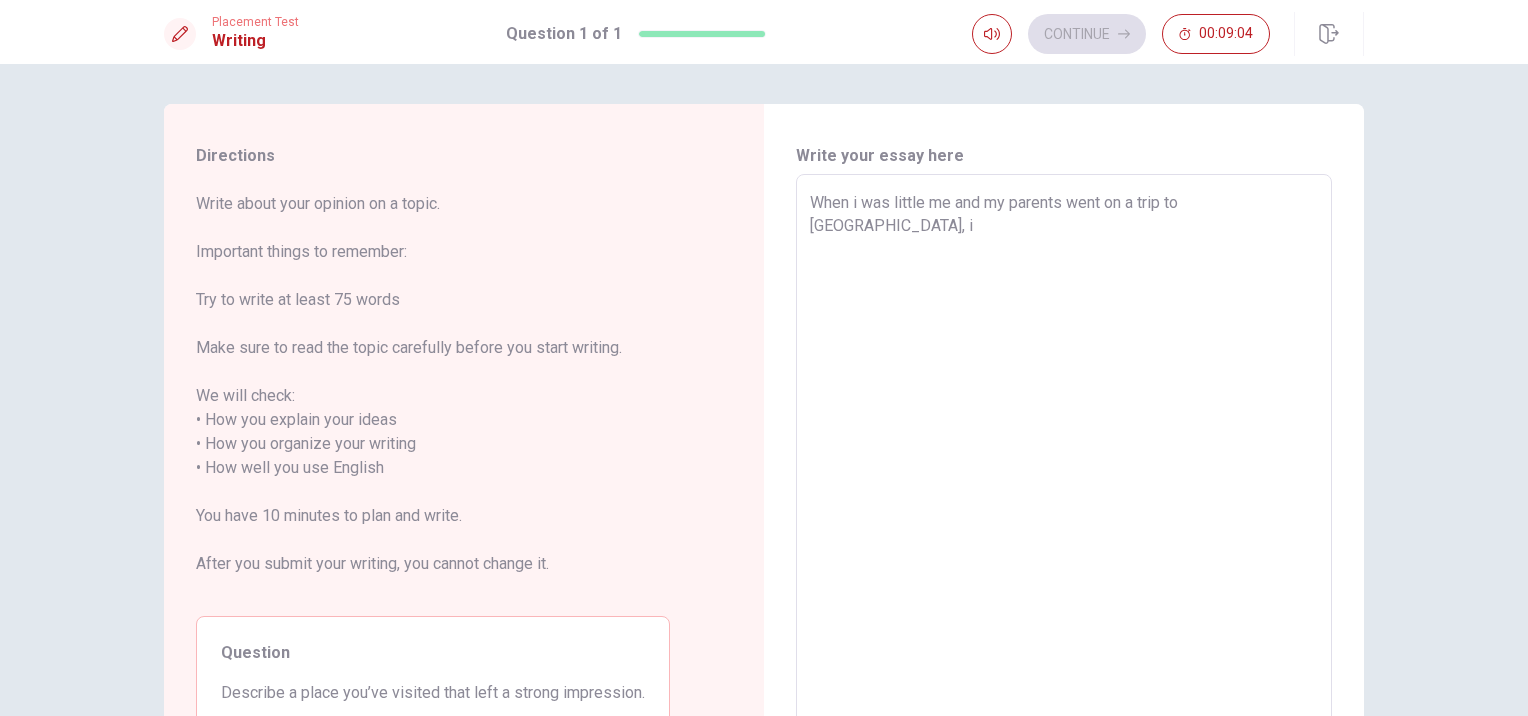 type on "x" 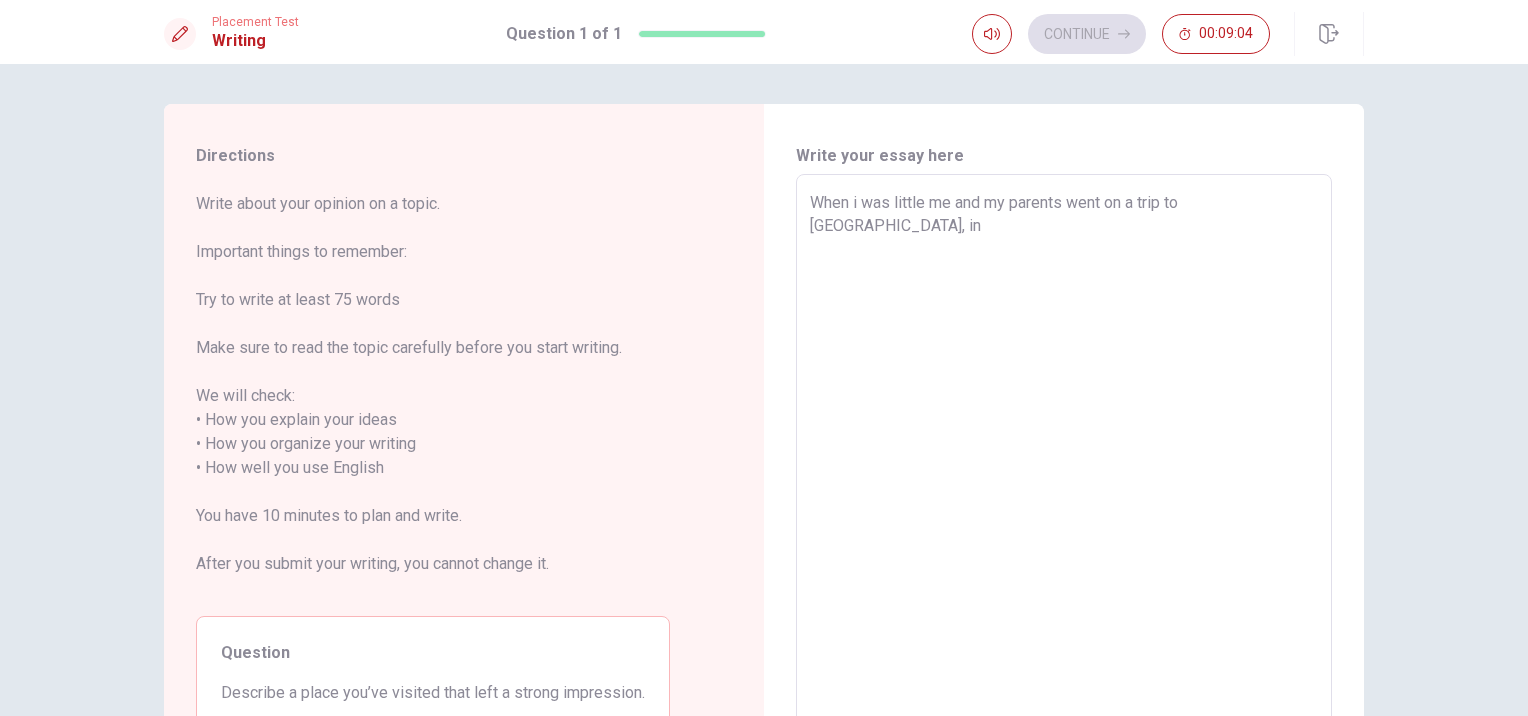 type on "x" 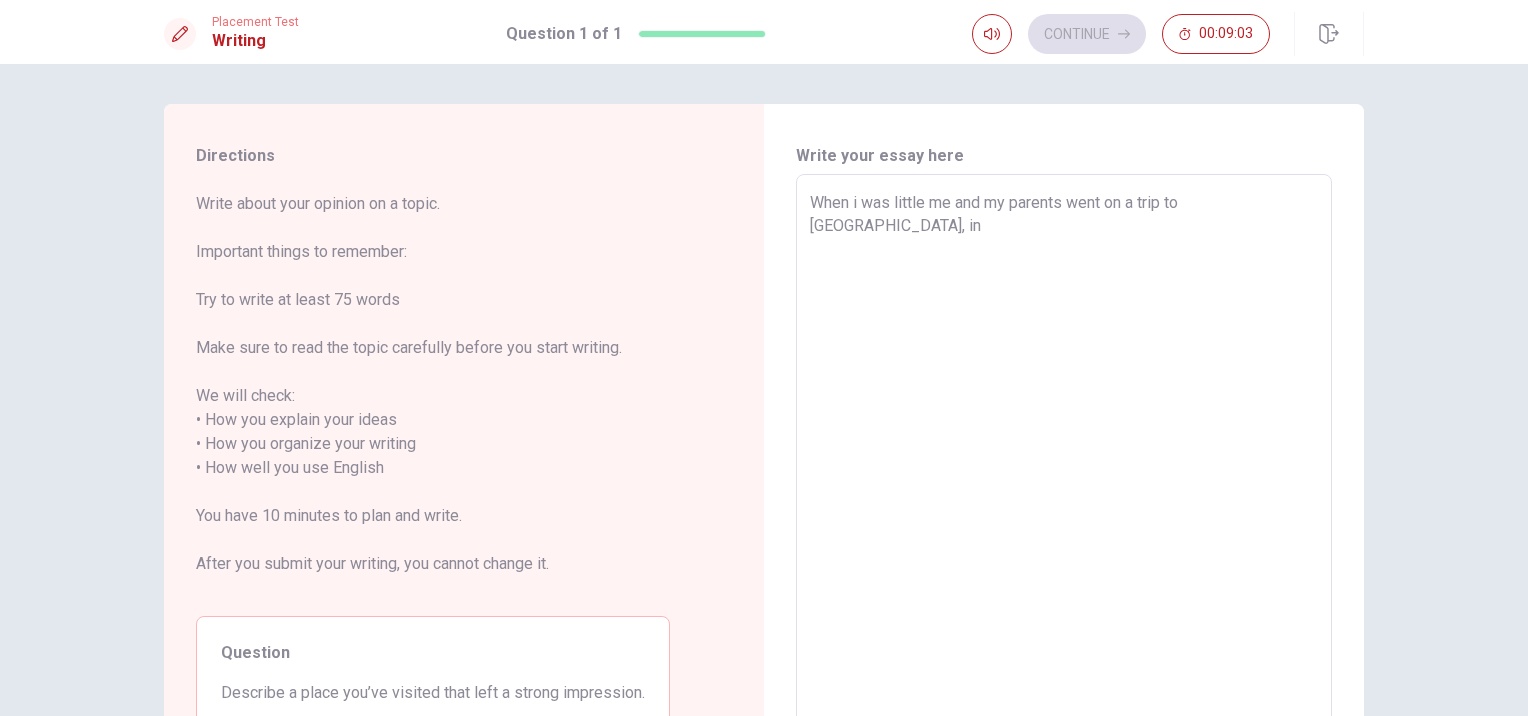 type on "When i was little me and my parents went on a trip to [GEOGRAPHIC_DATA], in B" 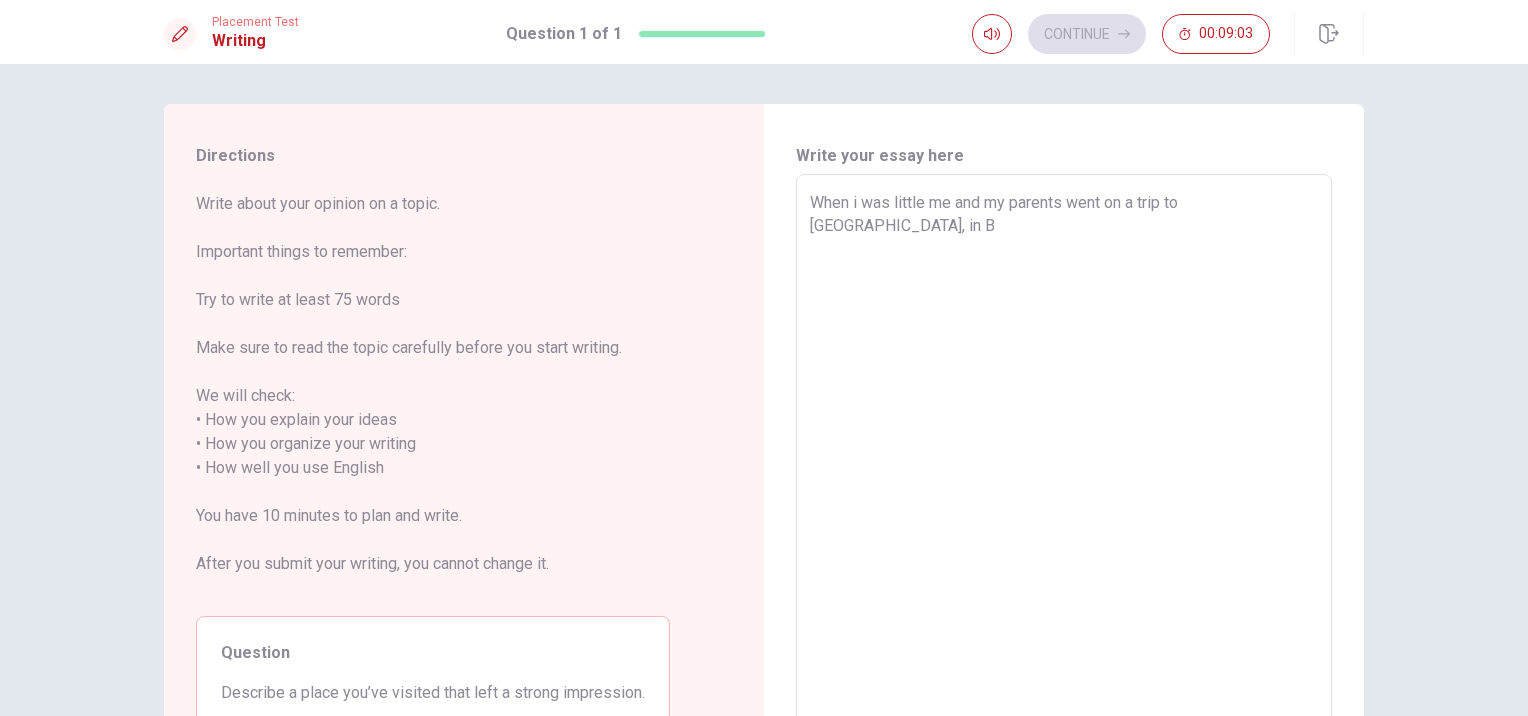 type on "x" 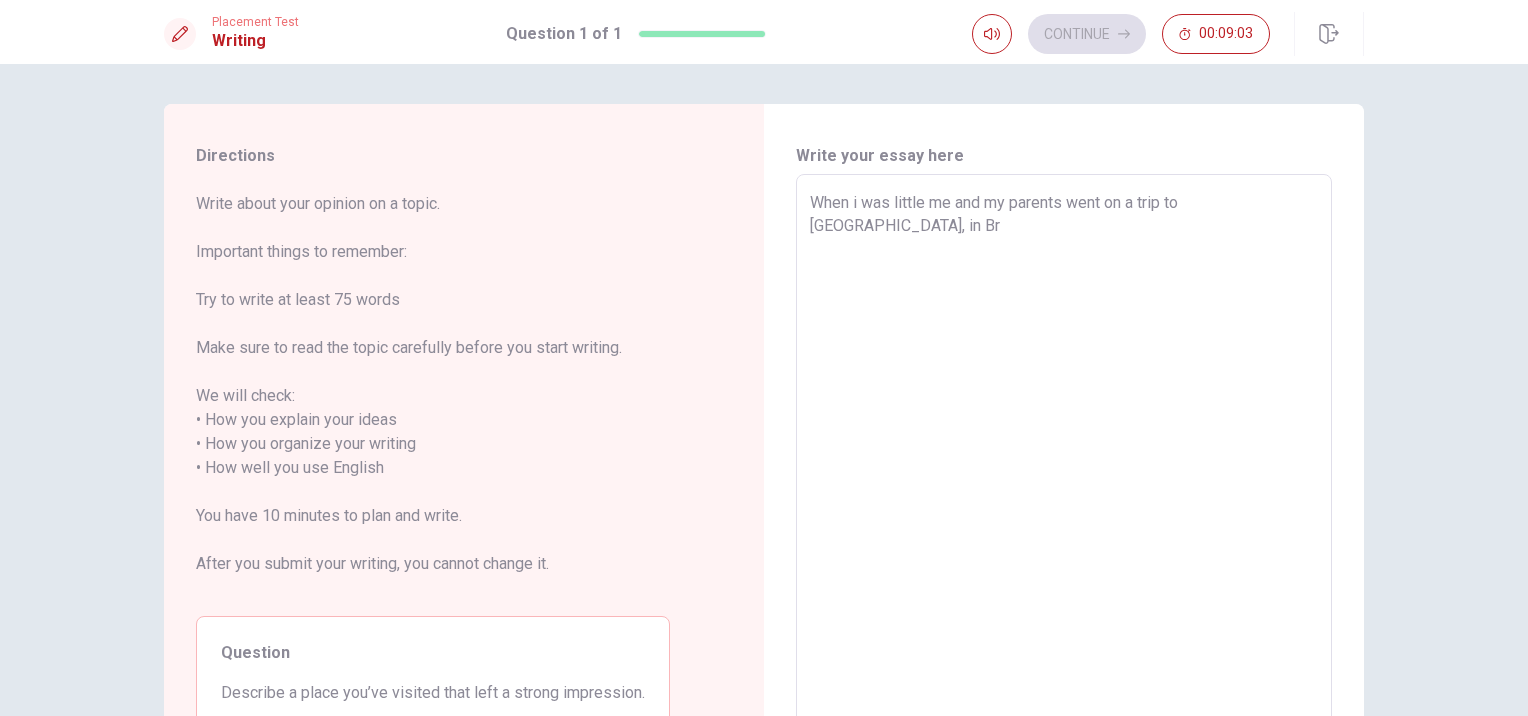 type on "x" 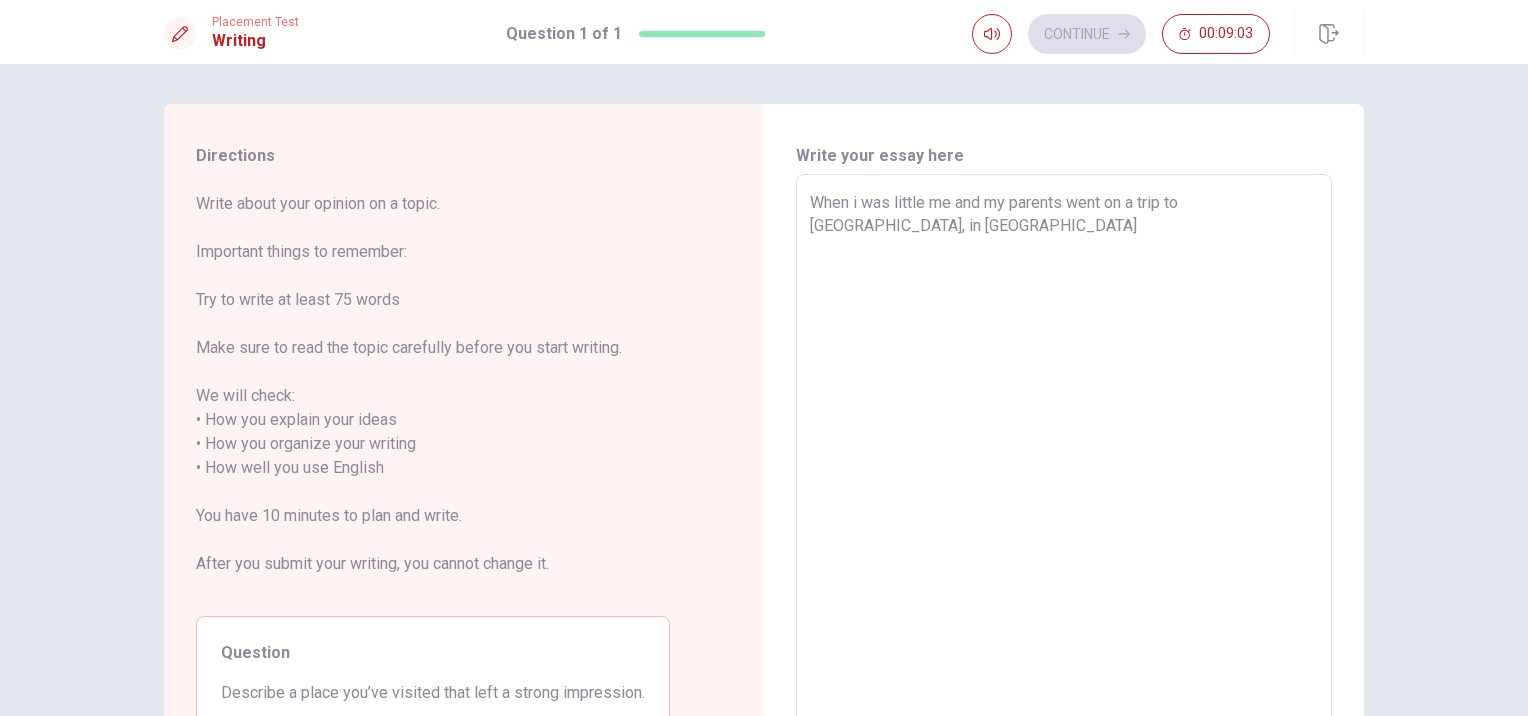 type on "x" 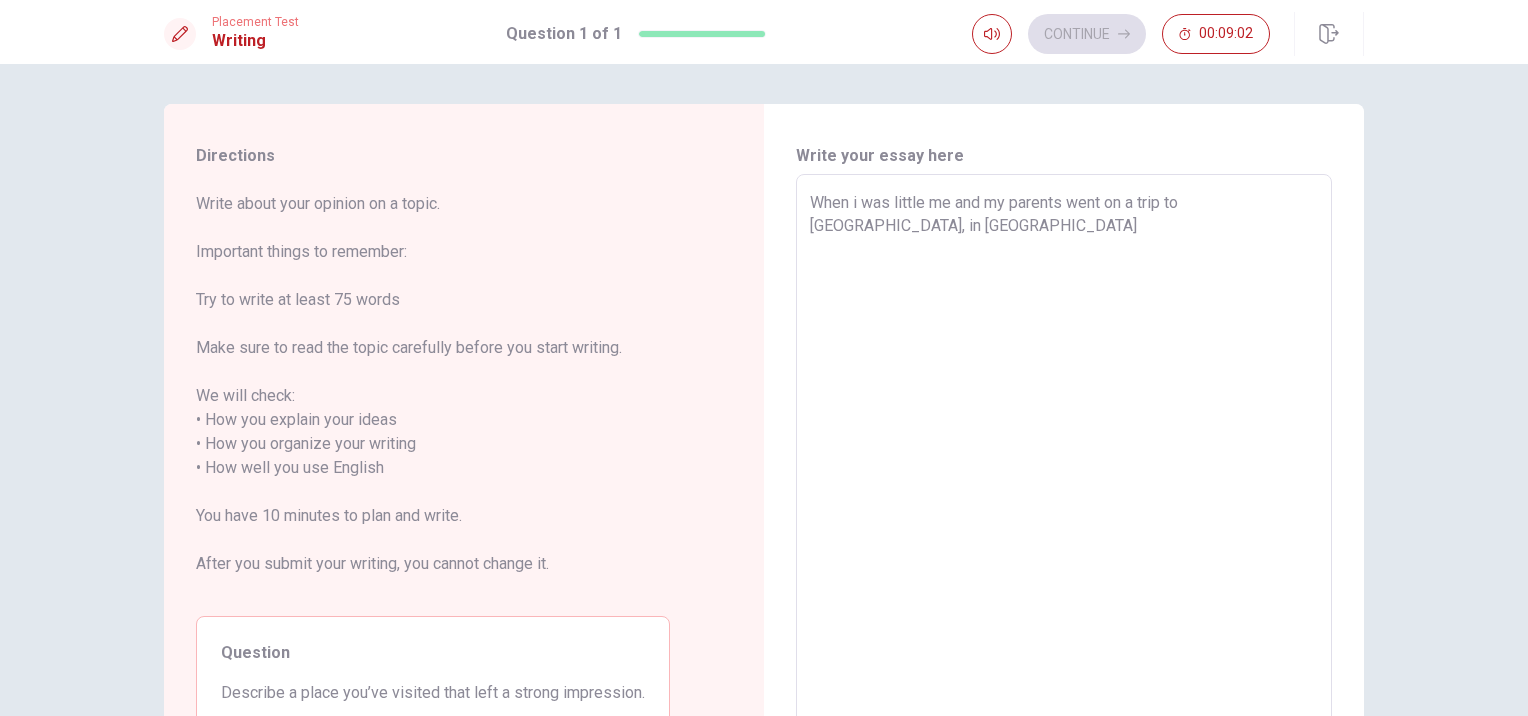 type on "When i was little me and my parents went on a trip to [GEOGRAPHIC_DATA], in [GEOGRAPHIC_DATA]" 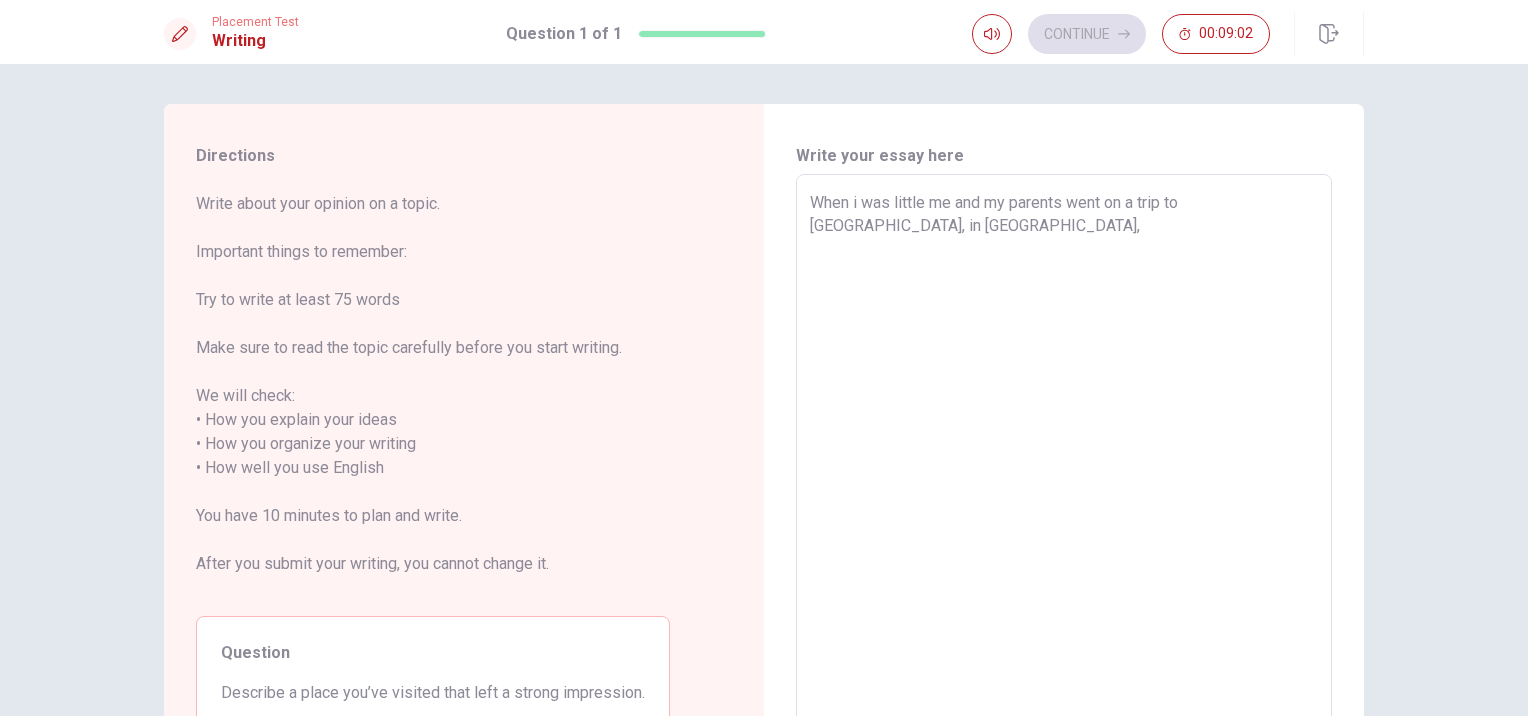type on "x" 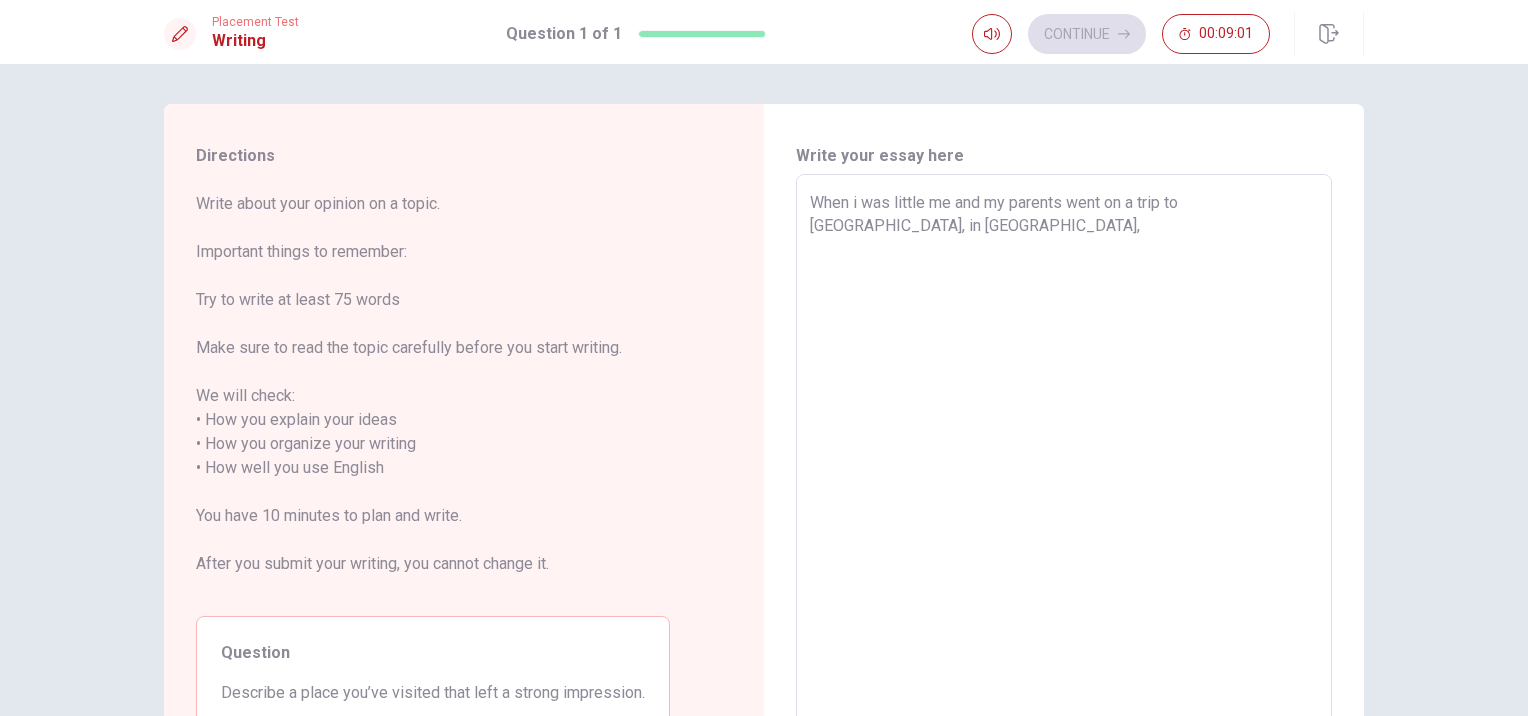 type on "When i was little me and my parents went on a trip to [GEOGRAPHIC_DATA], in [GEOGRAPHIC_DATA], h" 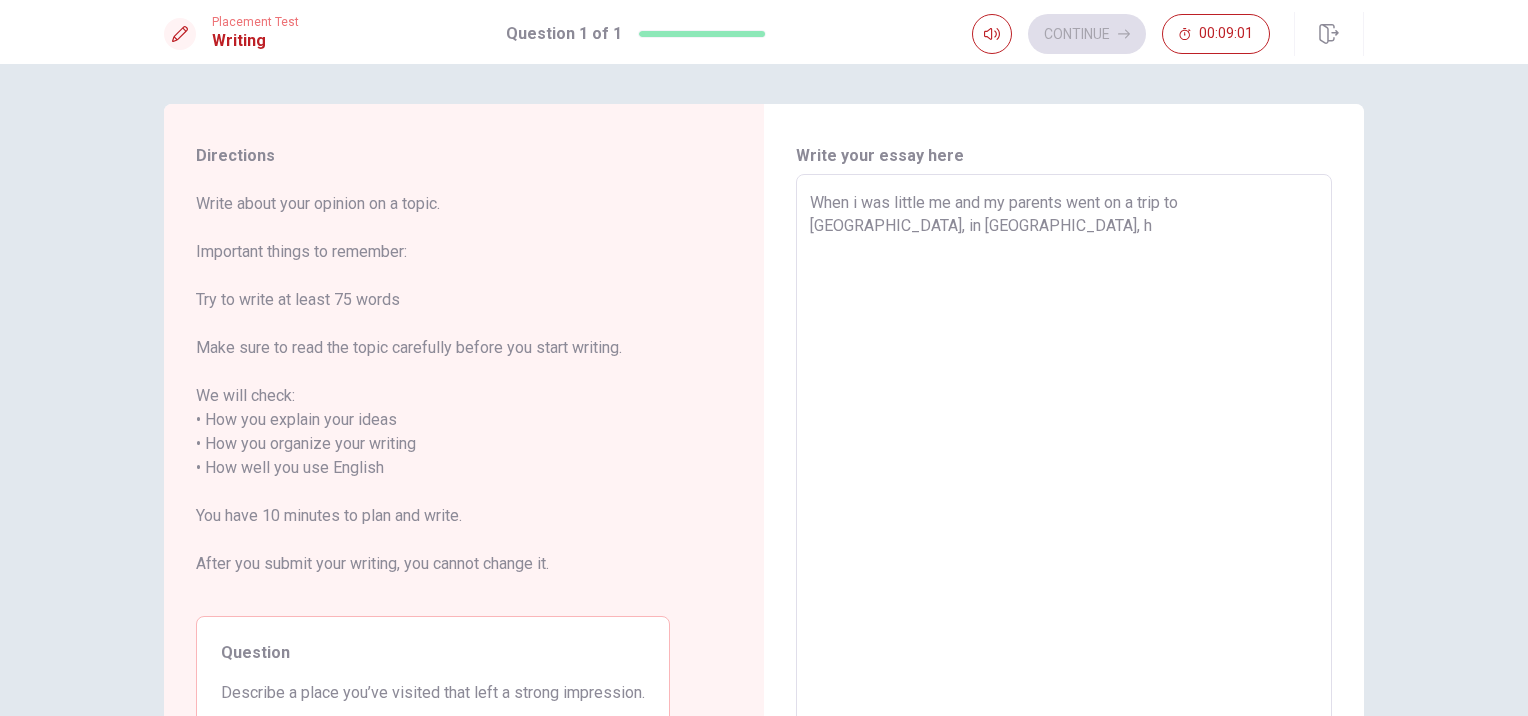 type on "x" 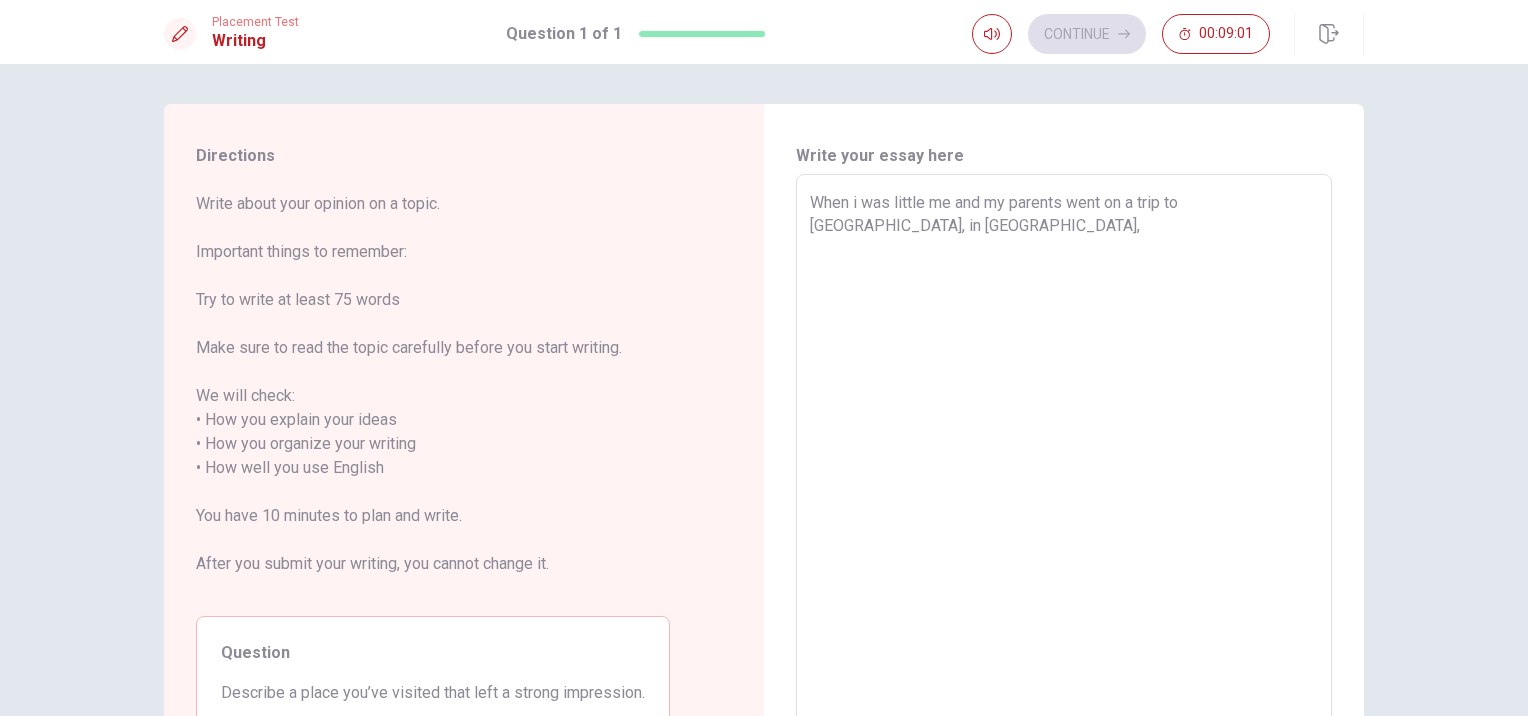 type on "x" 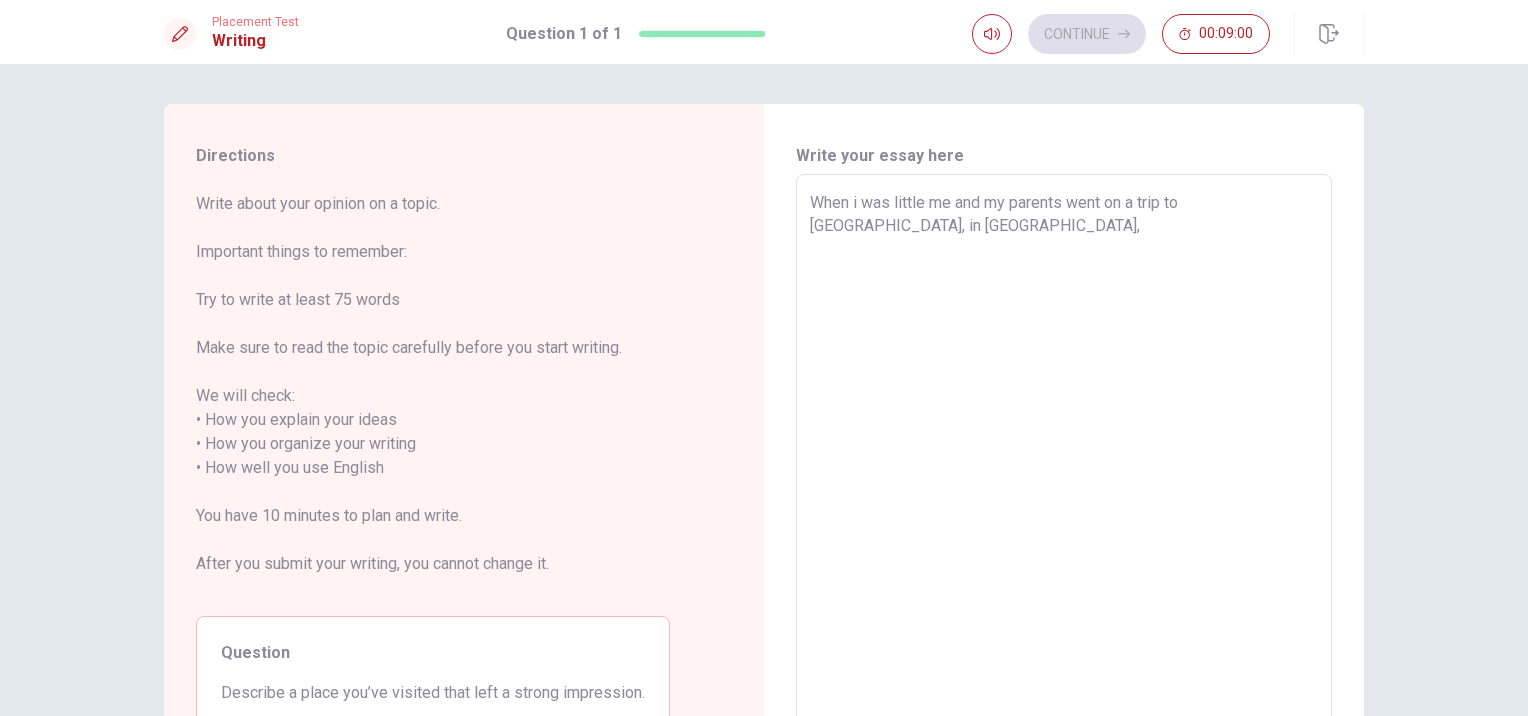 type on "When i was little me and my parents went on a trip to [GEOGRAPHIC_DATA], in [GEOGRAPHIC_DATA], m" 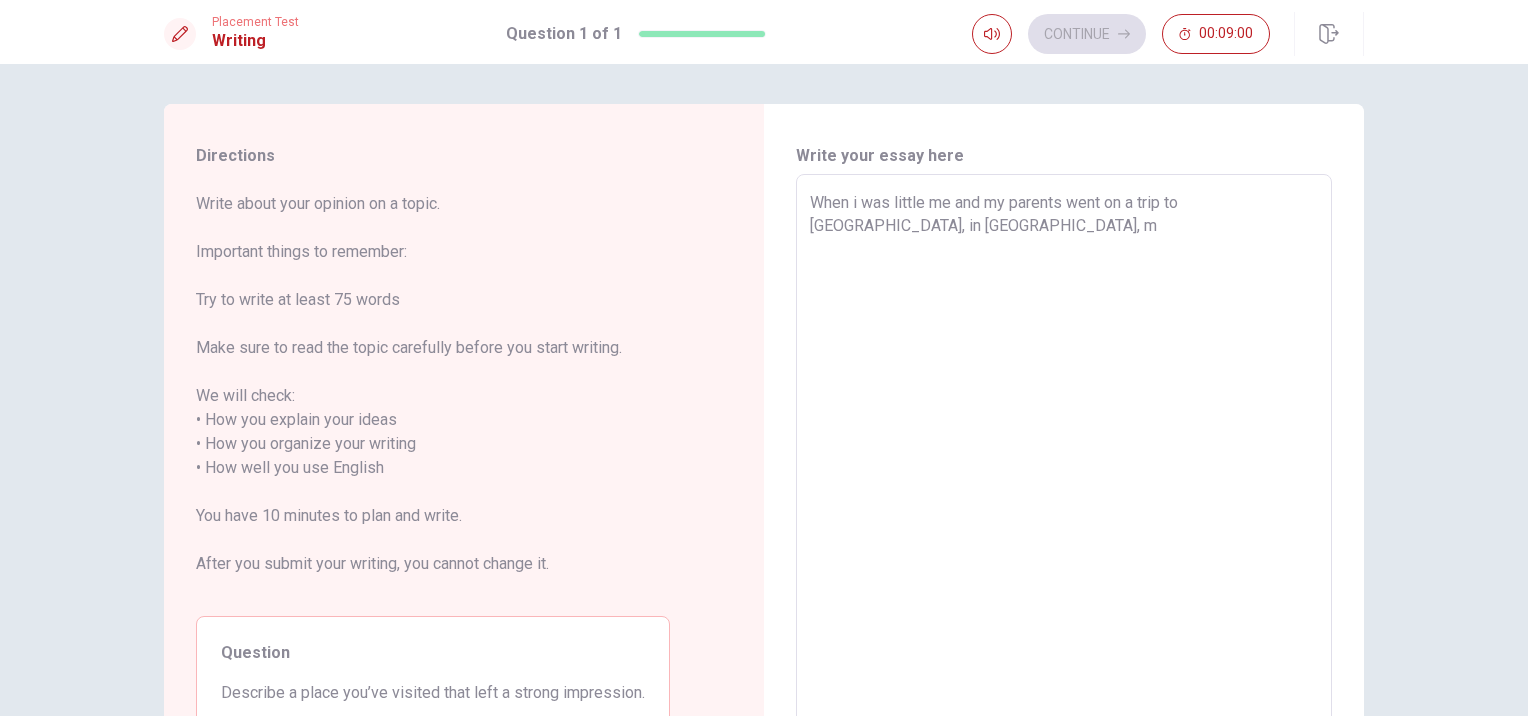 type on "x" 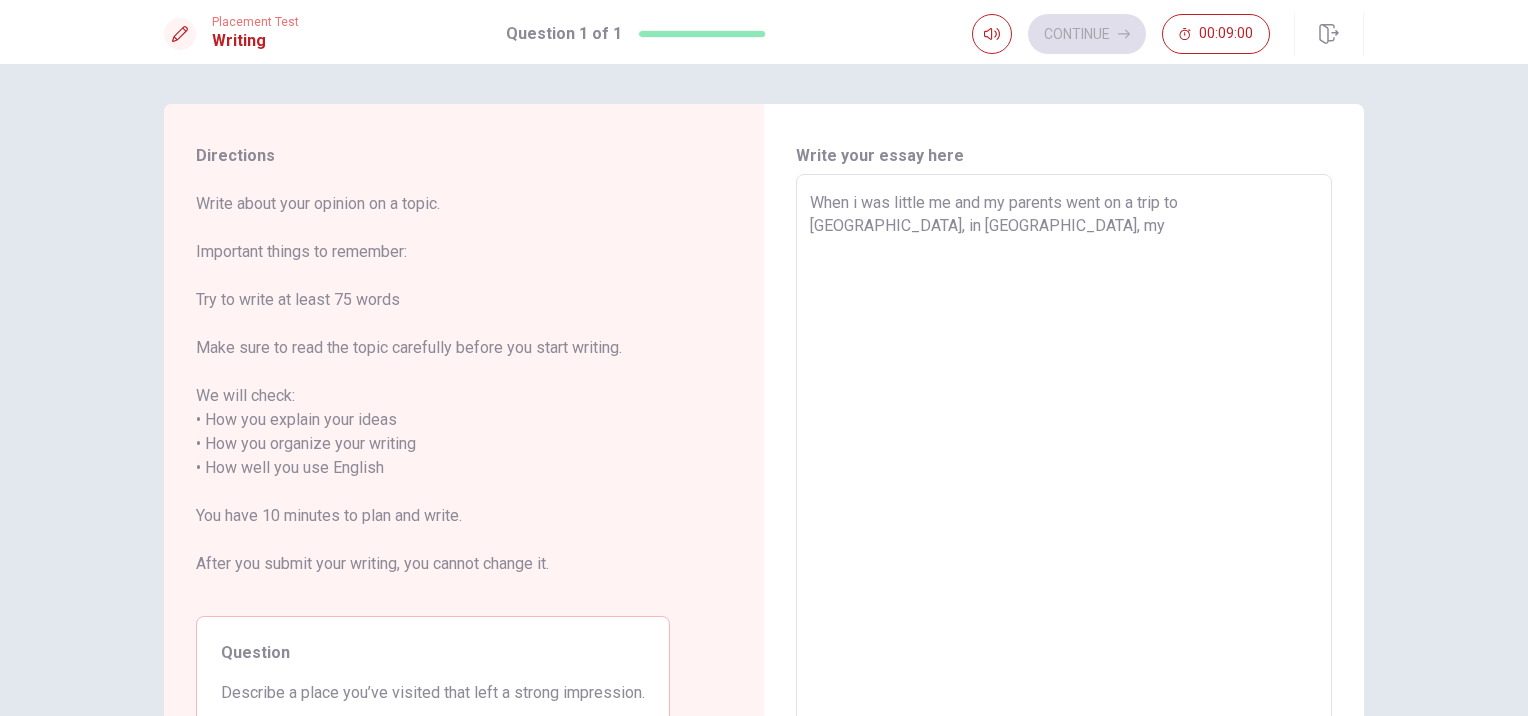 type on "x" 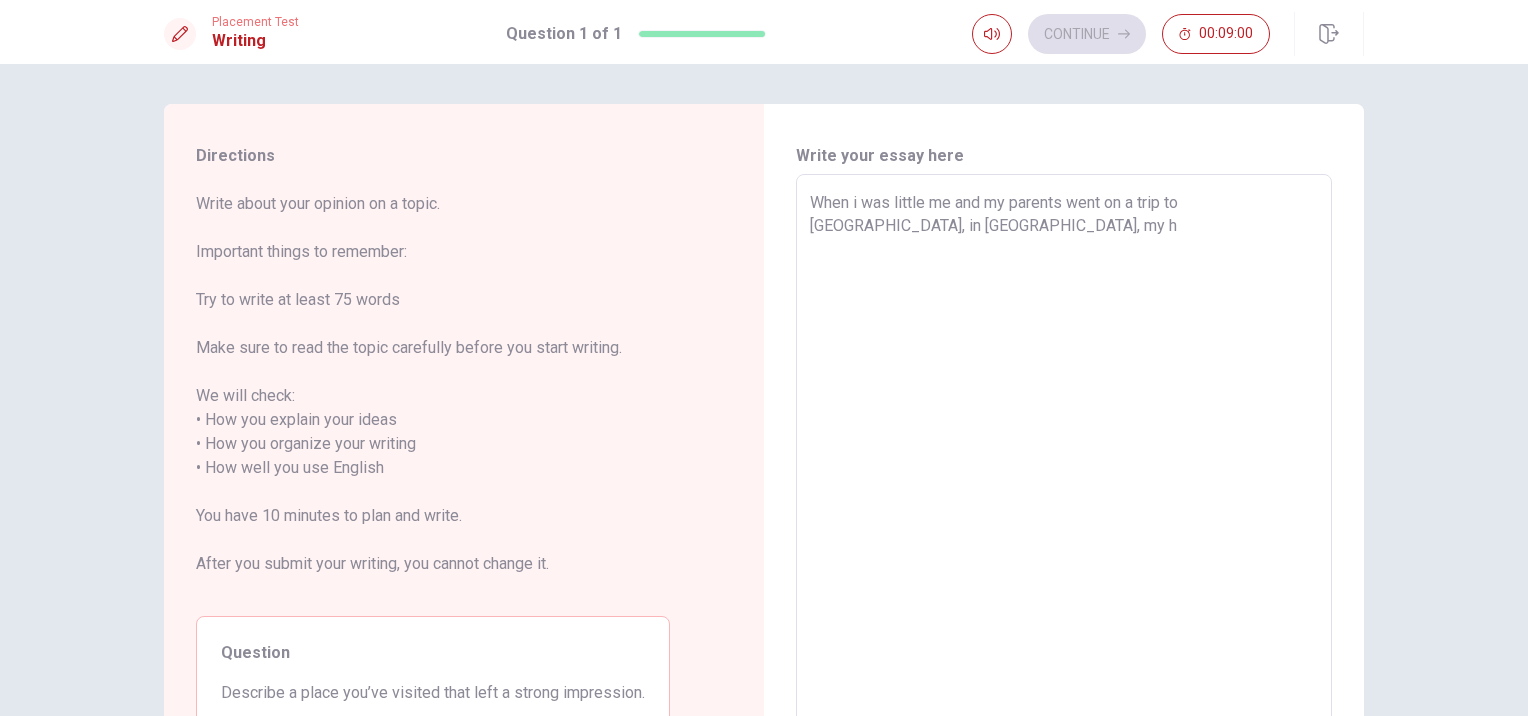 type on "x" 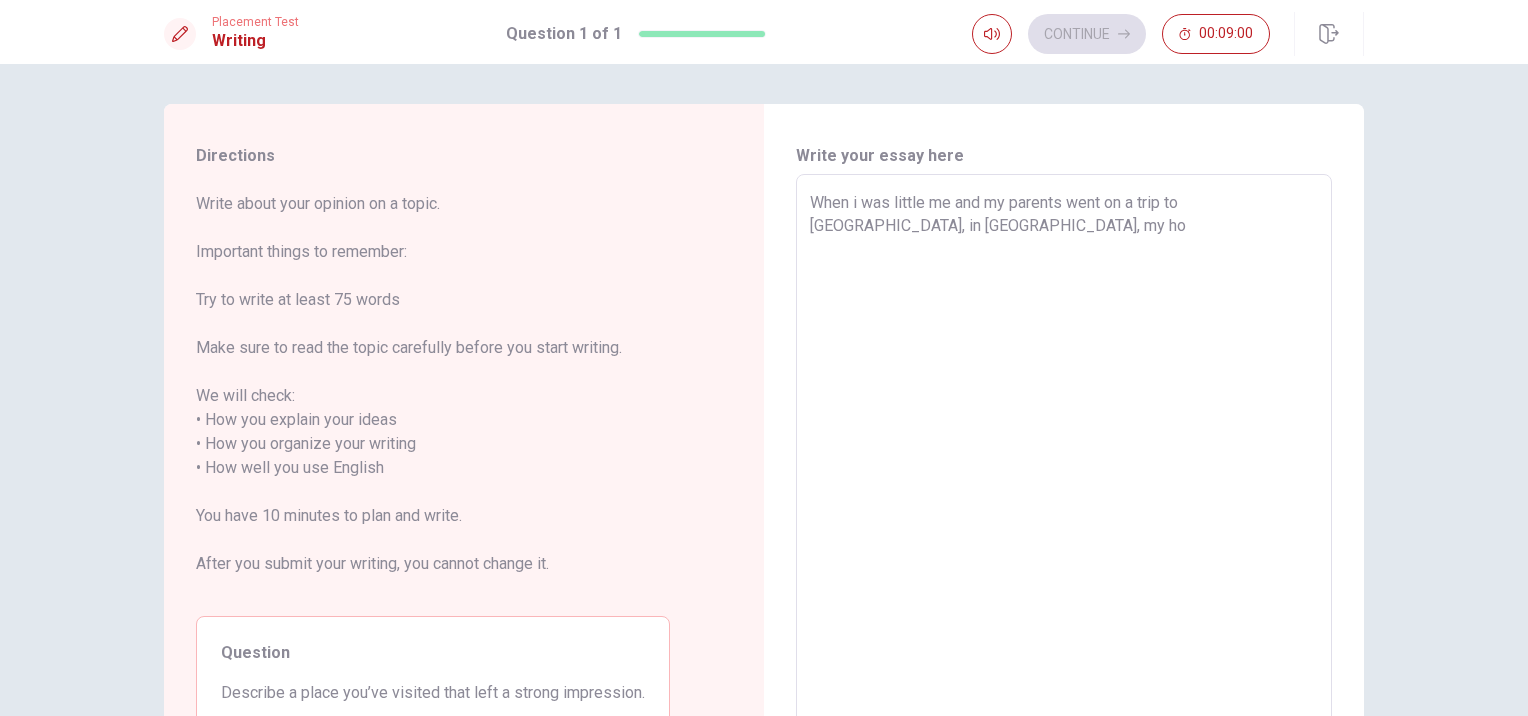 type on "x" 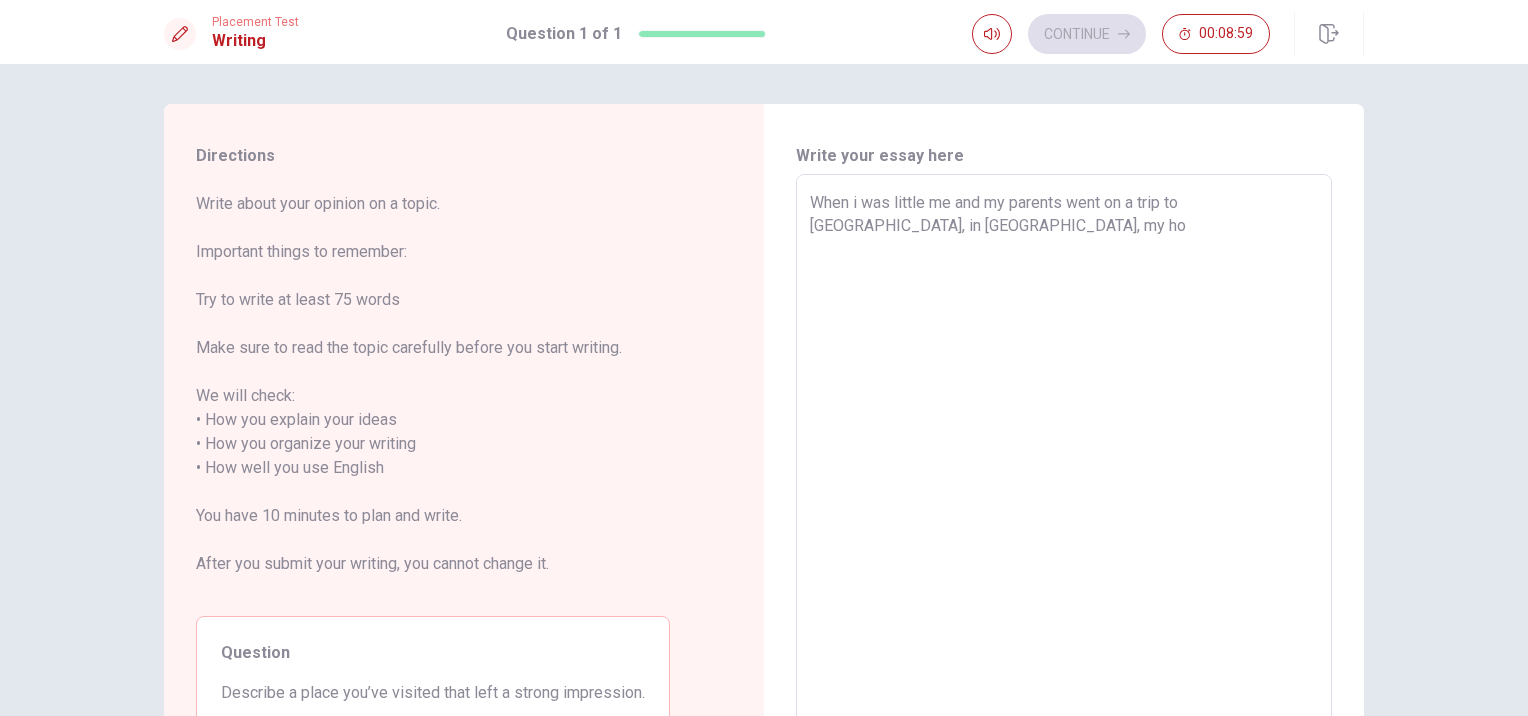 type on "When i was little me and my parents went on a trip to [GEOGRAPHIC_DATA], in [GEOGRAPHIC_DATA], my hom" 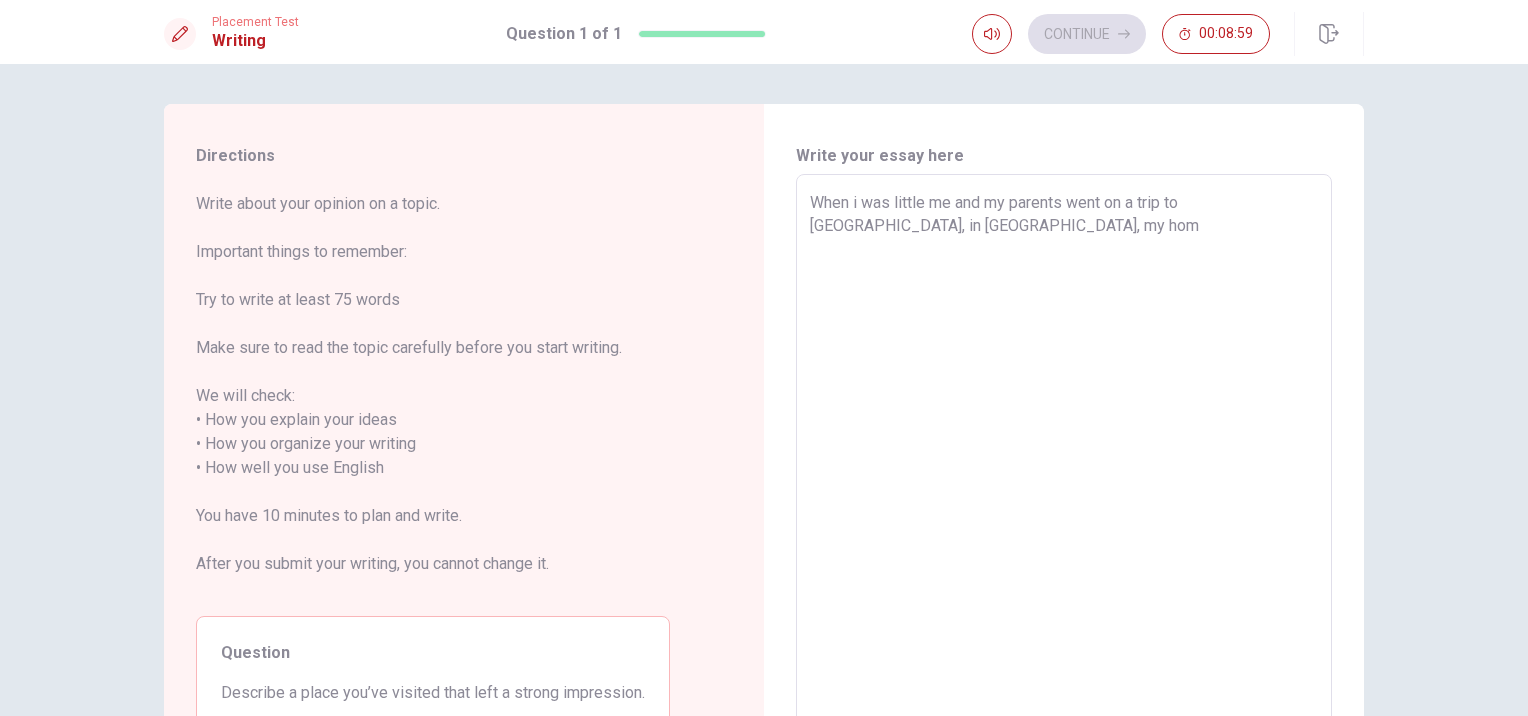 type on "x" 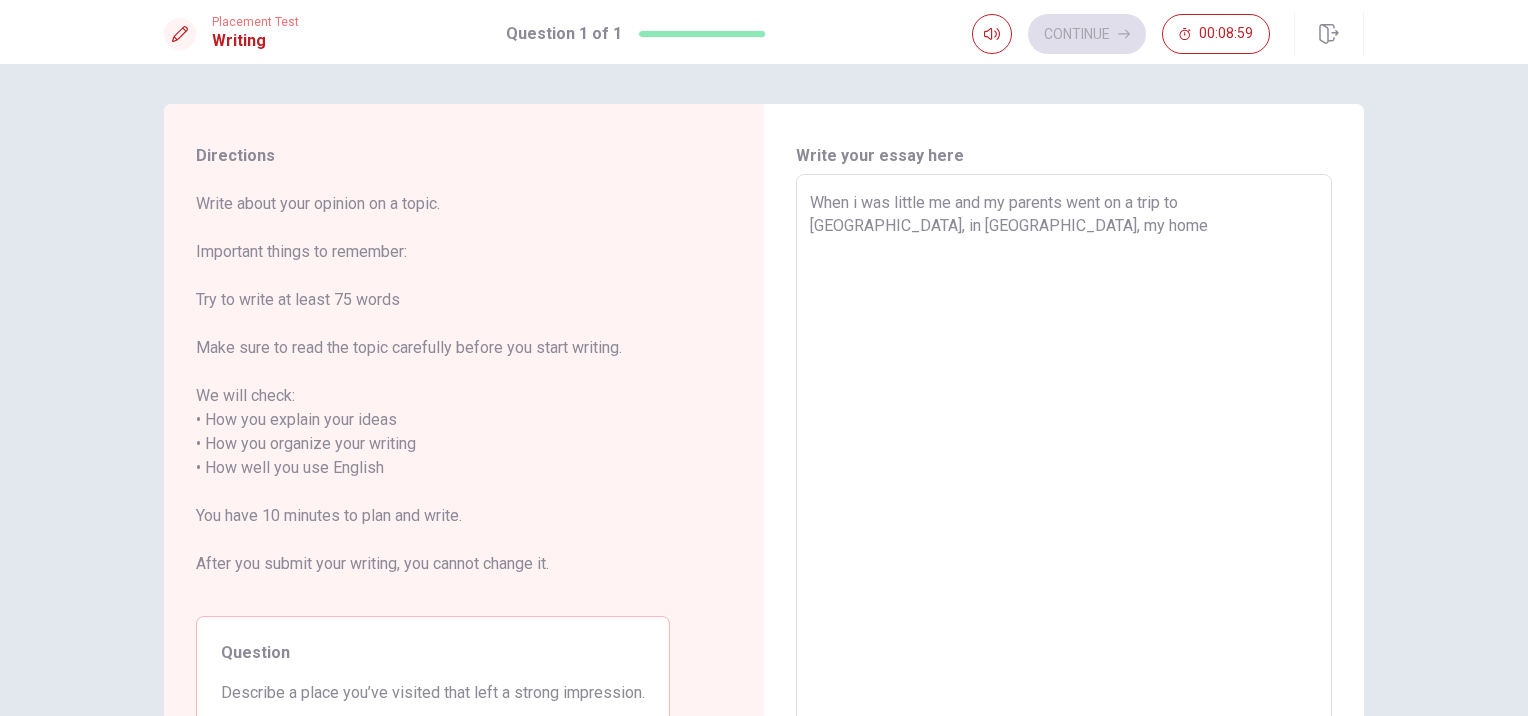 type on "x" 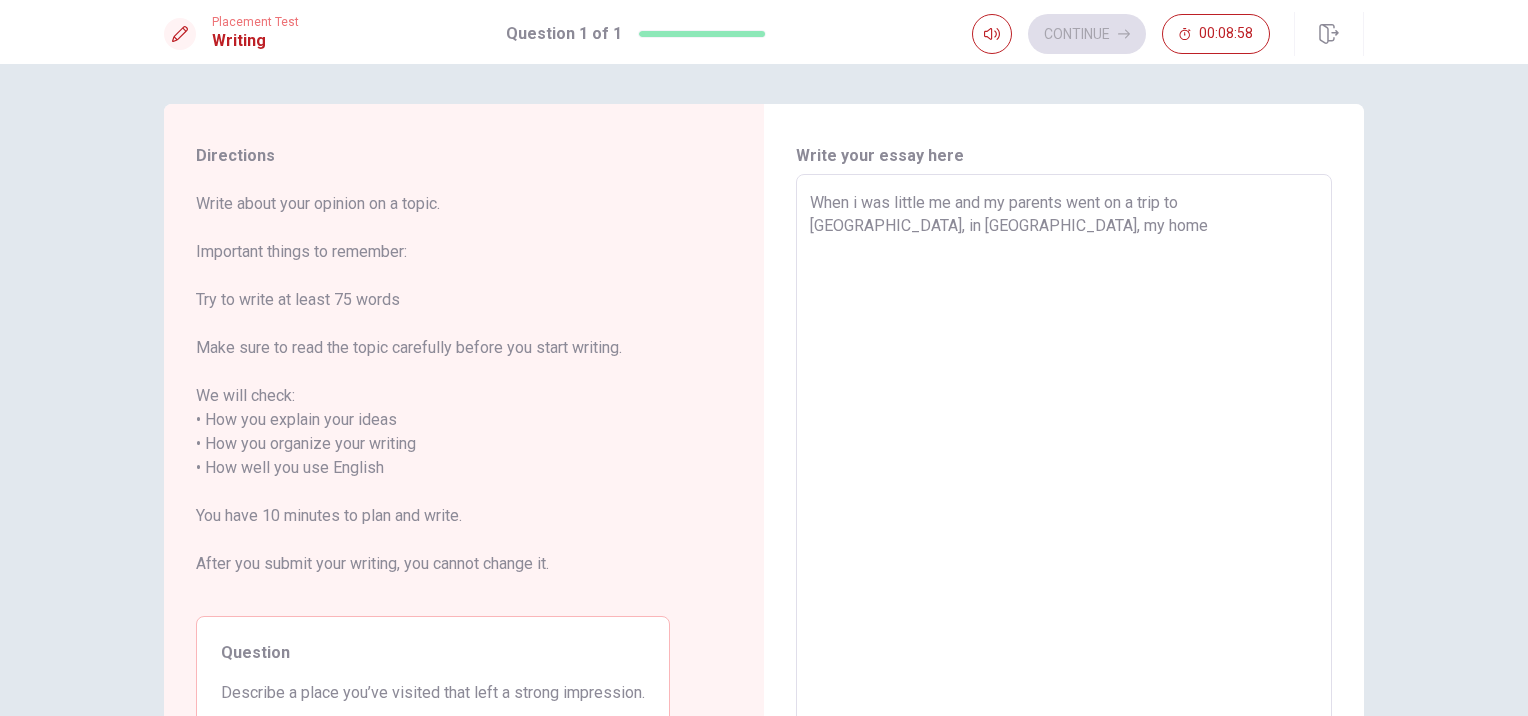 type on "When i was little me and my parents went on a trip to [GEOGRAPHIC_DATA], in [GEOGRAPHIC_DATA], my home c" 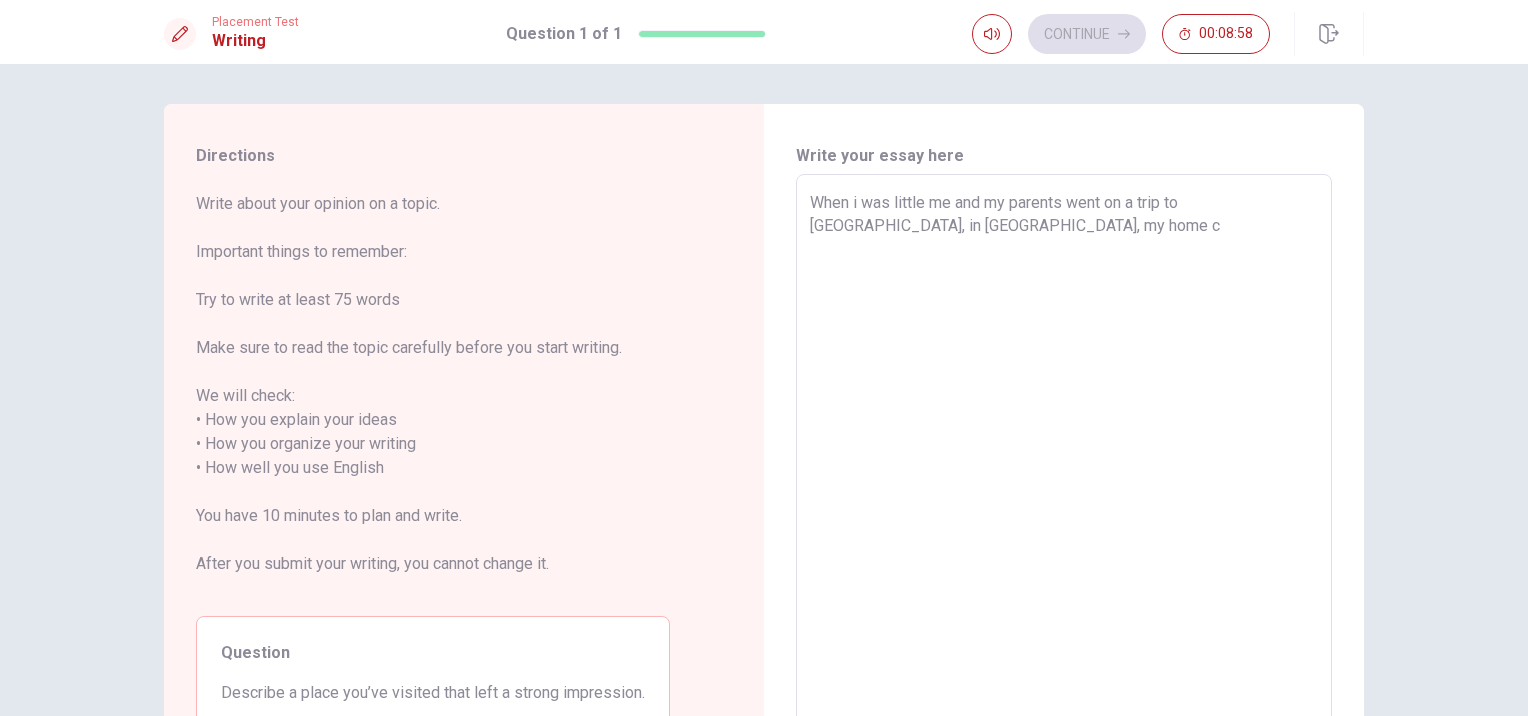 type on "x" 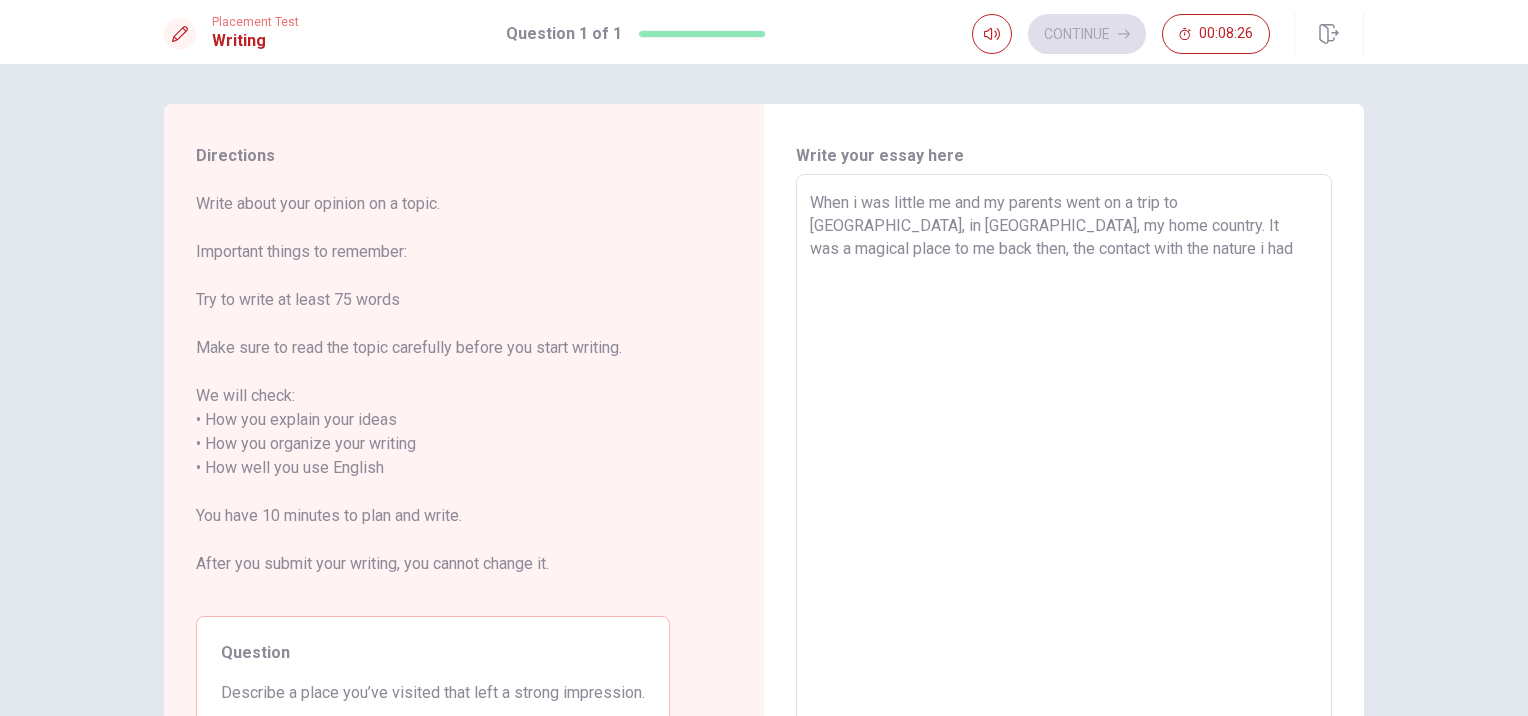 click on "When i was little me and my parents went on a trip to [GEOGRAPHIC_DATA], in [GEOGRAPHIC_DATA], my home country. It was a magical place to me back then, the contact with the nature i had" at bounding box center [1064, 456] 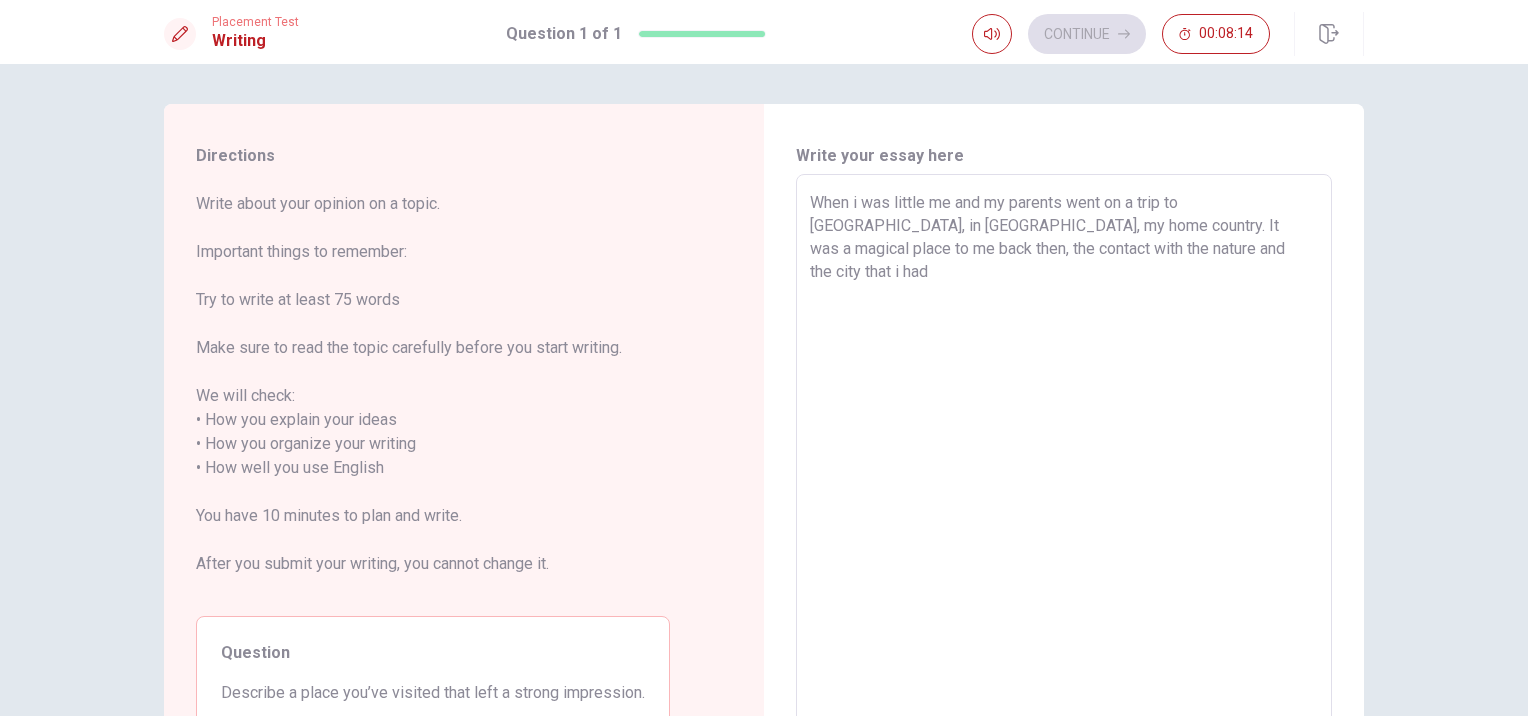 click on "When i was little me and my parents went on a trip to [GEOGRAPHIC_DATA], in [GEOGRAPHIC_DATA], my home country. It was a magical place to me back then, the contact with the nature and the city that i had" at bounding box center [1064, 456] 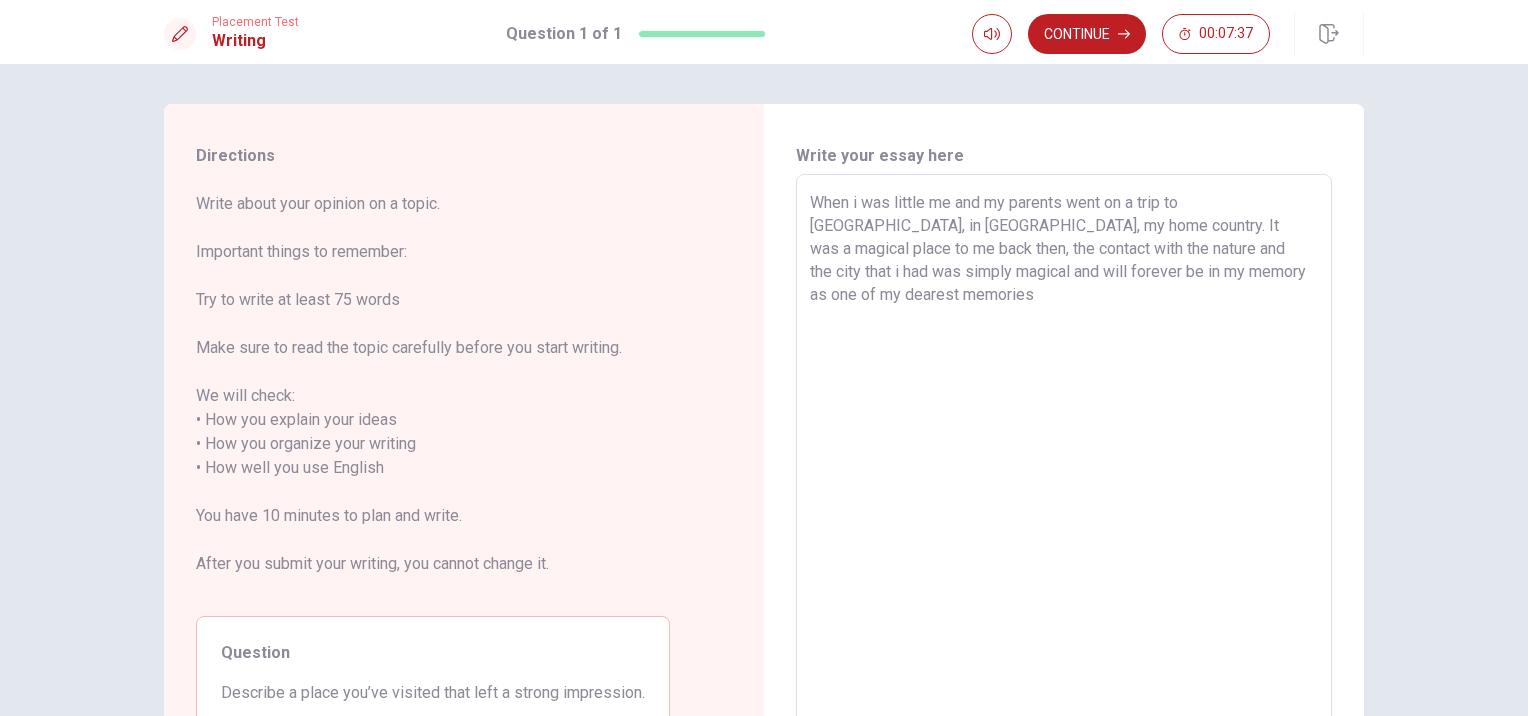 scroll, scrollTop: 197, scrollLeft: 0, axis: vertical 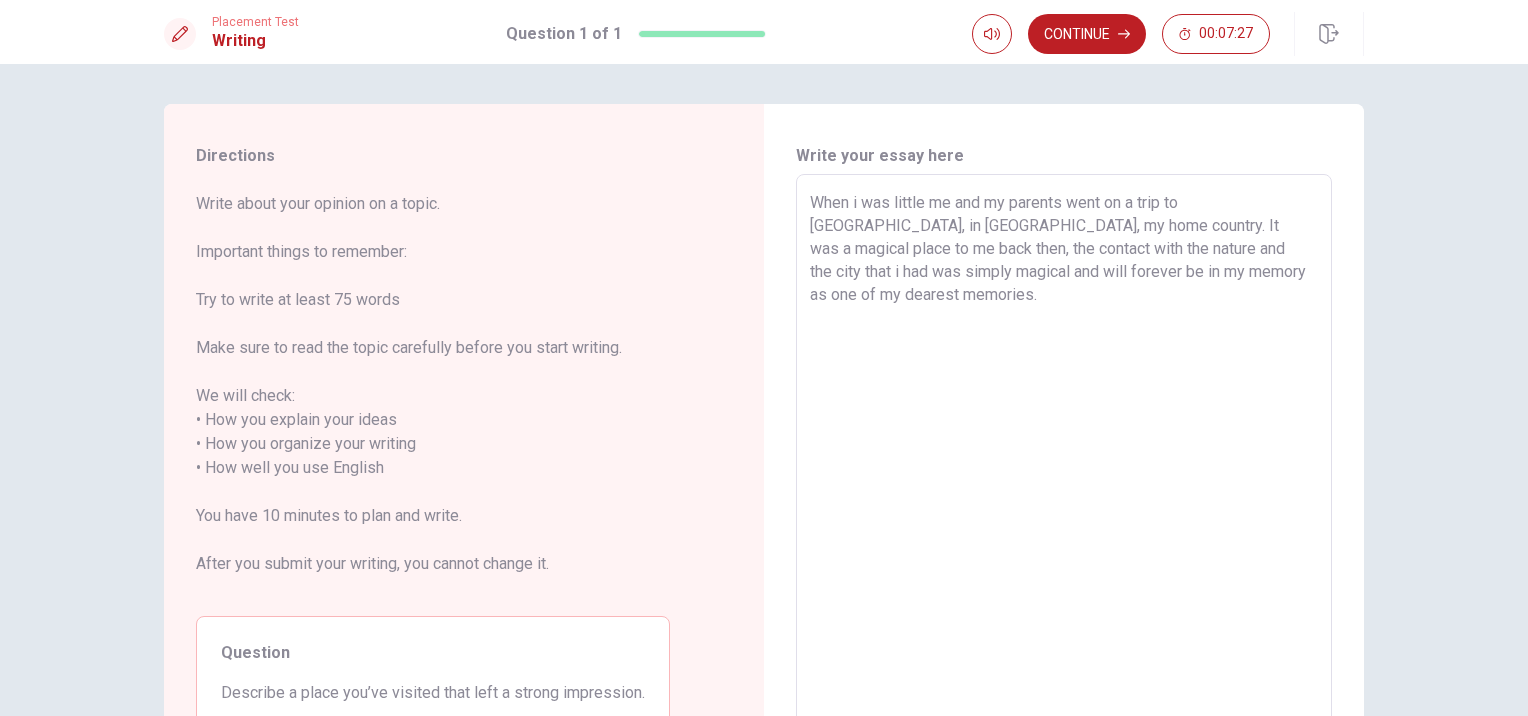 click on "When i was little me and my parents went on a trip to [GEOGRAPHIC_DATA], in [GEOGRAPHIC_DATA], my home country. It was a magical place to me back then, the contact with the nature and the city that i had was simply magical and will forever be in my memory as one of my dearest memories." at bounding box center (1064, 456) 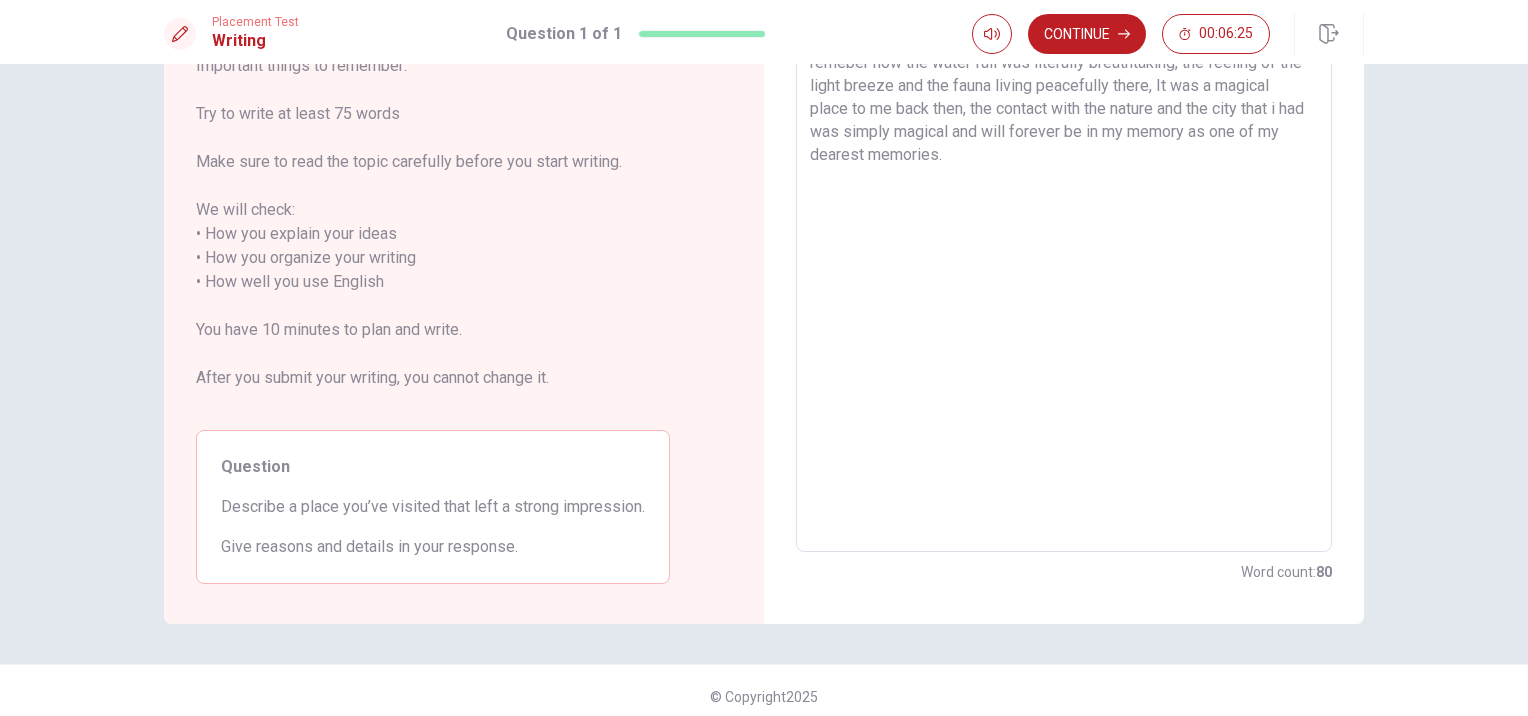 scroll, scrollTop: 197, scrollLeft: 0, axis: vertical 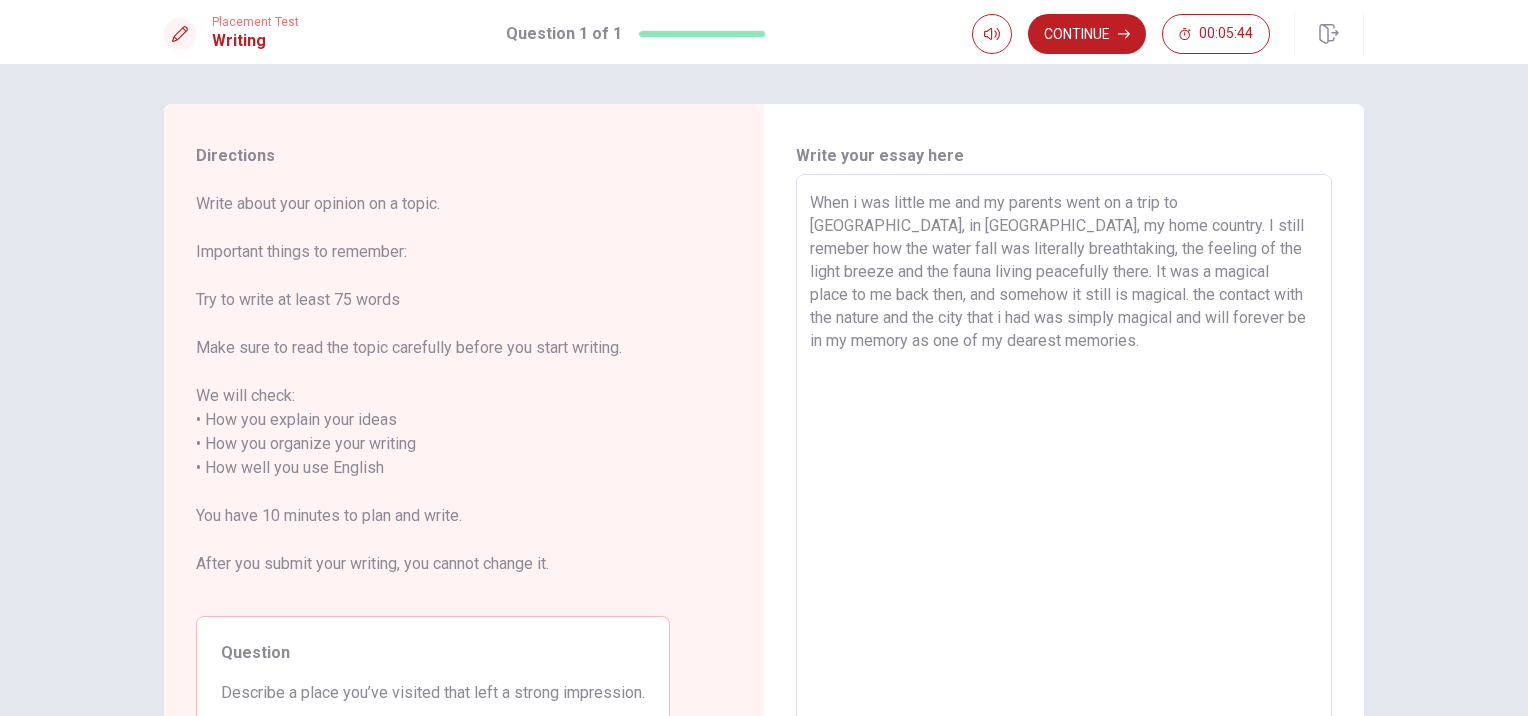 drag, startPoint x: 1267, startPoint y: 298, endPoint x: 1283, endPoint y: 298, distance: 16 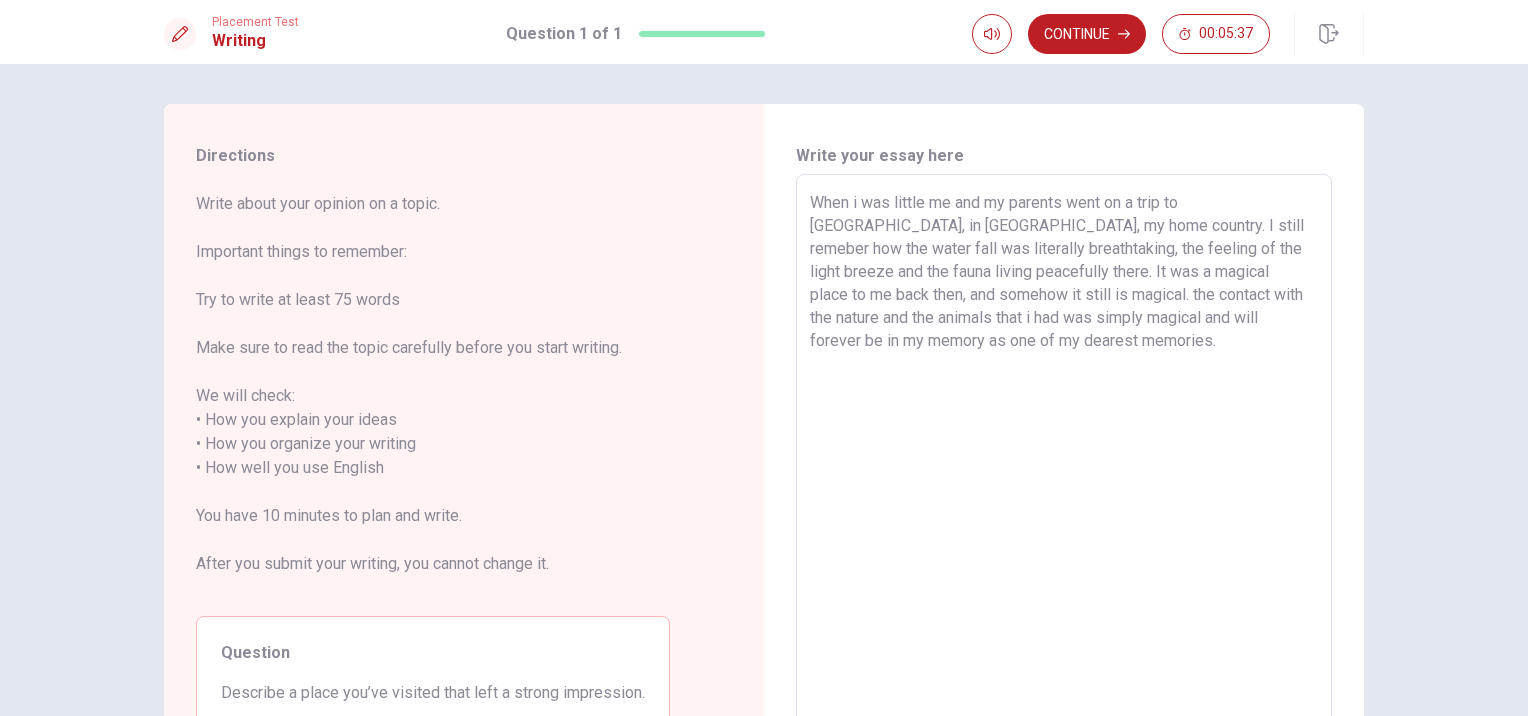click on "When i was little me and my parents went on a trip to [GEOGRAPHIC_DATA], in [GEOGRAPHIC_DATA], my home country. I still remeber how the water fall was literally breathtaking, the feeling of the light breeze and the fauna living peacefully there. It was a magical place to me back then, and somehow it still is magical. the contact with the nature and the animals that i had was simply magical and will forever be in my memory as one of my dearest memories." at bounding box center (1064, 456) 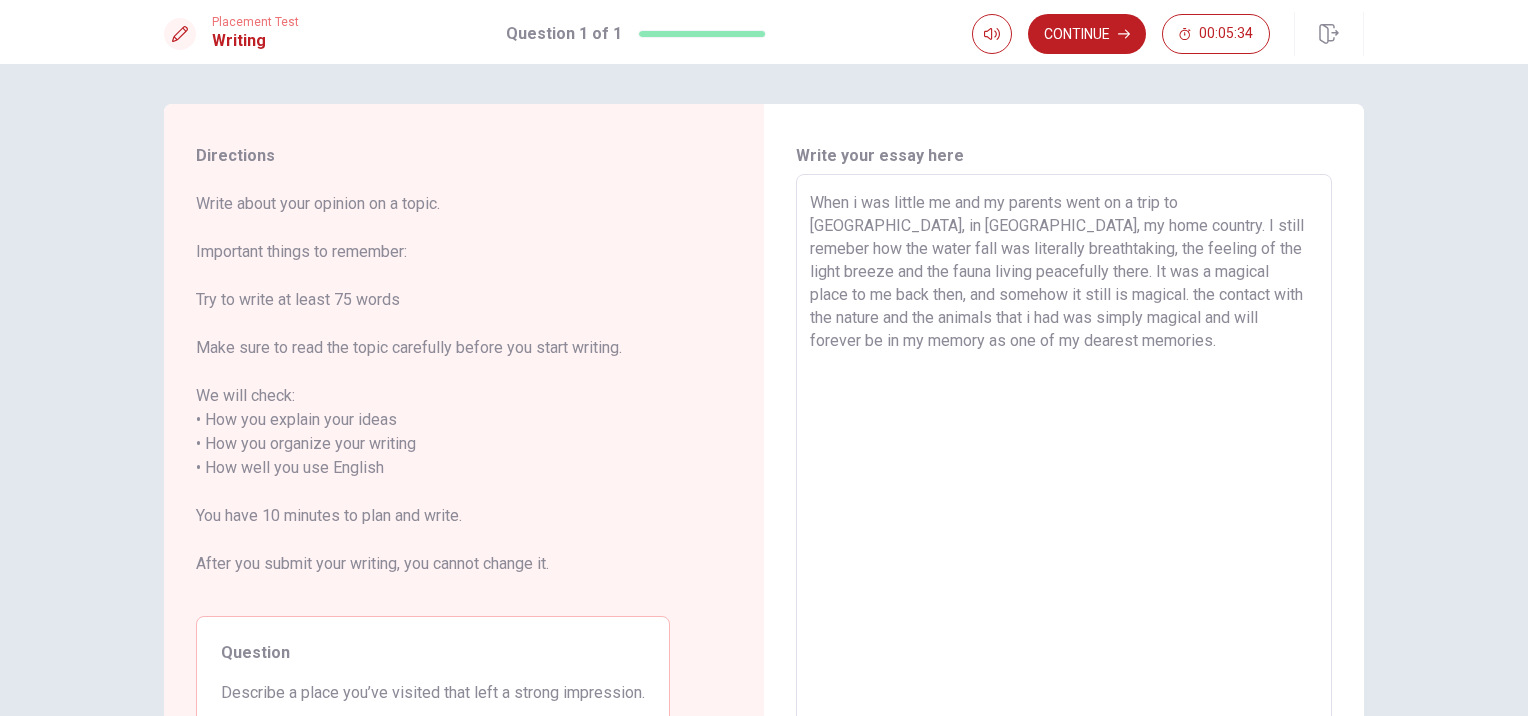 click on "When i was little me and my parents went on a trip to [GEOGRAPHIC_DATA], in [GEOGRAPHIC_DATA], my home country. I still remeber how the water fall was literally breathtaking, the feeling of the light breeze and the fauna living peacefully there. It was a magical place to me back then, and somehow it still is magical. the contact with the nature and the animals that i had was simply magical and will forever be in my memory as one of my dearest memories." at bounding box center (1064, 456) 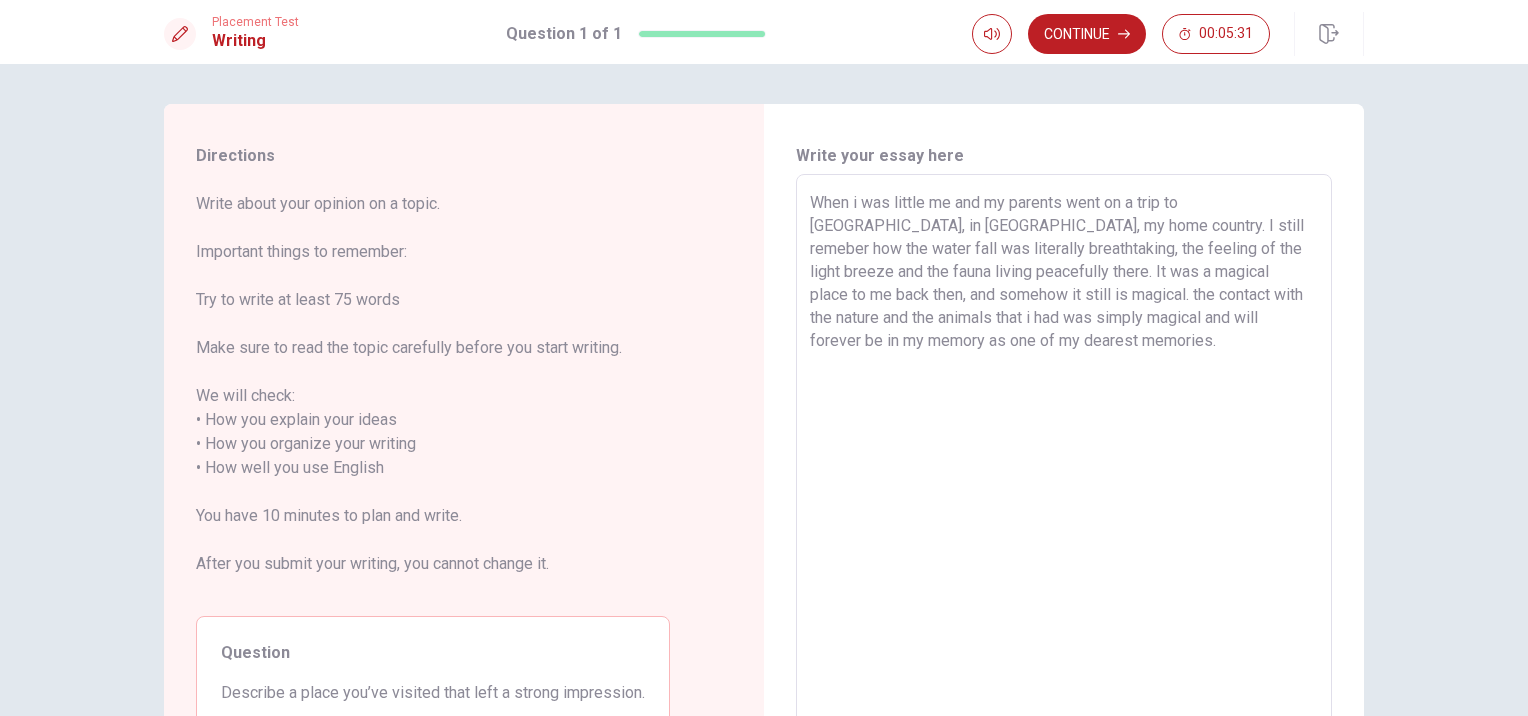 click on "When i was little me and my parents went on a trip to [GEOGRAPHIC_DATA], in [GEOGRAPHIC_DATA], my home country. I still remeber how the water fall was literally breathtaking, the feeling of the light breeze and the fauna living peacefully there. It was a magical place to me back then, and somehow it still is magical. the contact with the nature and the animals that i had was simply magical and will forever be in my memory as one of my dearest memories." at bounding box center [1064, 456] 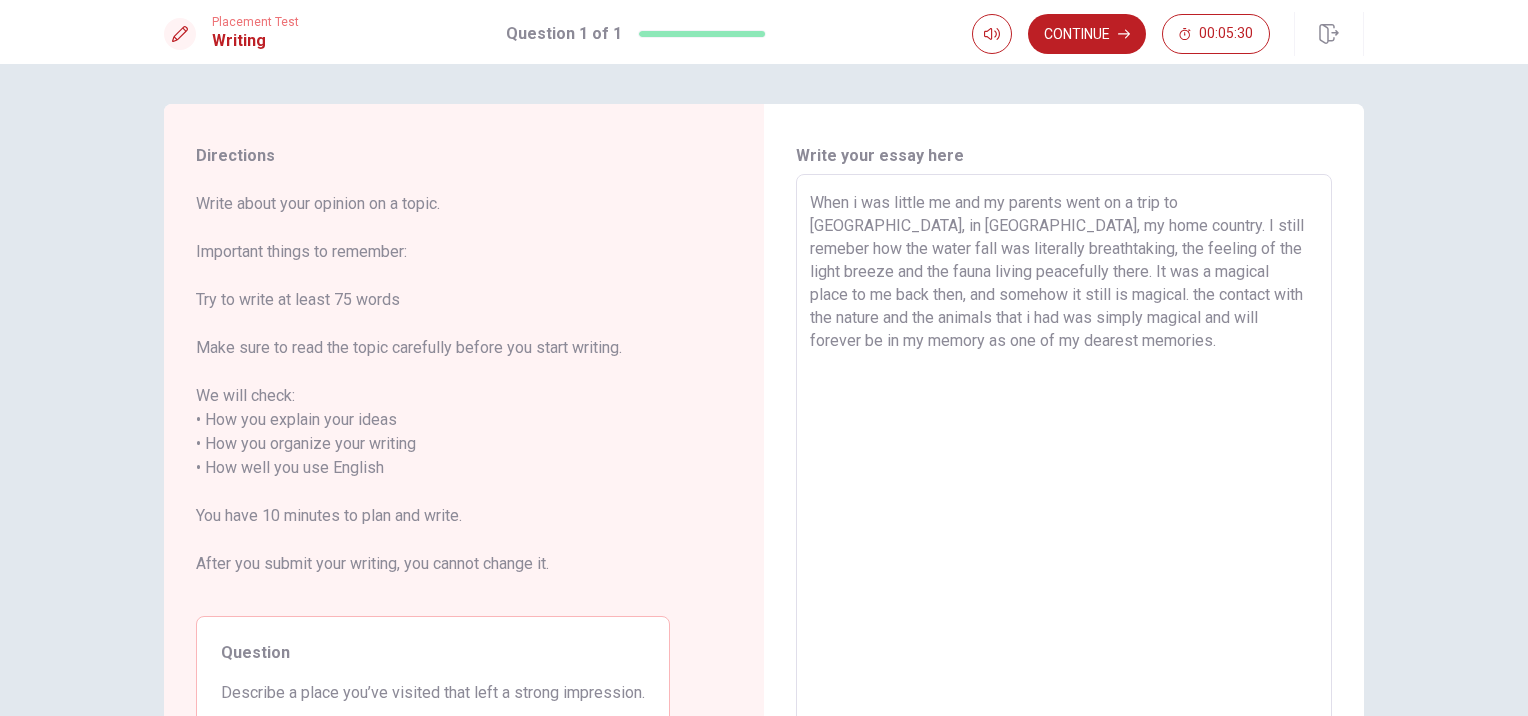 click on "When i was little me and my parents went on a trip to [GEOGRAPHIC_DATA], in [GEOGRAPHIC_DATA], my home country. I still remeber how the water fall was literally breathtaking, the feeling of the light breeze and the fauna living peacefully there. It was a magical place to me back then, and somehow it still is magical. the contact with the nature and the animals that i had was simply magical and will forever be in my memory as one of my dearest memories." at bounding box center (1064, 456) 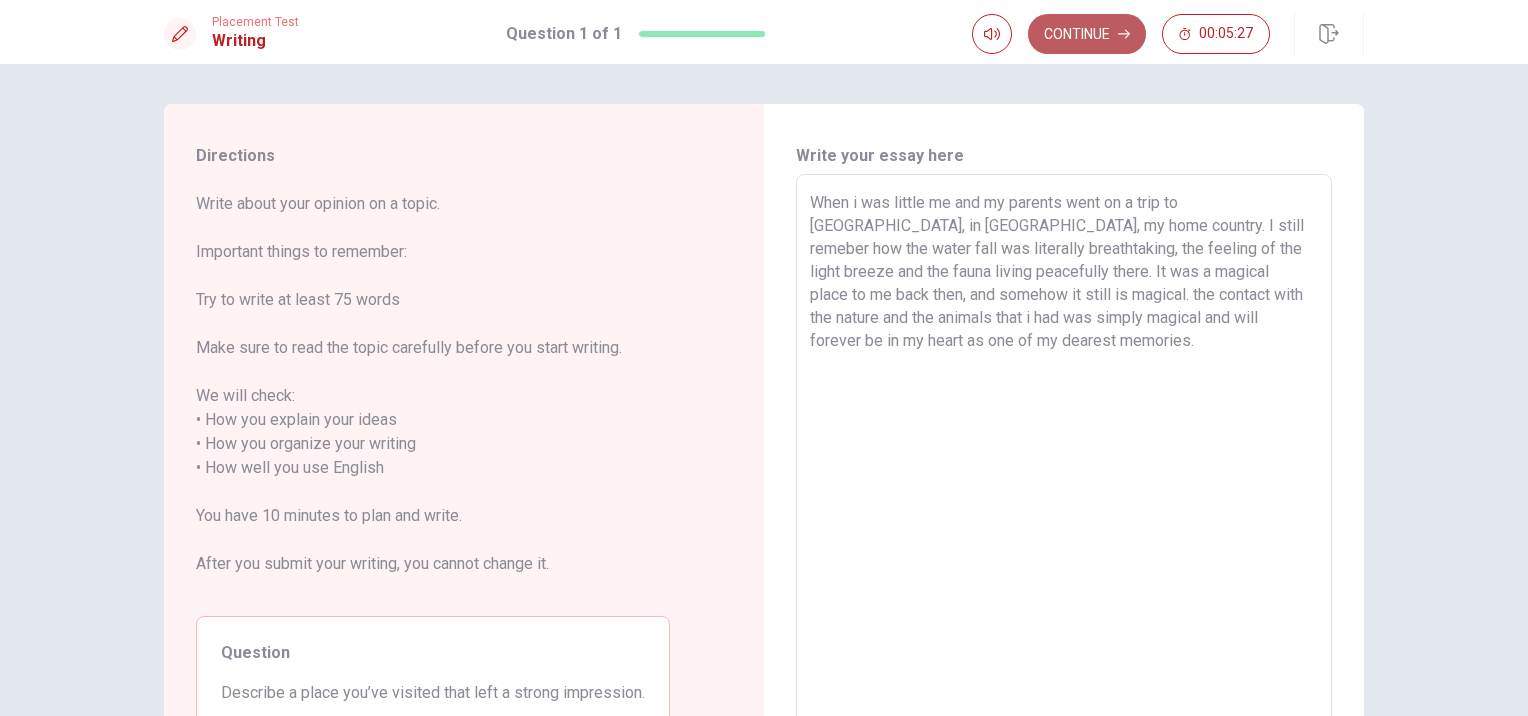 click on "Continue" at bounding box center (1087, 34) 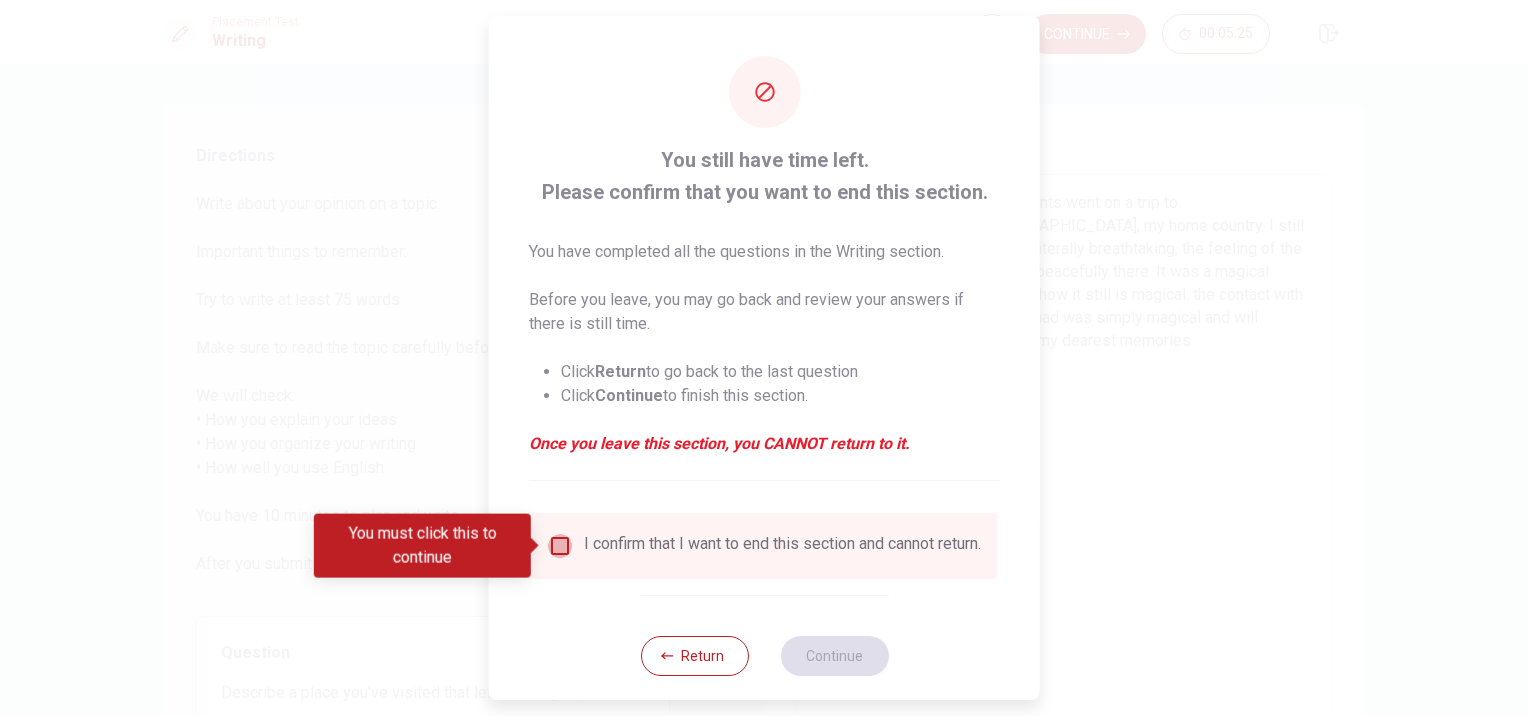 click at bounding box center [560, 546] 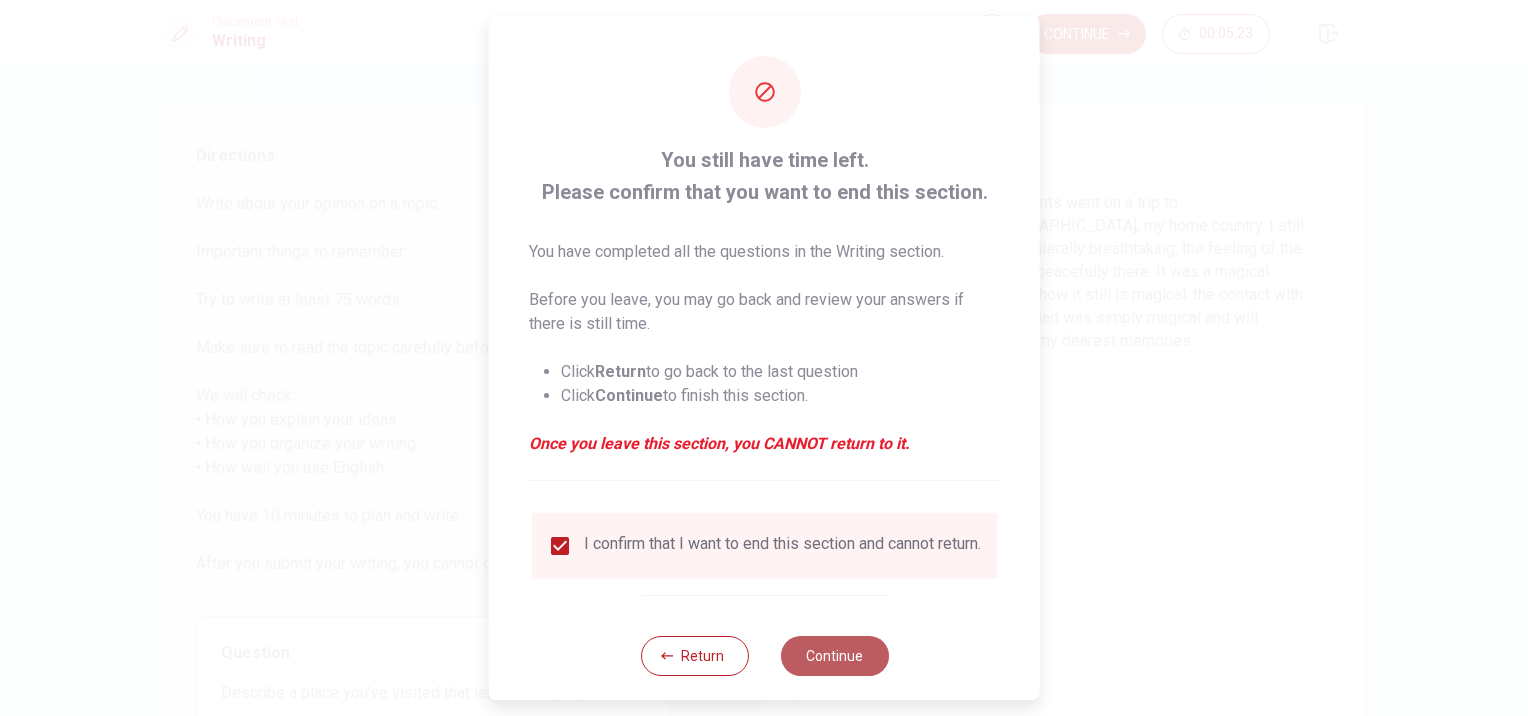 click on "Continue" at bounding box center (834, 656) 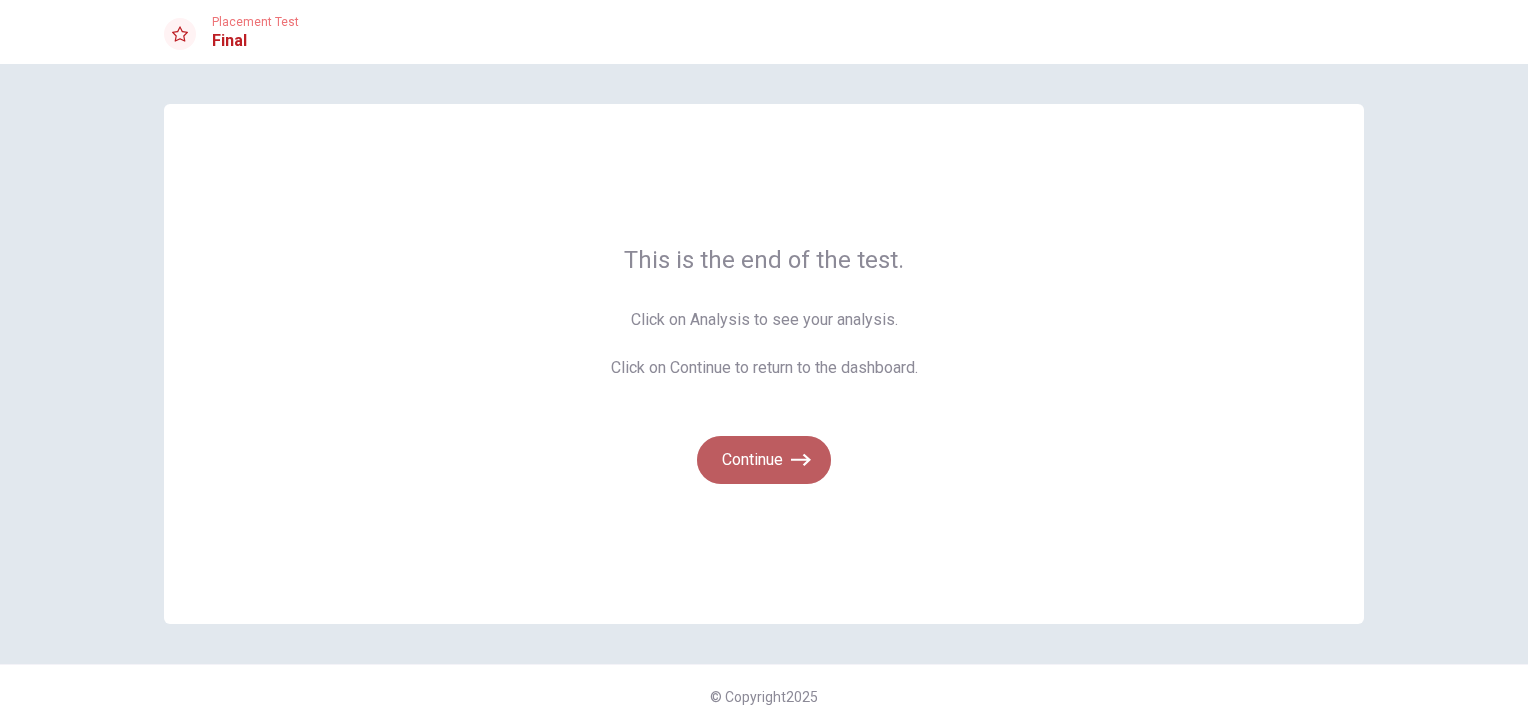 click on "Continue" at bounding box center (764, 460) 